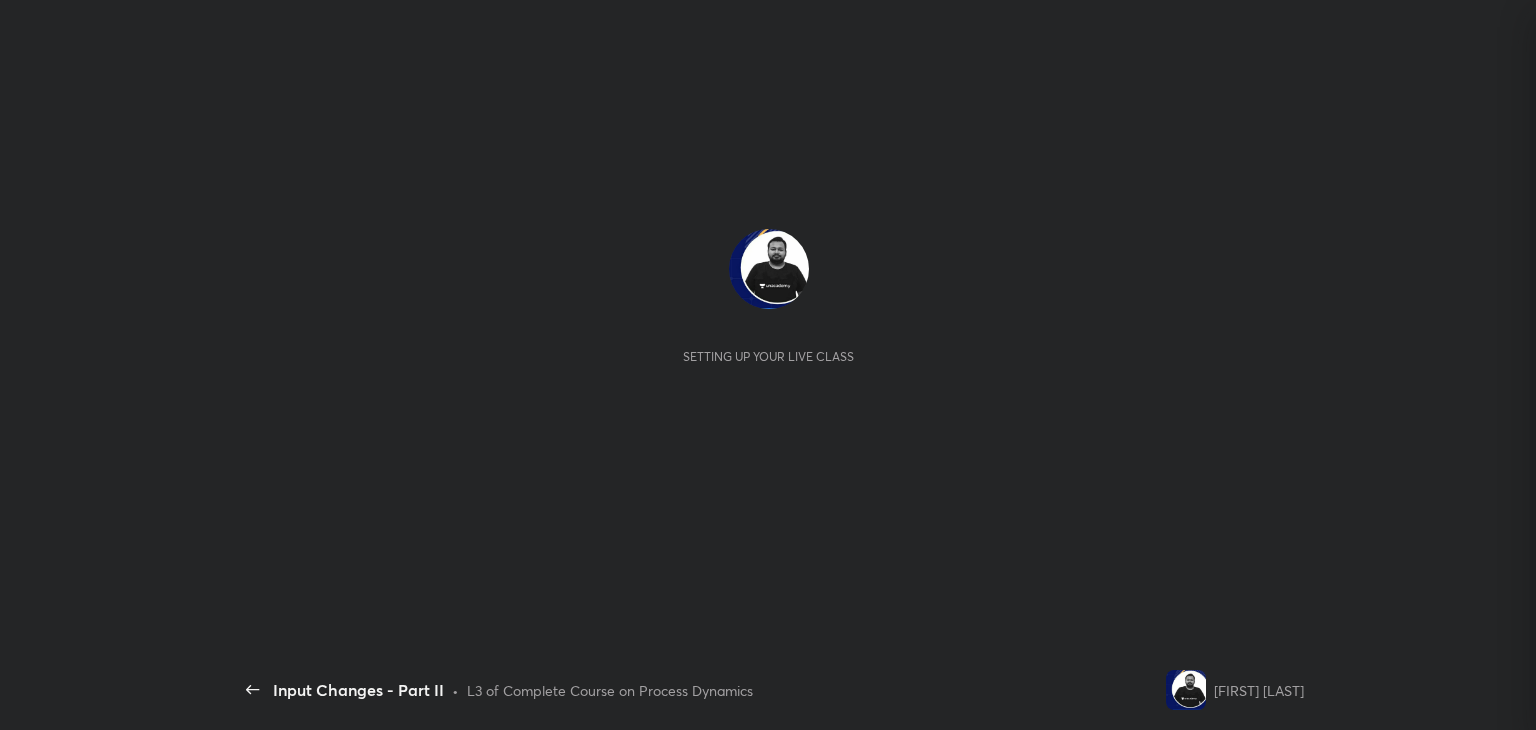 scroll, scrollTop: 0, scrollLeft: 0, axis: both 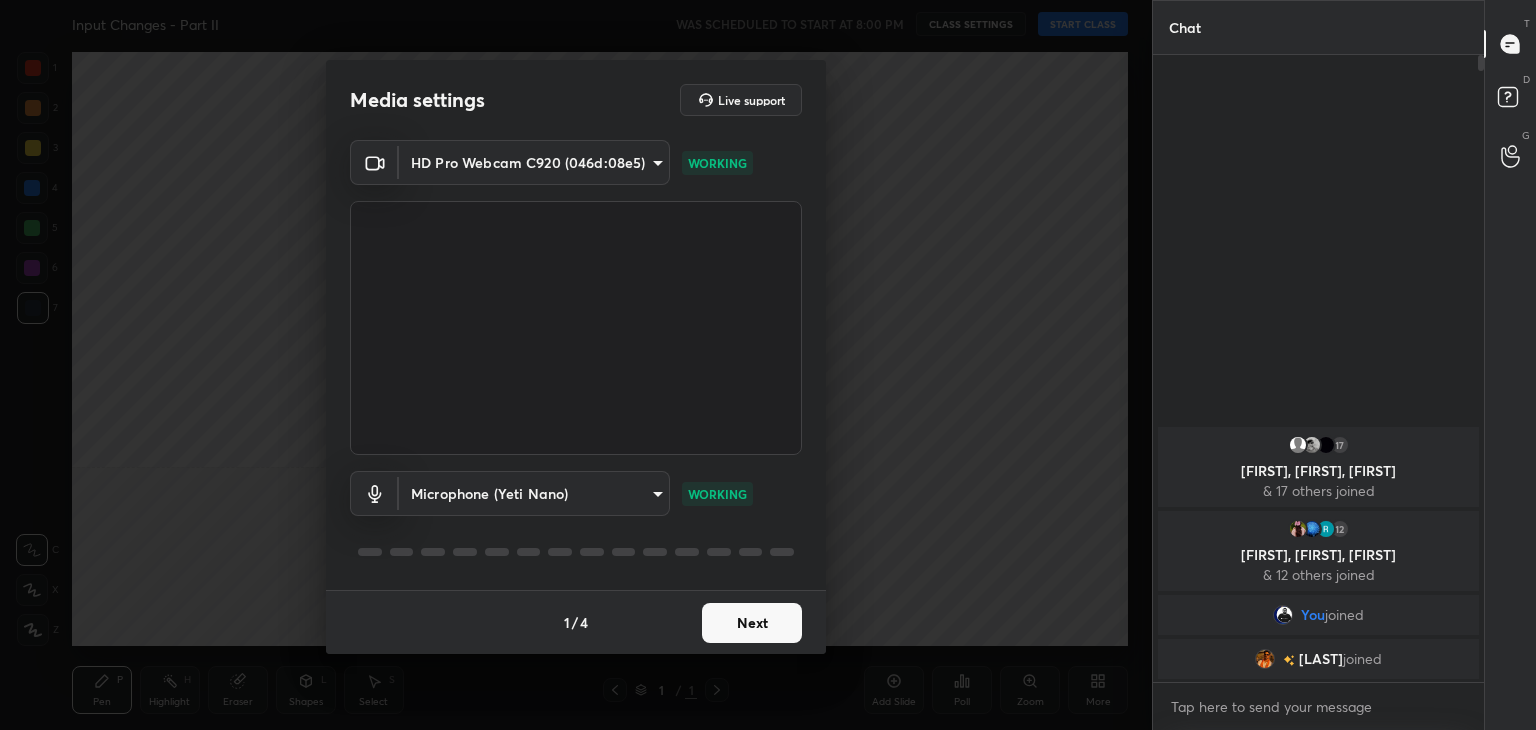 click on "Next" at bounding box center (752, 623) 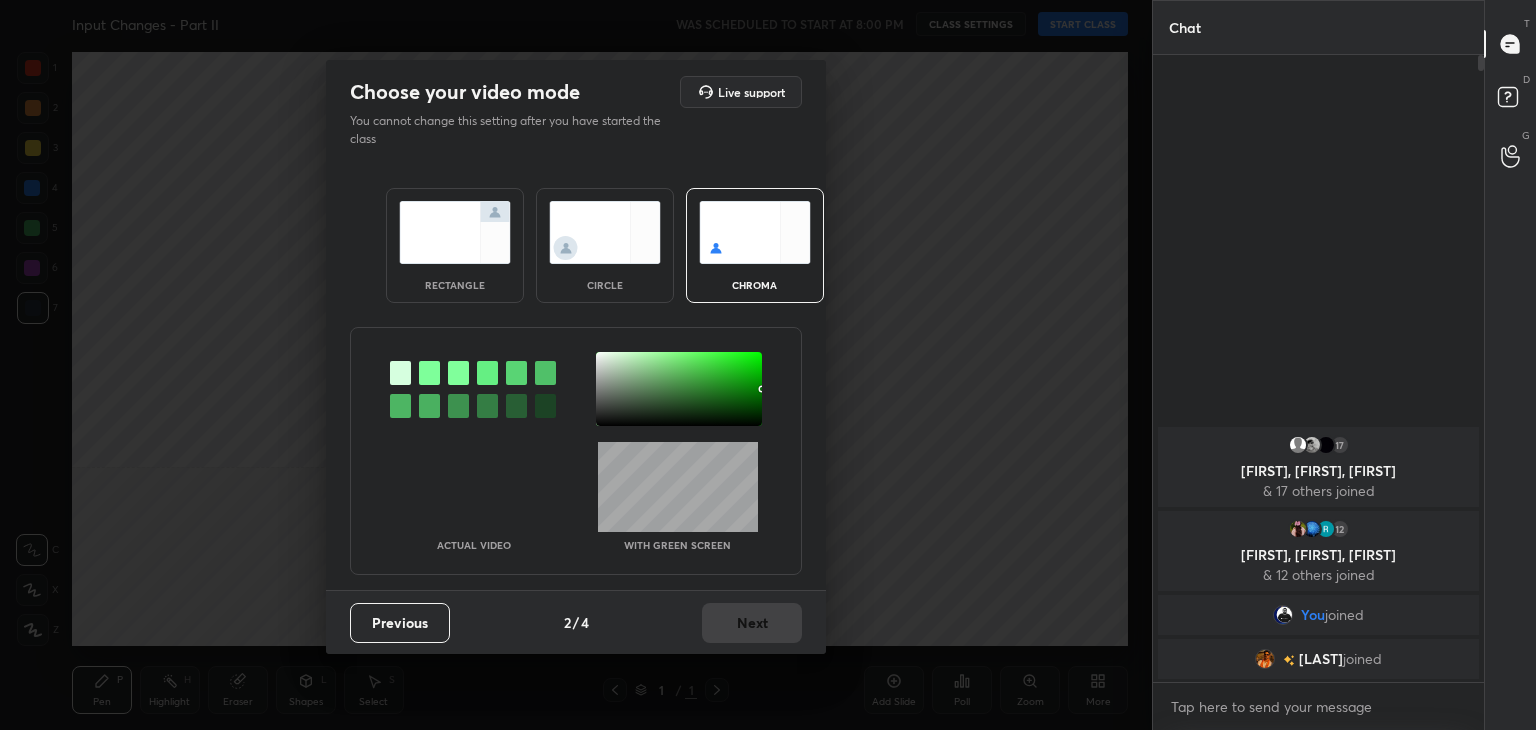 click at bounding box center [429, 373] 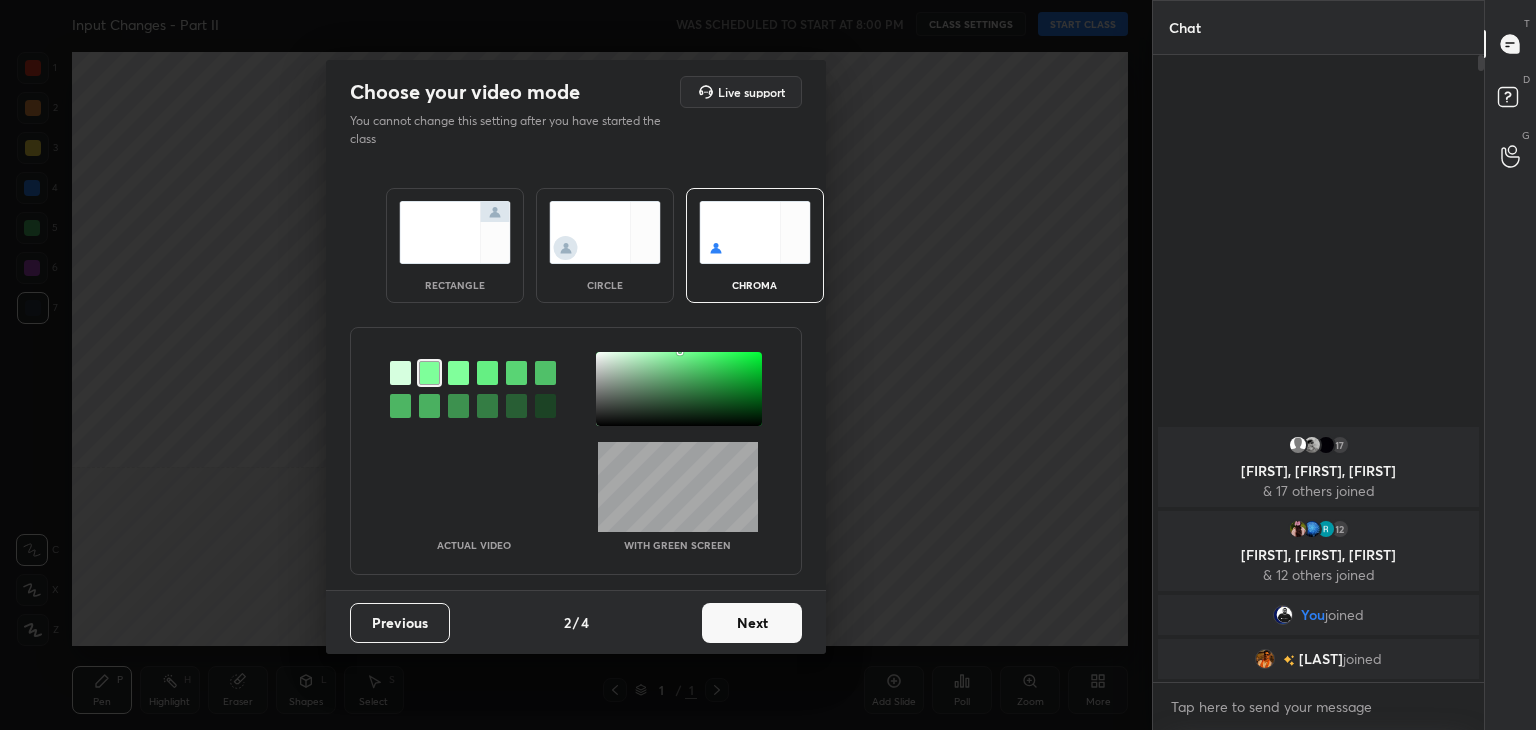 click at bounding box center (679, 389) 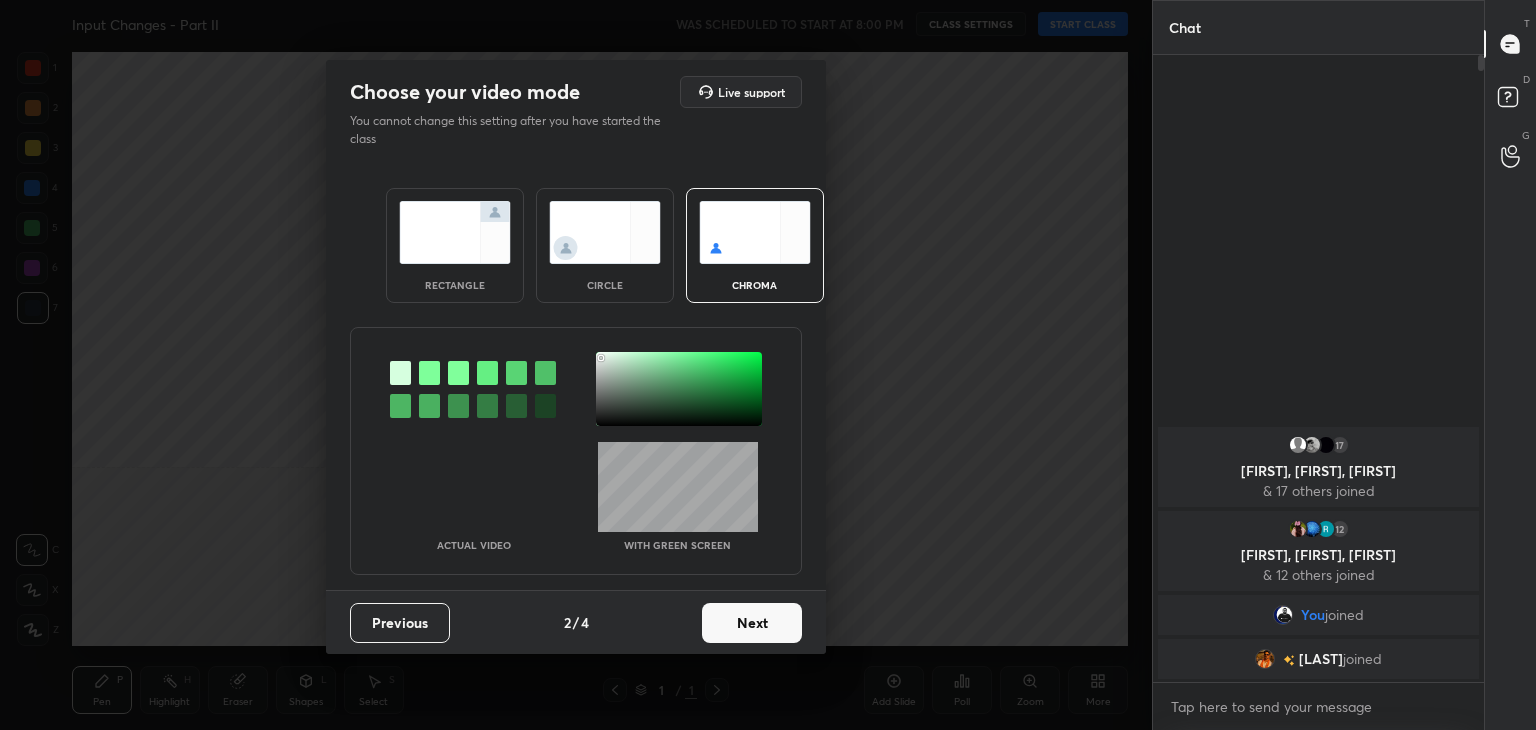 click on "Next" at bounding box center [752, 623] 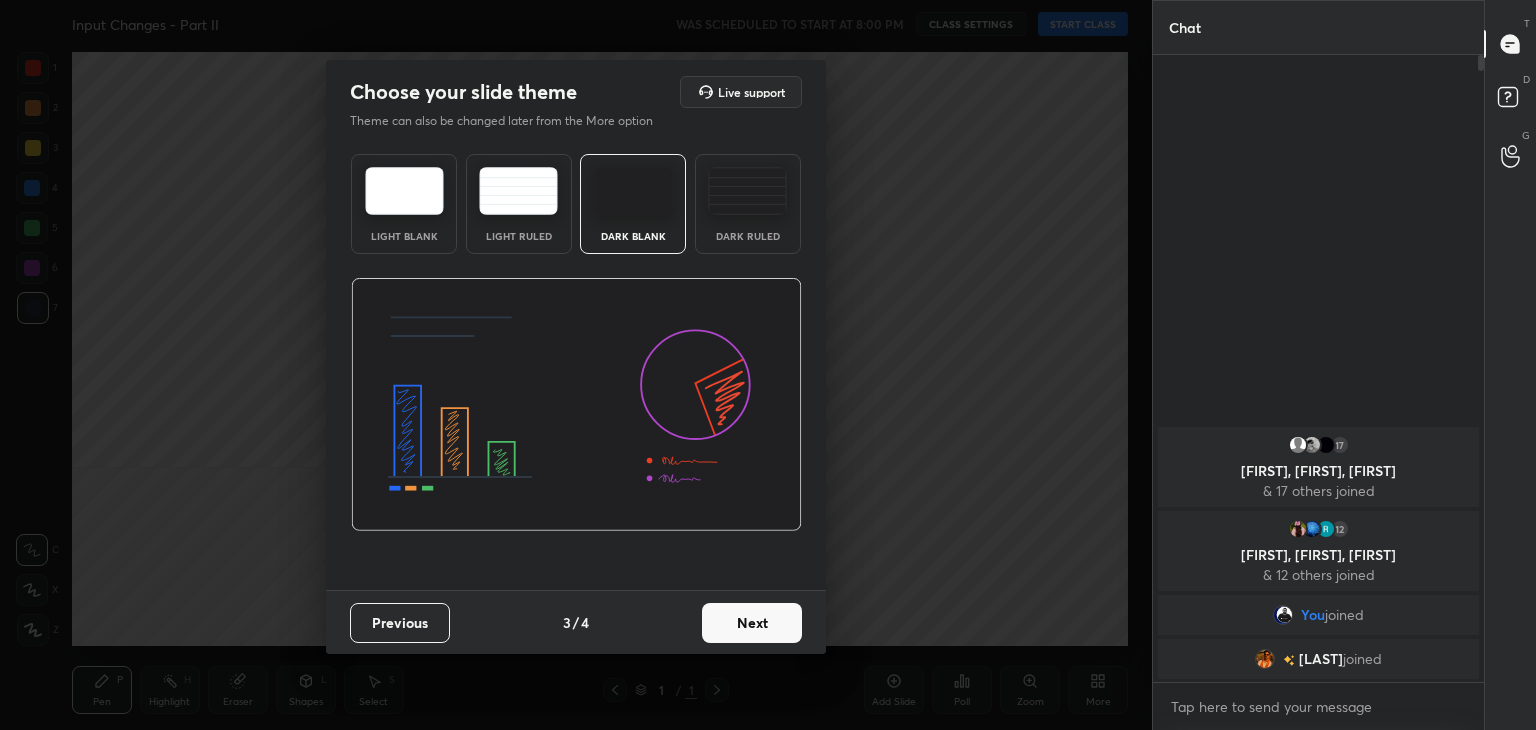 click on "Next" at bounding box center (752, 623) 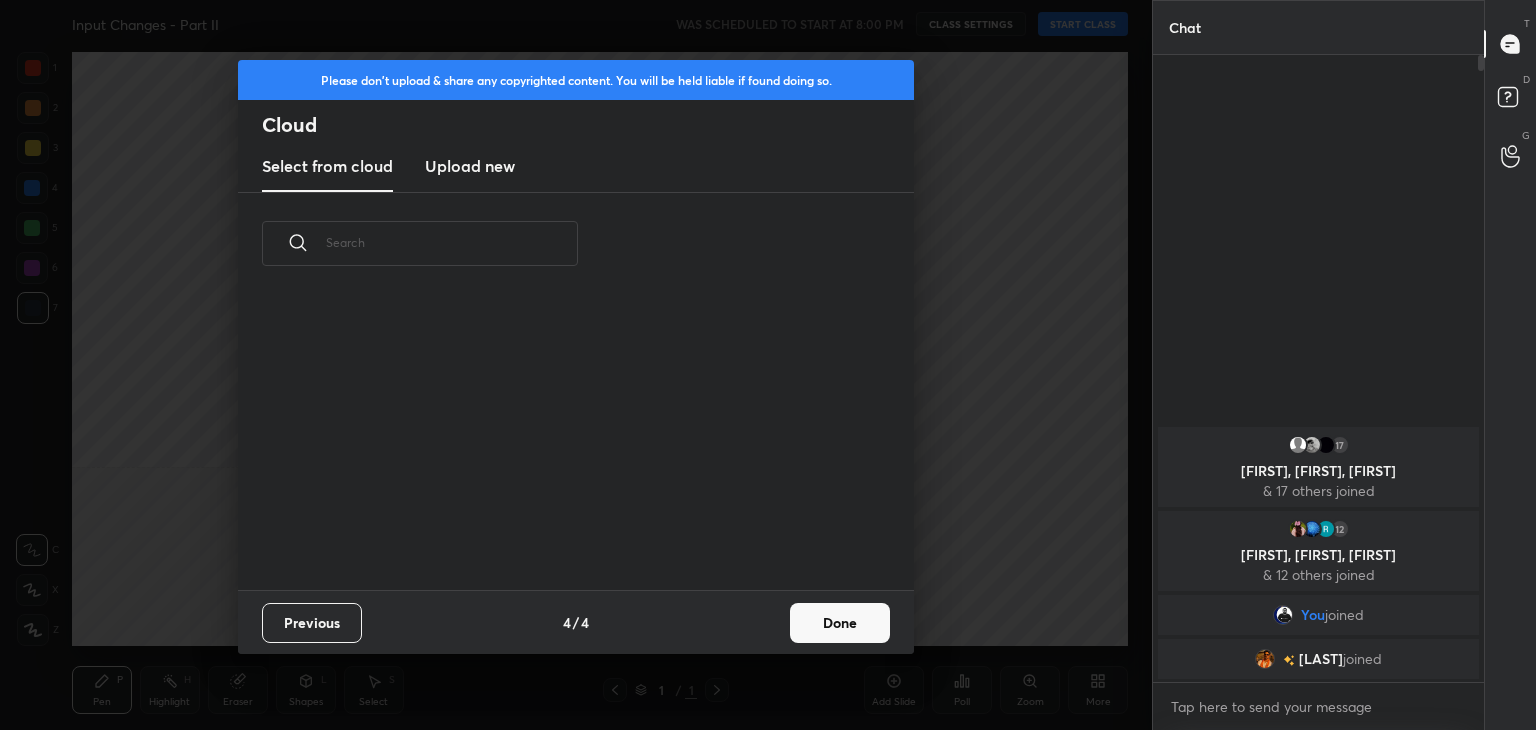 click on "Done" at bounding box center [840, 623] 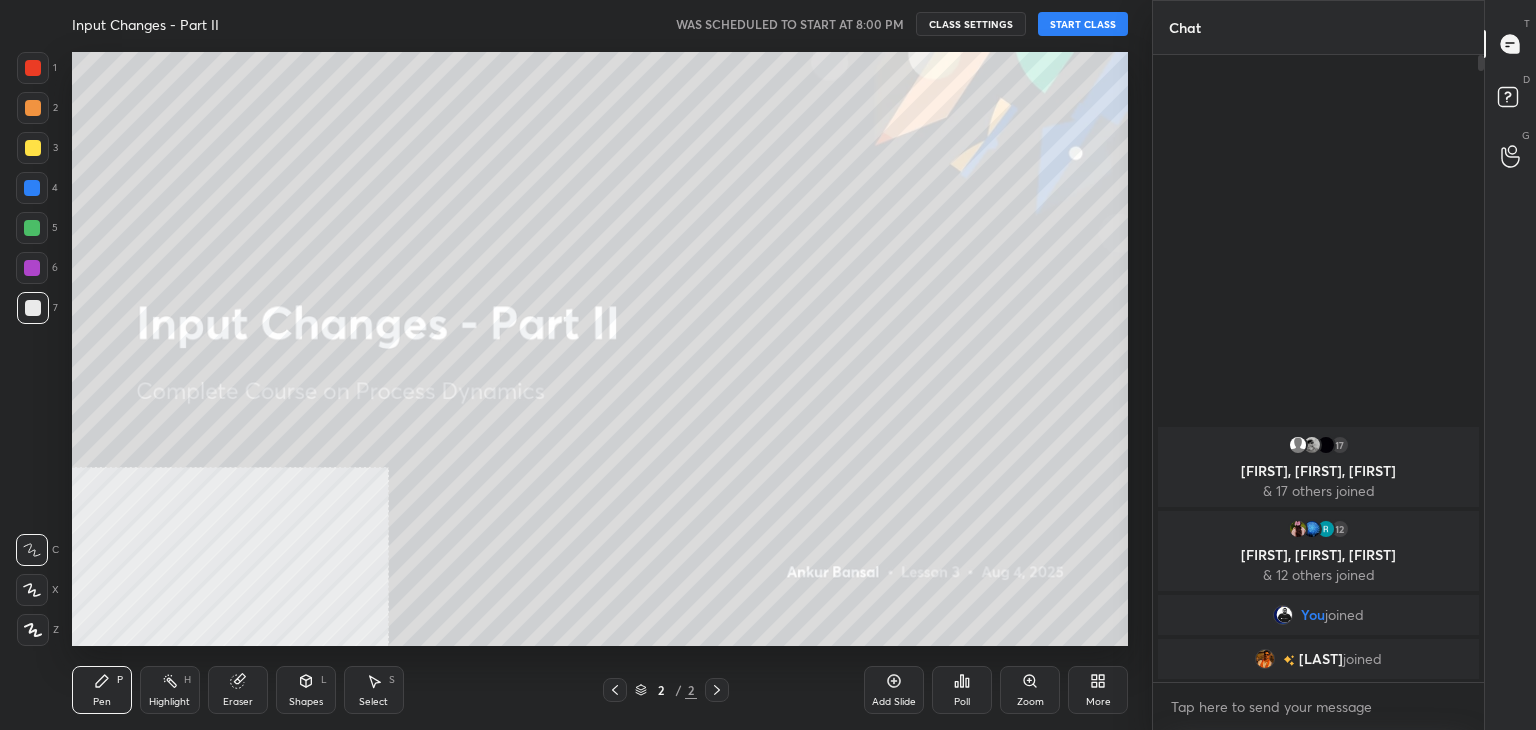 click on "START CLASS" at bounding box center (1083, 24) 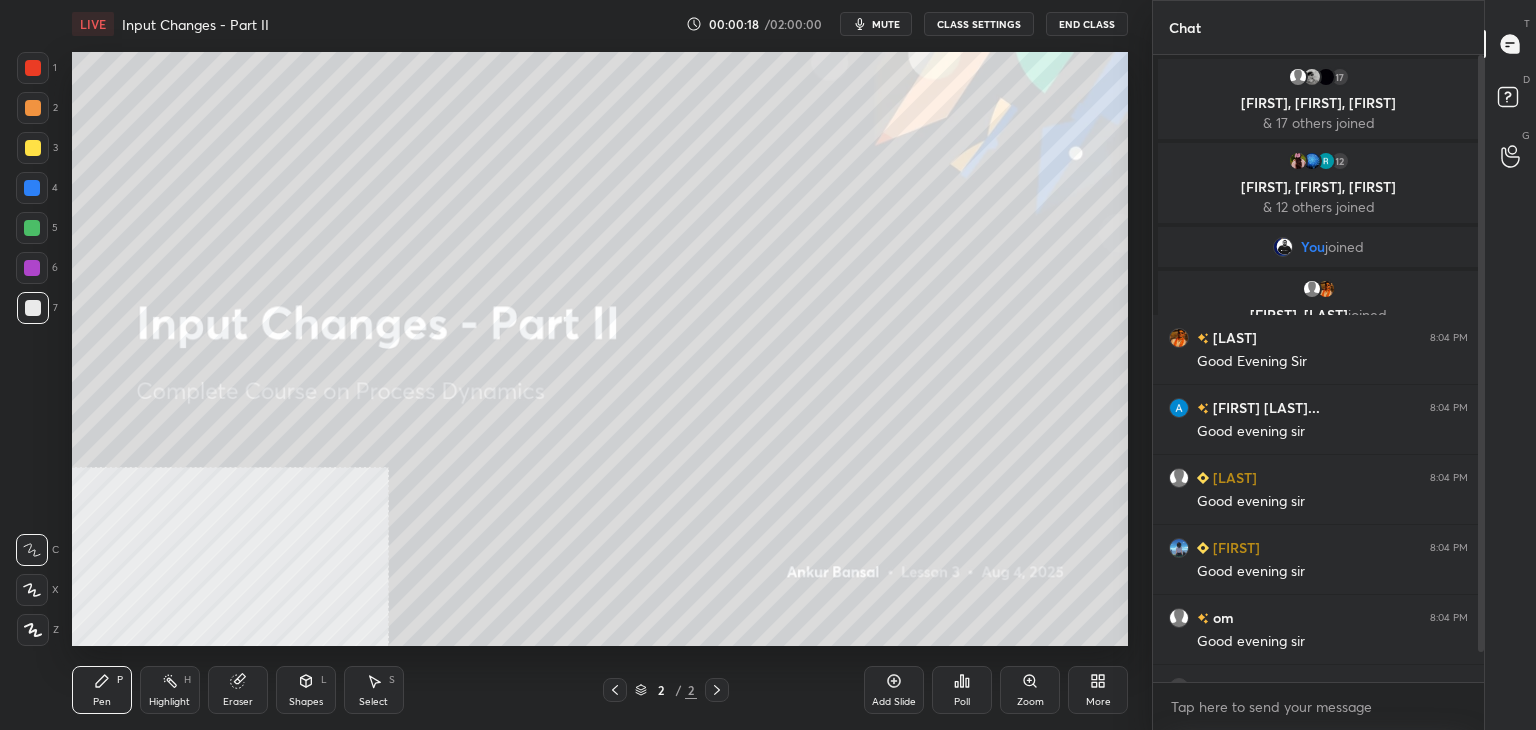 click 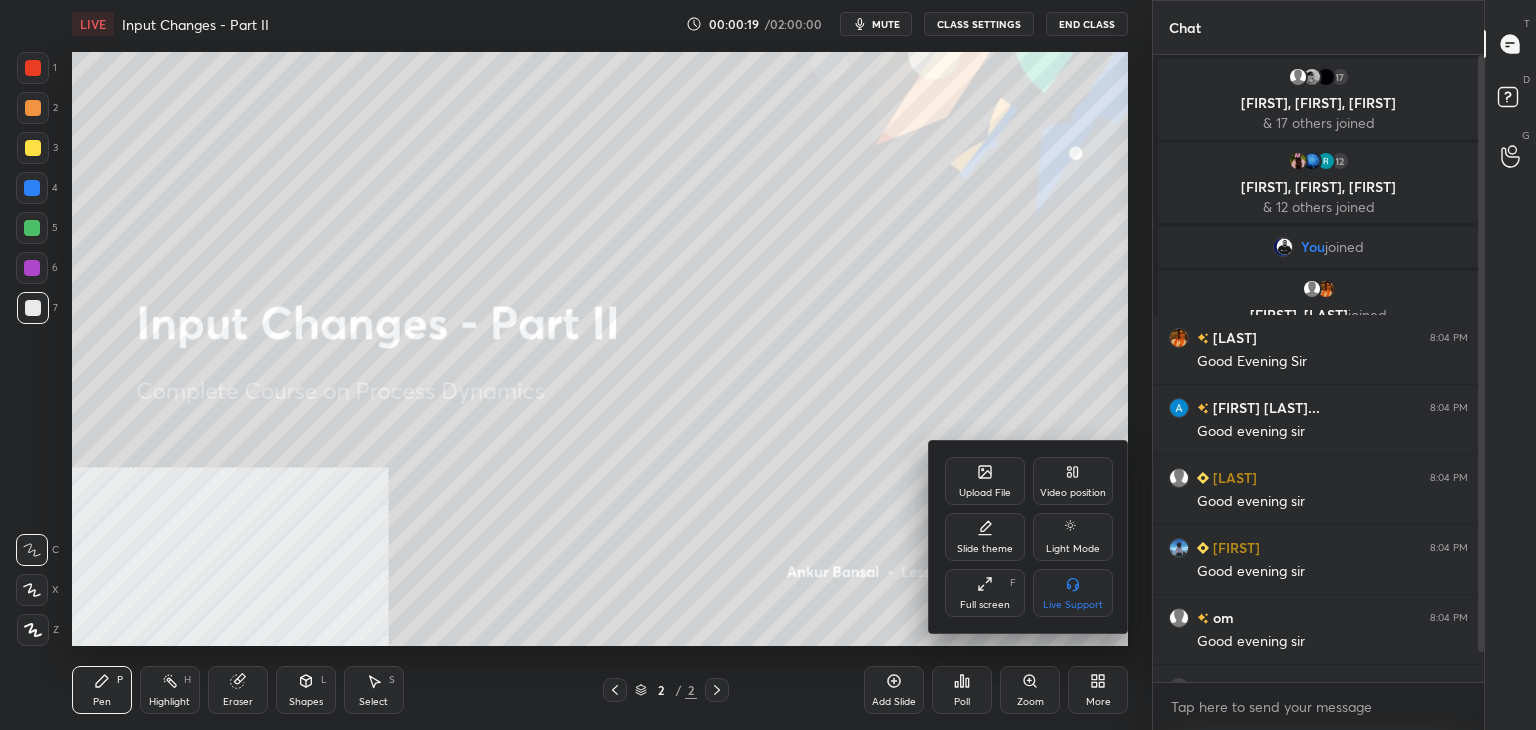 click 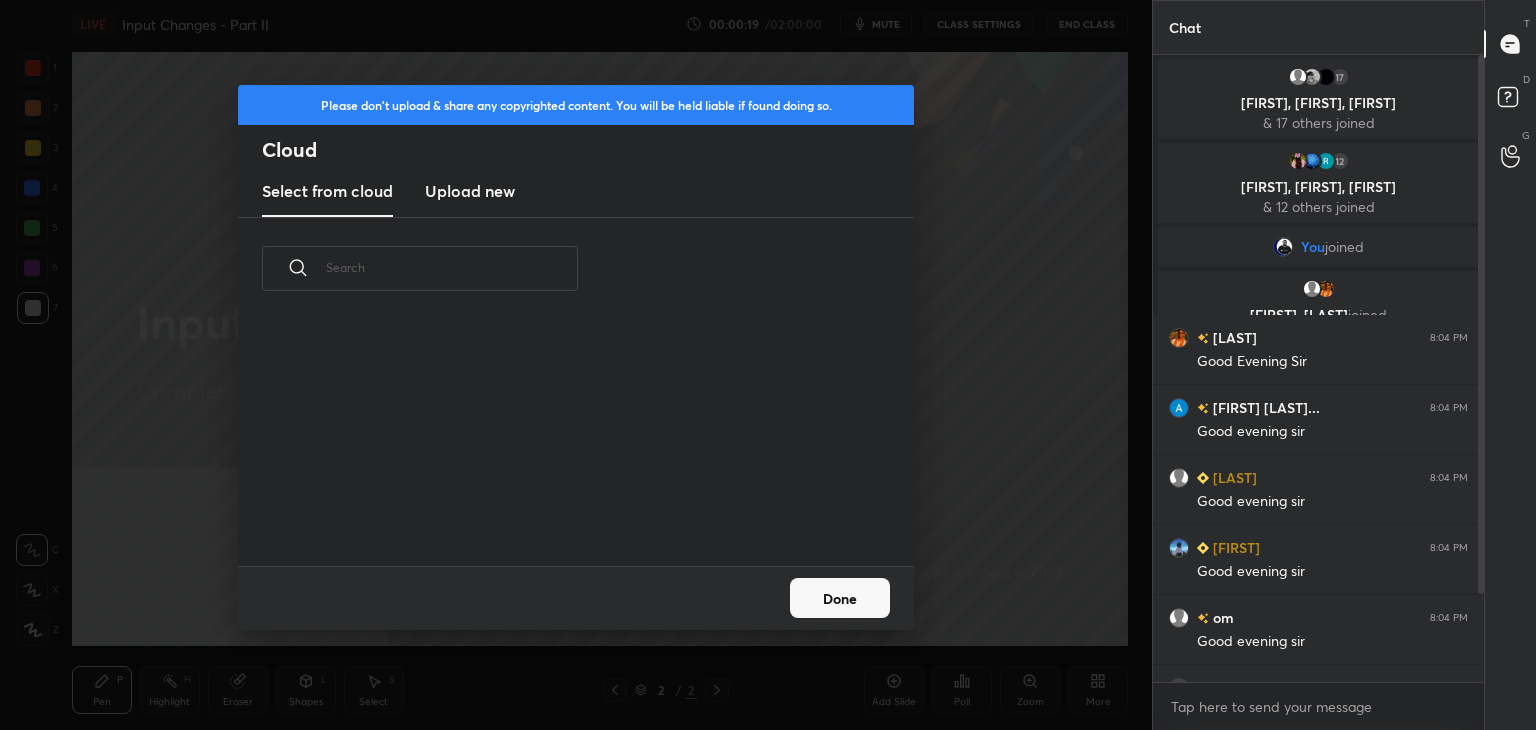 scroll, scrollTop: 5, scrollLeft: 10, axis: both 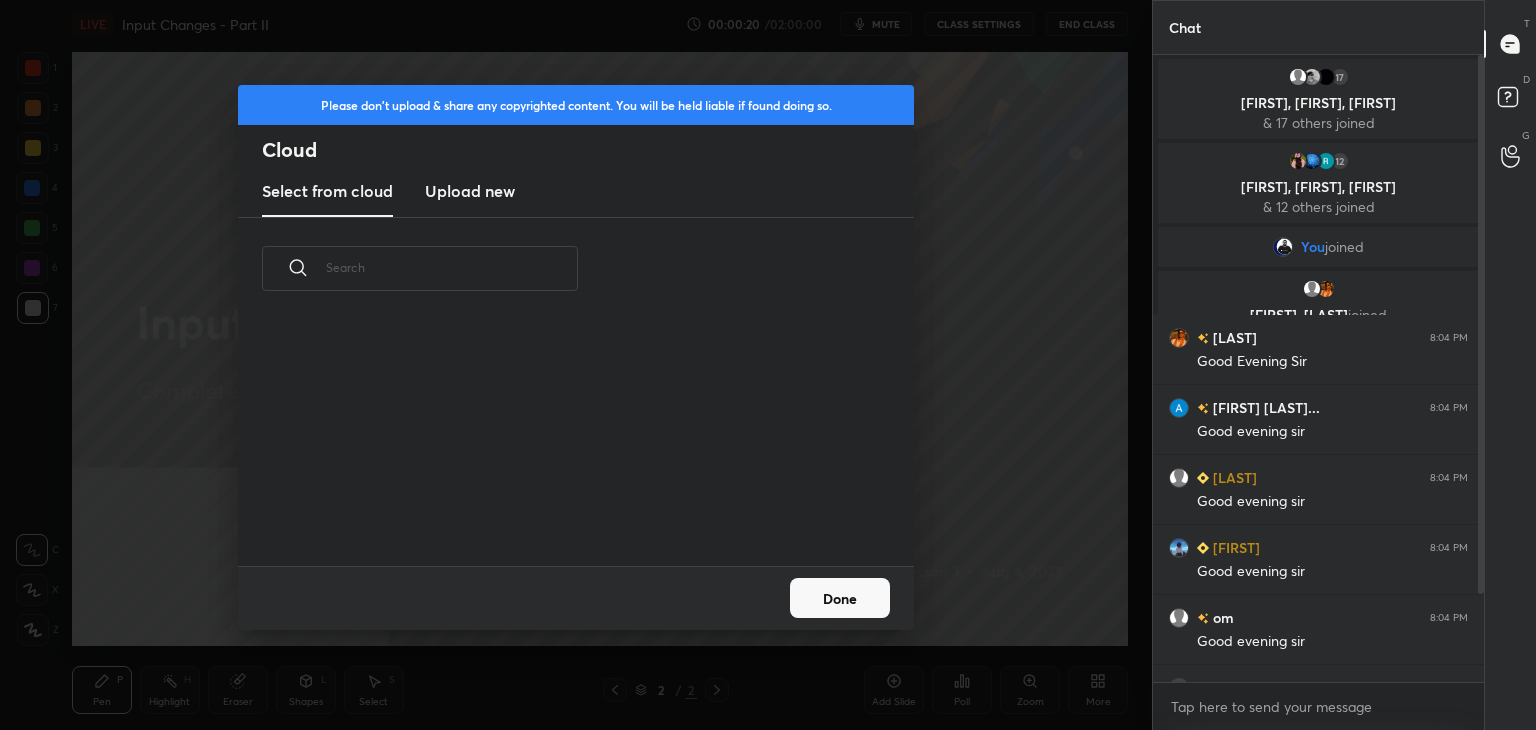 click on "Upload new" at bounding box center (470, 191) 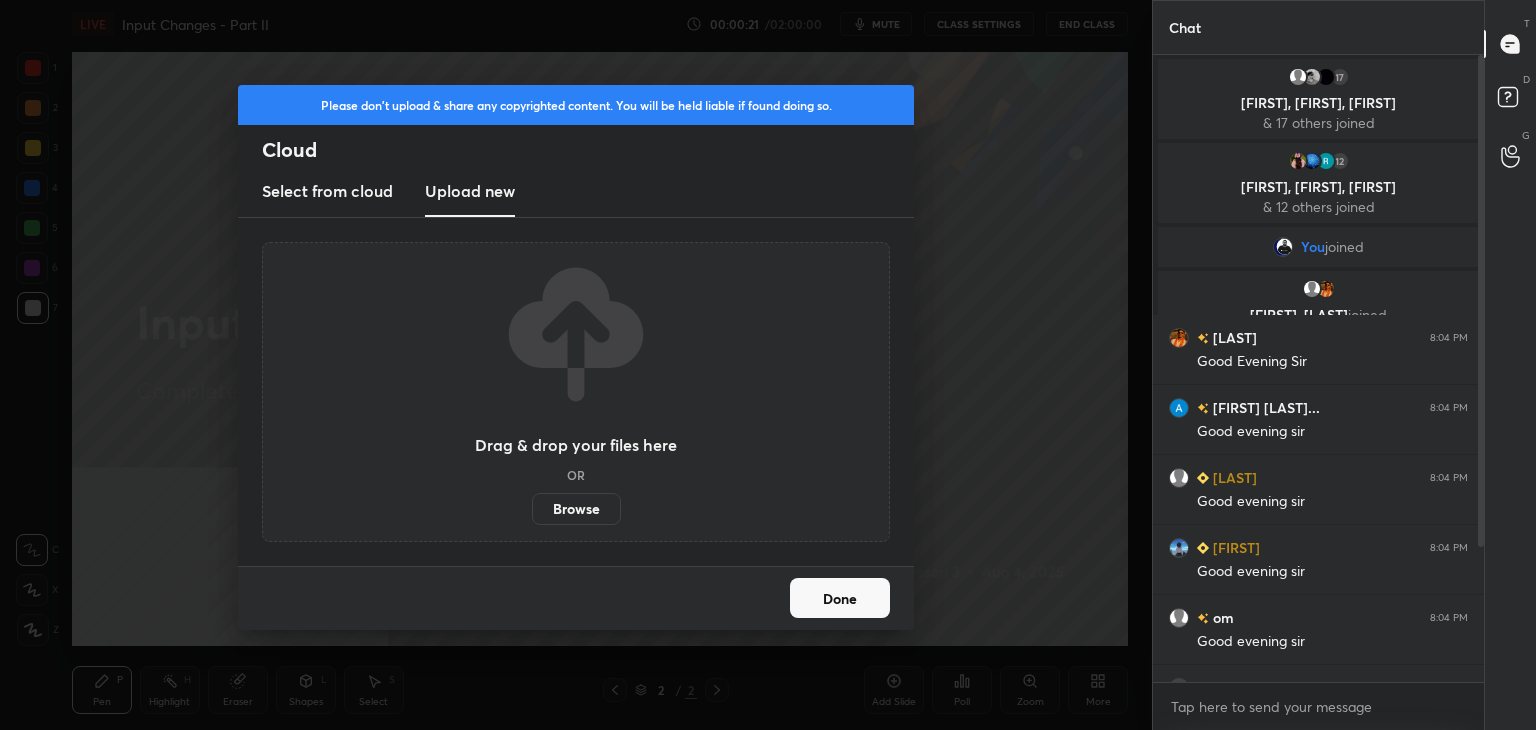 click on "Browse" at bounding box center (576, 509) 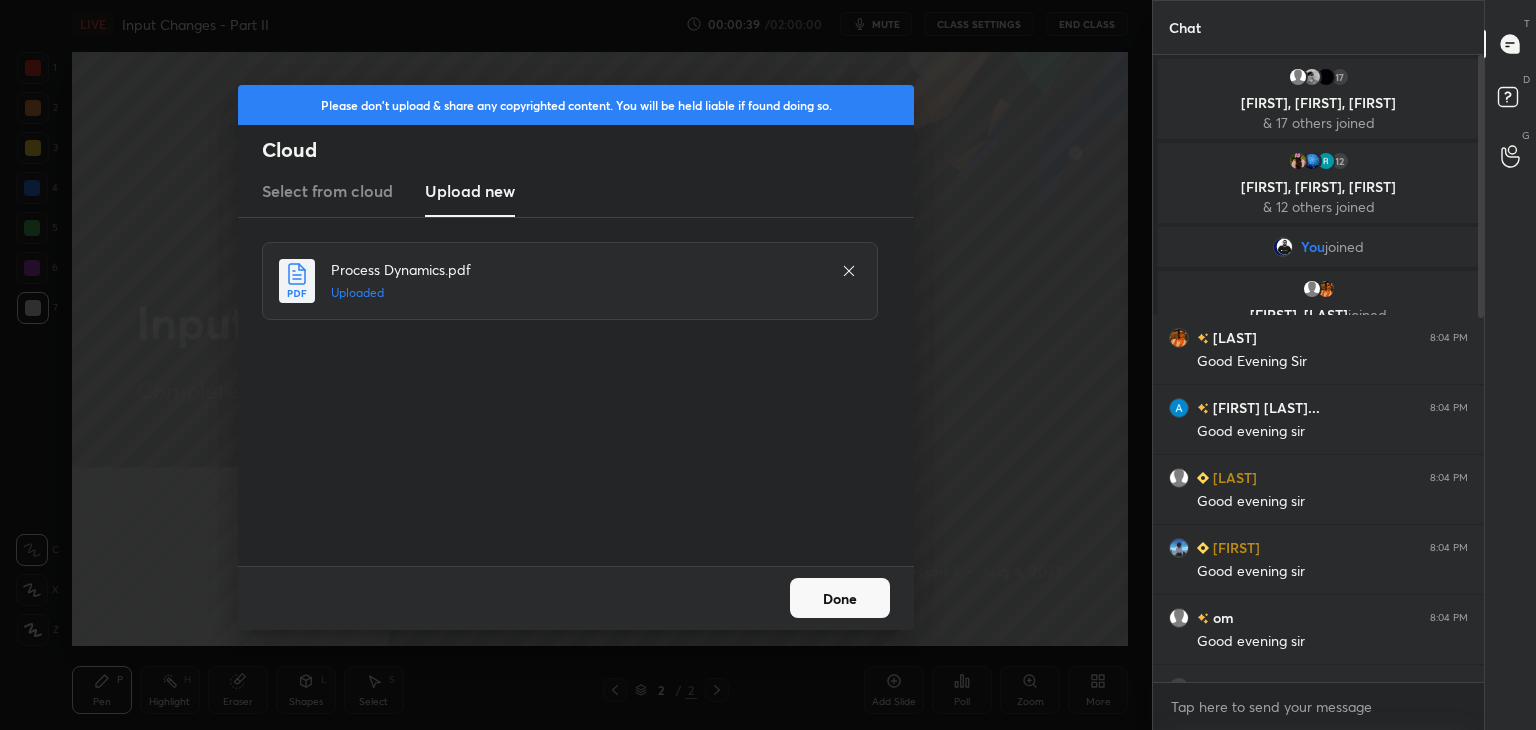 click on "Done" at bounding box center [840, 598] 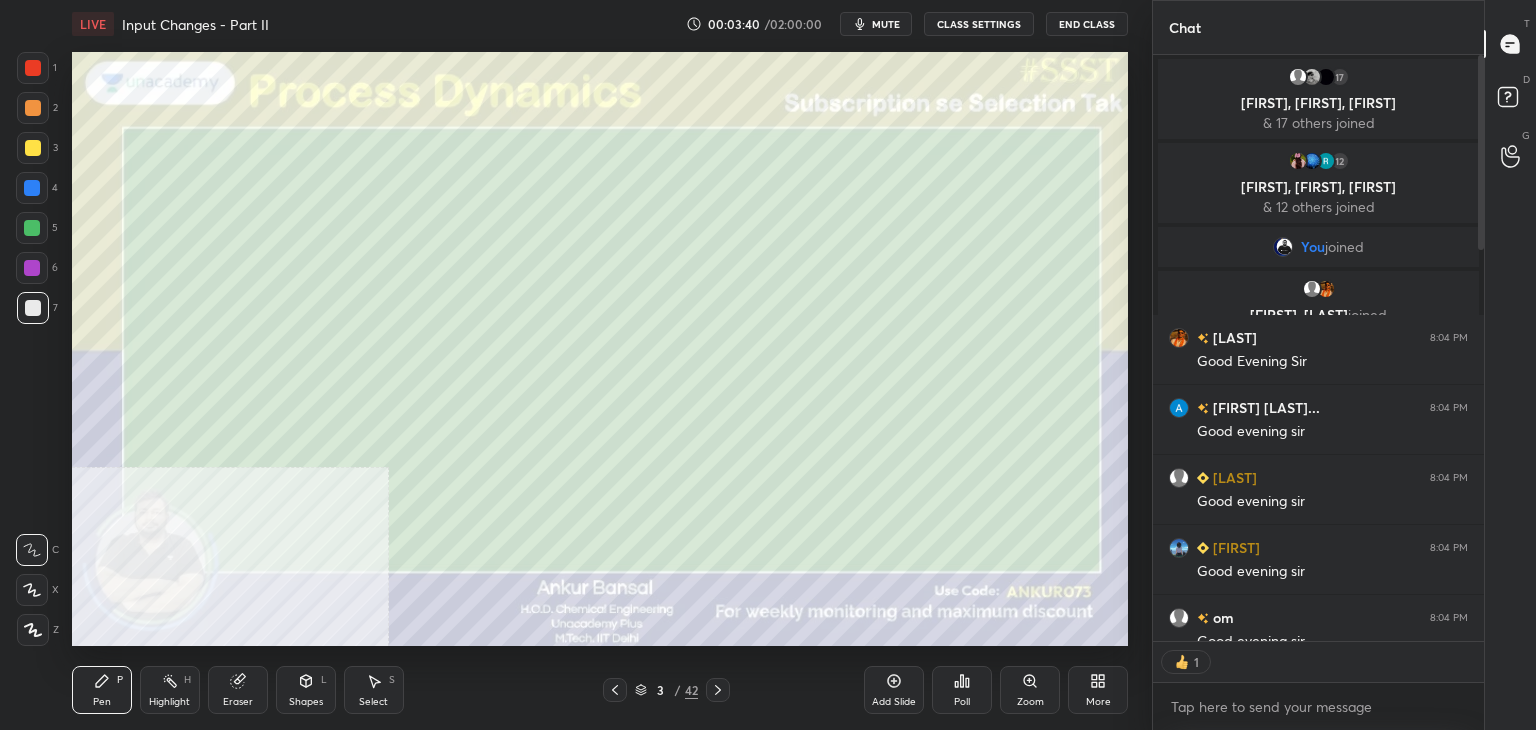 scroll, scrollTop: 581, scrollLeft: 325, axis: both 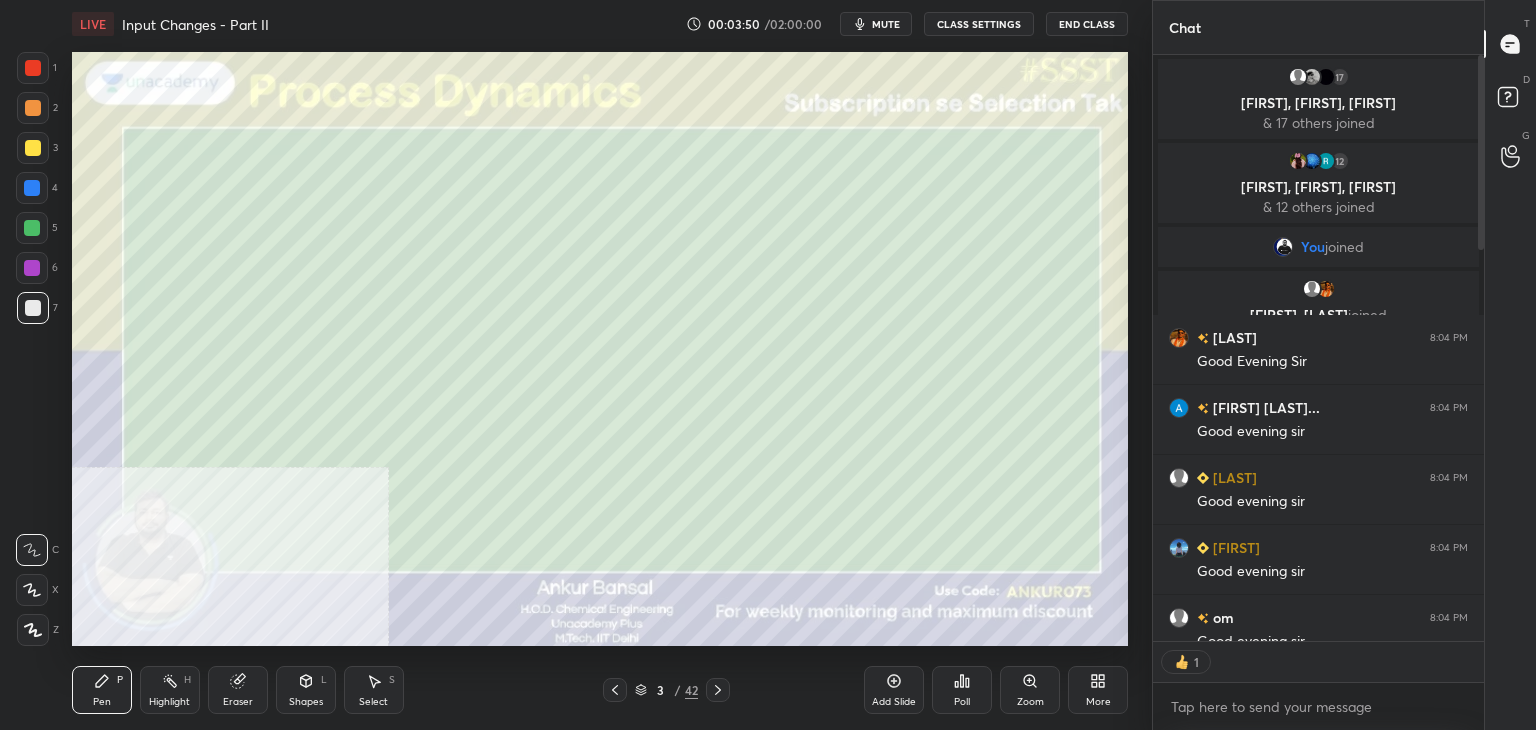 type on "x" 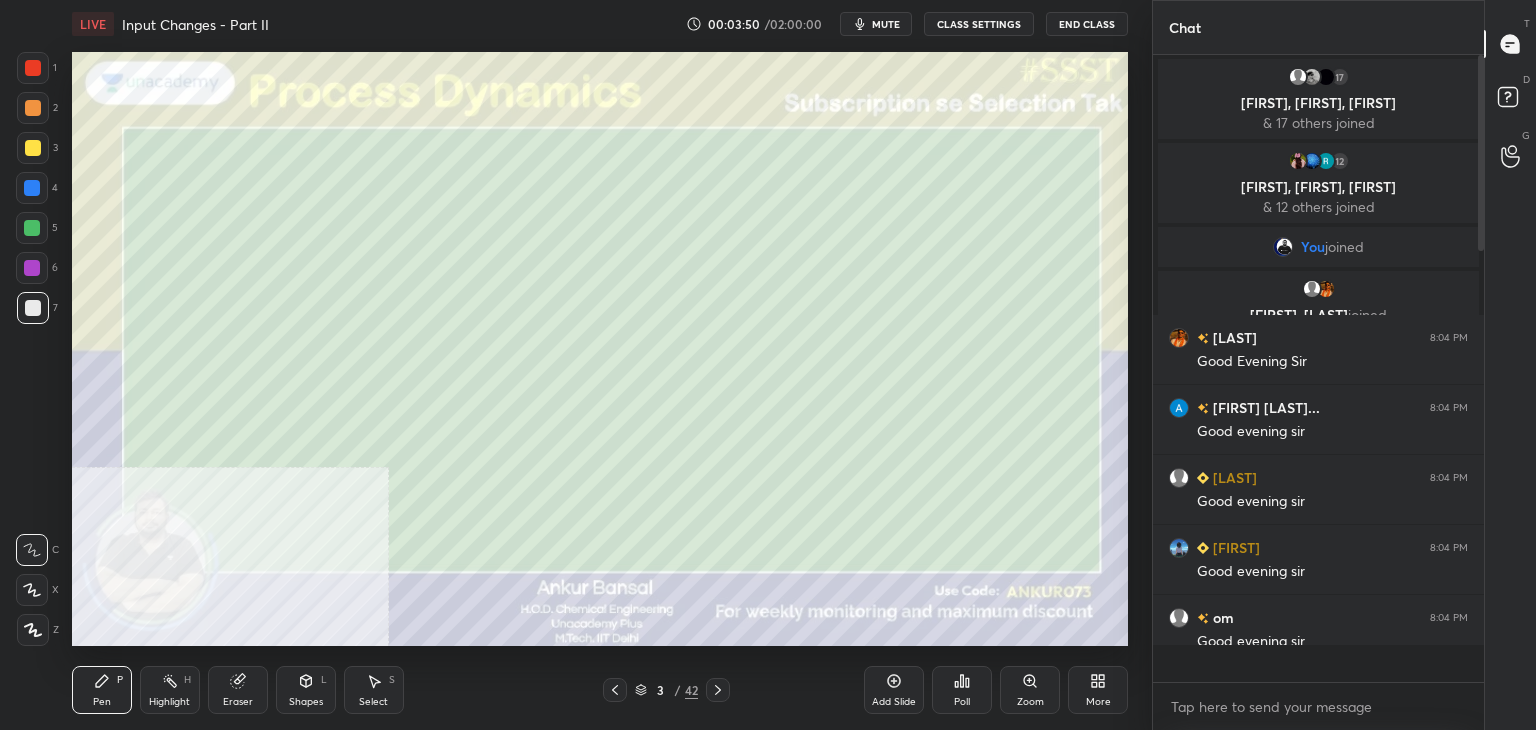 scroll, scrollTop: 6, scrollLeft: 6, axis: both 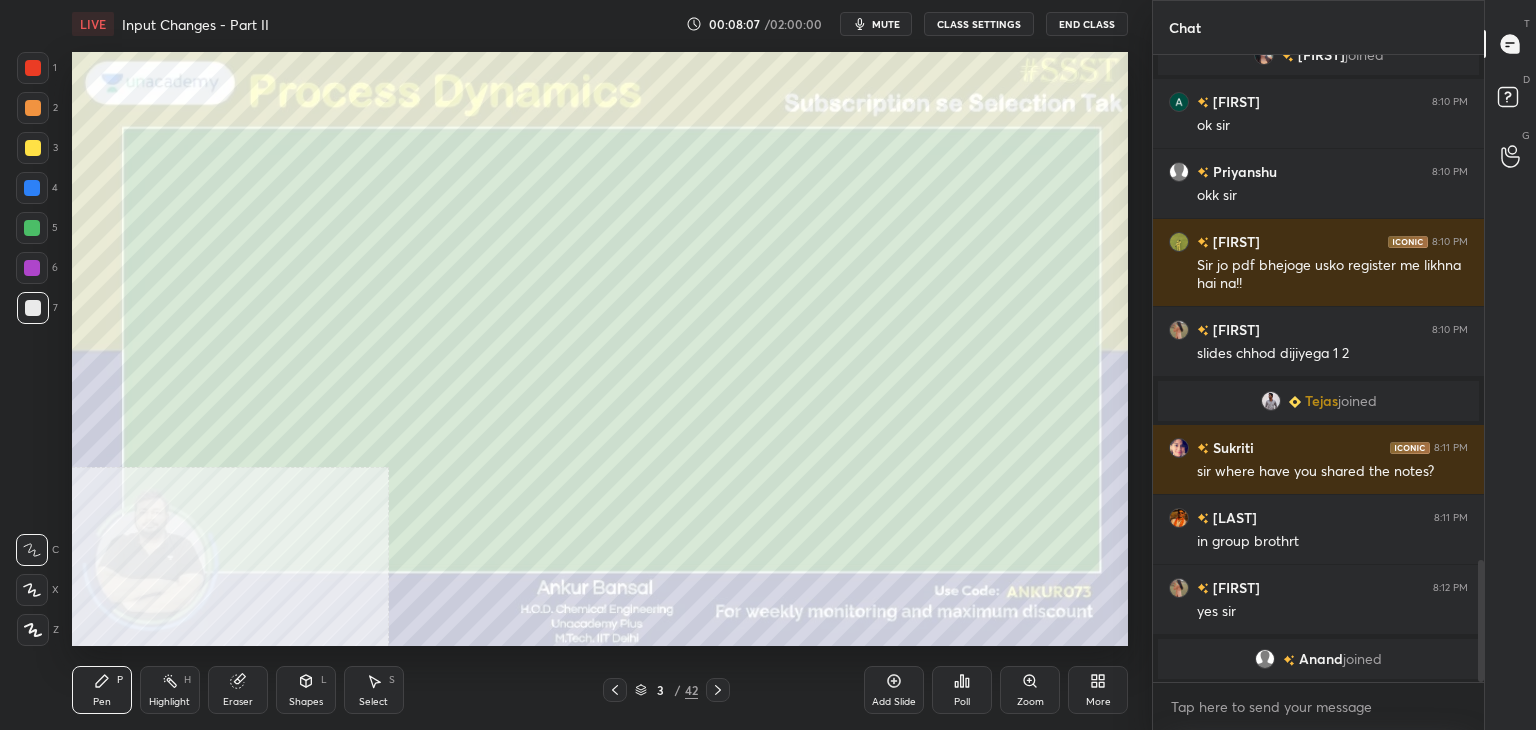 click at bounding box center (32, 590) 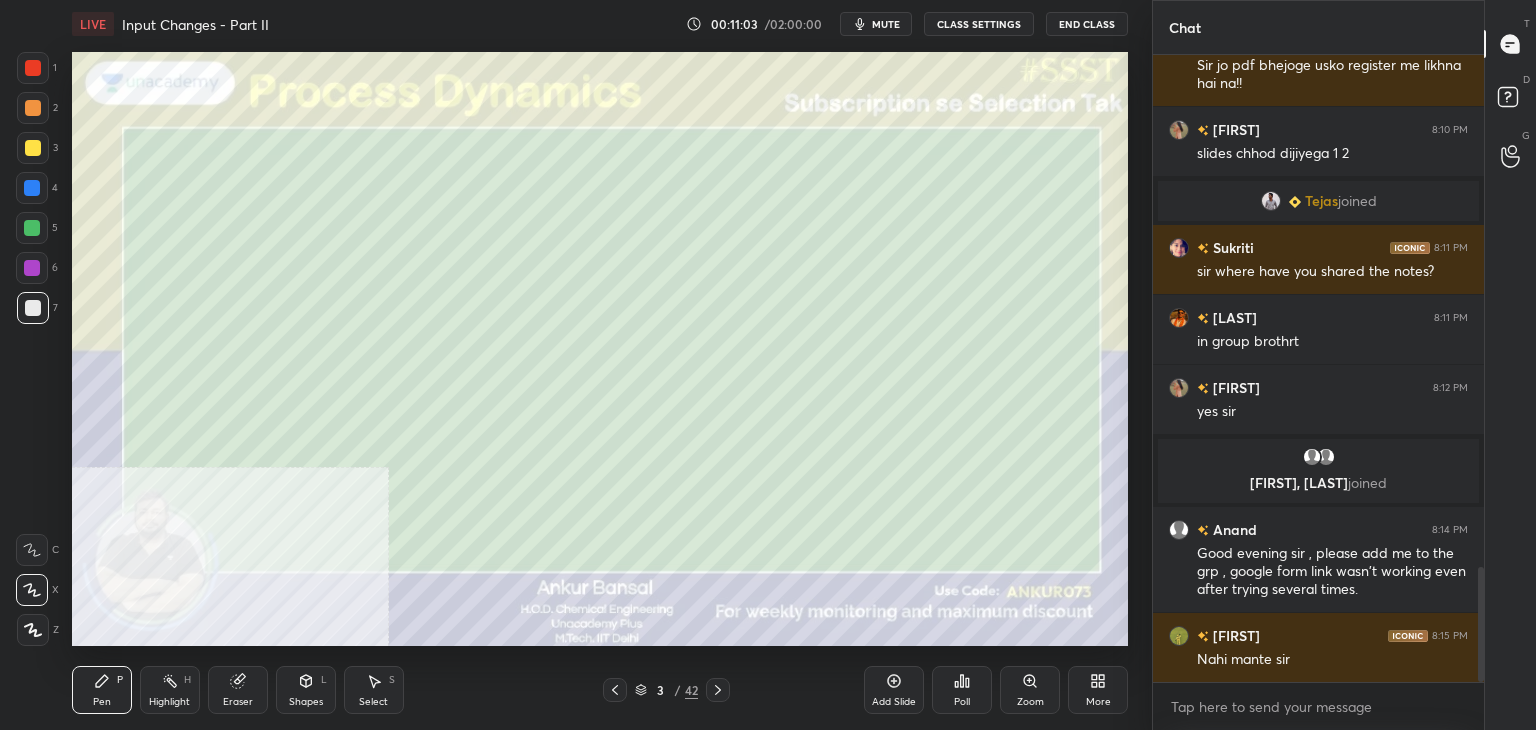 scroll, scrollTop: 2796, scrollLeft: 0, axis: vertical 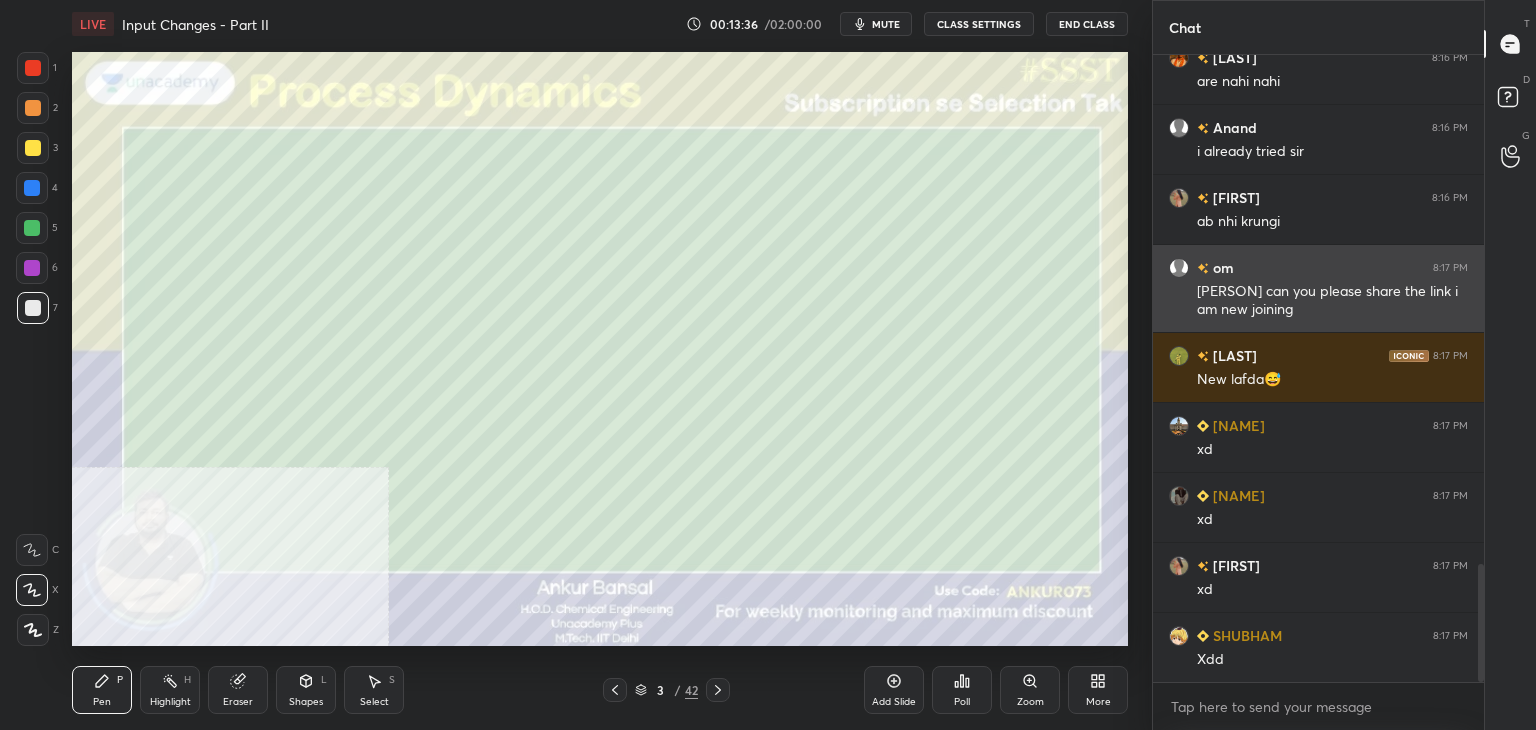 click on "[PERSON] can you please share the link i am new joining" at bounding box center [1332, 301] 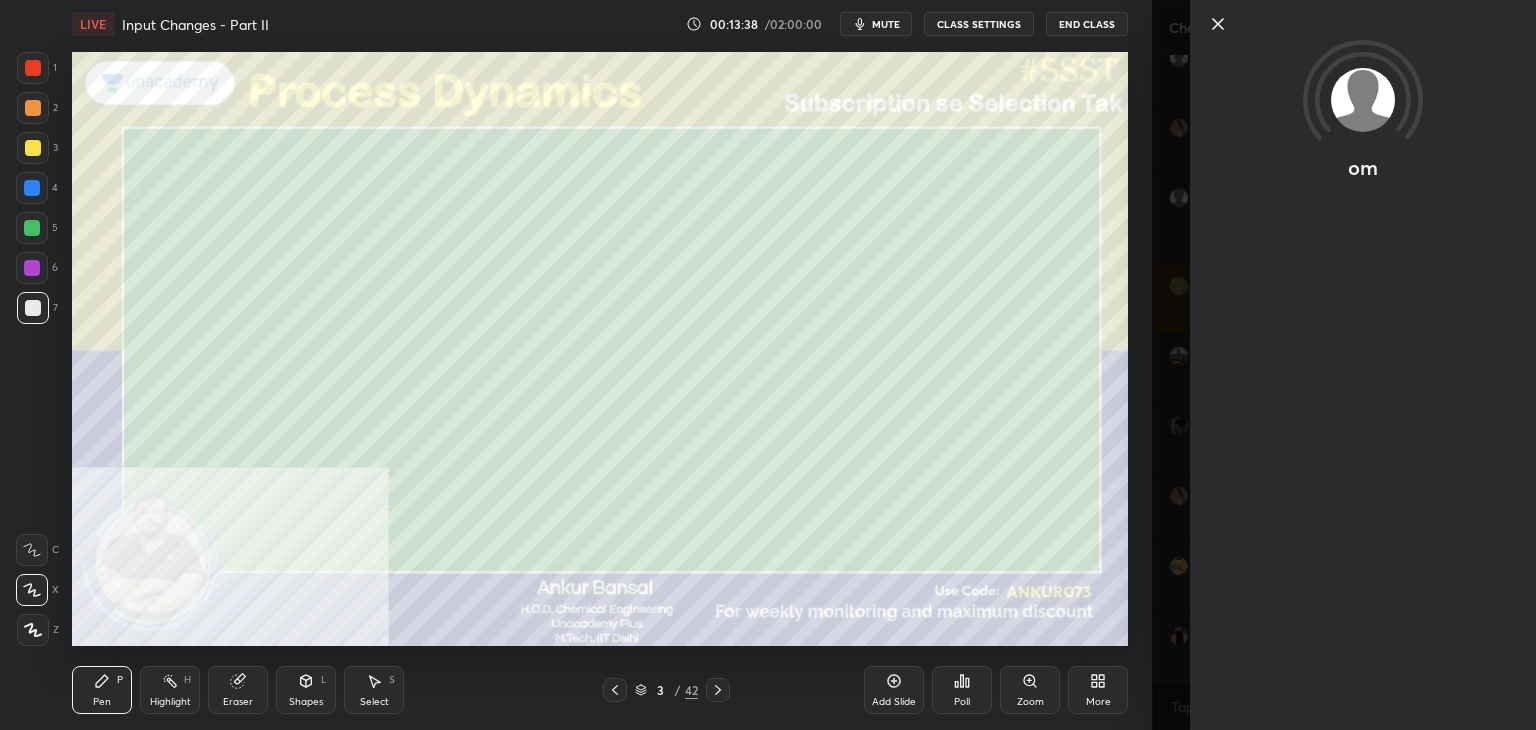scroll, scrollTop: 2848, scrollLeft: 0, axis: vertical 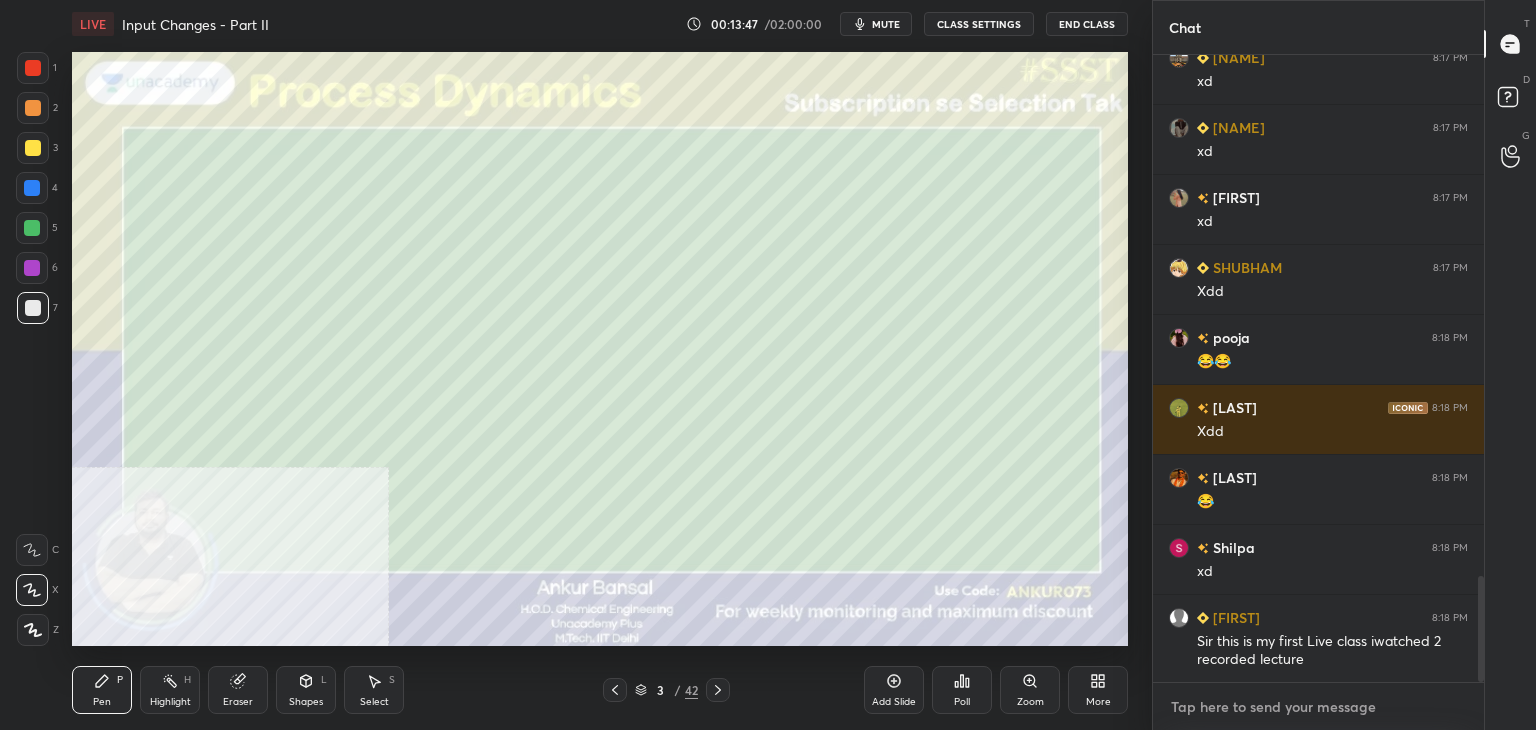 type on "x" 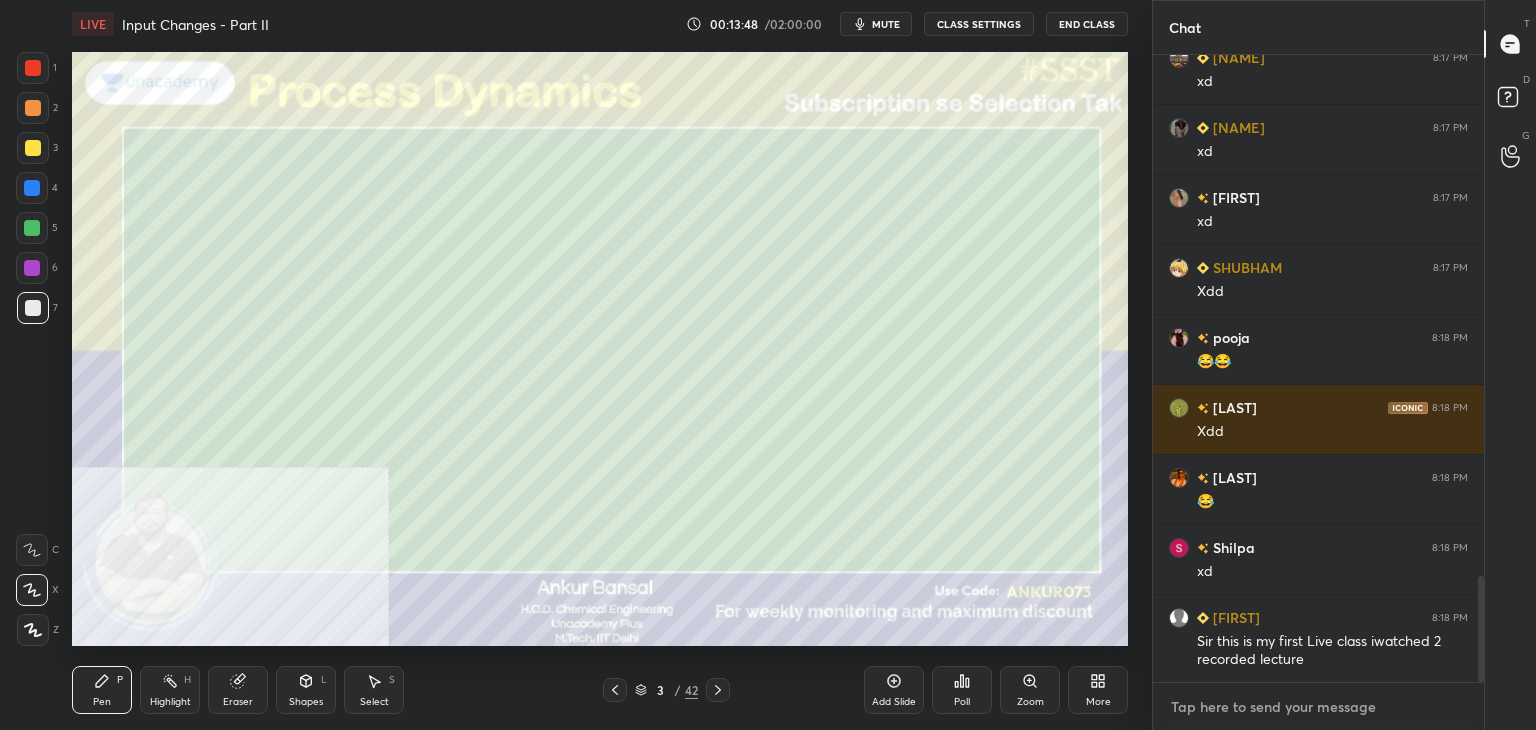 paste on "https://t.me/gateforchemical" 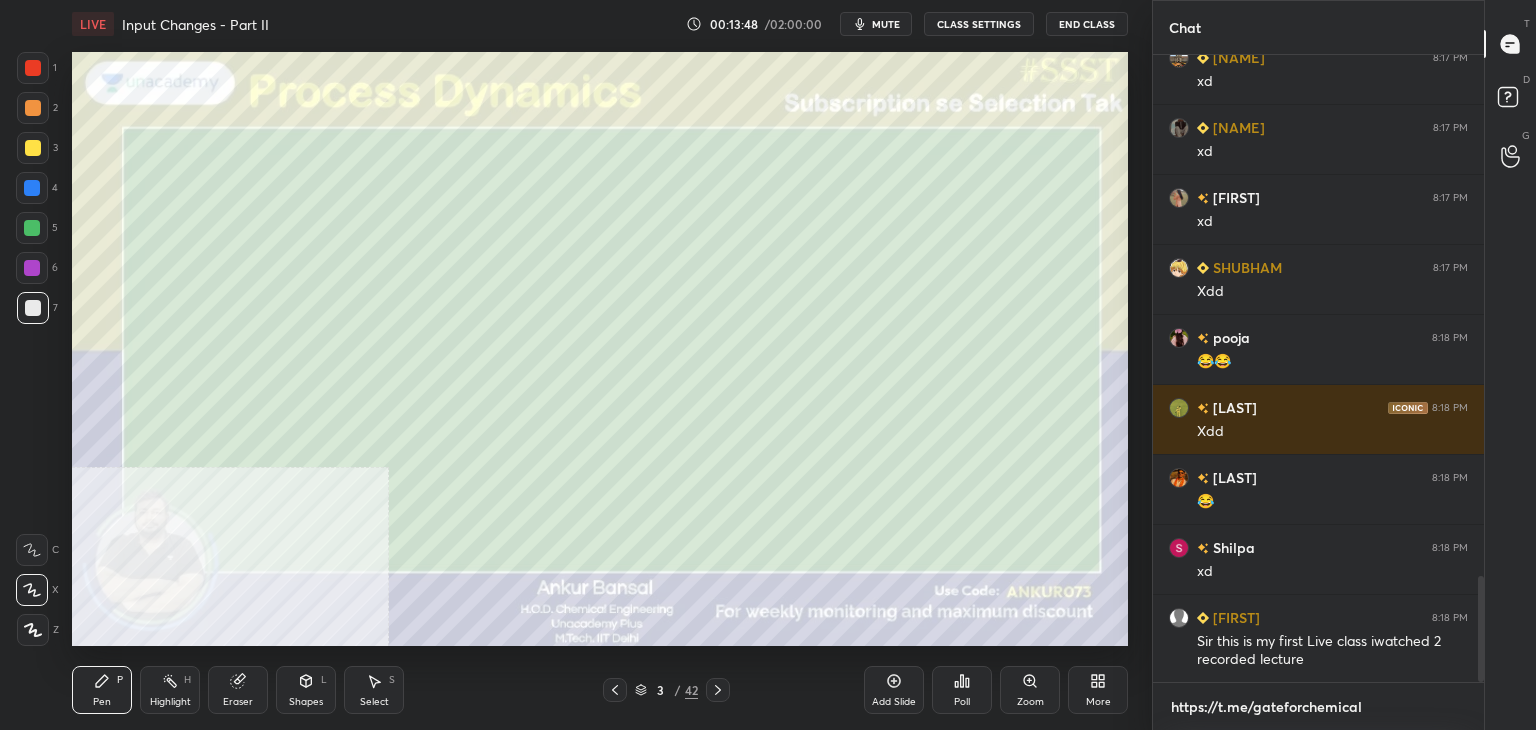 scroll, scrollTop: 616, scrollLeft: 325, axis: both 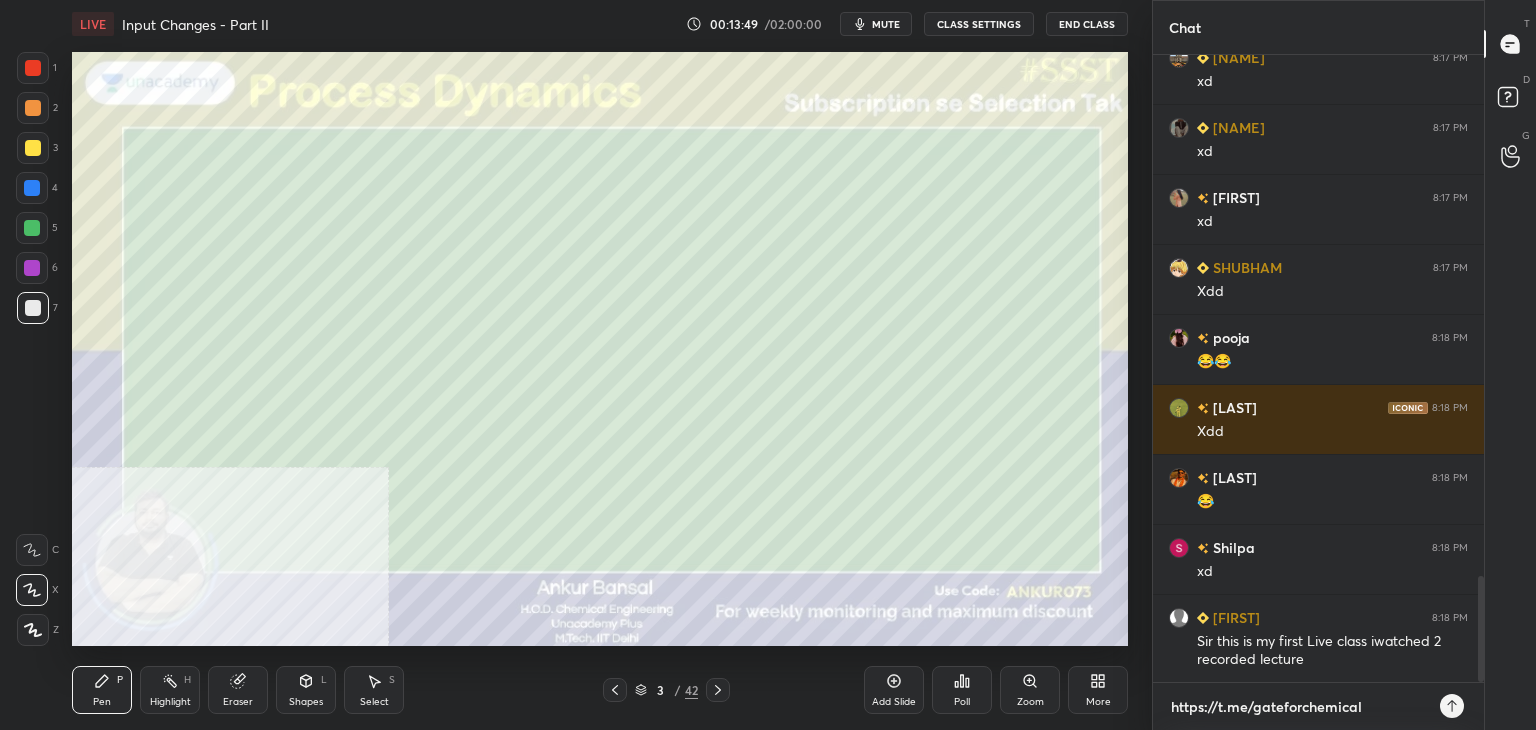 type 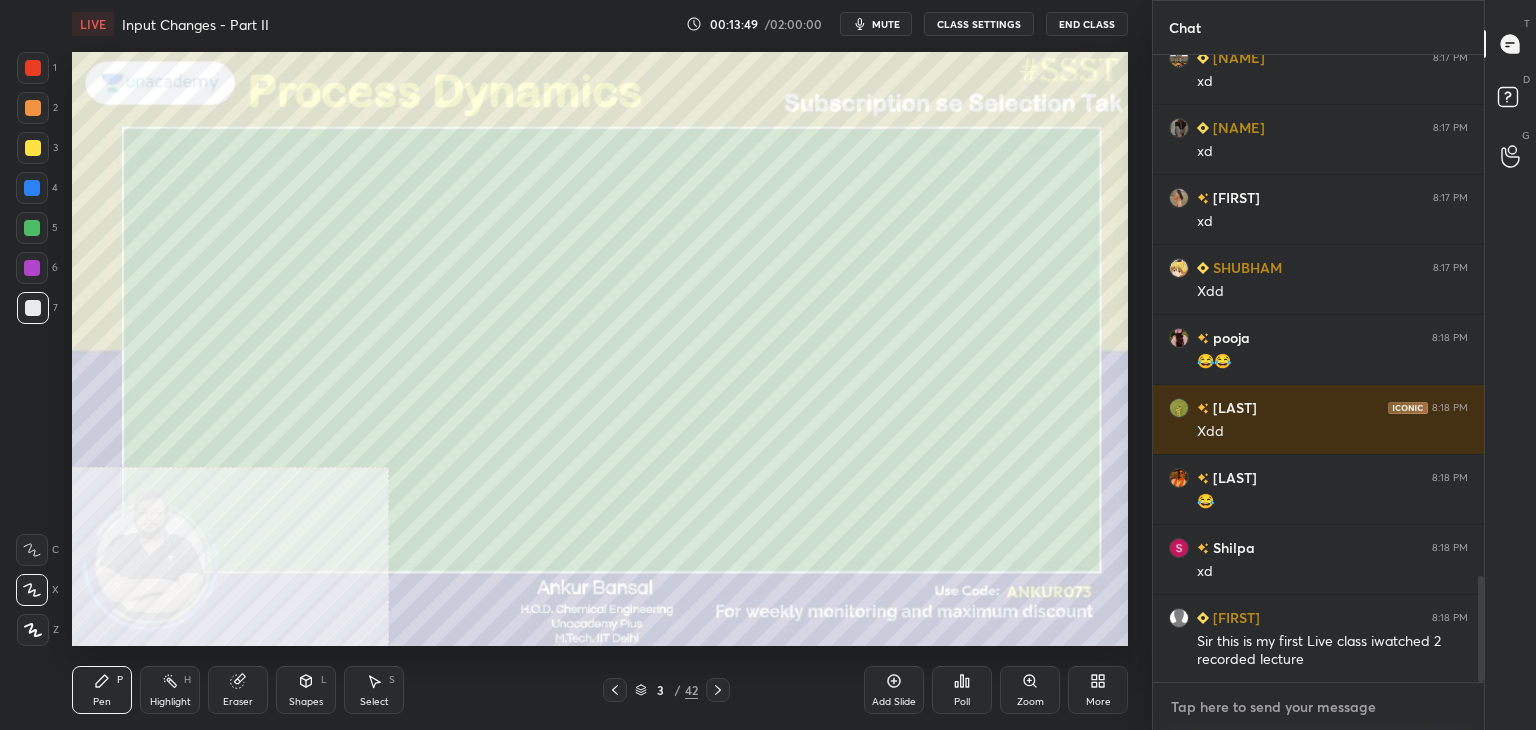 scroll, scrollTop: 3188, scrollLeft: 0, axis: vertical 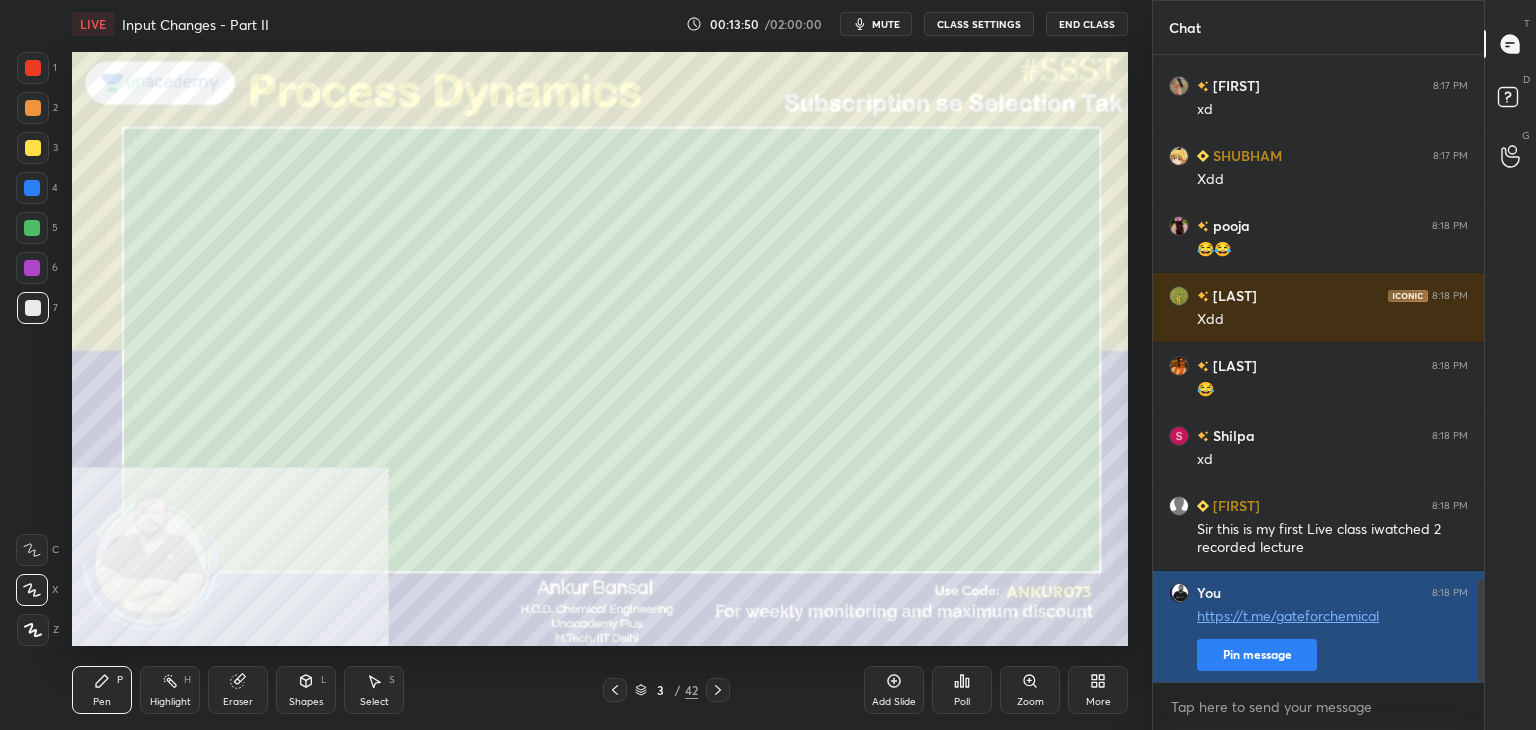 click on "Pin message" at bounding box center (1257, 655) 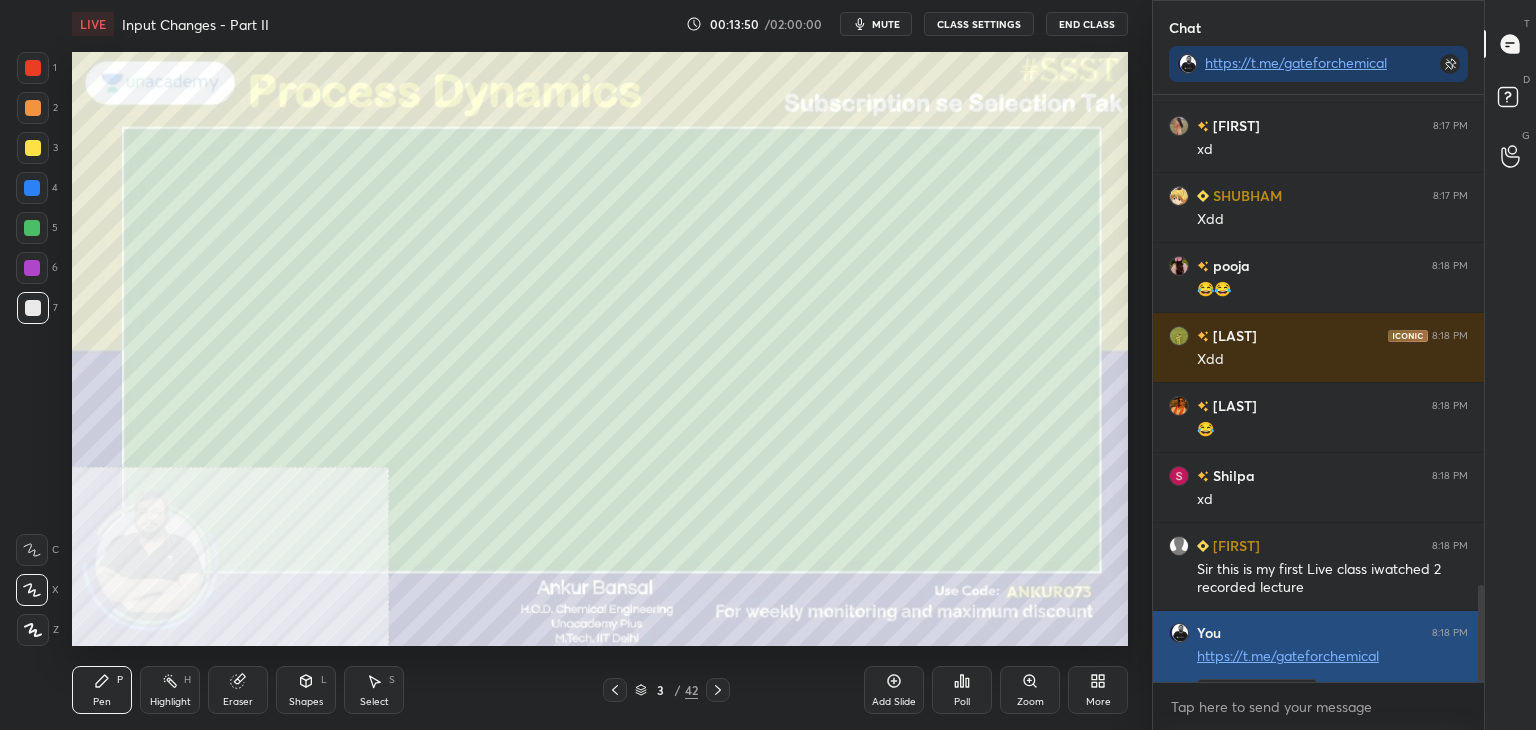scroll, scrollTop: 581, scrollLeft: 325, axis: both 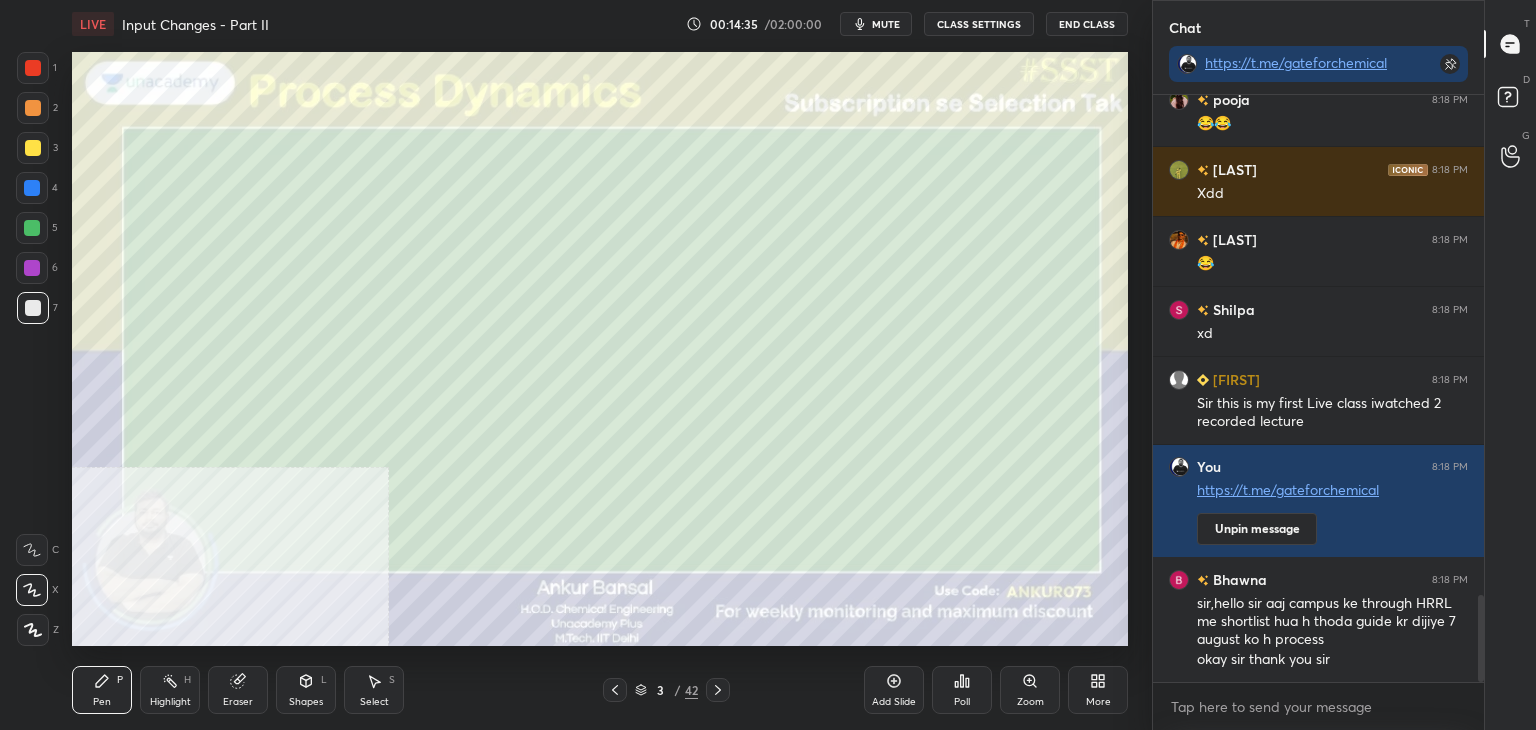 click on "Shapes L" at bounding box center (306, 690) 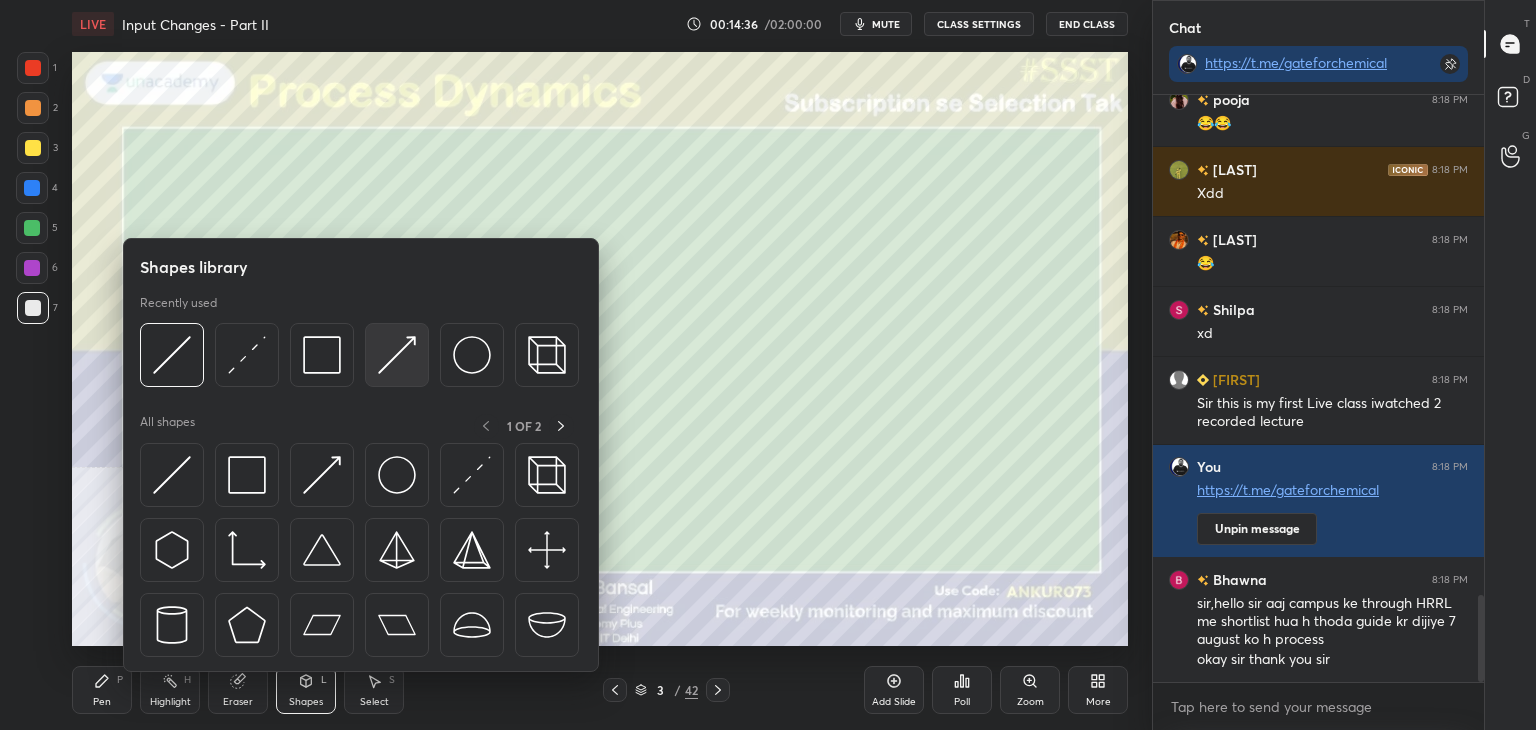 click at bounding box center (397, 355) 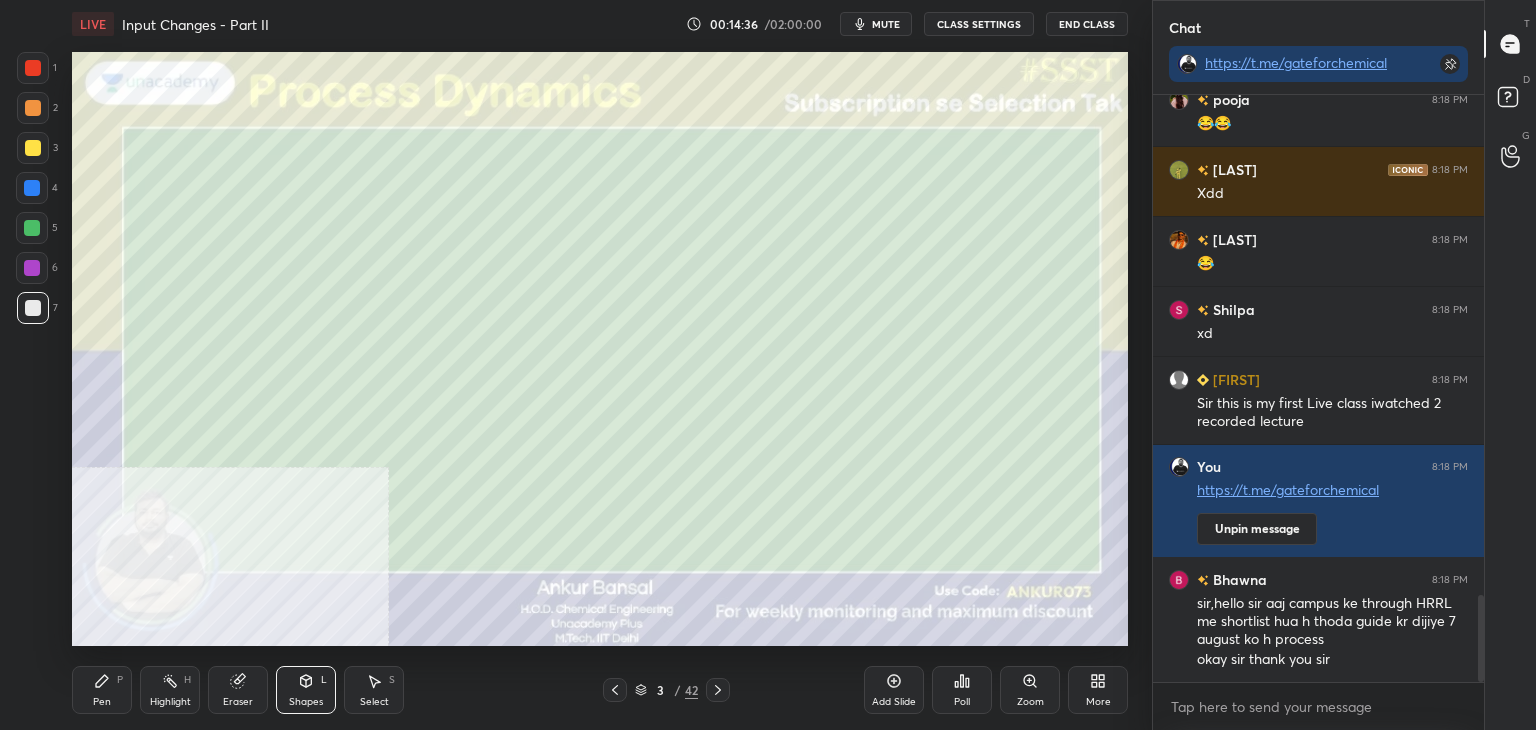 scroll, scrollTop: 3424, scrollLeft: 0, axis: vertical 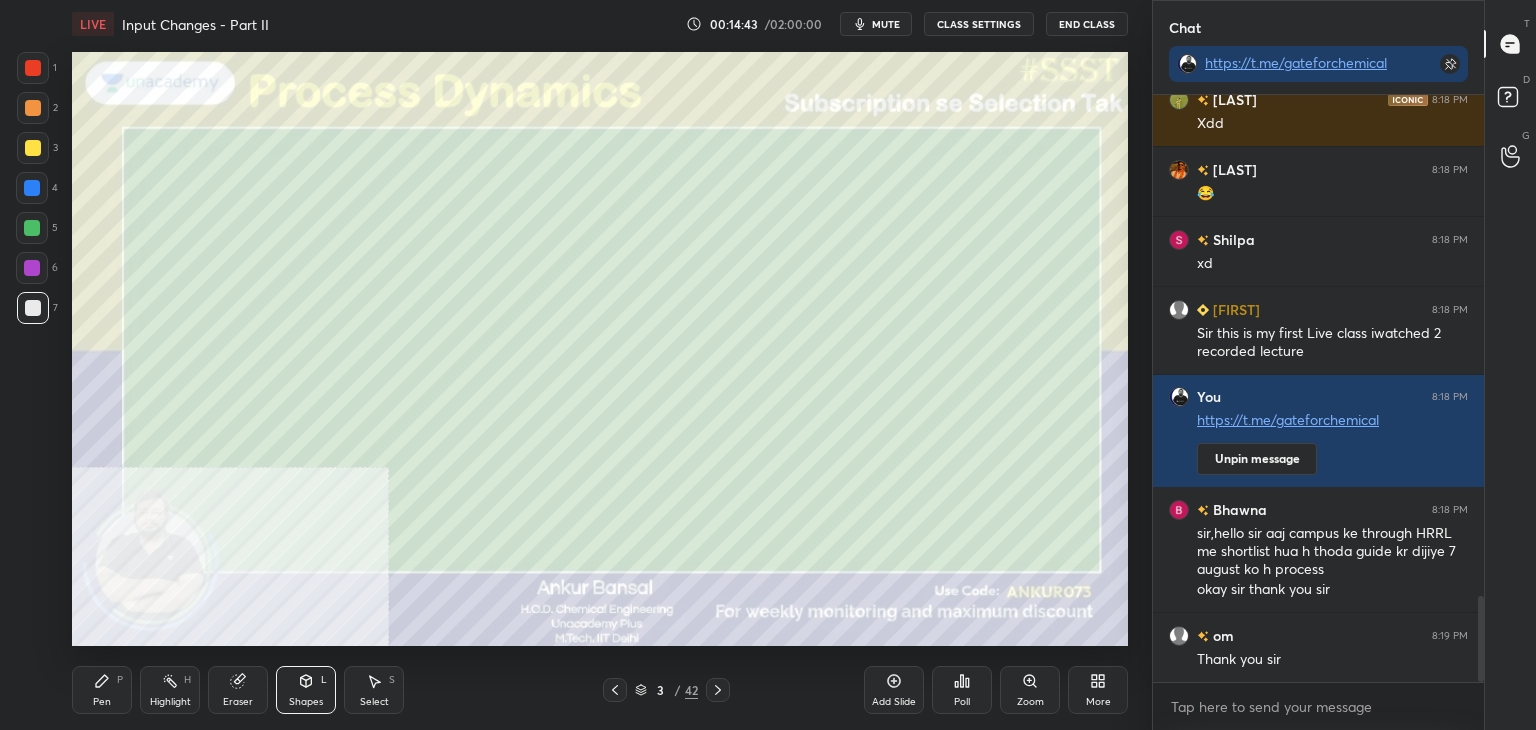 click on "Shapes L" at bounding box center (306, 690) 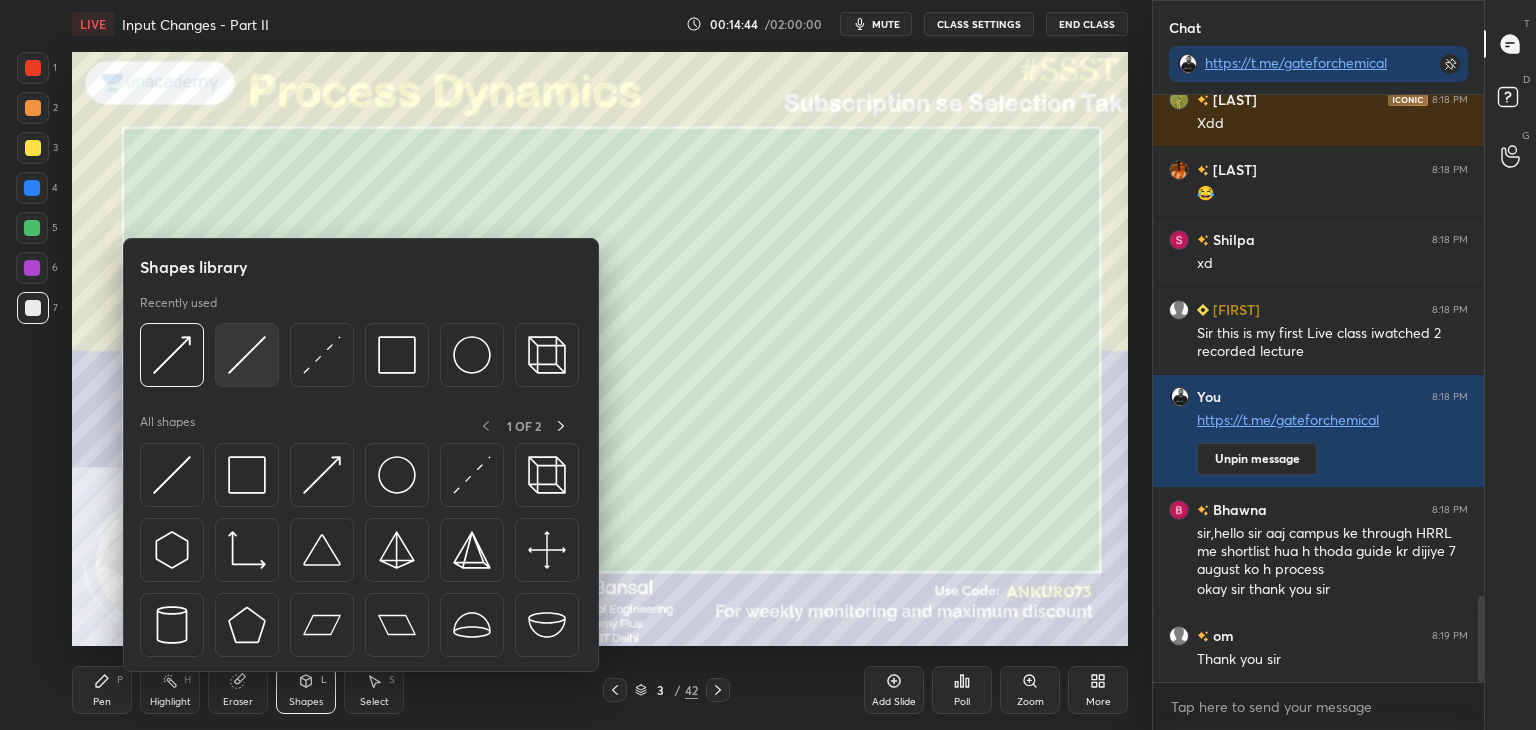 click at bounding box center [247, 355] 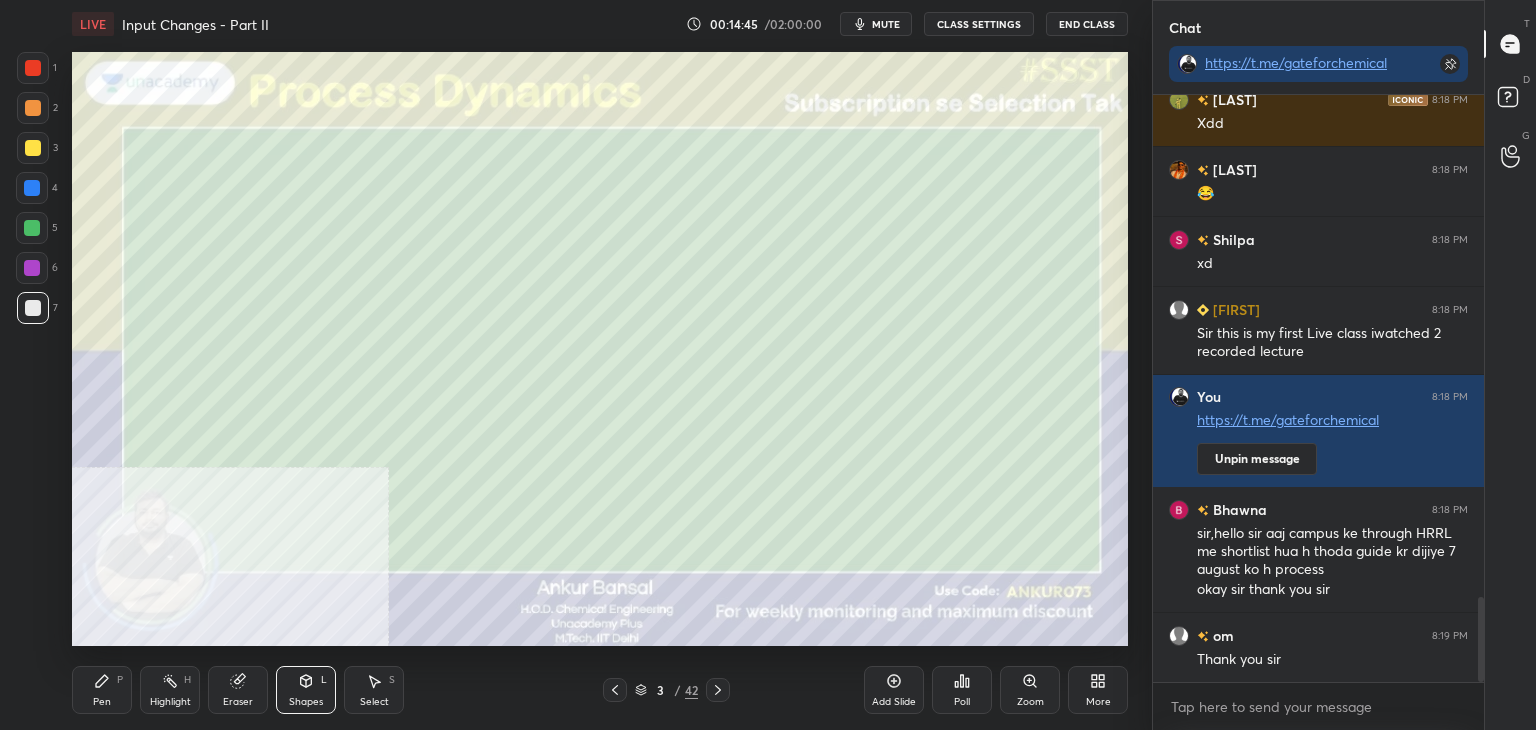 scroll, scrollTop: 3472, scrollLeft: 0, axis: vertical 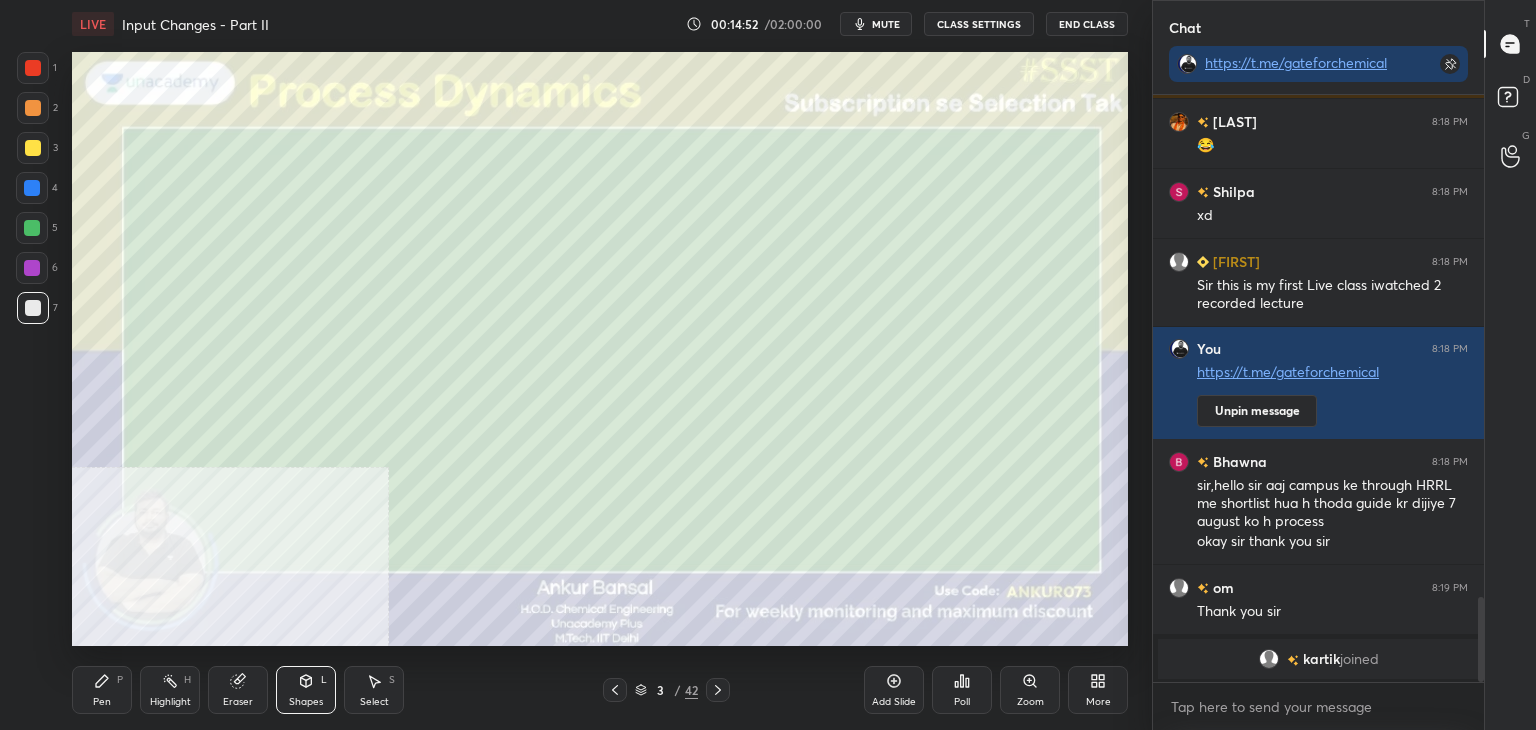 click on "Pen P" at bounding box center [102, 690] 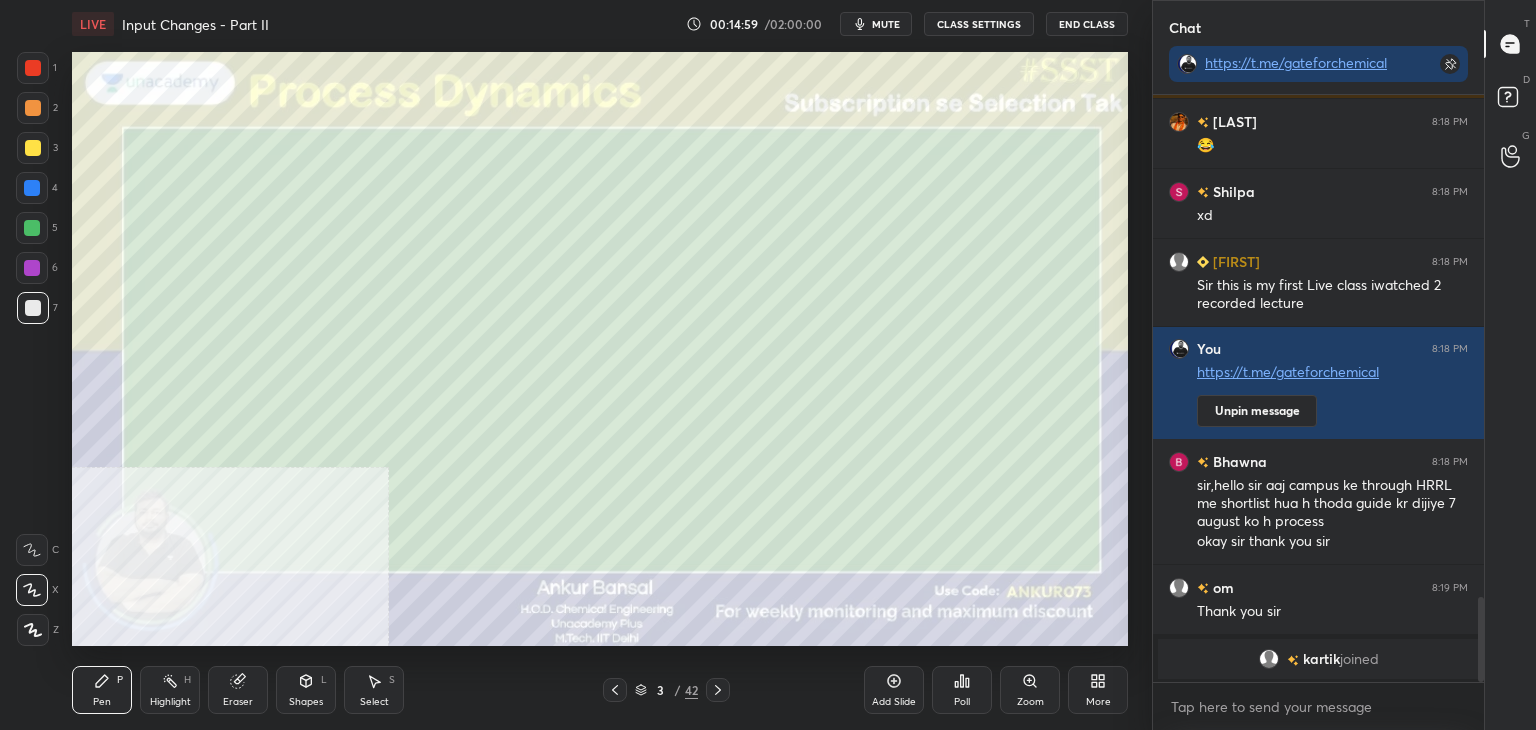 click on "Eraser" at bounding box center (238, 690) 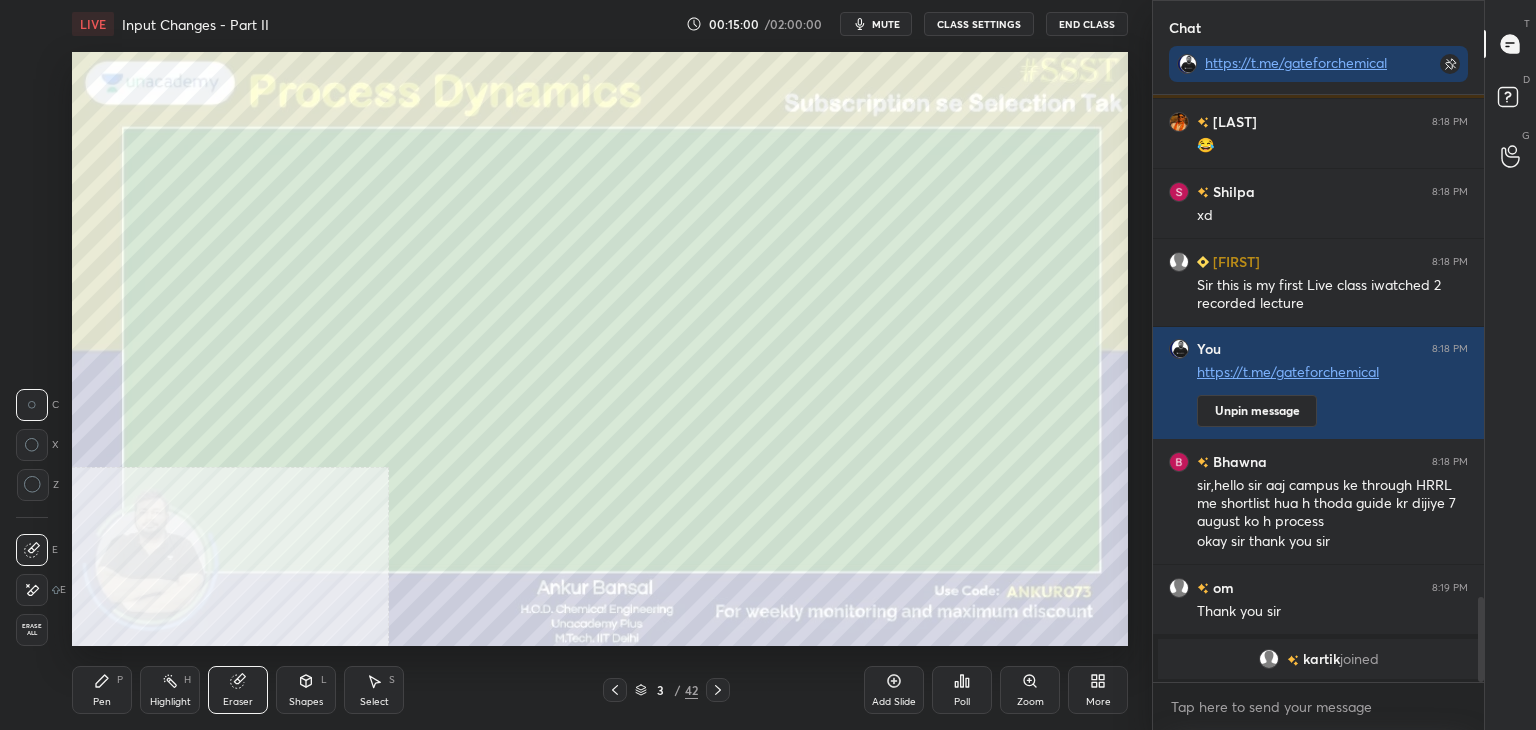 click at bounding box center (32, 590) 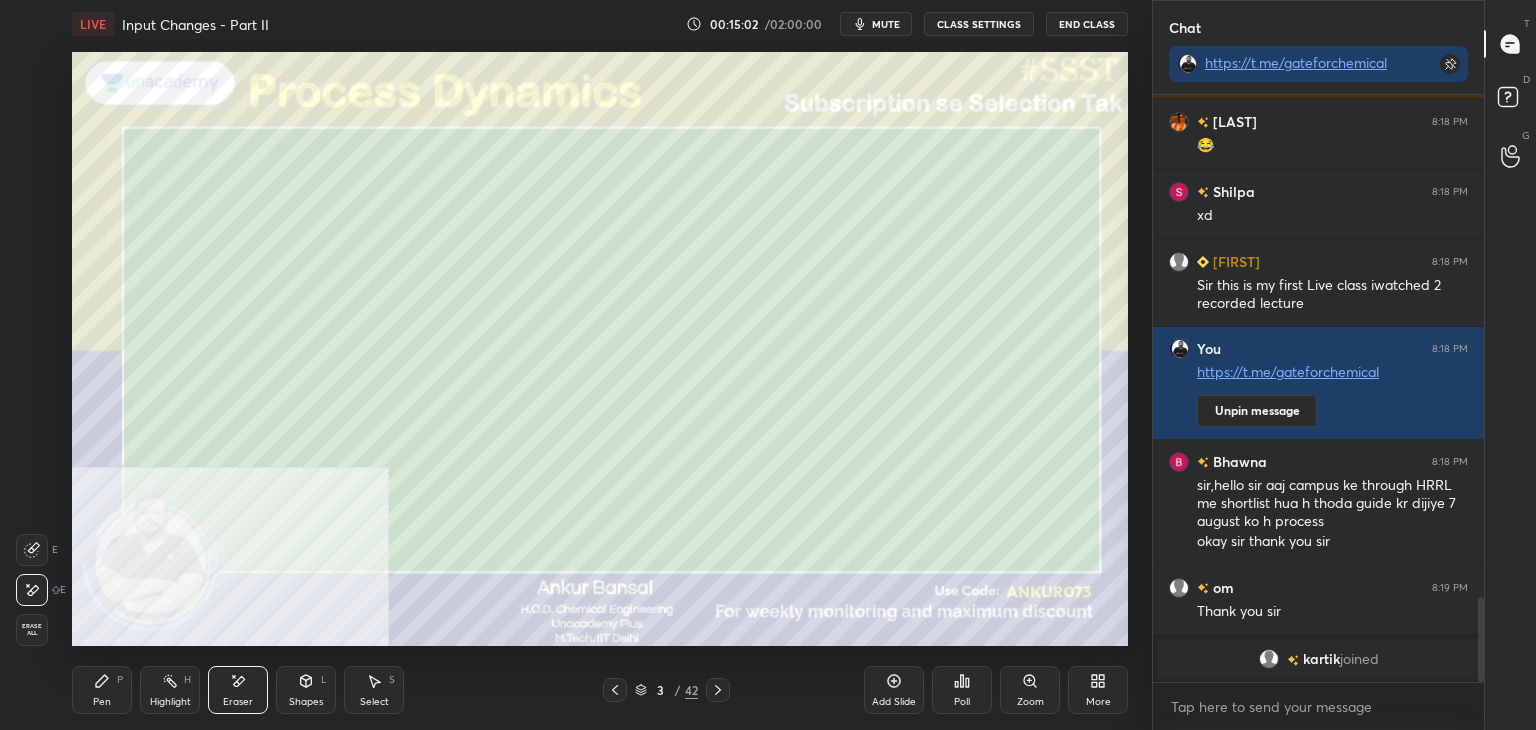 click on "Pen P" at bounding box center (102, 690) 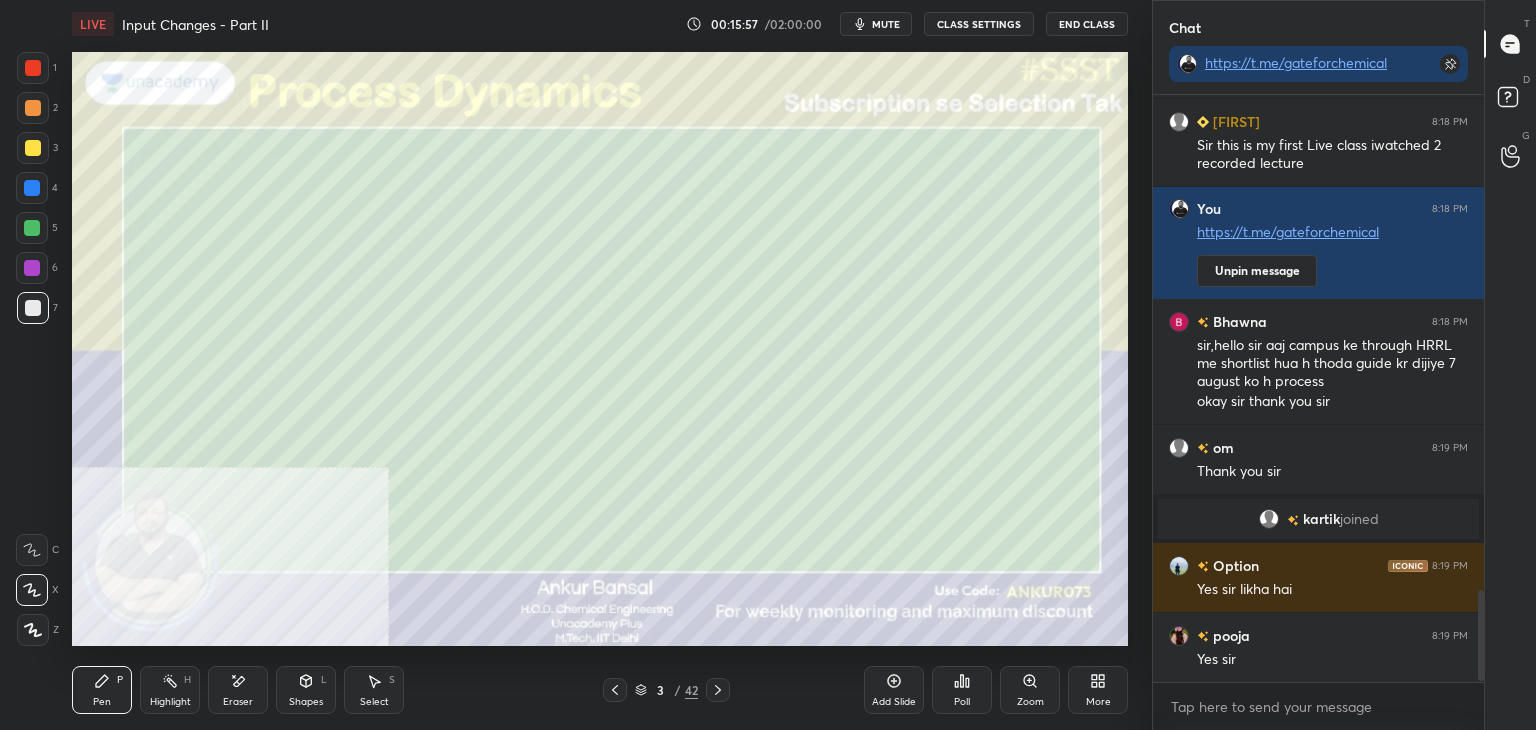 scroll, scrollTop: 3232, scrollLeft: 0, axis: vertical 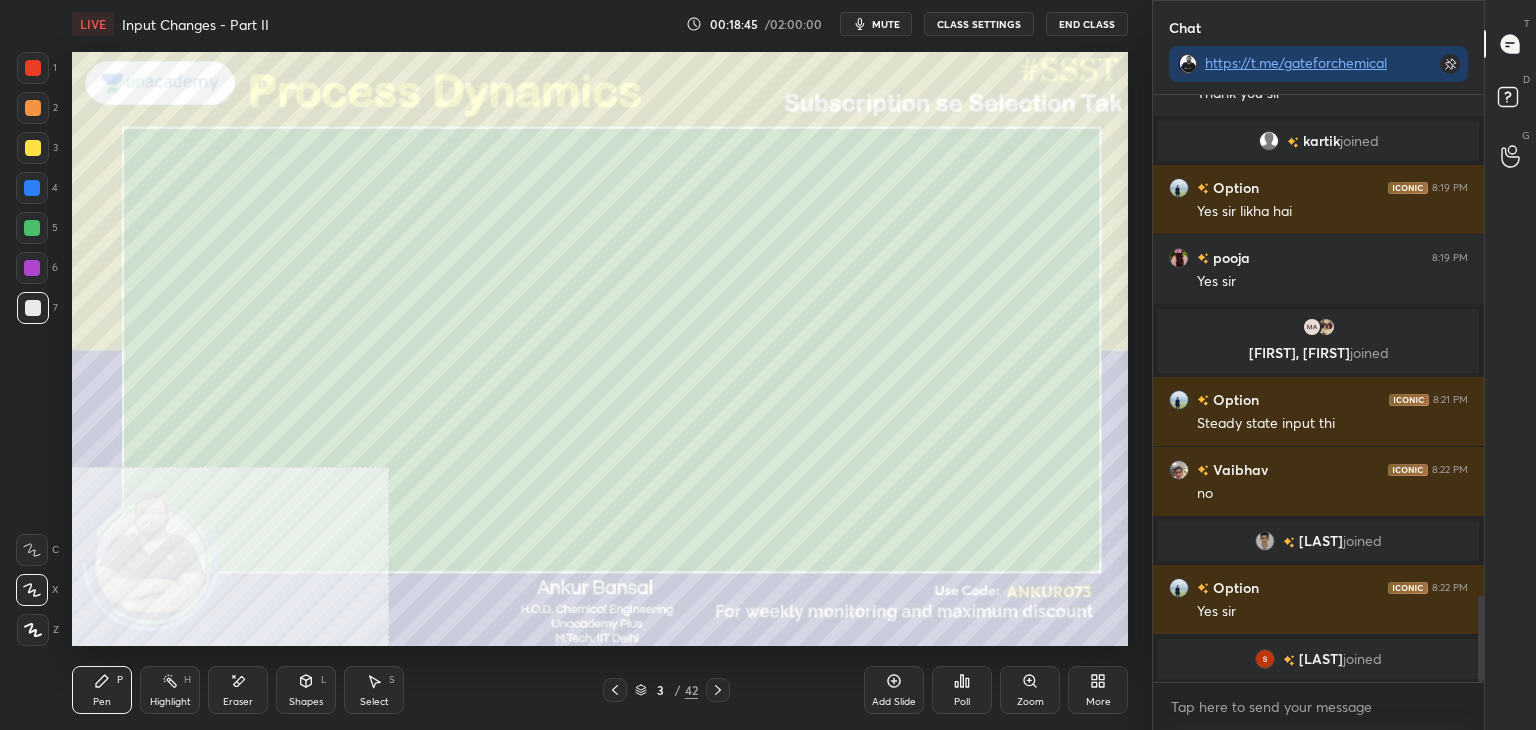 click on "Shapes L" at bounding box center (306, 690) 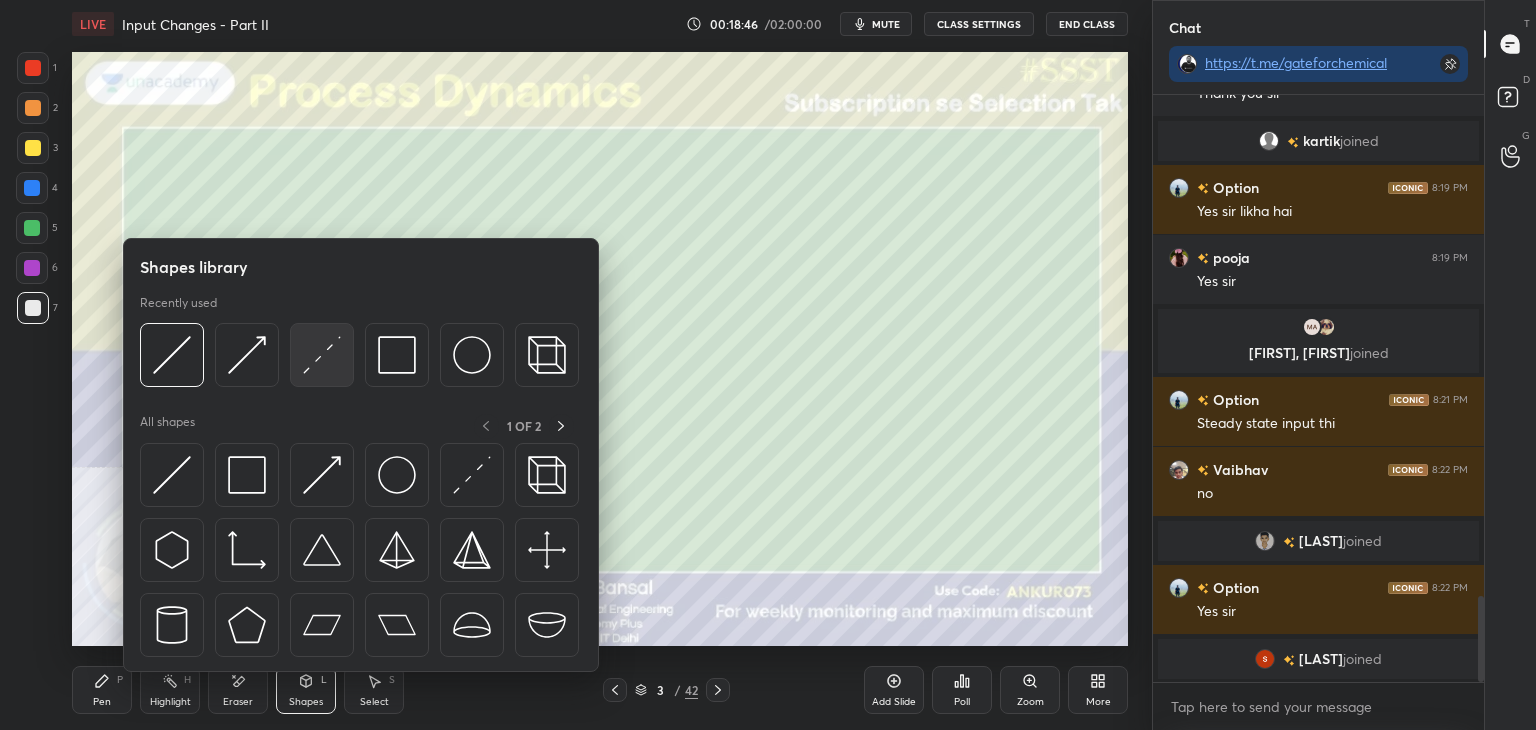 click at bounding box center (322, 355) 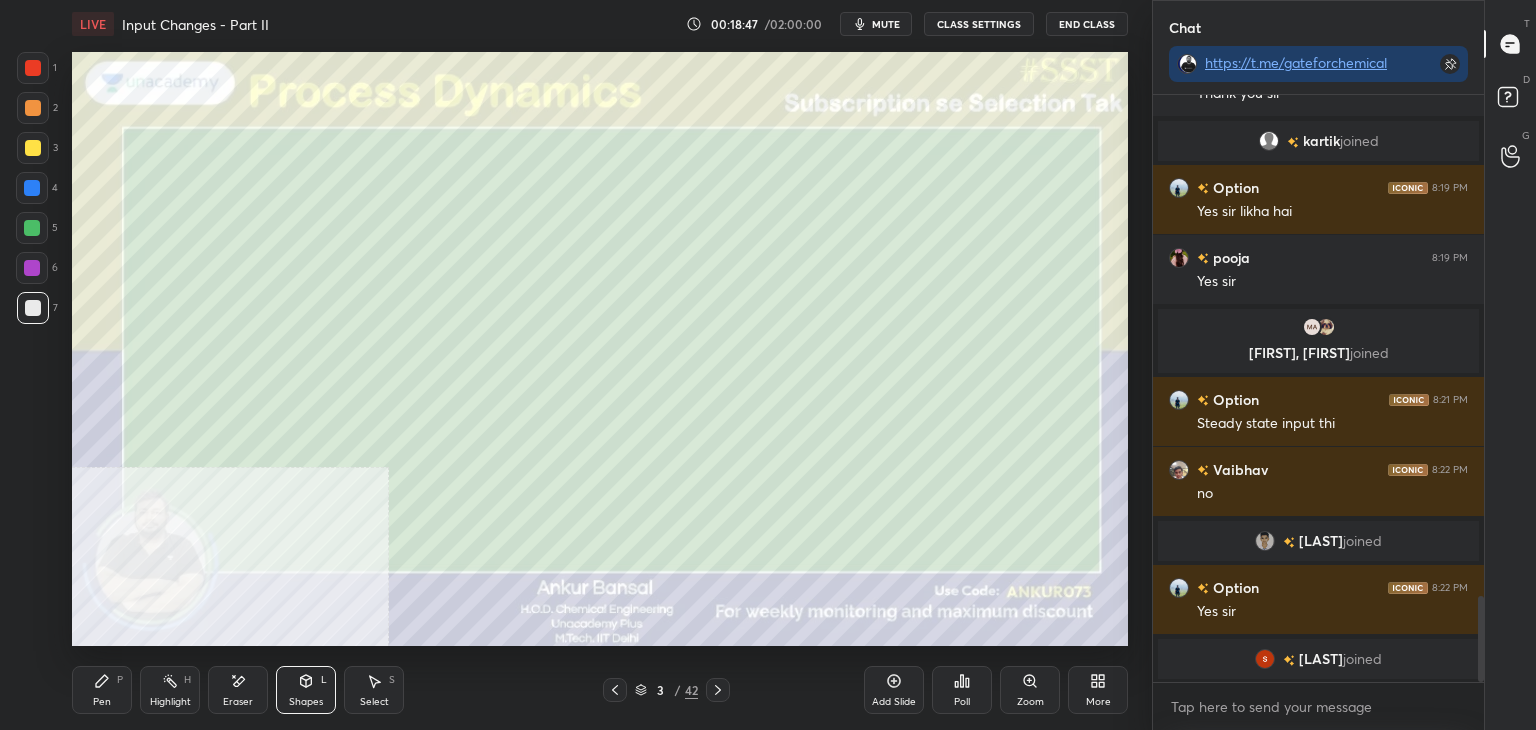 click at bounding box center (33, 68) 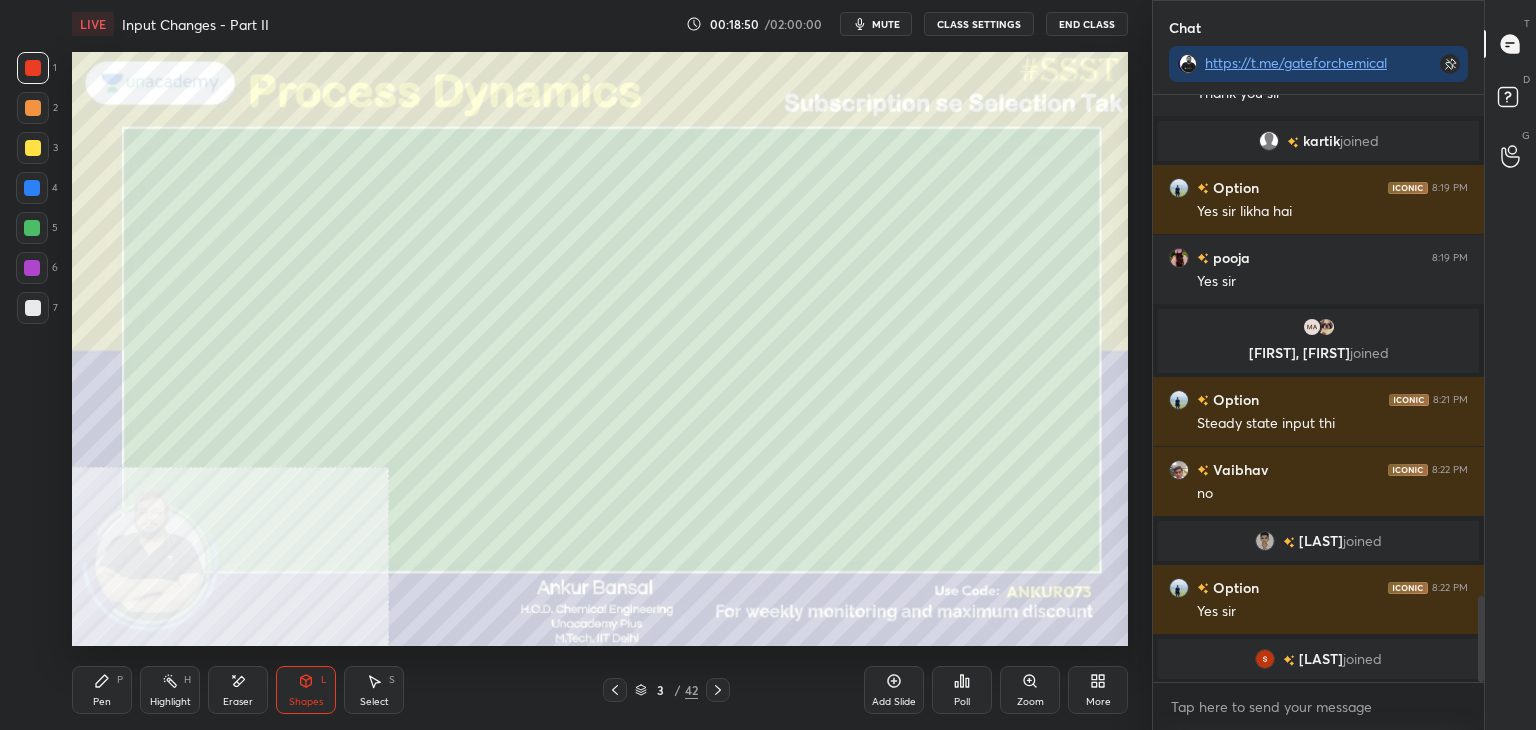 click on "Pen P" at bounding box center [102, 690] 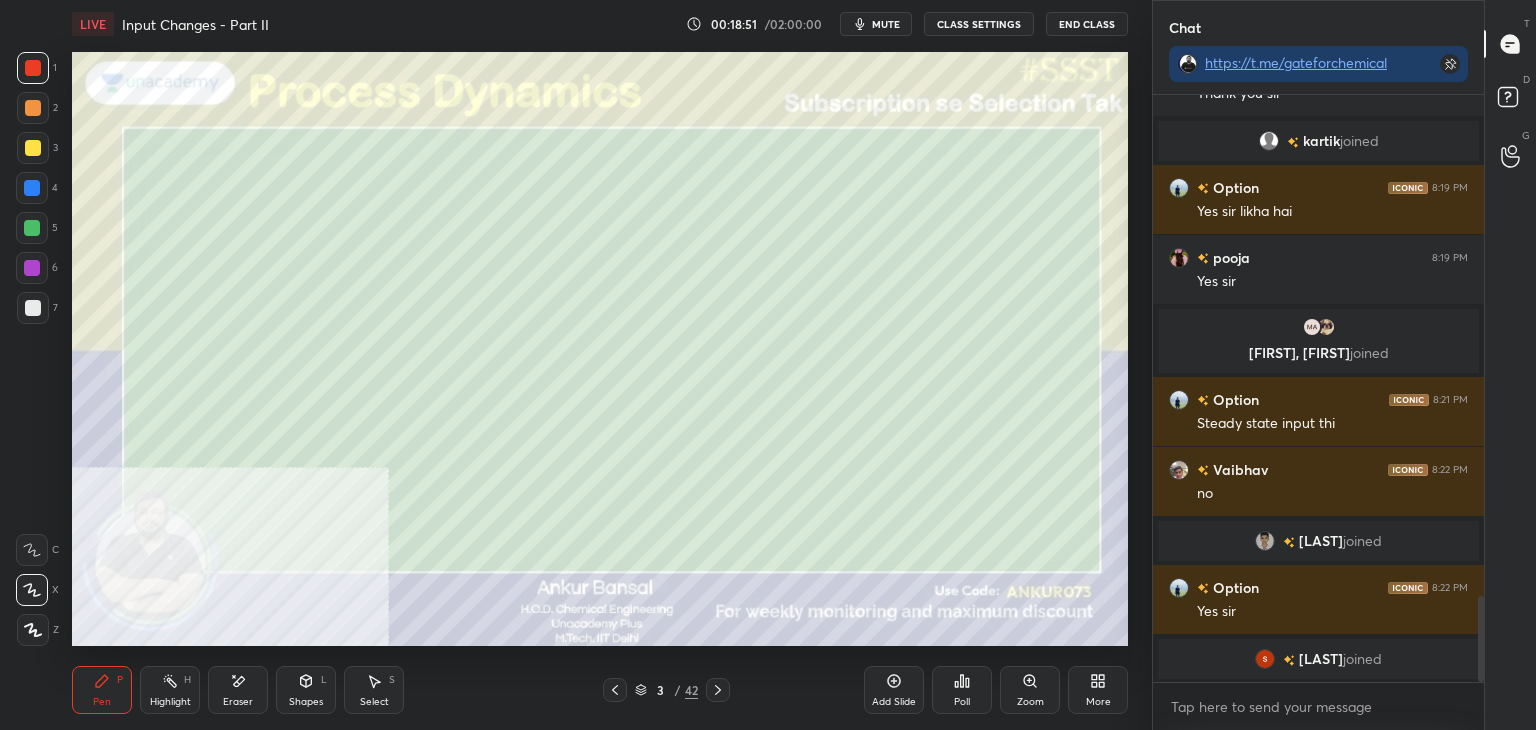 click at bounding box center [33, 308] 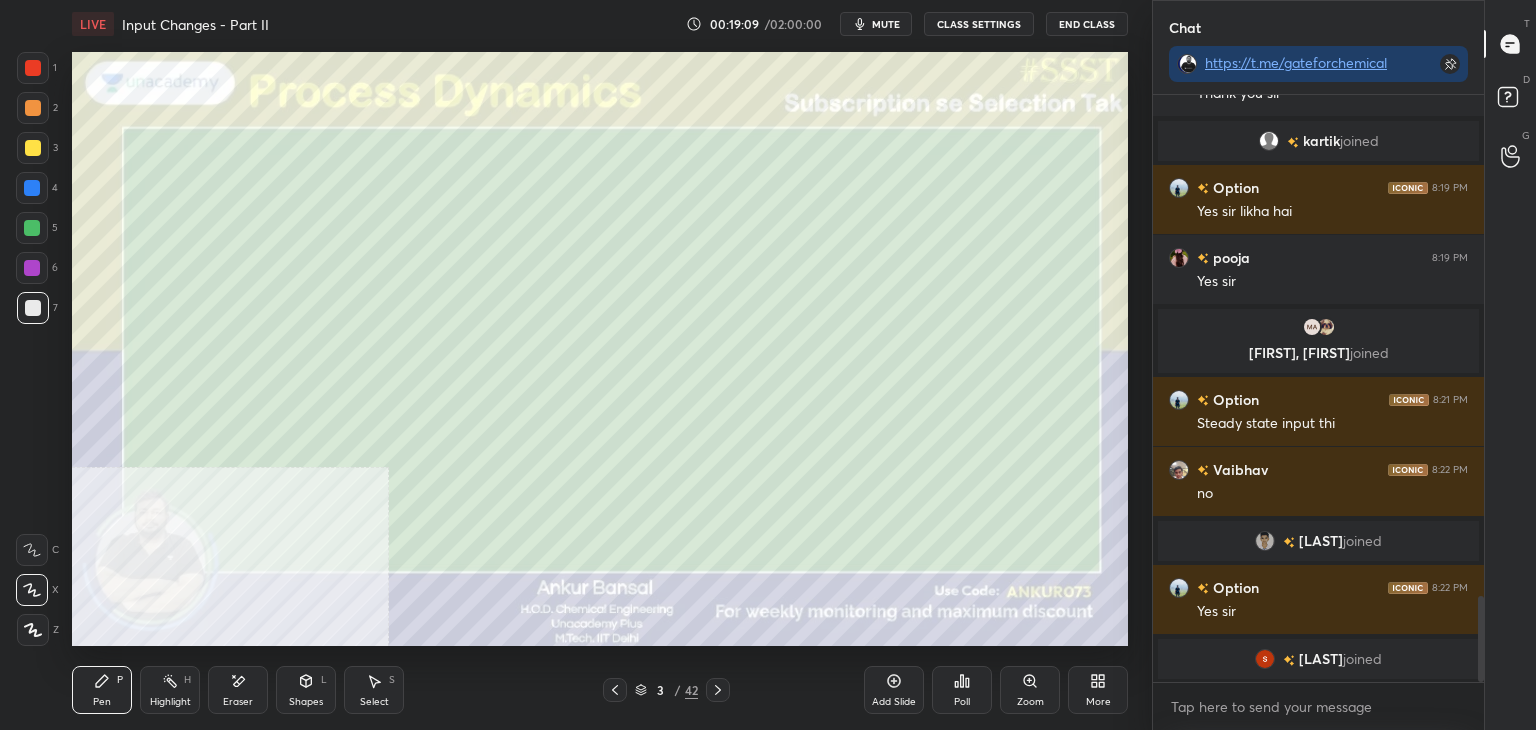 scroll, scrollTop: 3474, scrollLeft: 0, axis: vertical 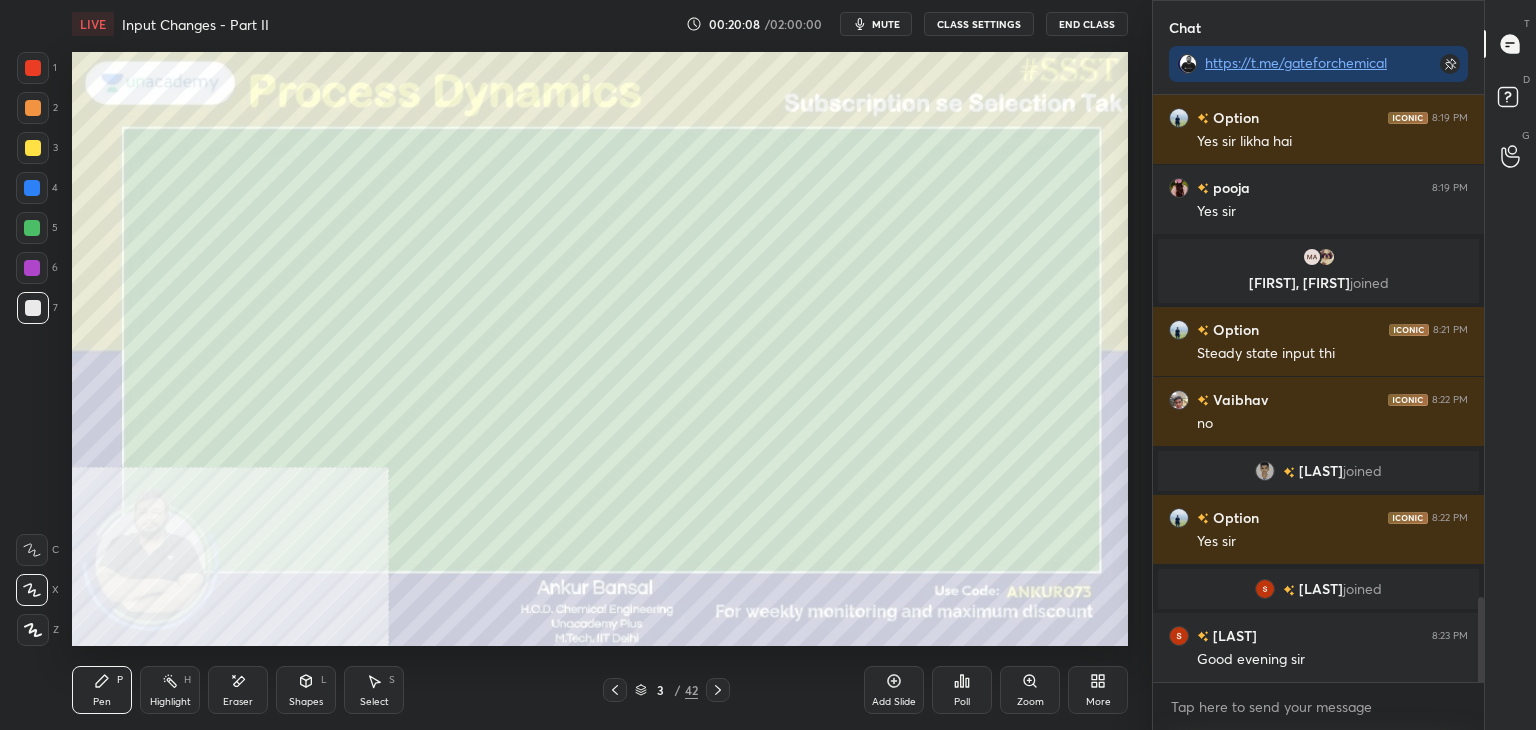 click 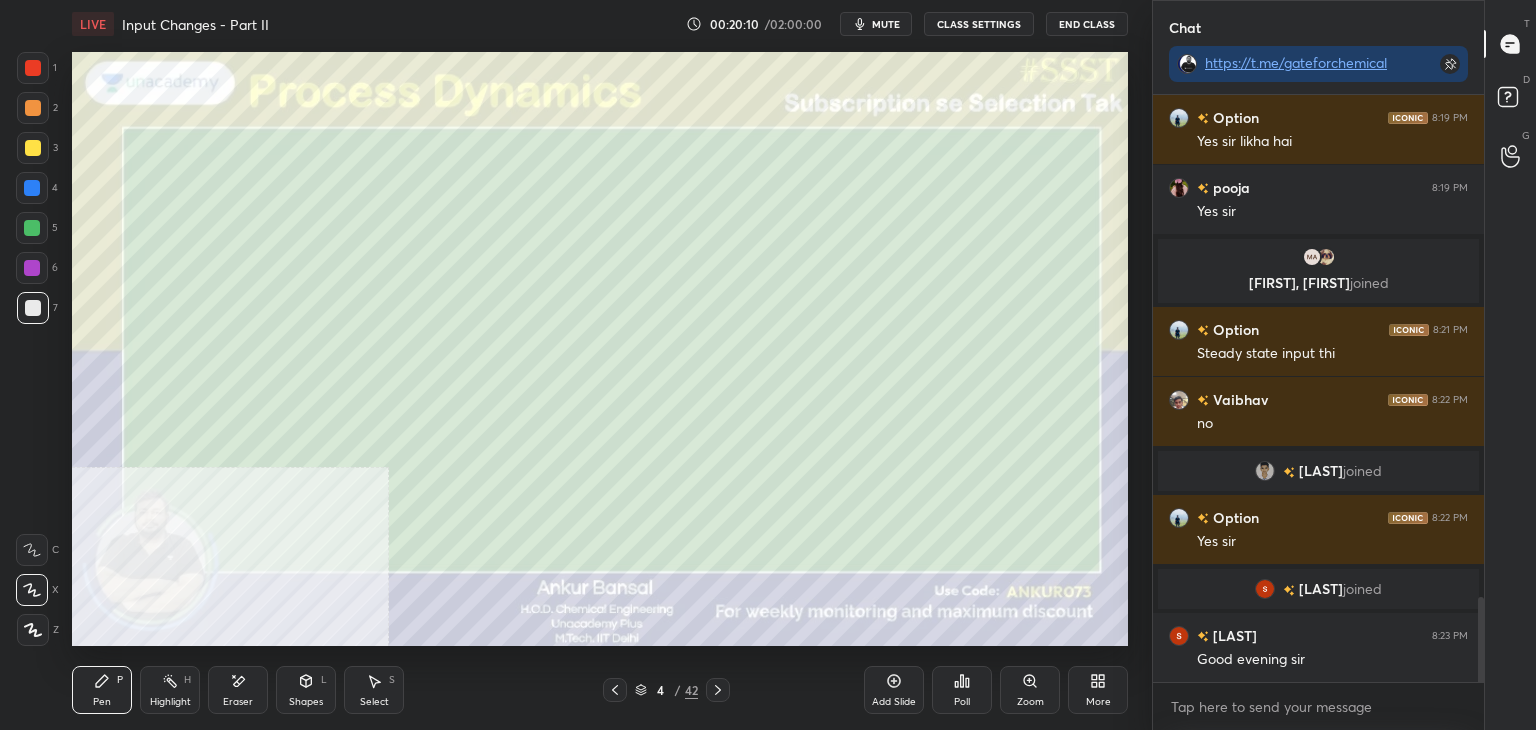 click on "Shapes L" at bounding box center [306, 690] 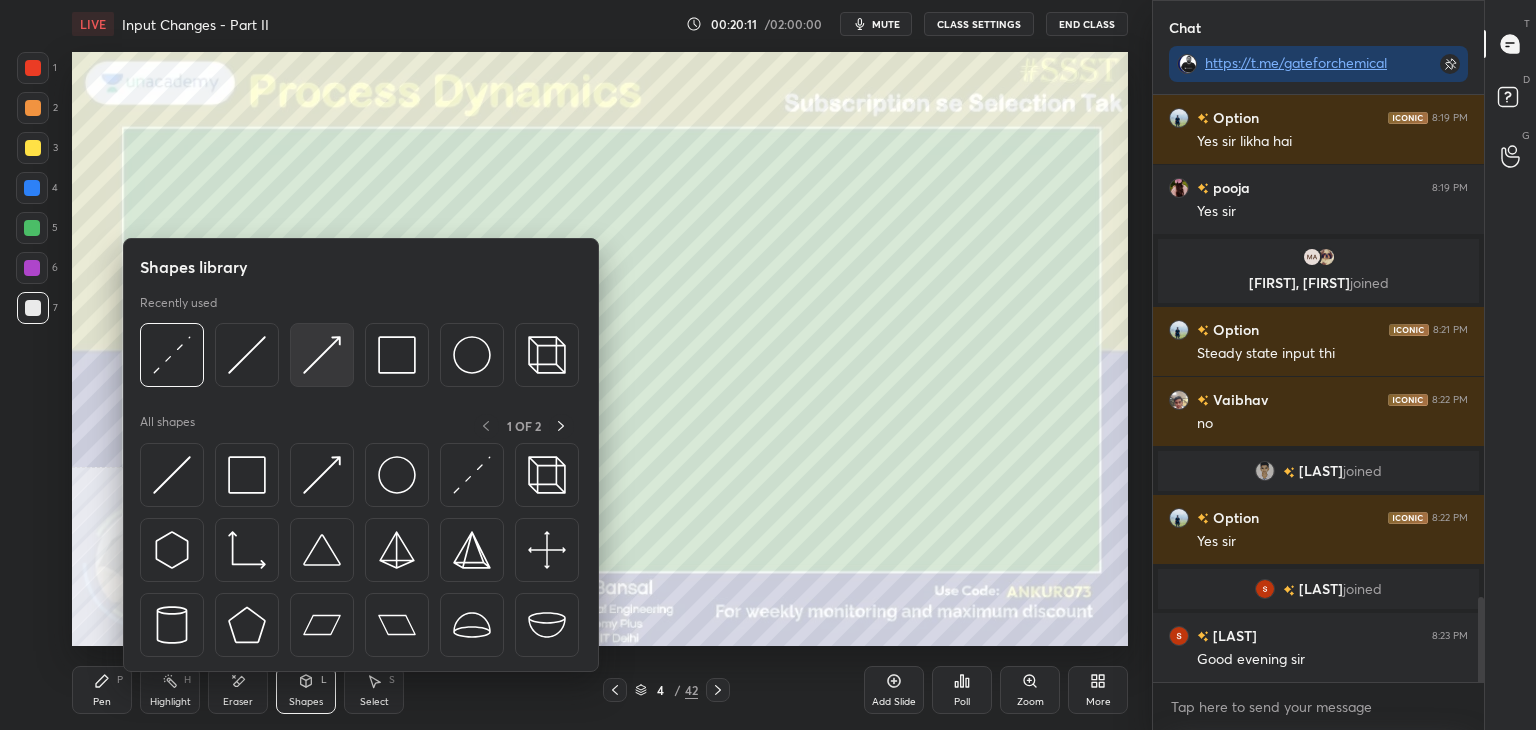 click at bounding box center (322, 355) 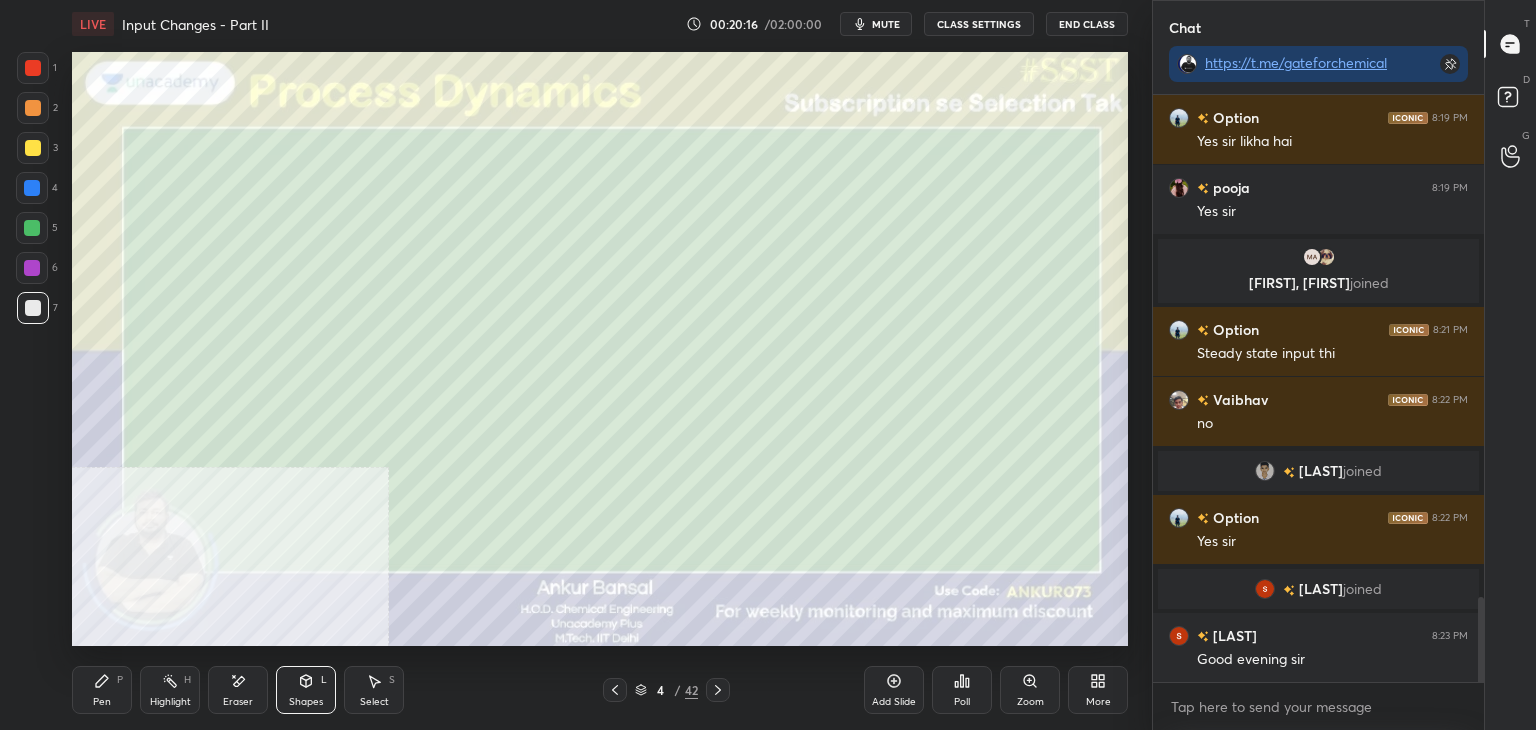 click on "Pen" at bounding box center (102, 702) 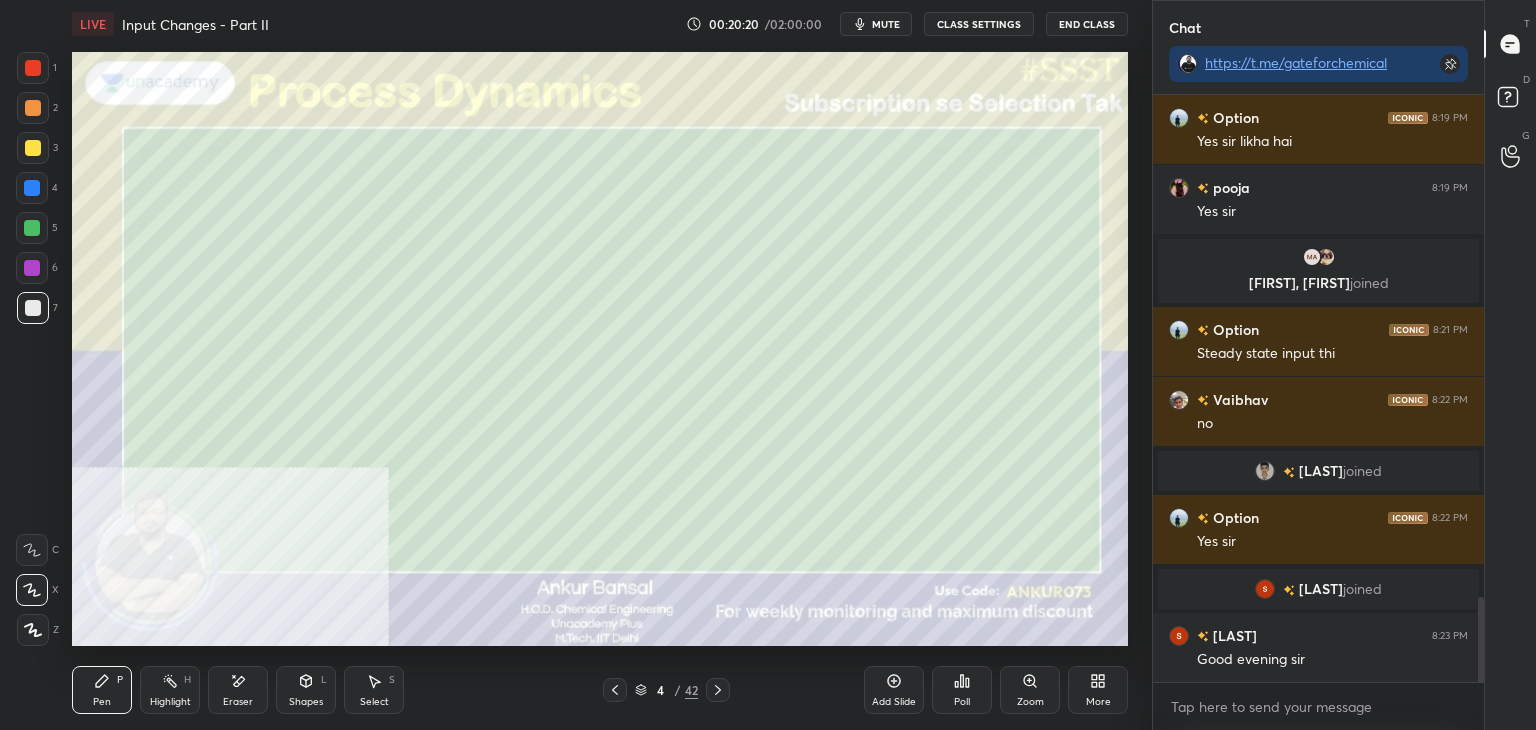 click 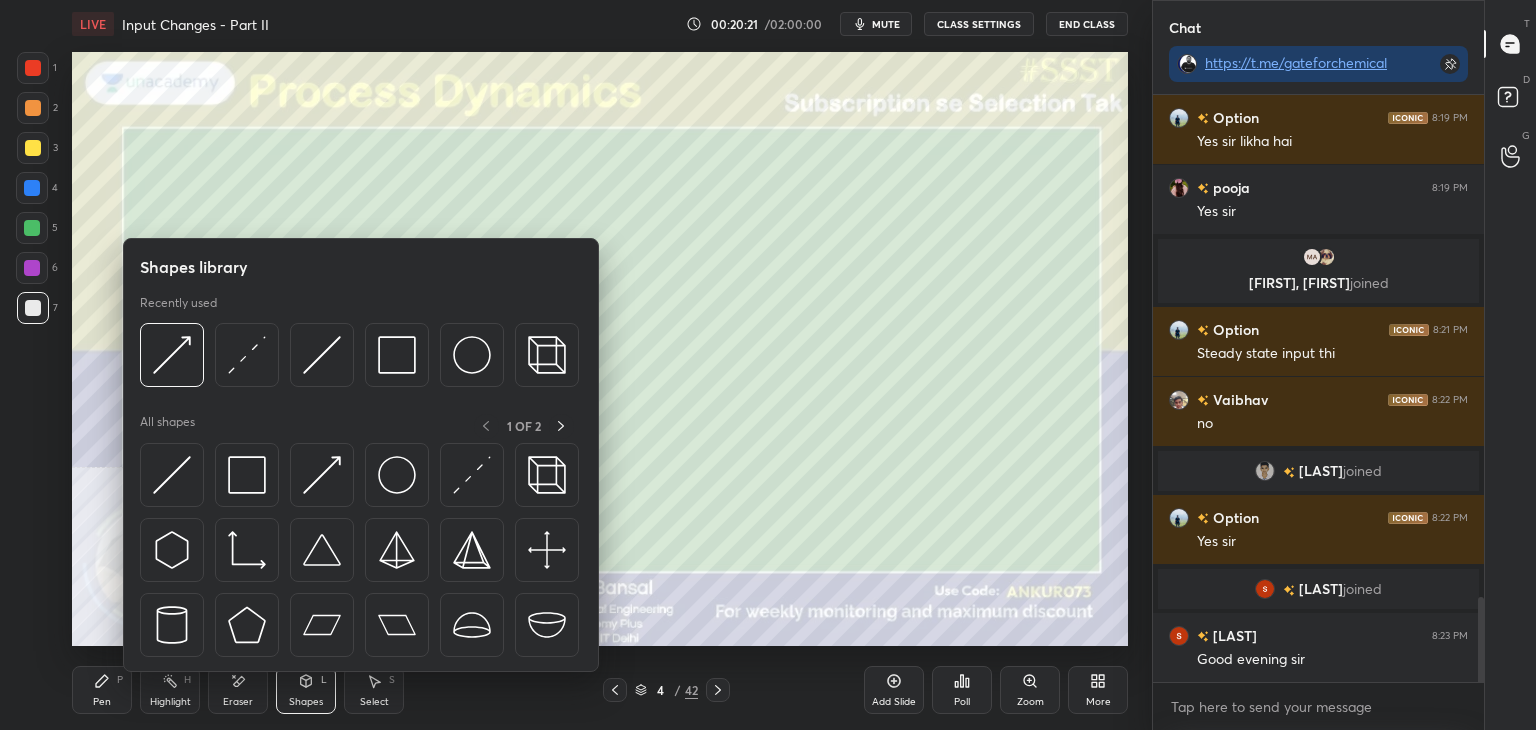 click on "Pen P" at bounding box center [102, 690] 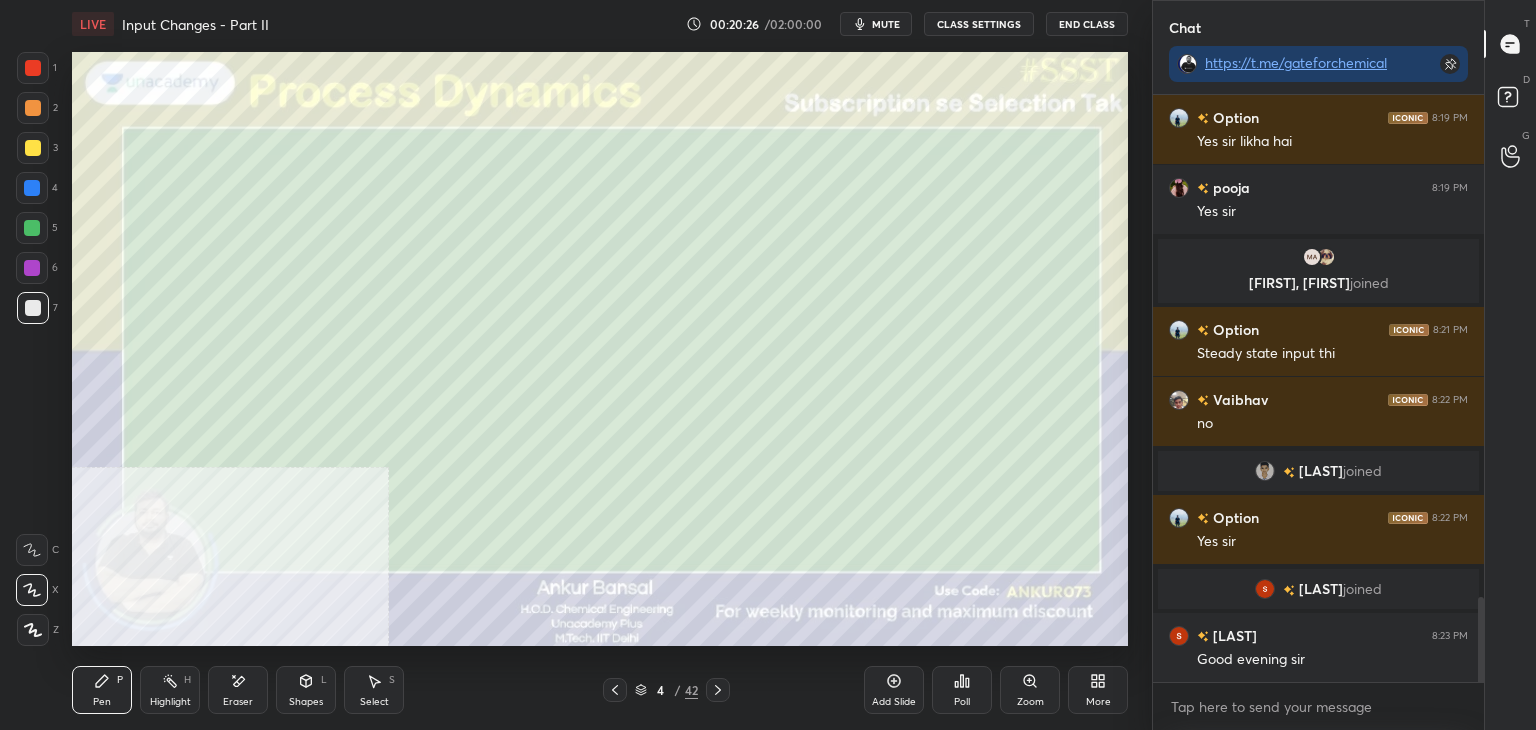 click on "Shapes L" at bounding box center [306, 690] 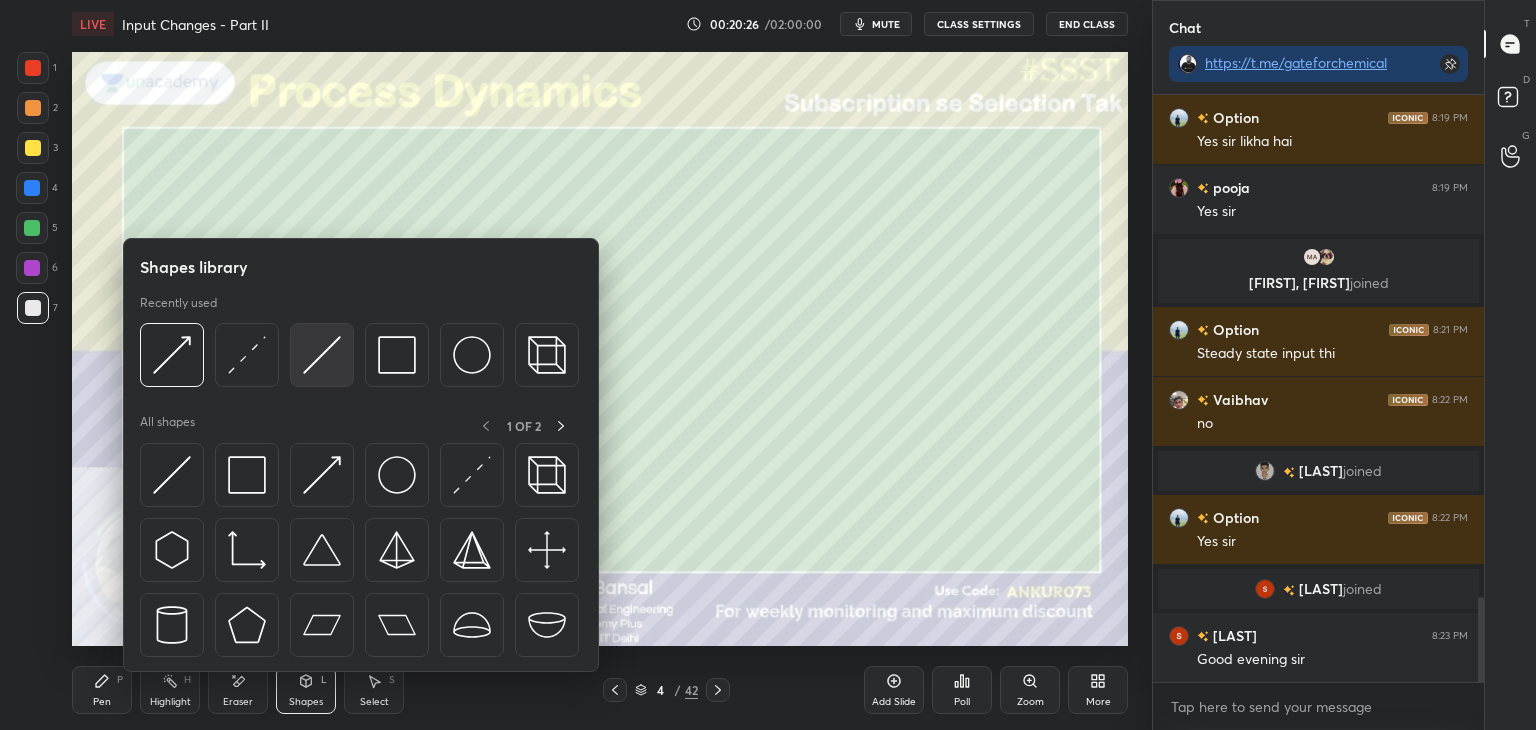 click at bounding box center (322, 355) 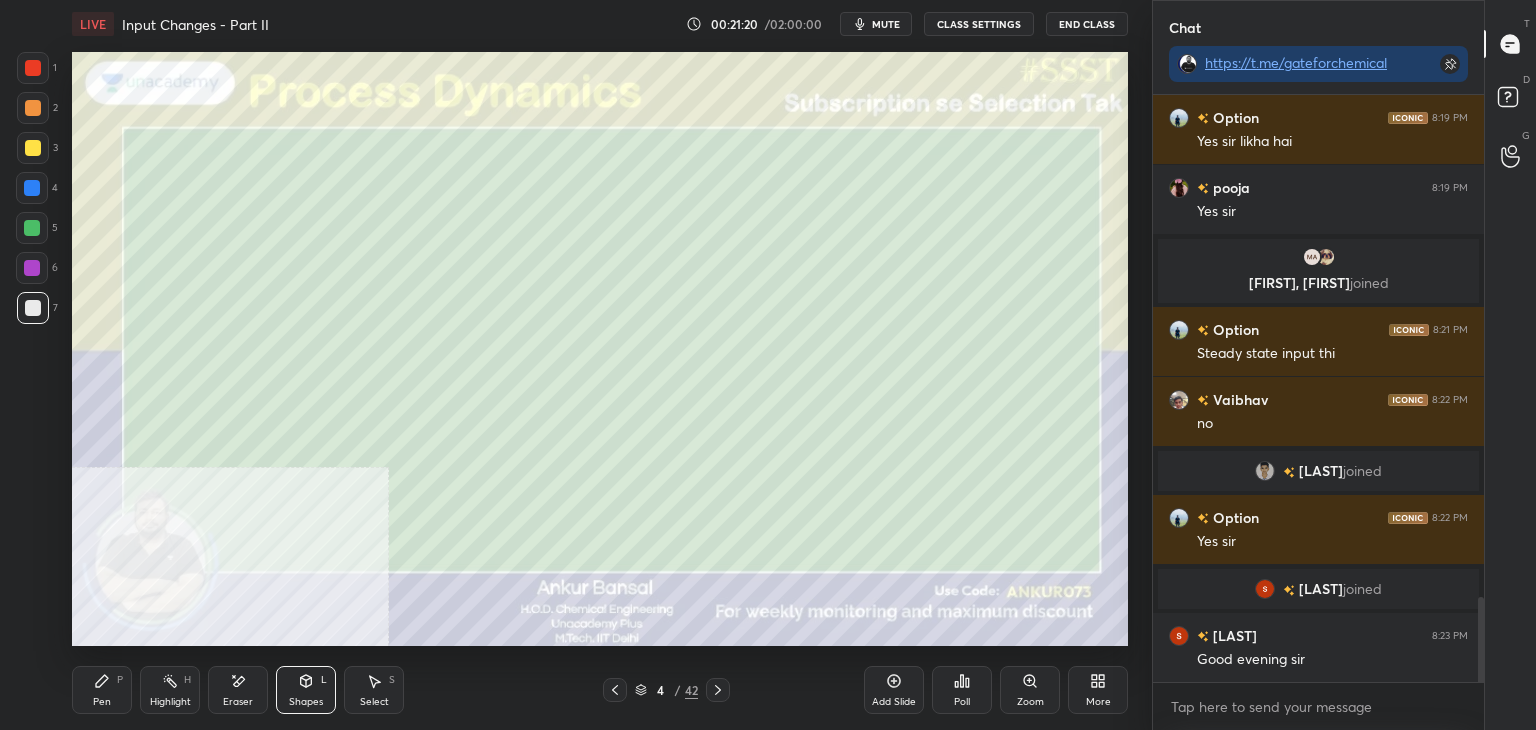 click on "Pen P" at bounding box center (102, 690) 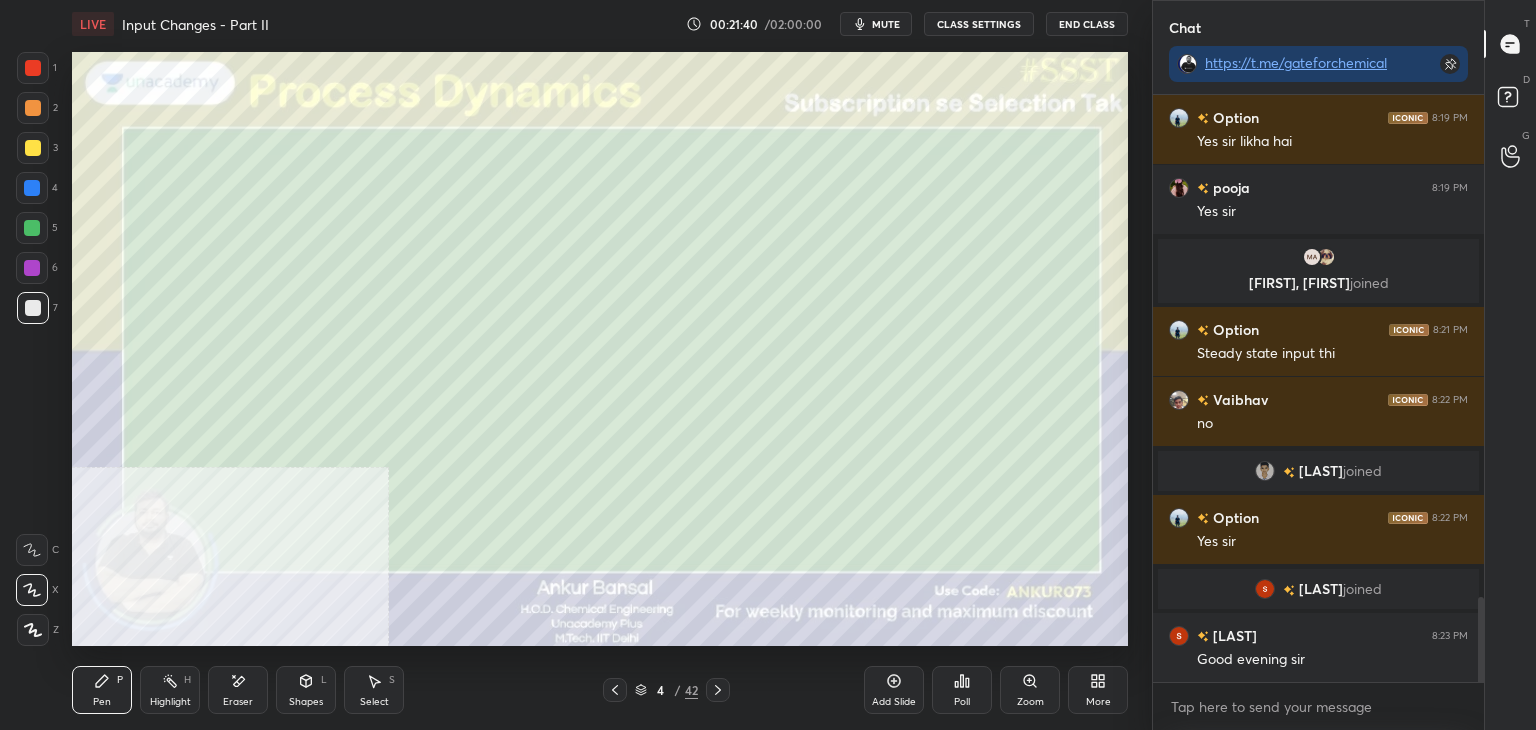 click on "Eraser" at bounding box center [238, 690] 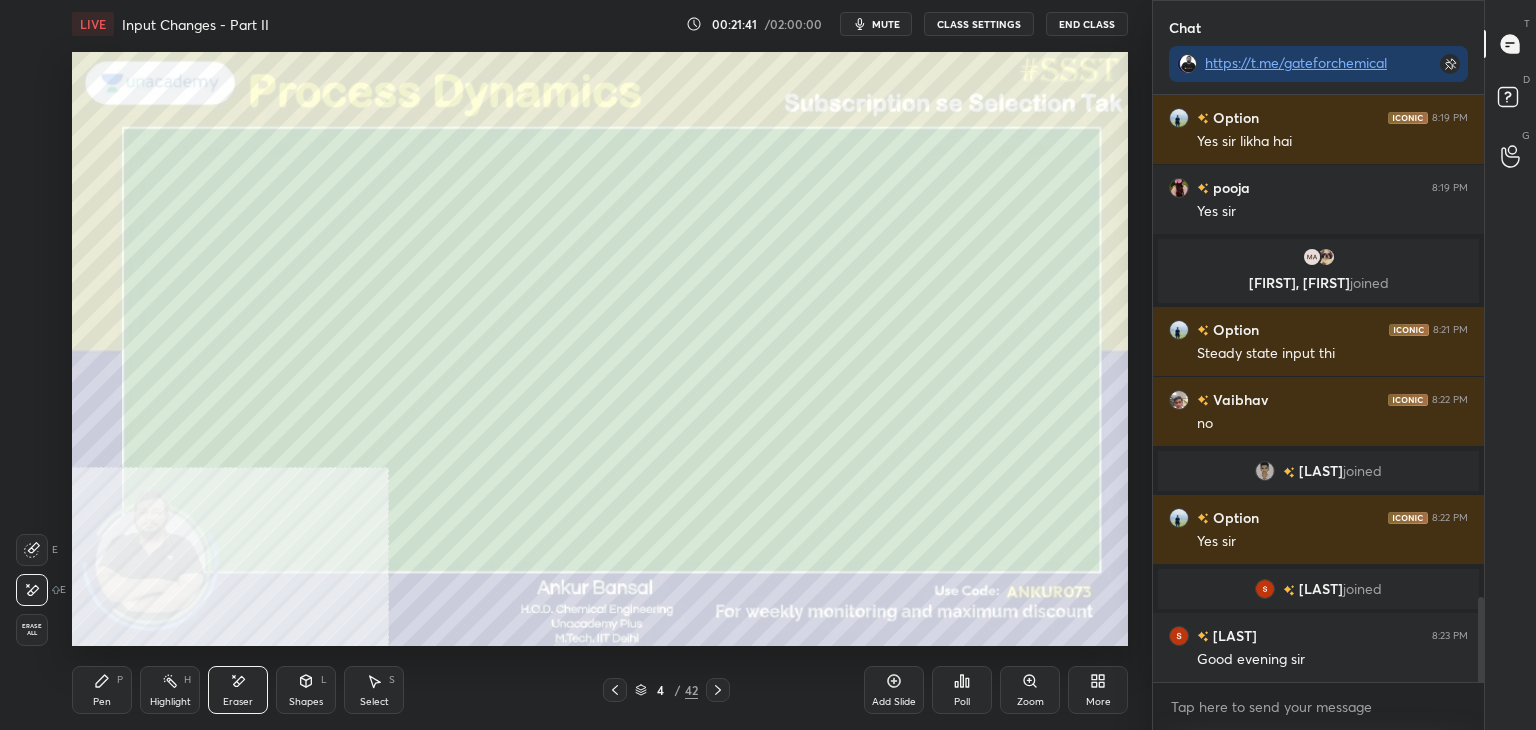 click on "Pen P" at bounding box center [102, 690] 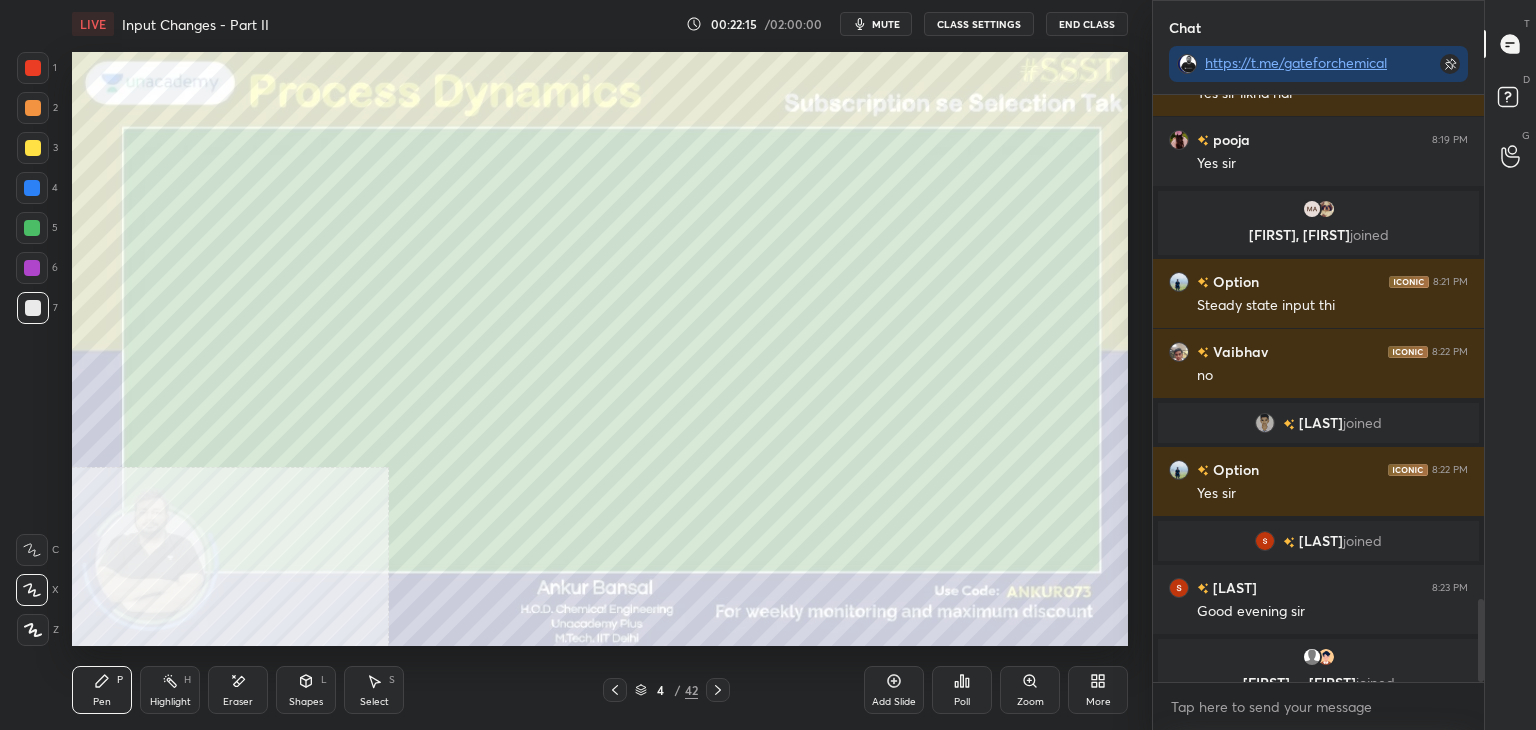scroll, scrollTop: 3546, scrollLeft: 0, axis: vertical 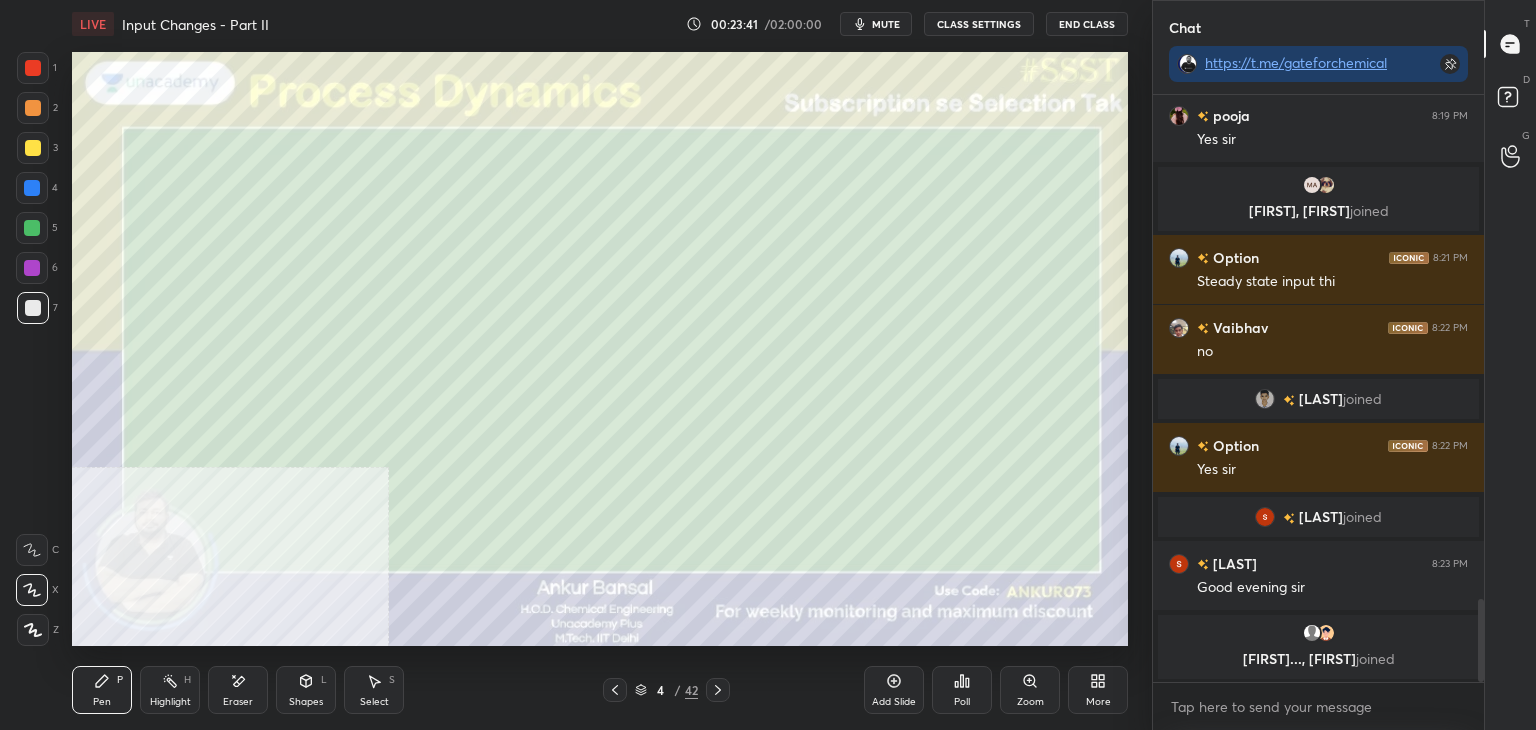 click 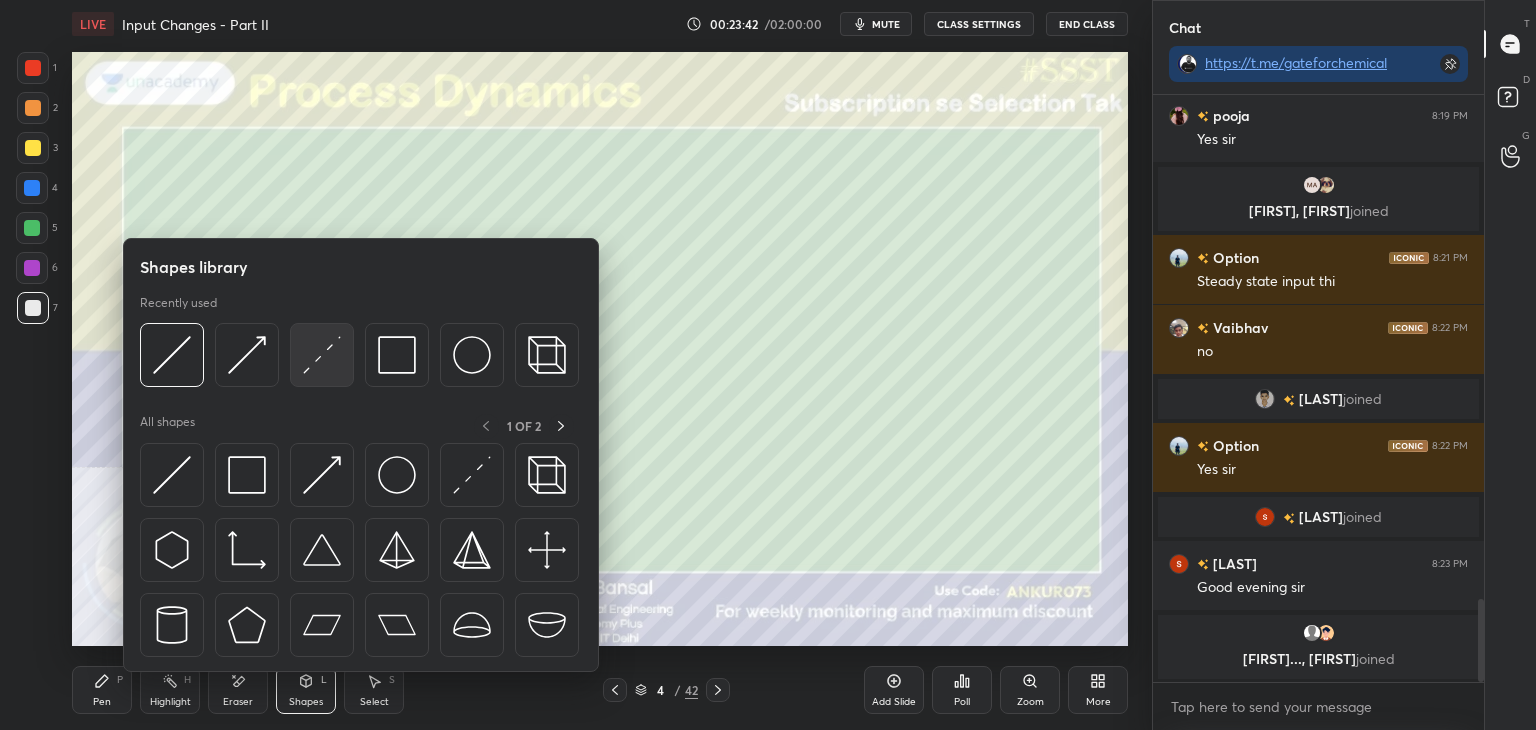 click at bounding box center [322, 355] 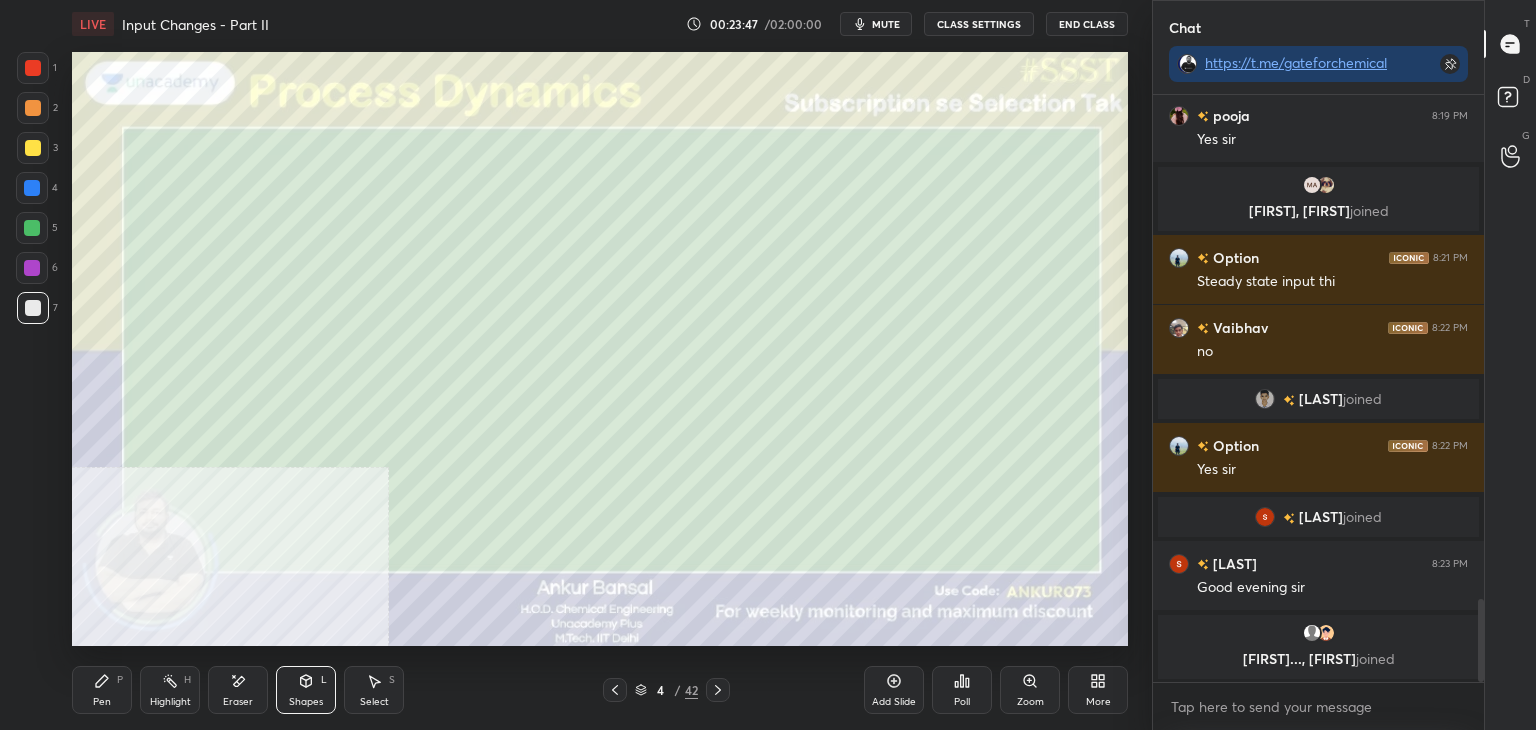 click on "Pen P" at bounding box center [102, 690] 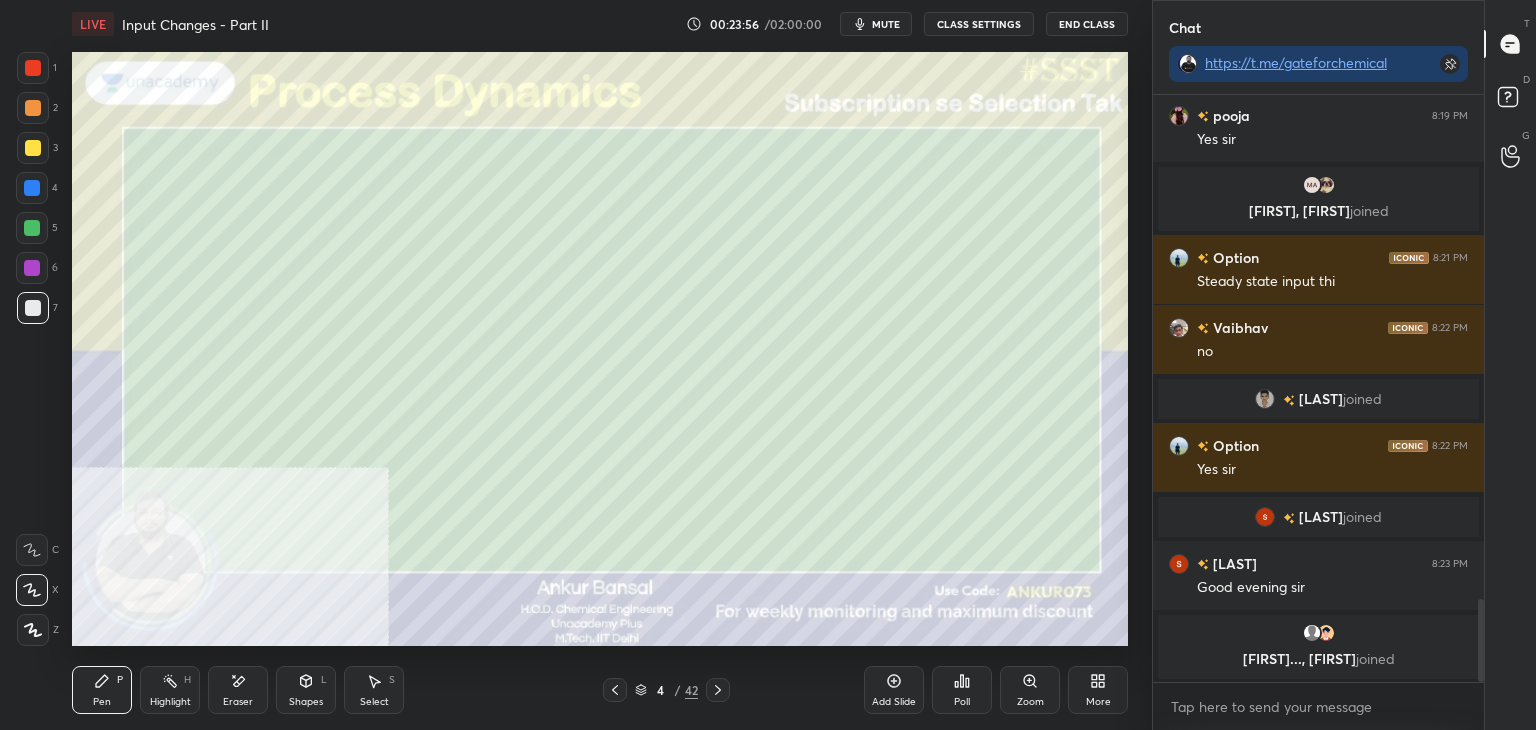 click on "Shapes L" at bounding box center [306, 690] 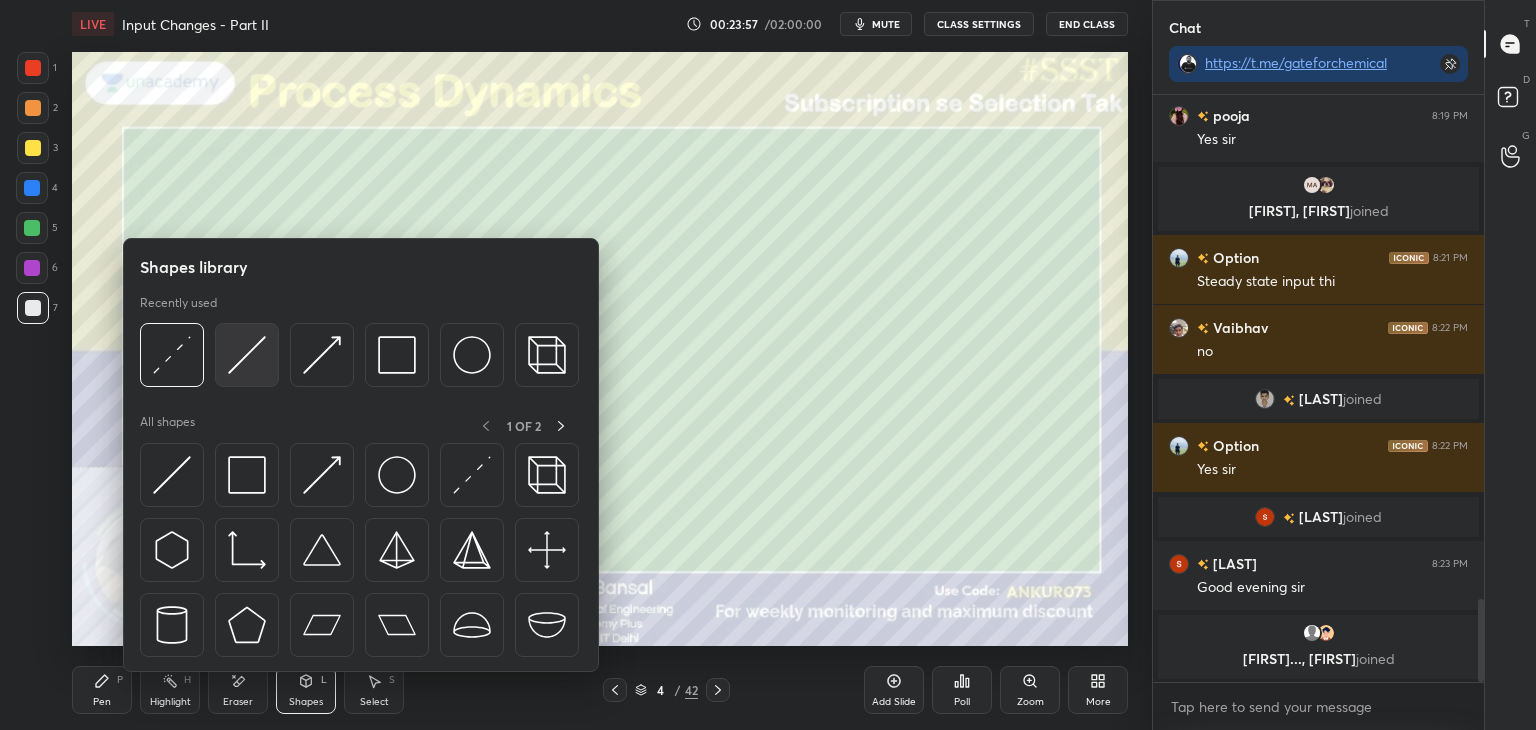 click at bounding box center (247, 355) 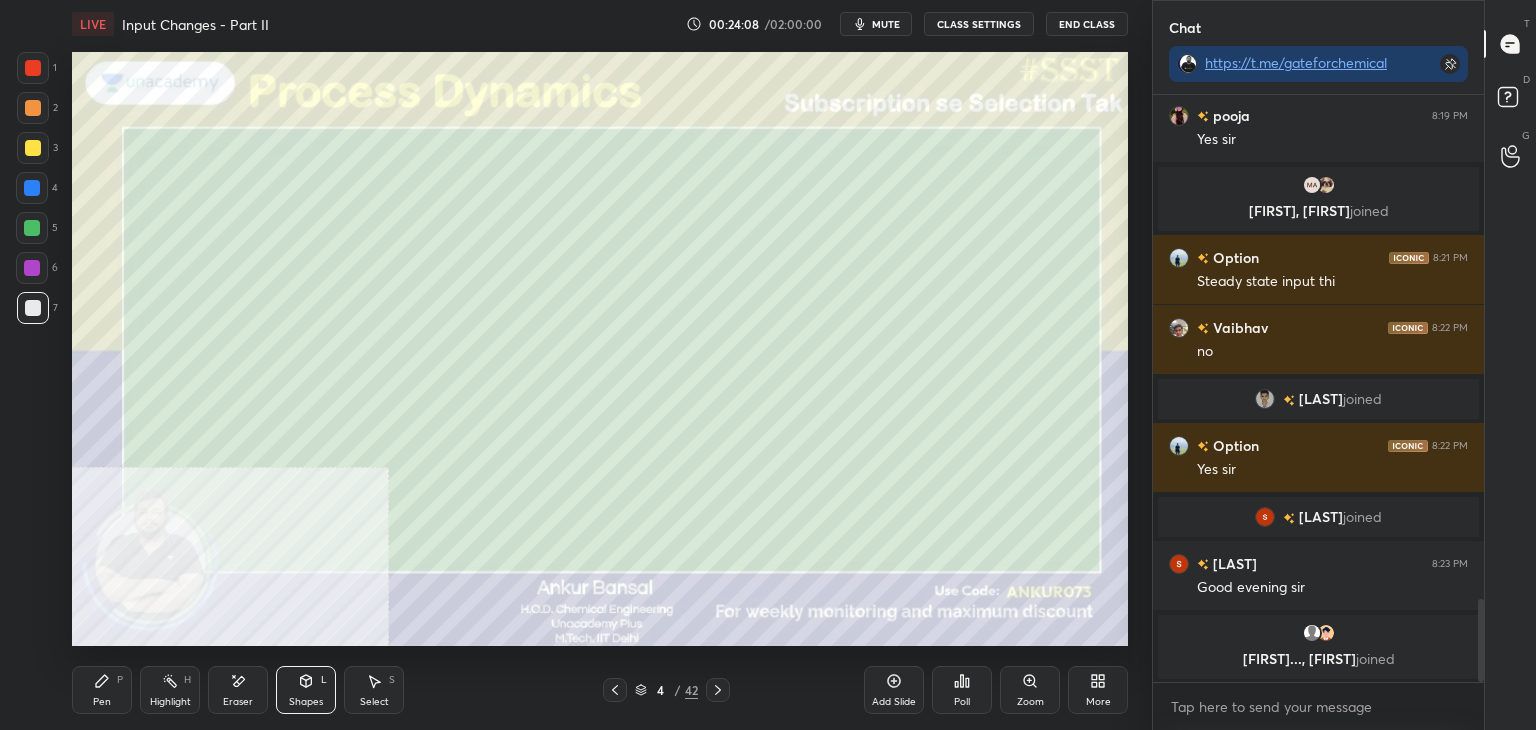 click 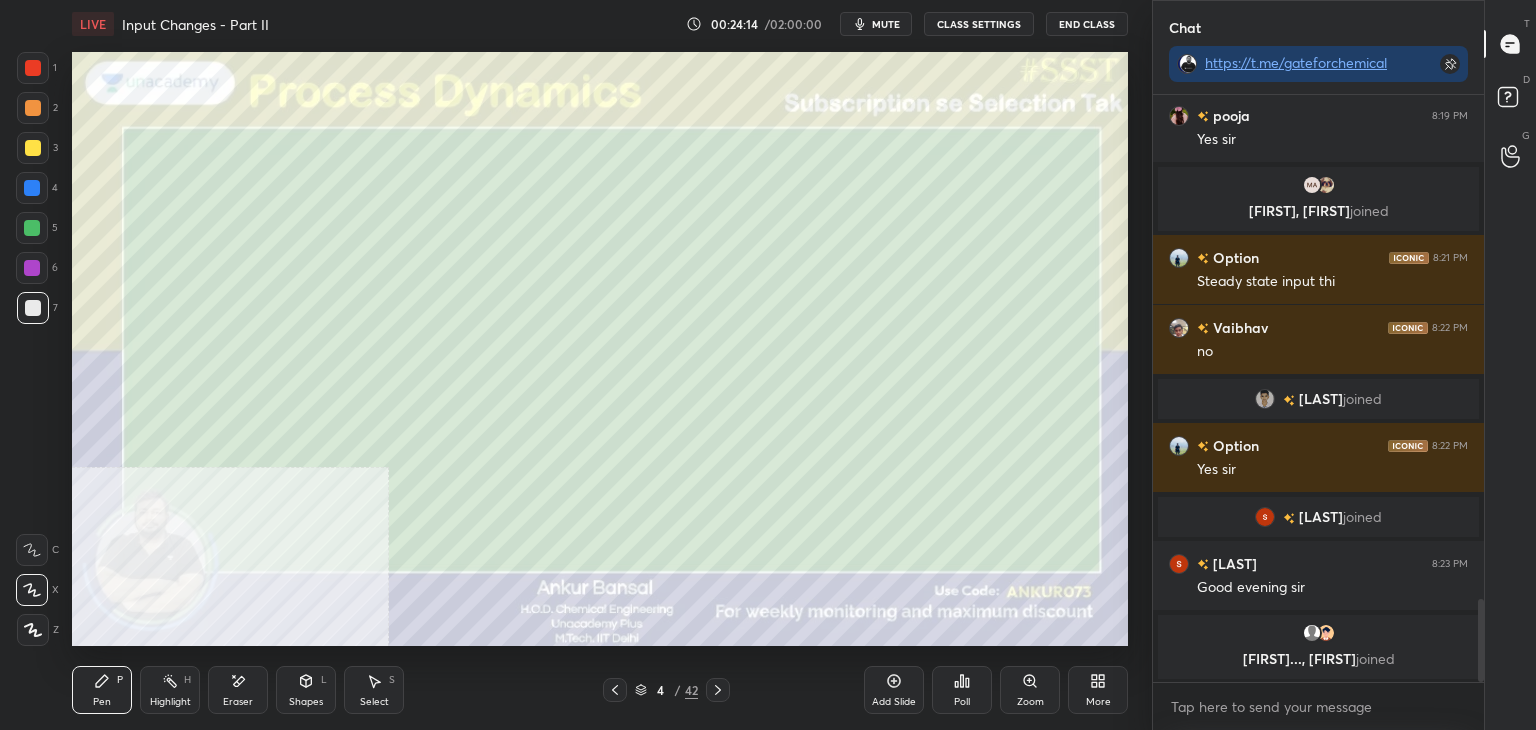 click 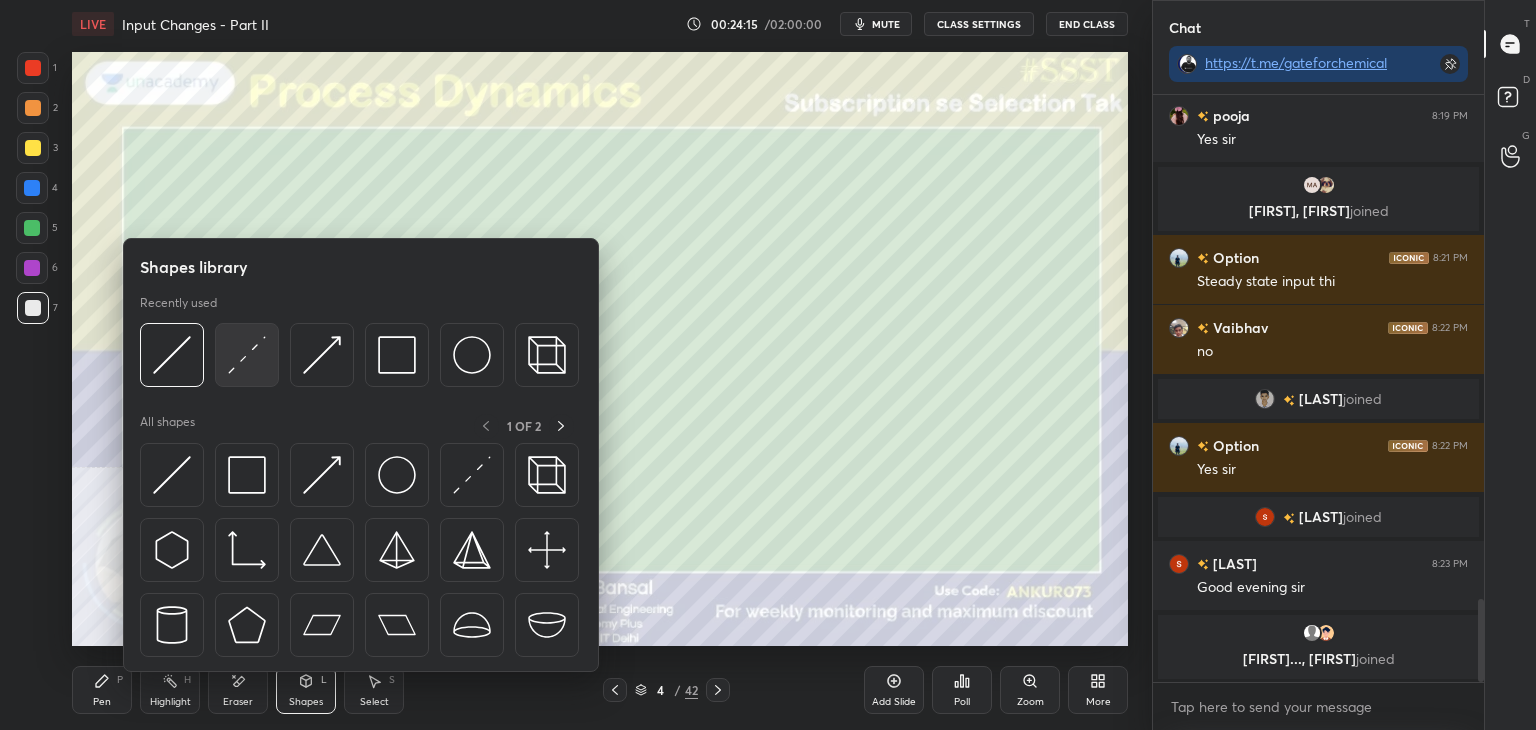 click at bounding box center (247, 355) 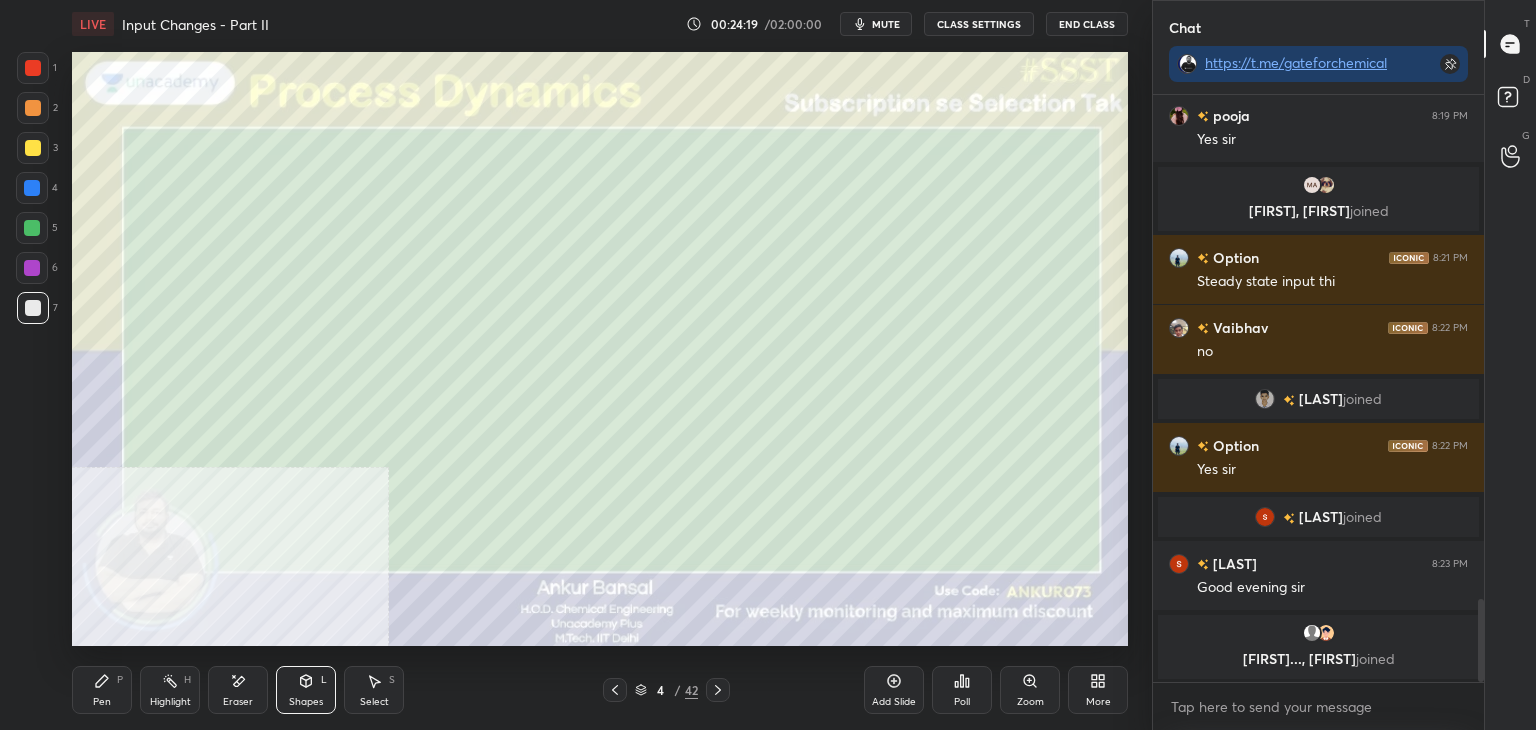 click on "Pen P Highlight H Eraser Shapes L Select S 4 / 42 Add Slide Poll Zoom More" at bounding box center (600, 690) 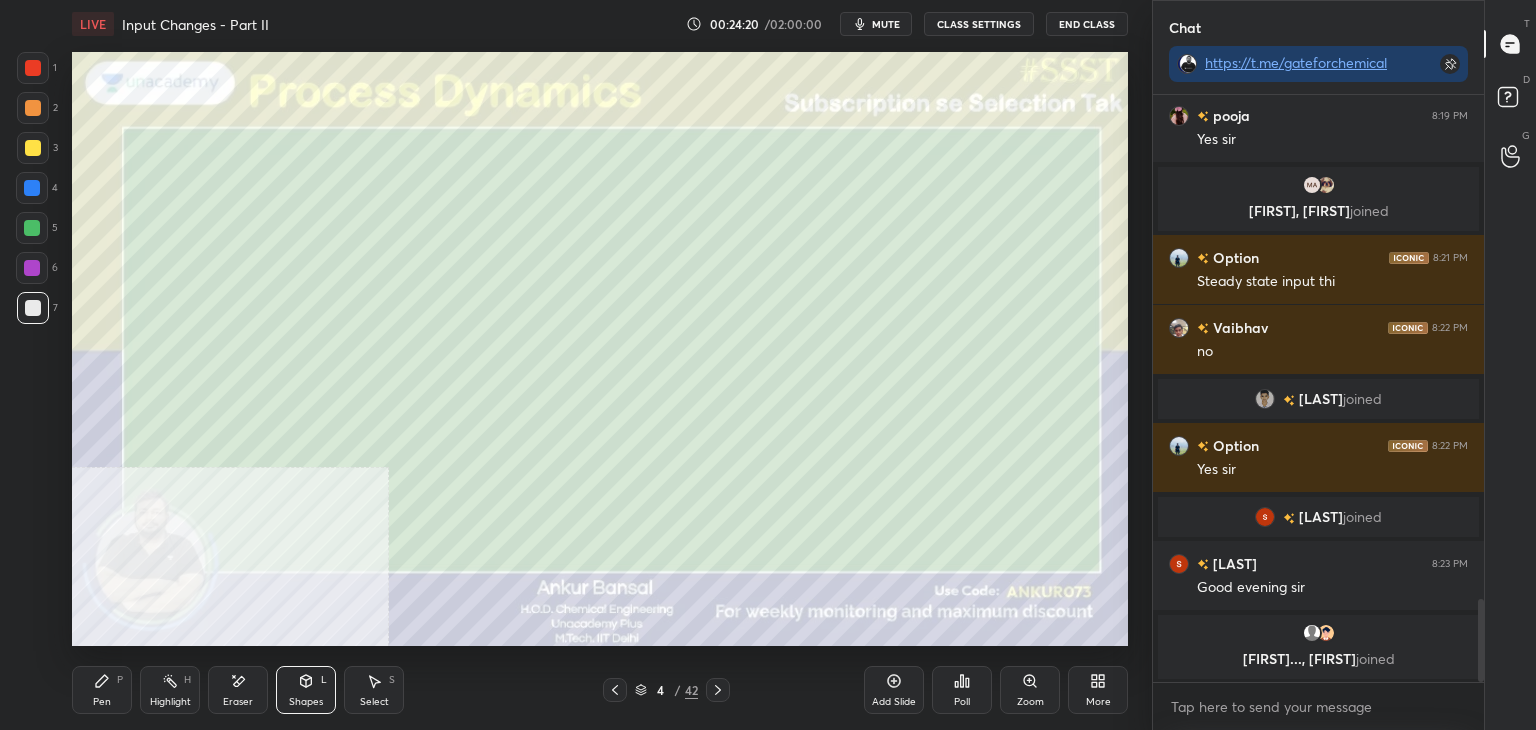 click on "Pen P" at bounding box center [102, 690] 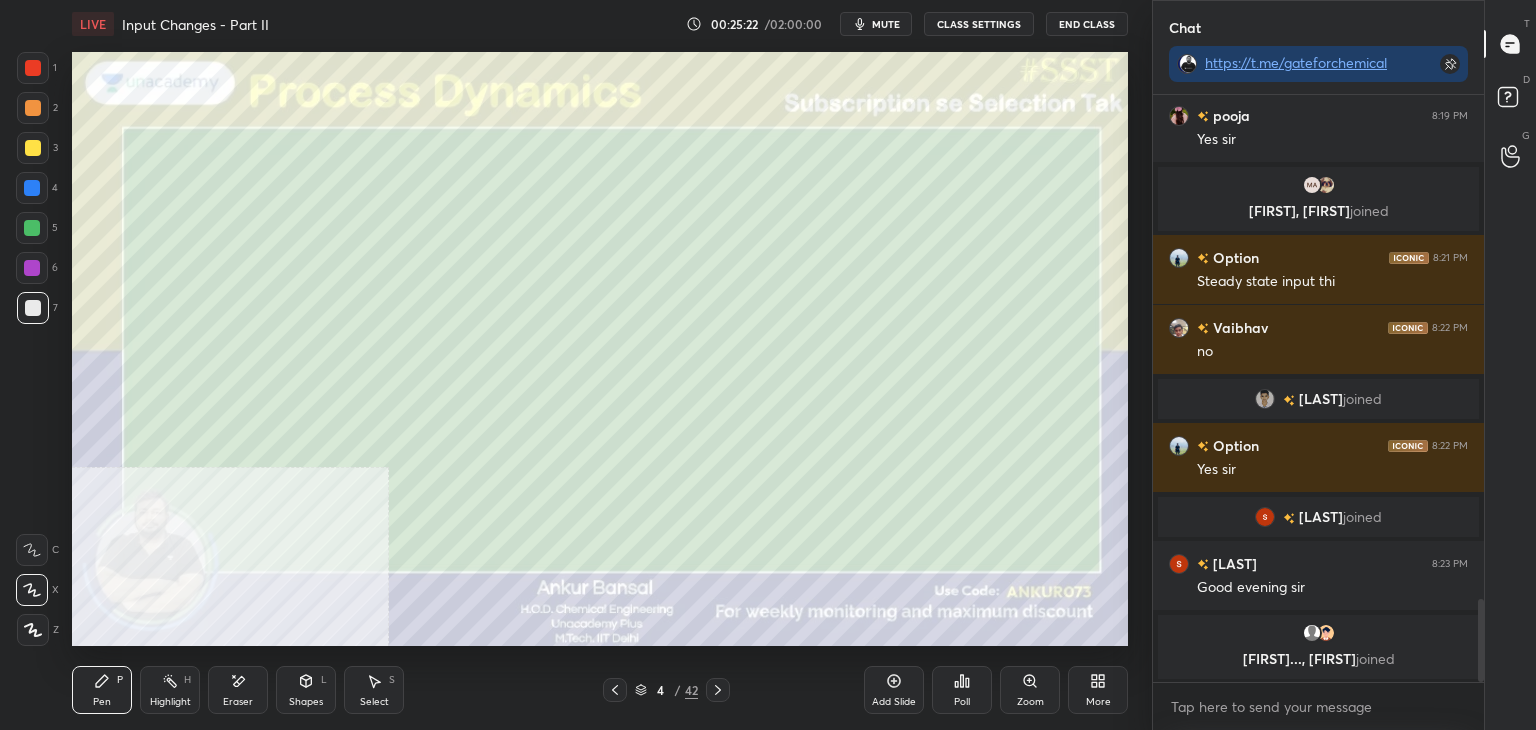 click on "Shapes L" at bounding box center (306, 690) 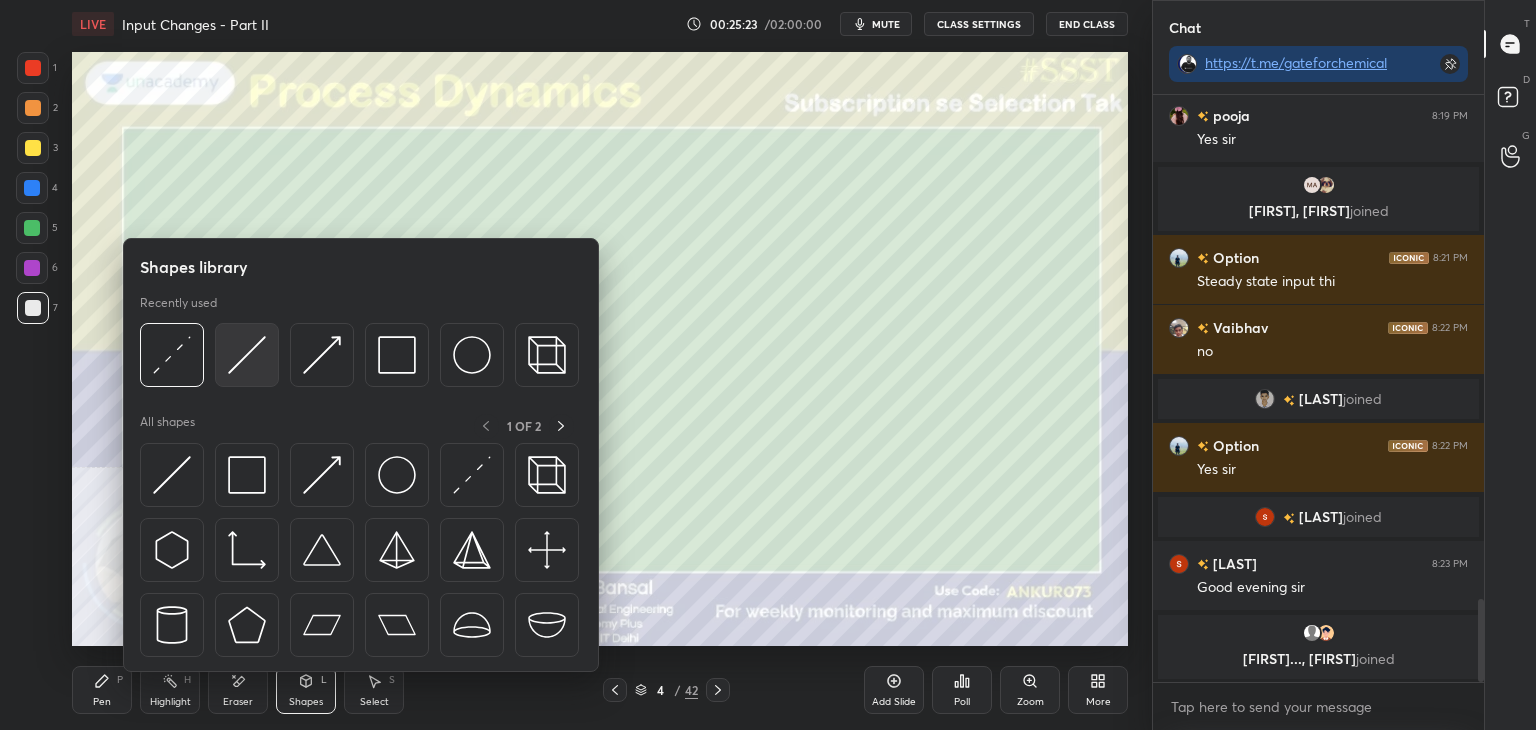 click at bounding box center [247, 355] 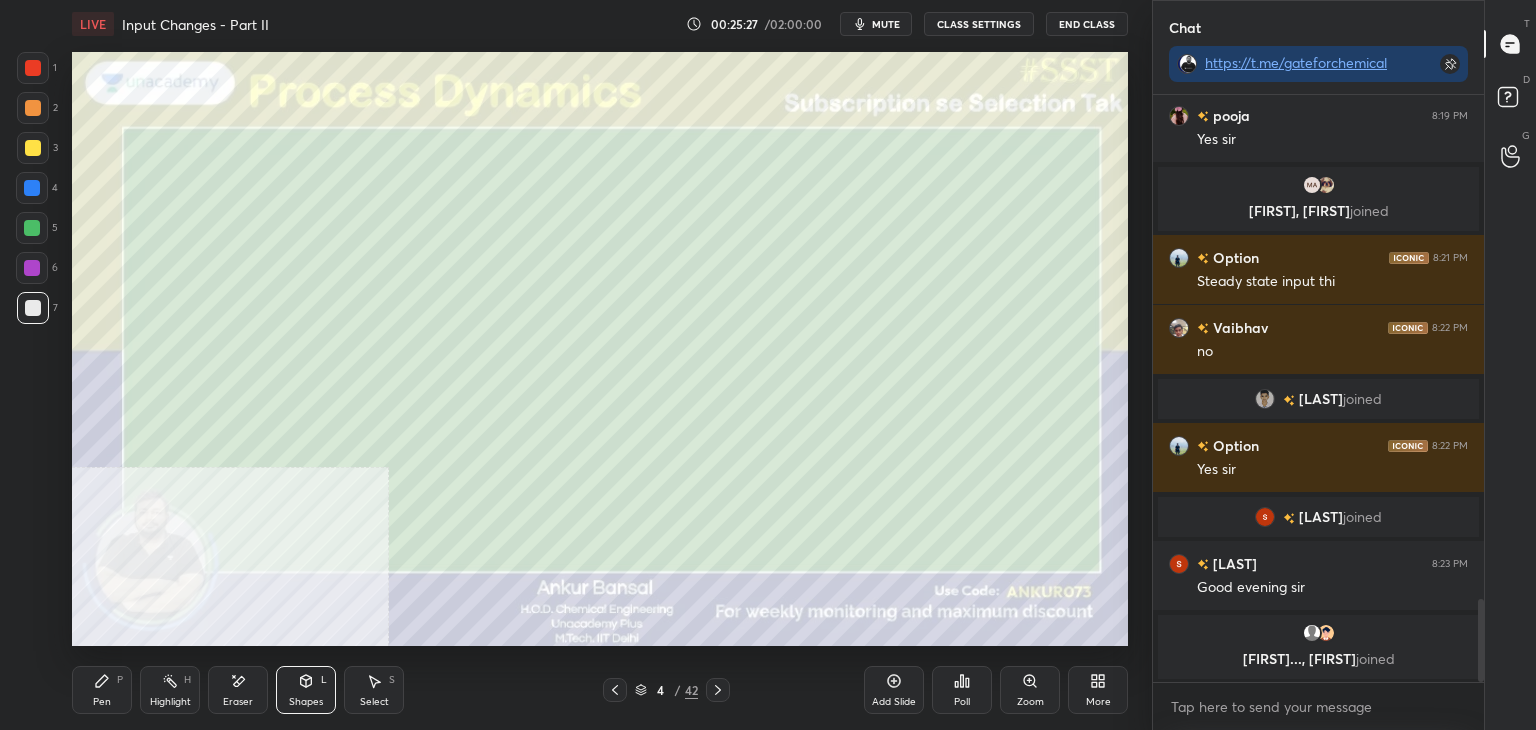 click on "Pen" at bounding box center (102, 702) 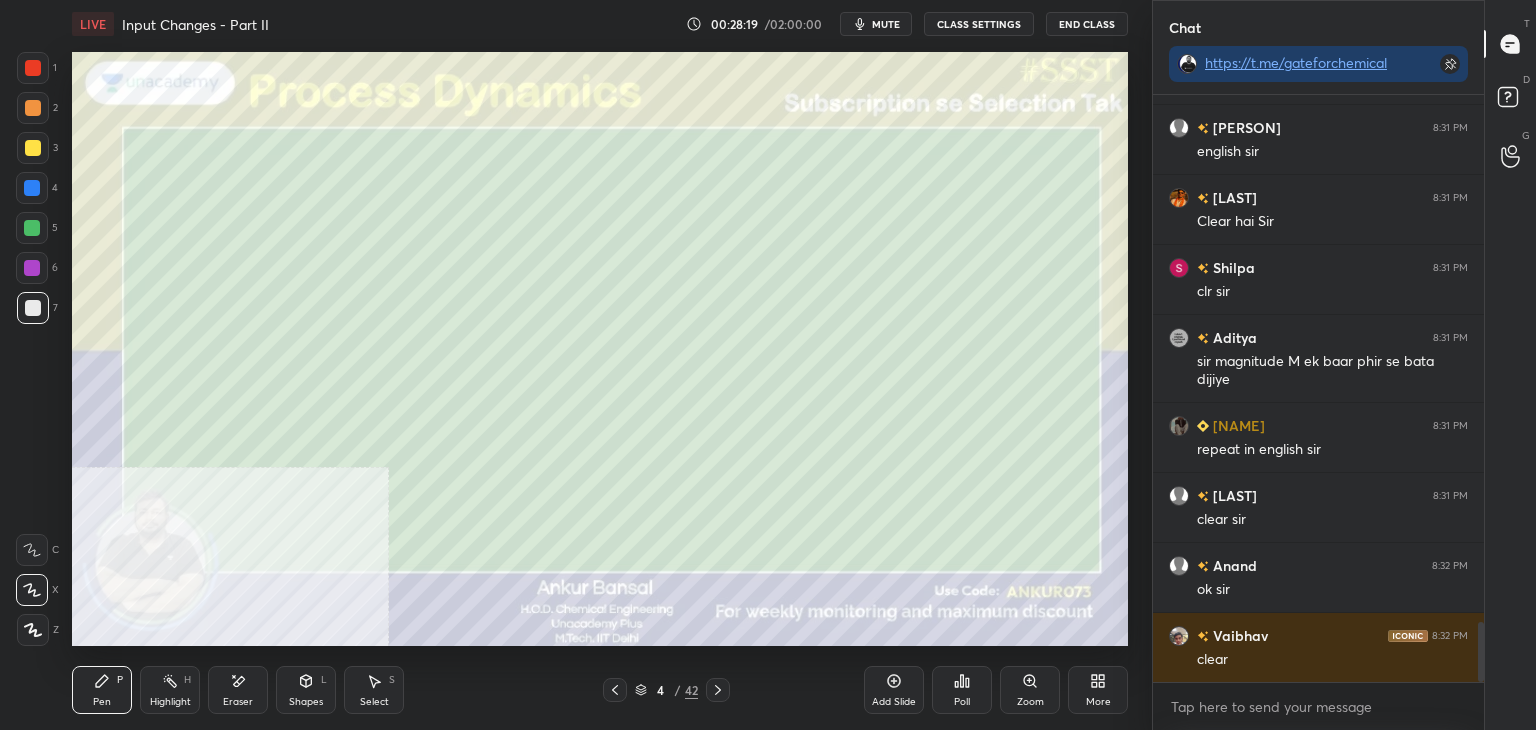 scroll, scrollTop: 5200, scrollLeft: 0, axis: vertical 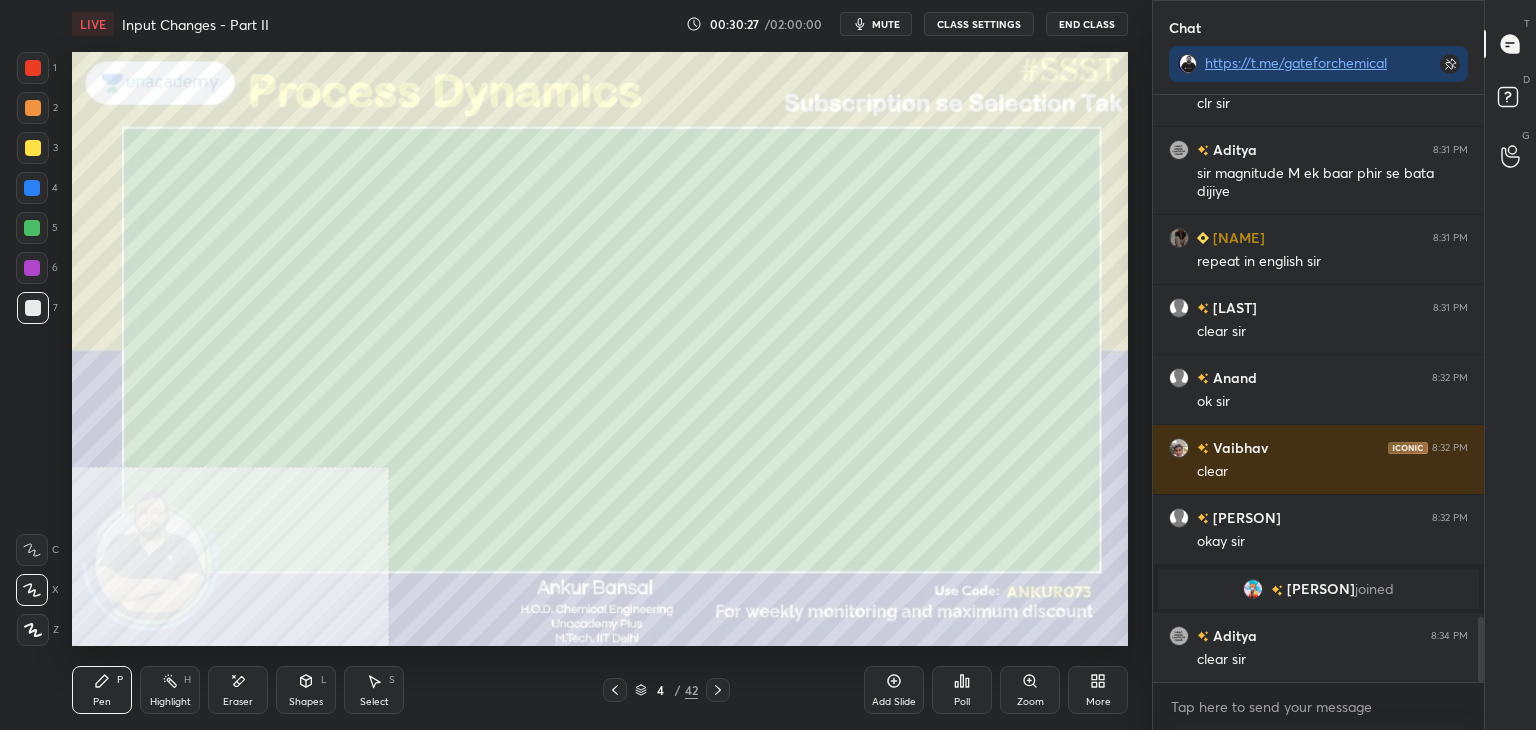 click at bounding box center (33, 148) 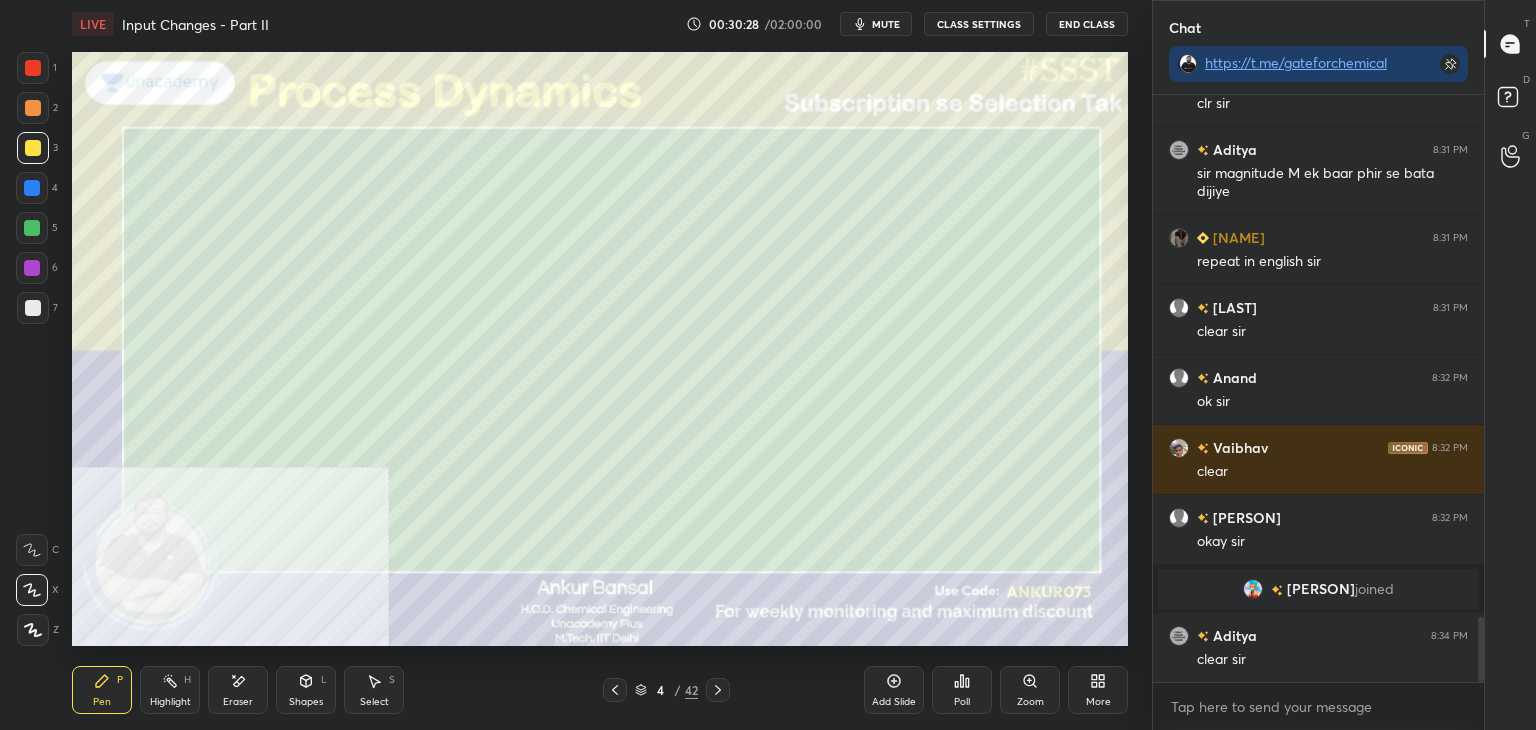 click 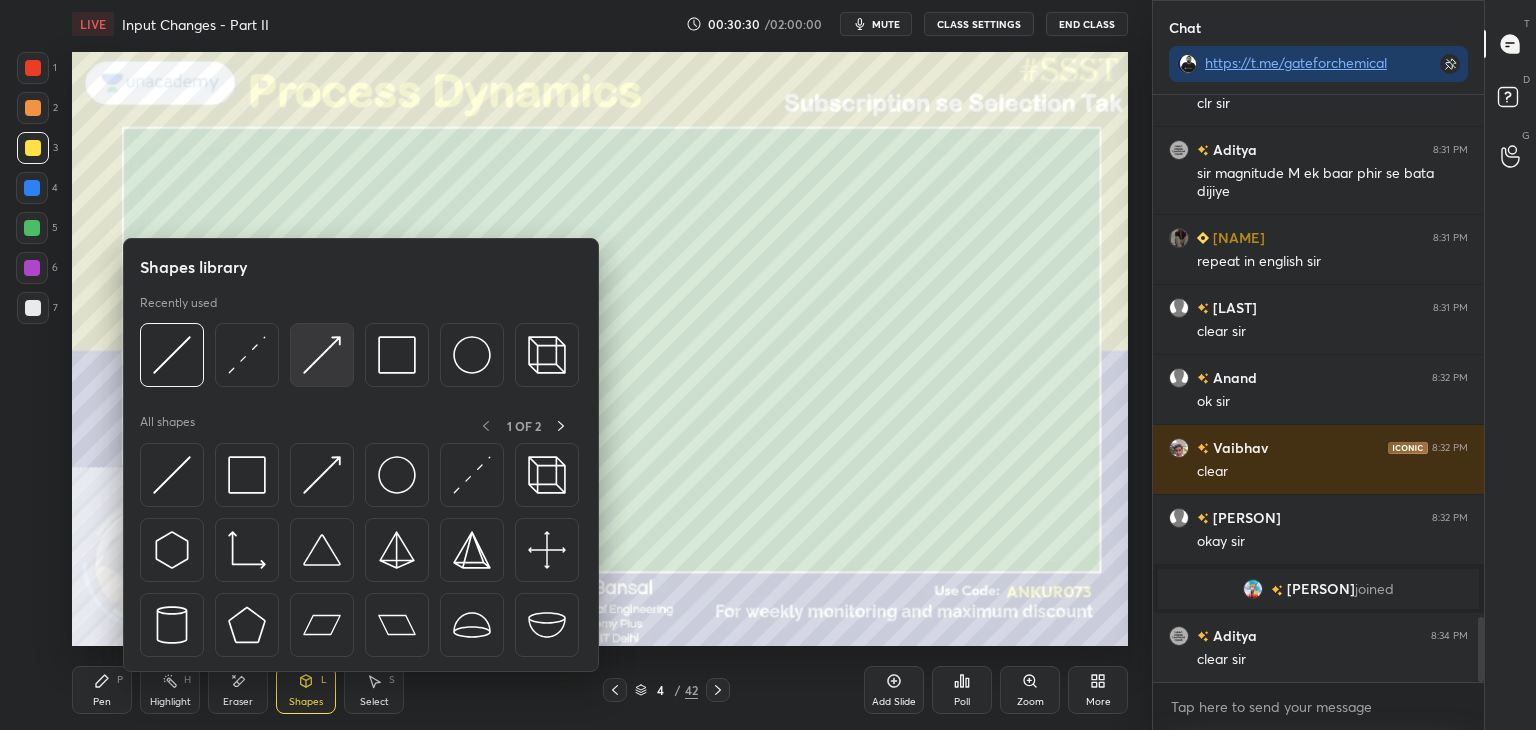 click at bounding box center (322, 355) 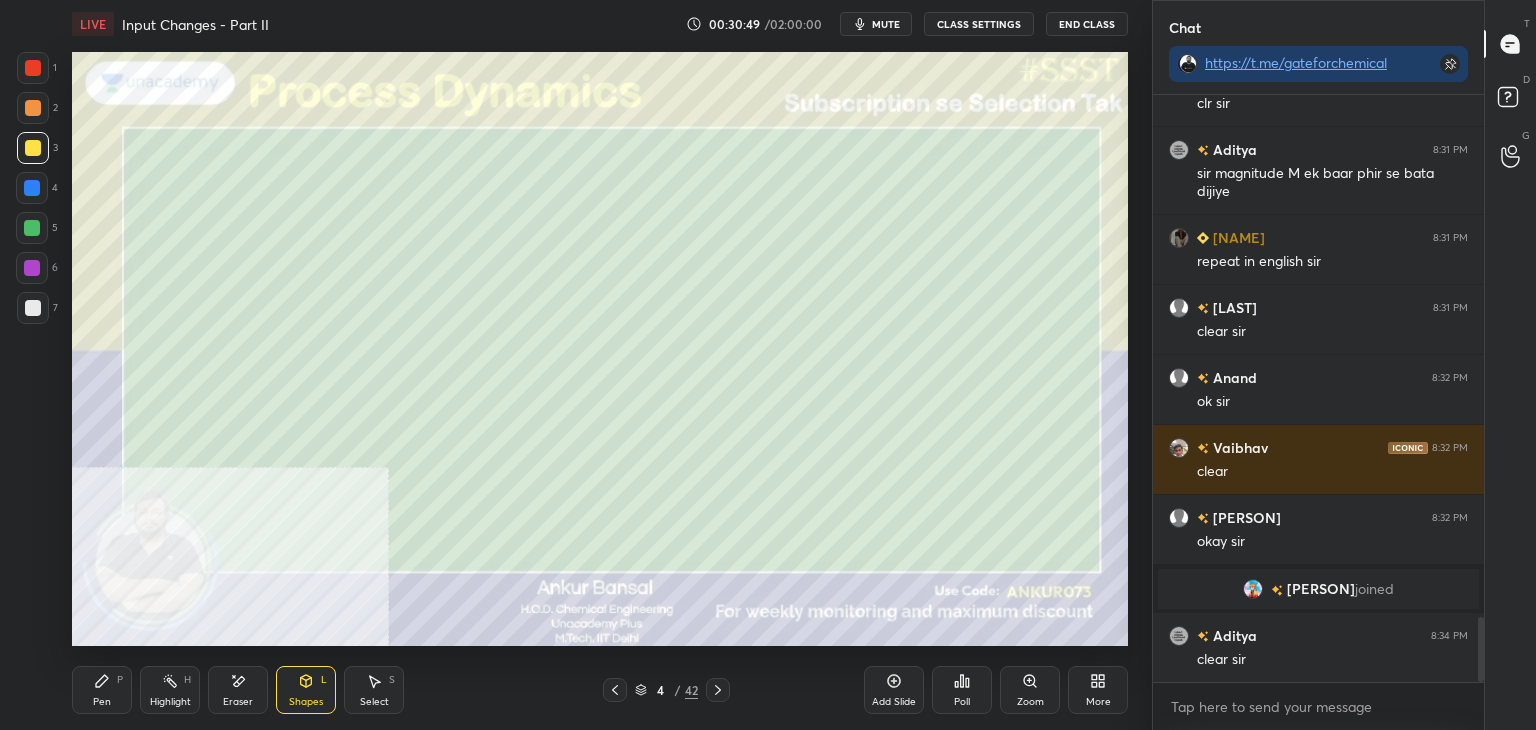 click on "Shapes L" at bounding box center (306, 690) 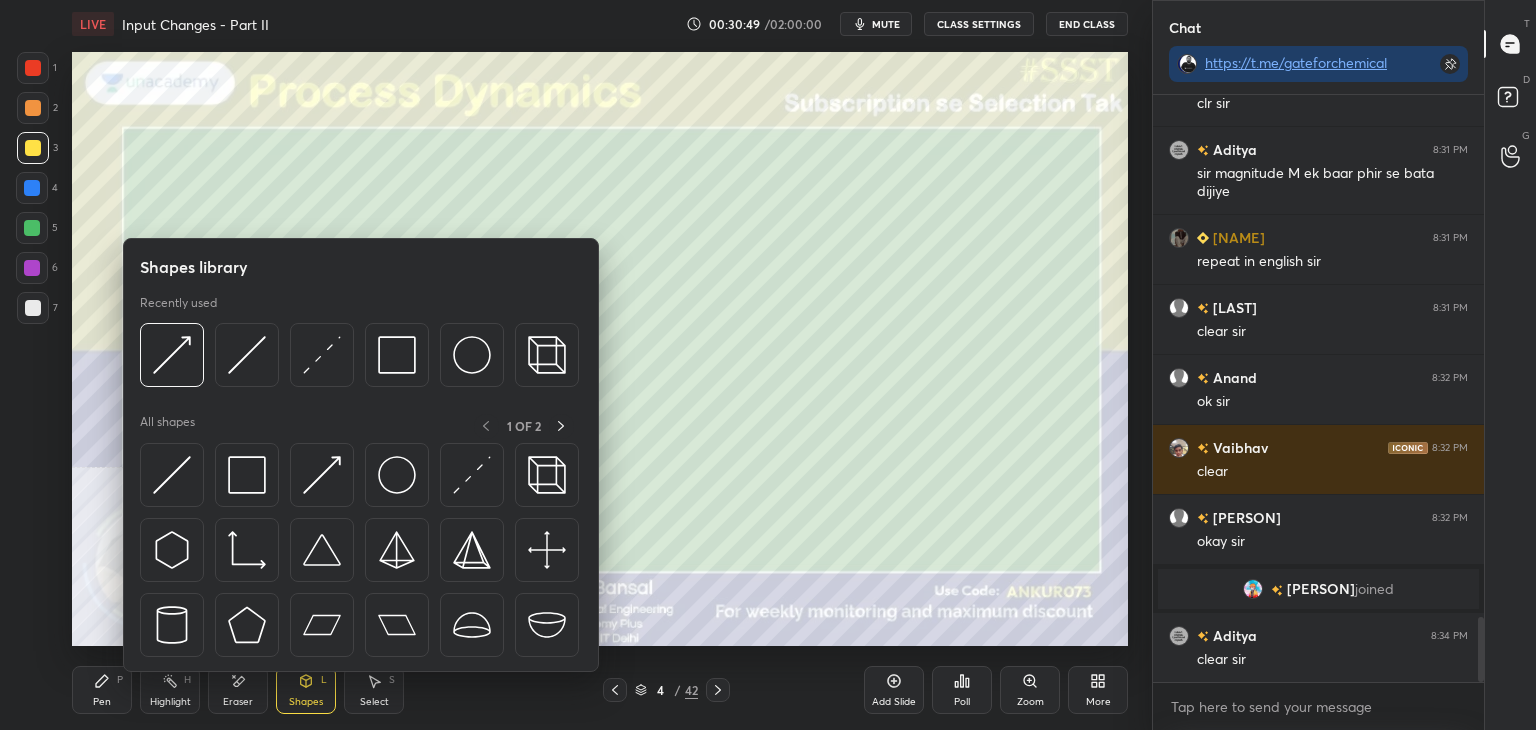 click on "Shapes" at bounding box center (306, 702) 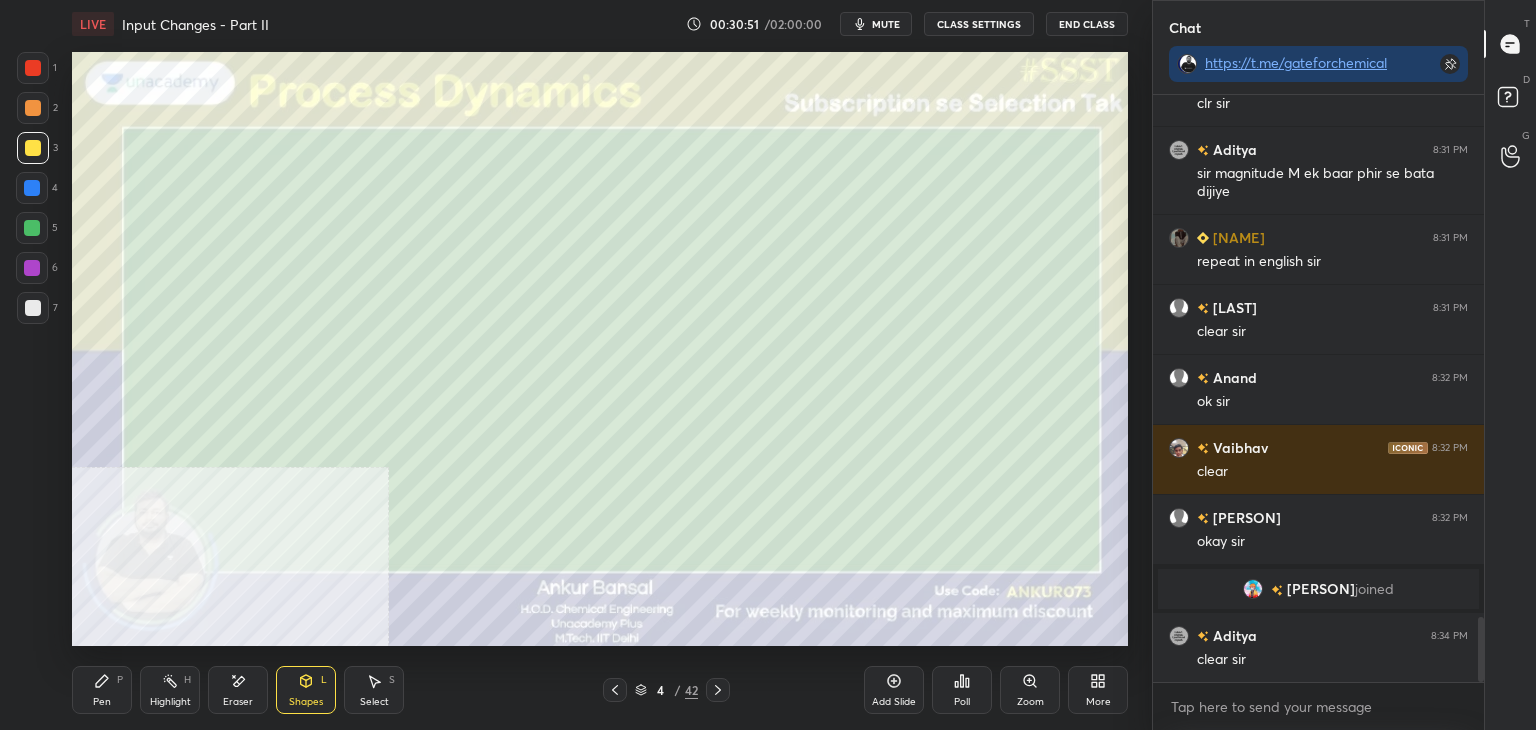 click on "Select S" at bounding box center (374, 690) 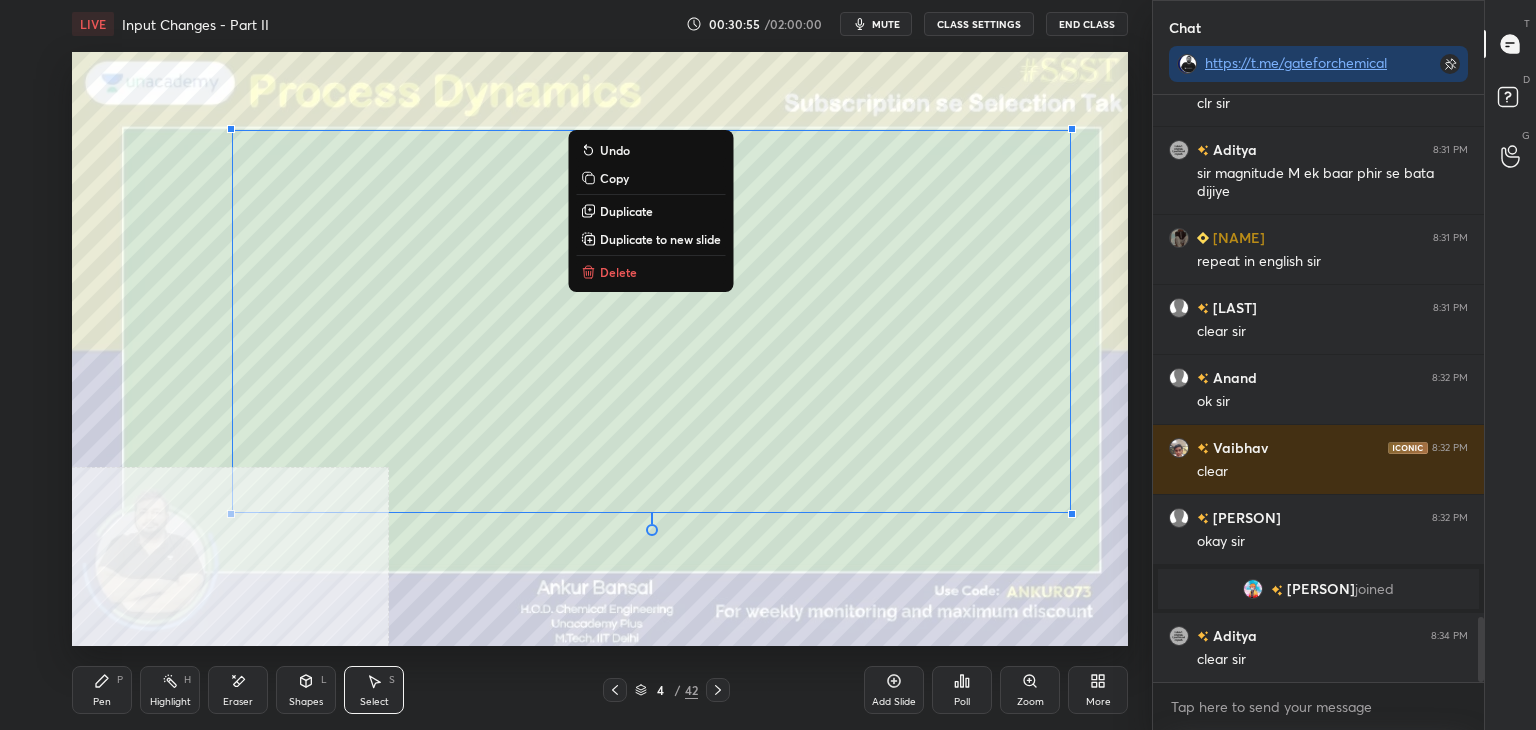 click on "Copy" at bounding box center (614, 178) 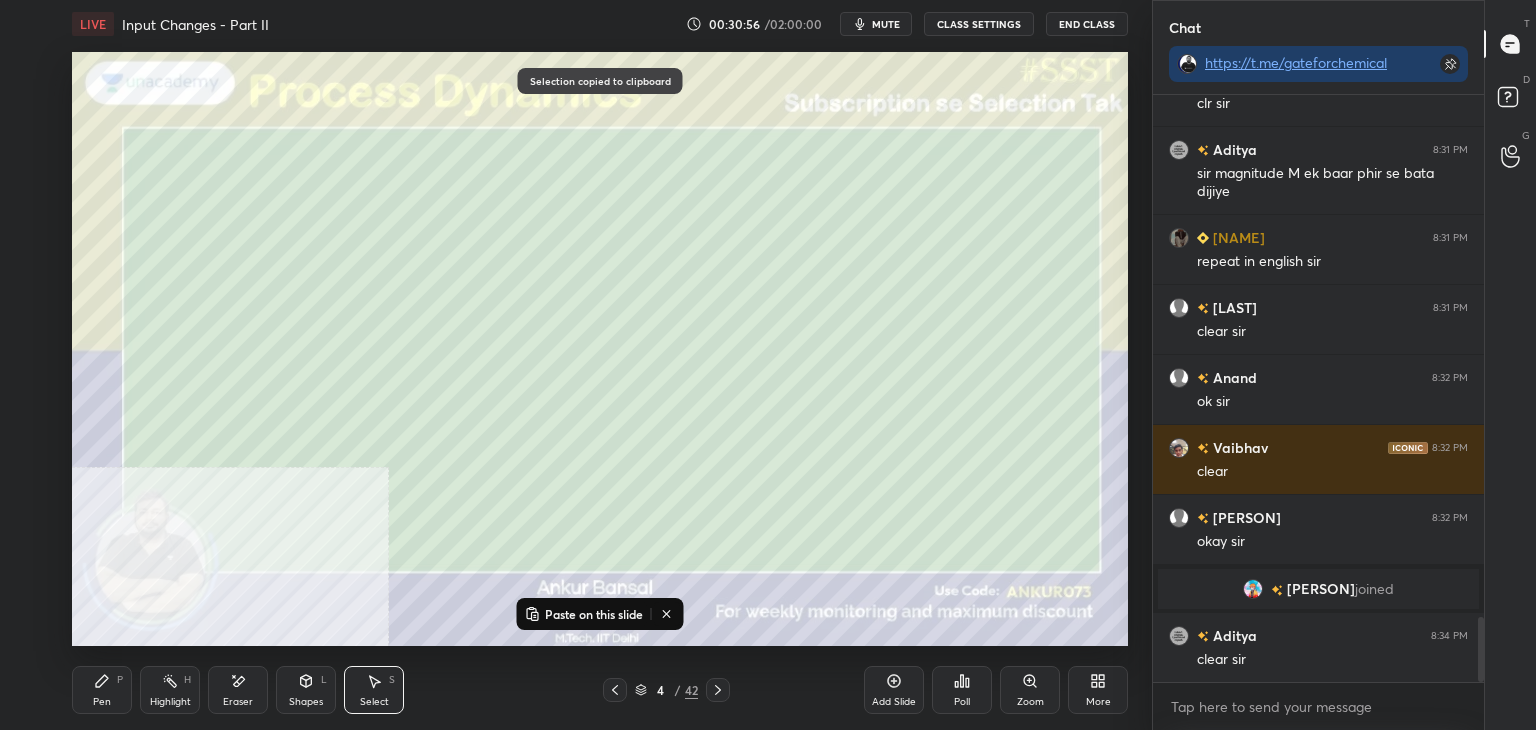 click 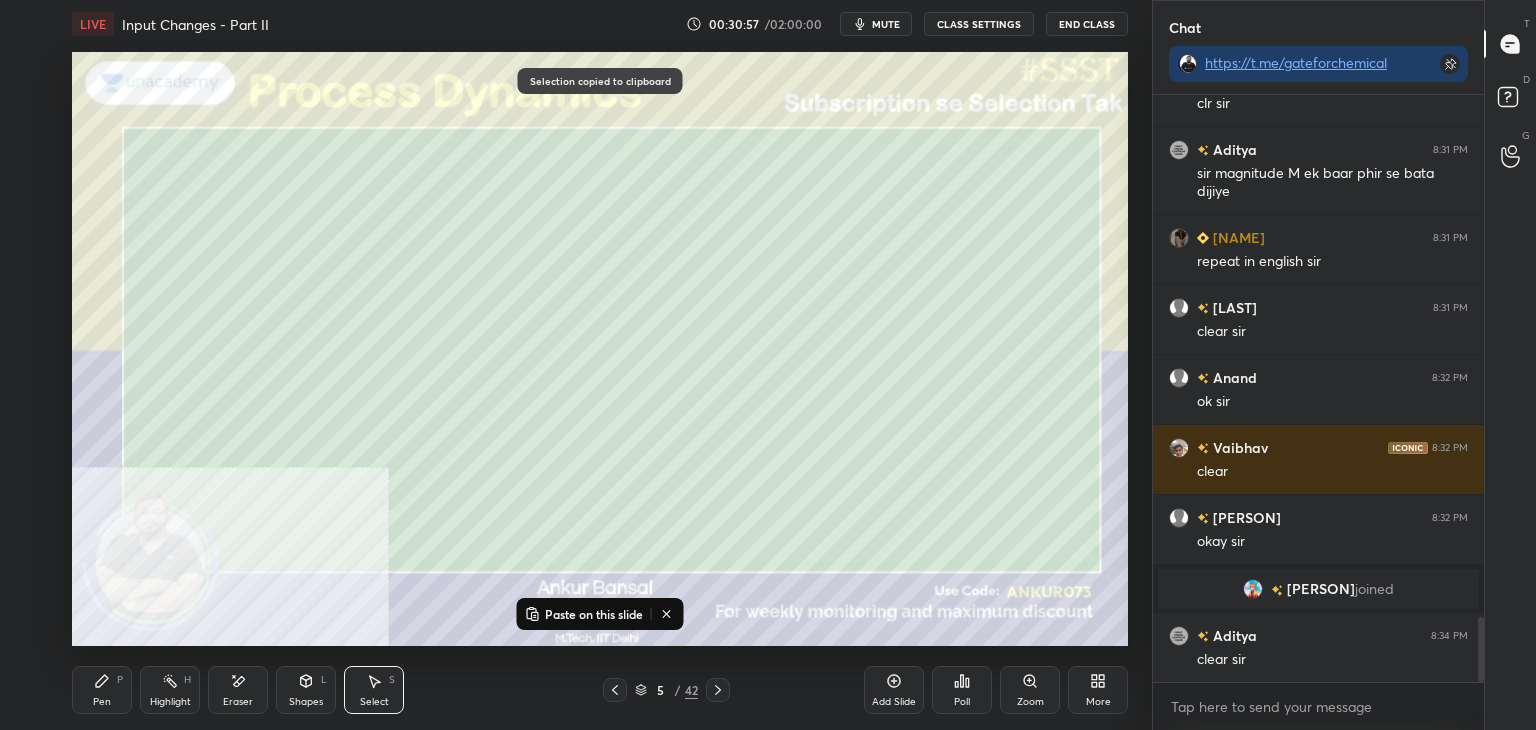 click on "Paste on this slide" at bounding box center (594, 614) 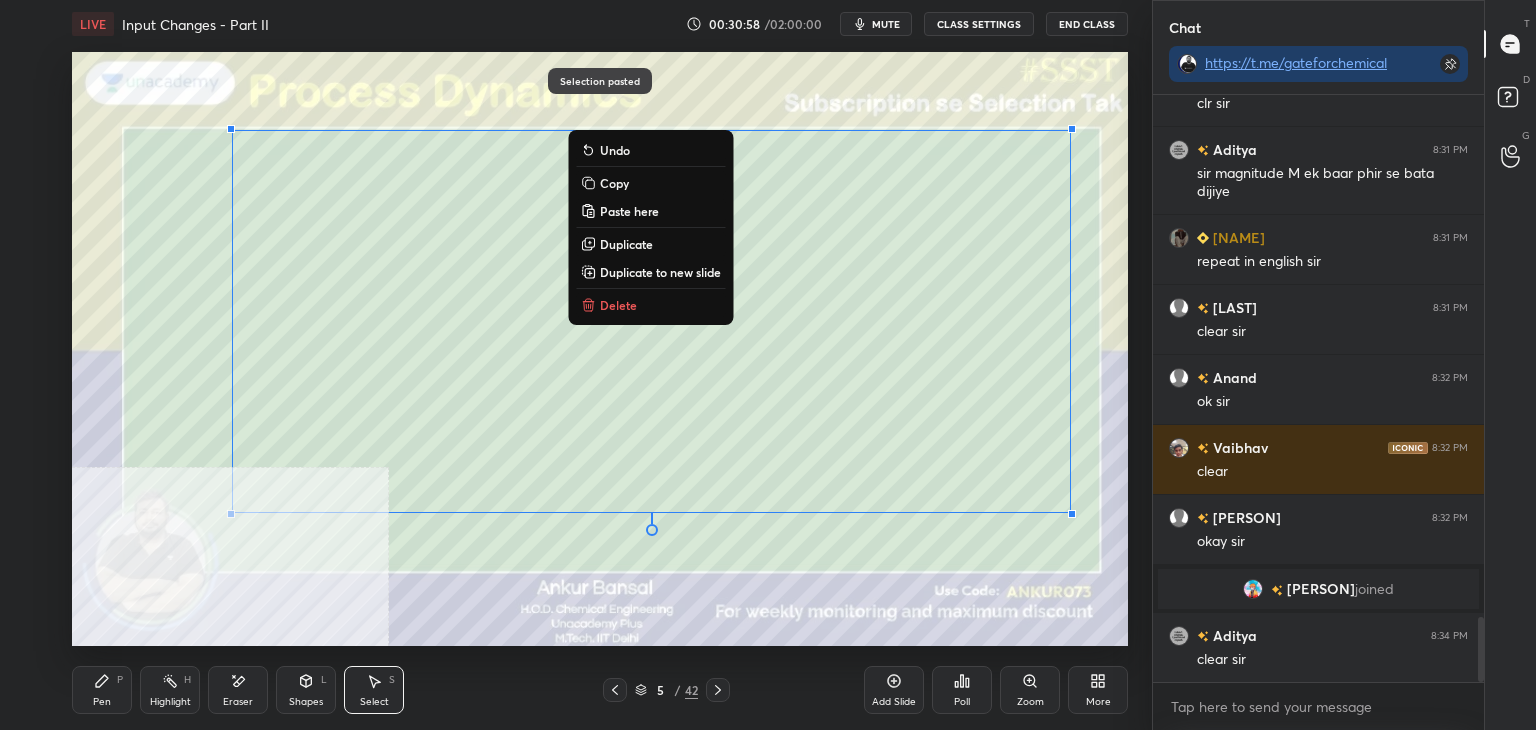click on "Pen P" at bounding box center [102, 690] 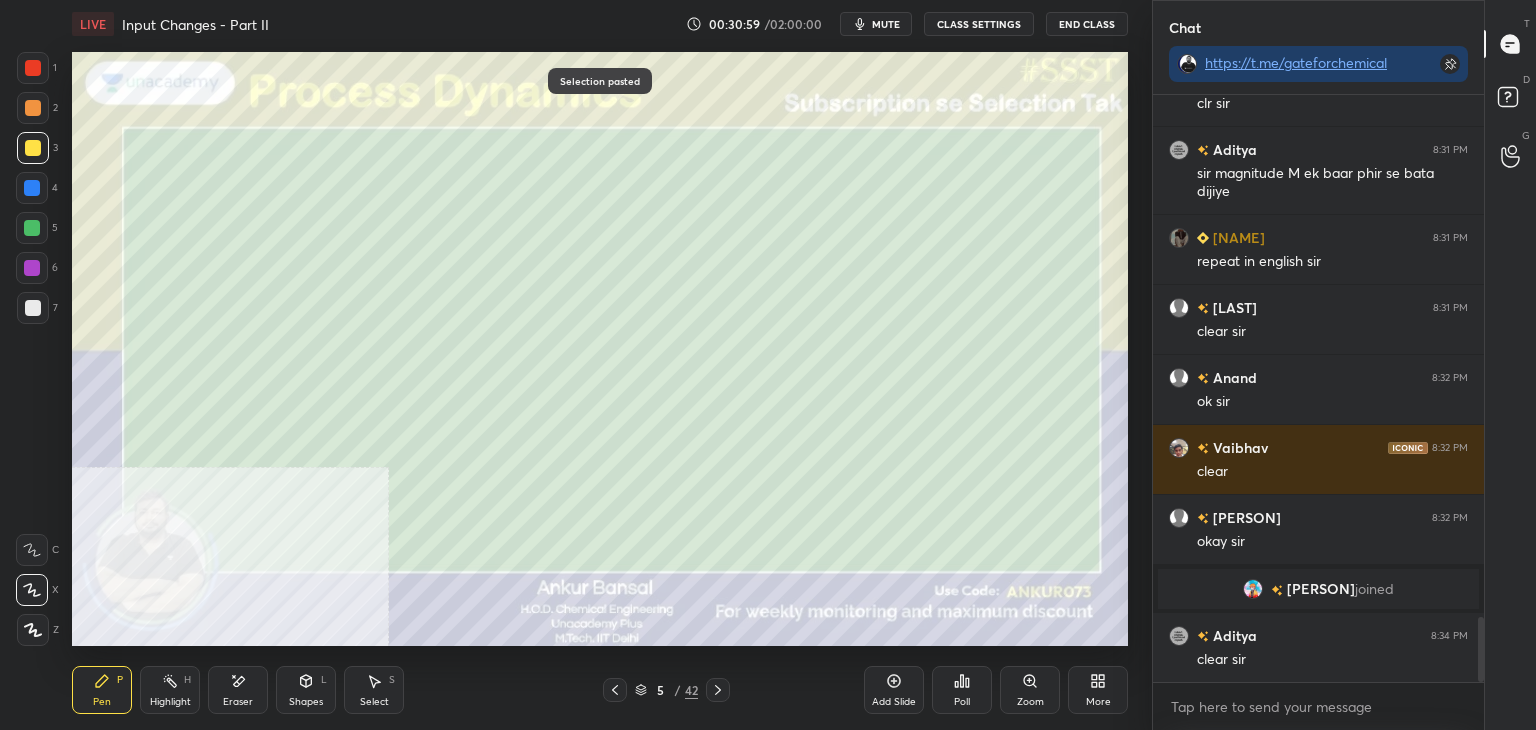 click on "Eraser" at bounding box center (238, 702) 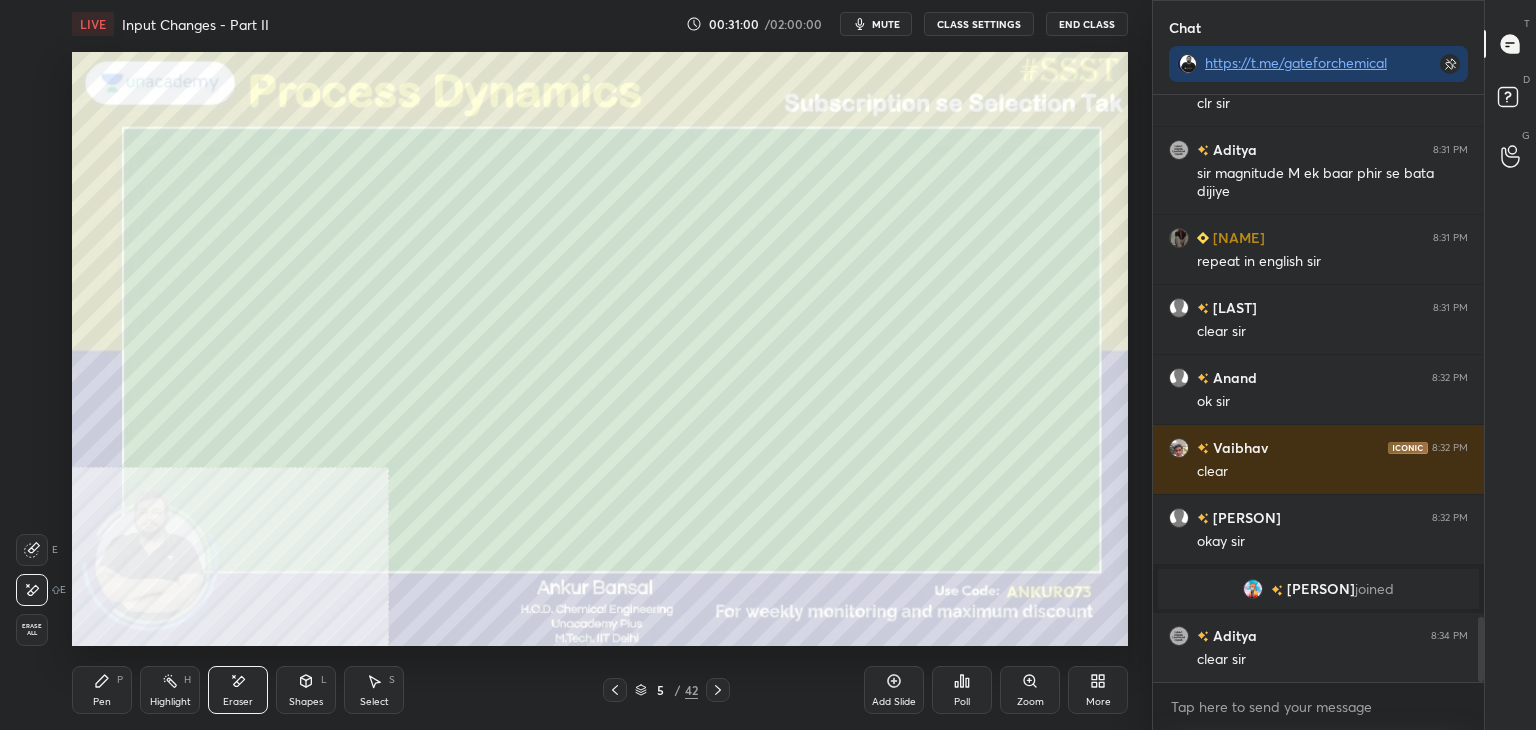 click 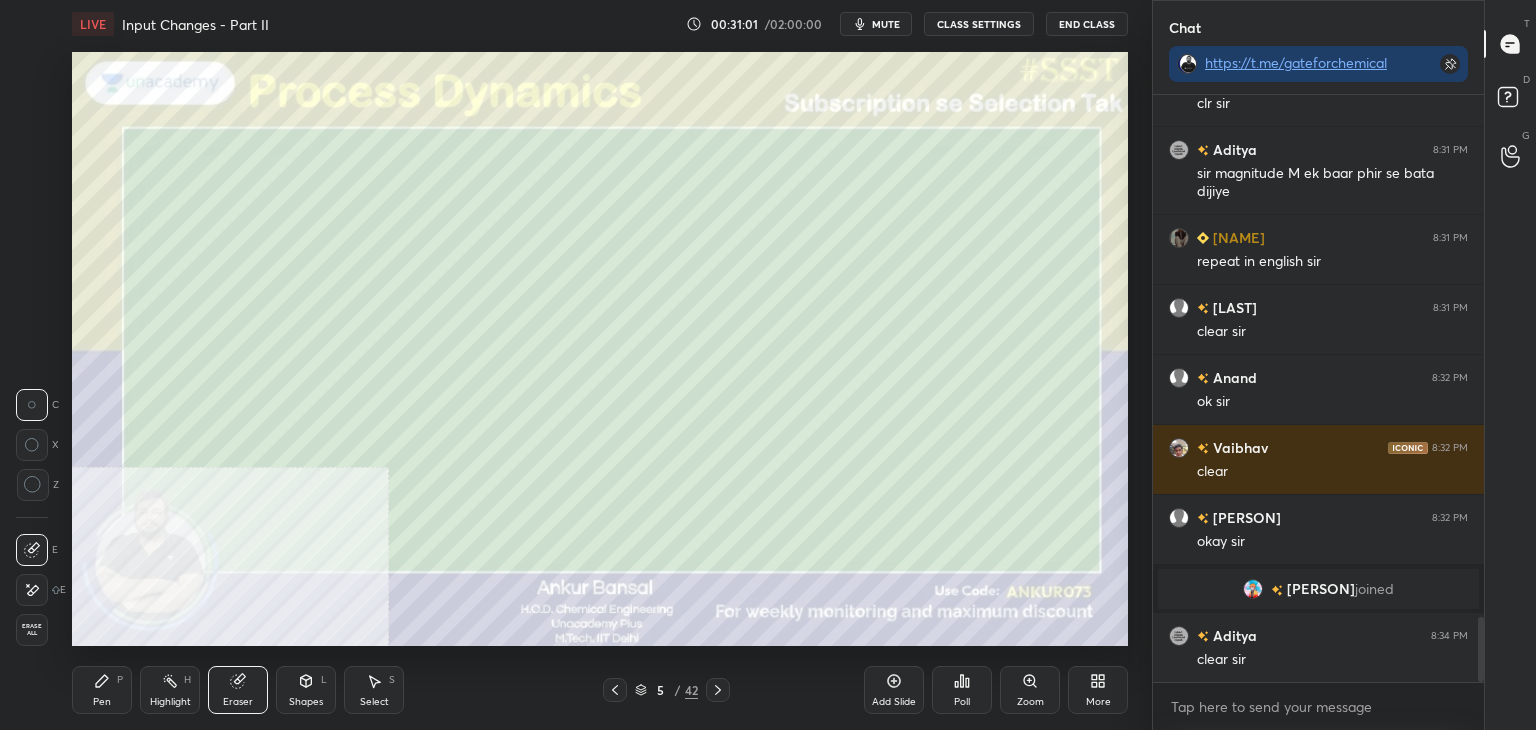 click 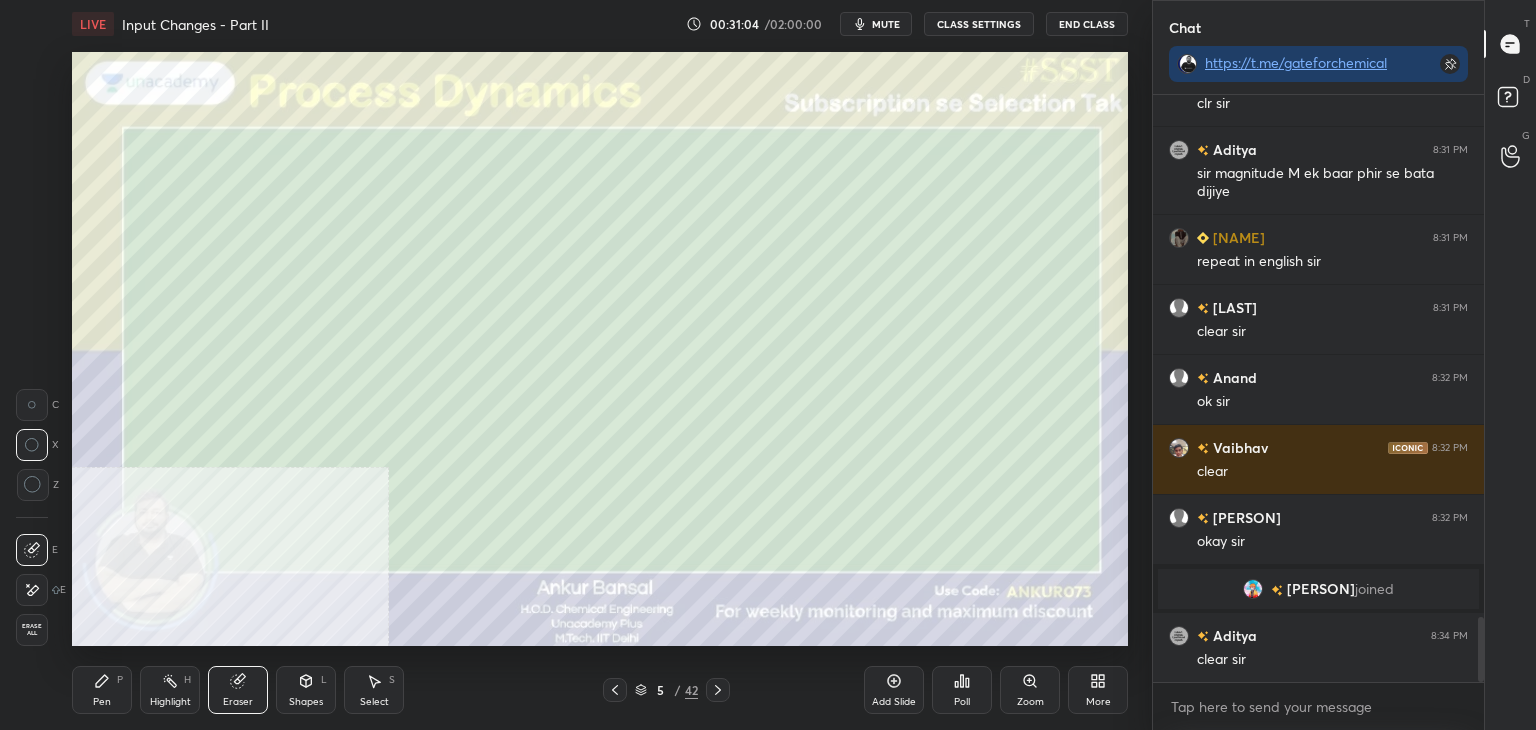click 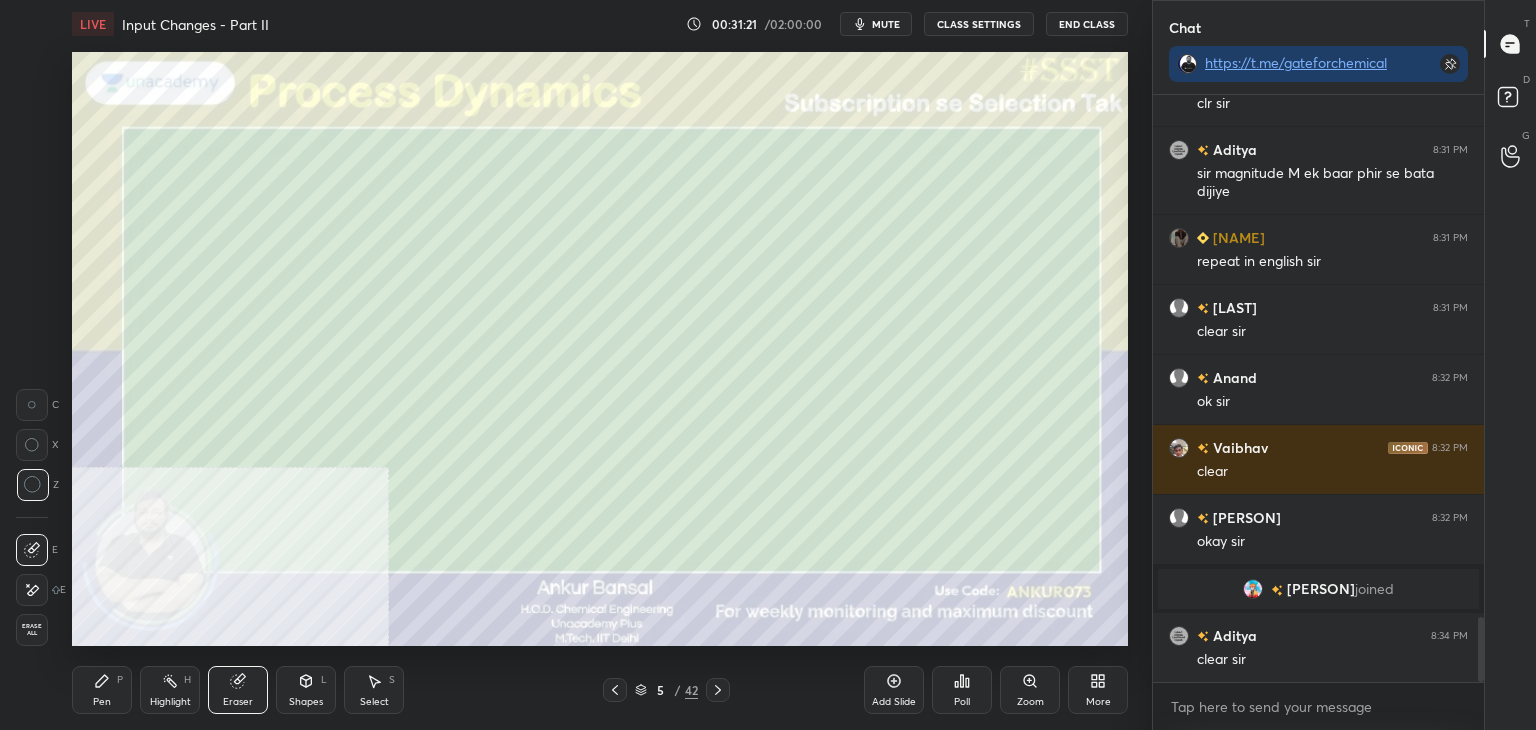 click 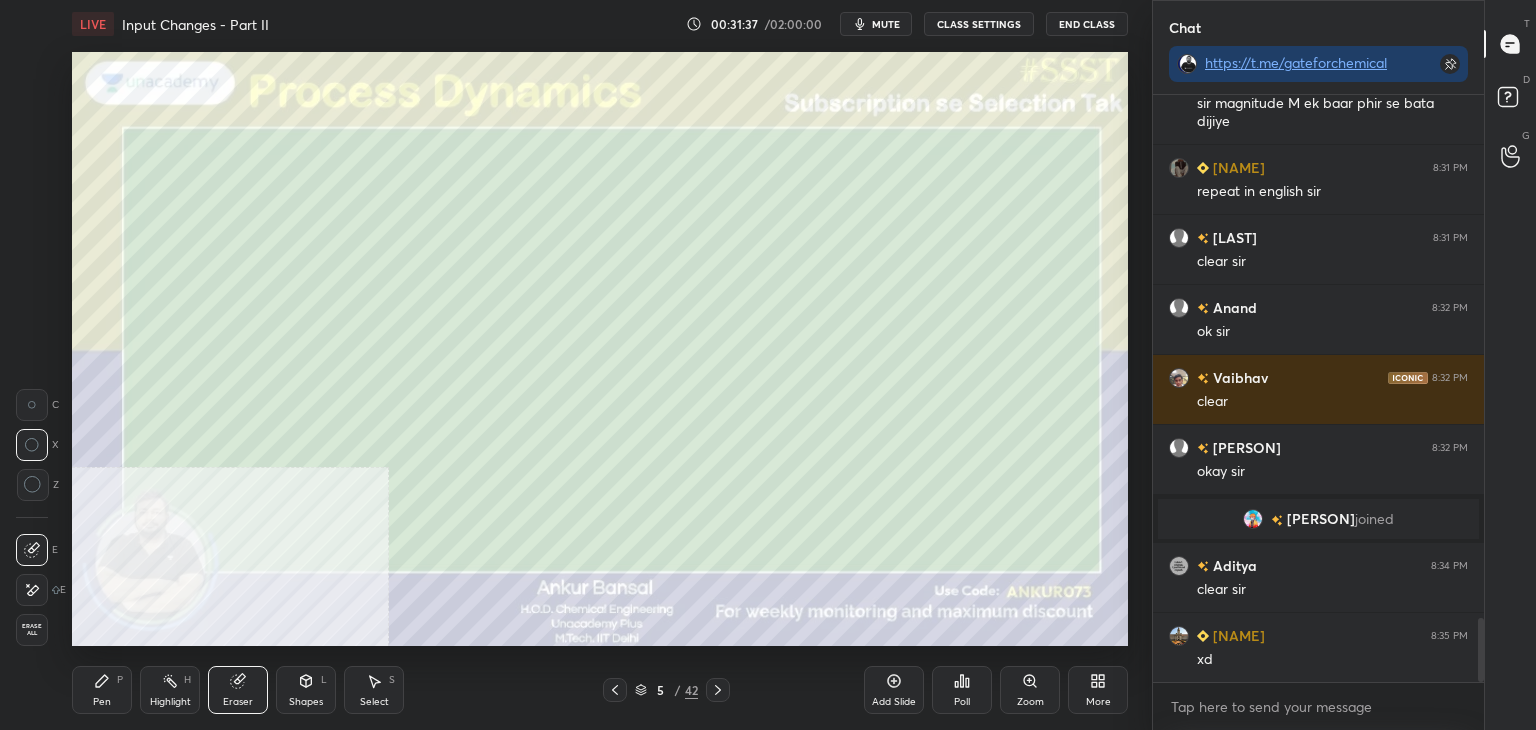 scroll, scrollTop: 4828, scrollLeft: 0, axis: vertical 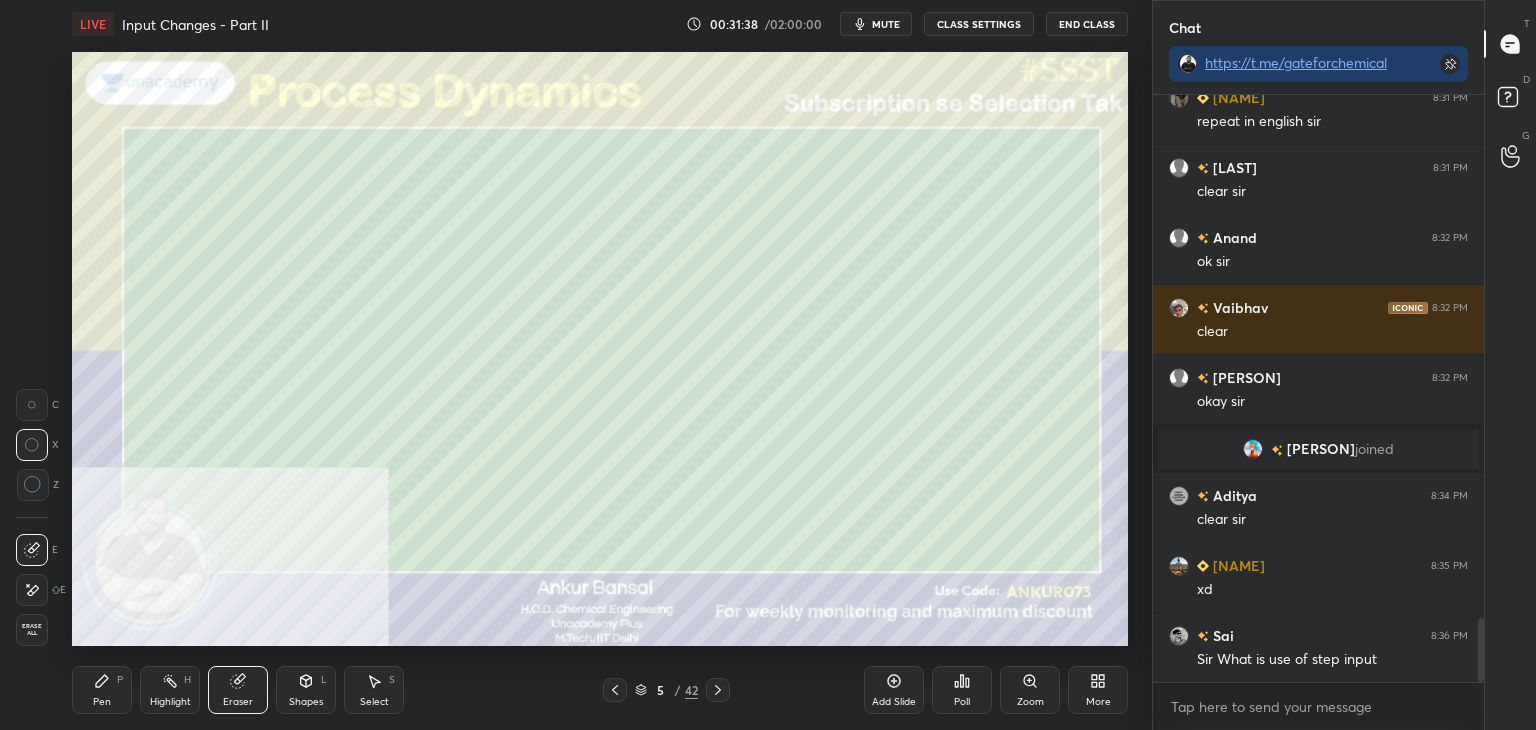 click 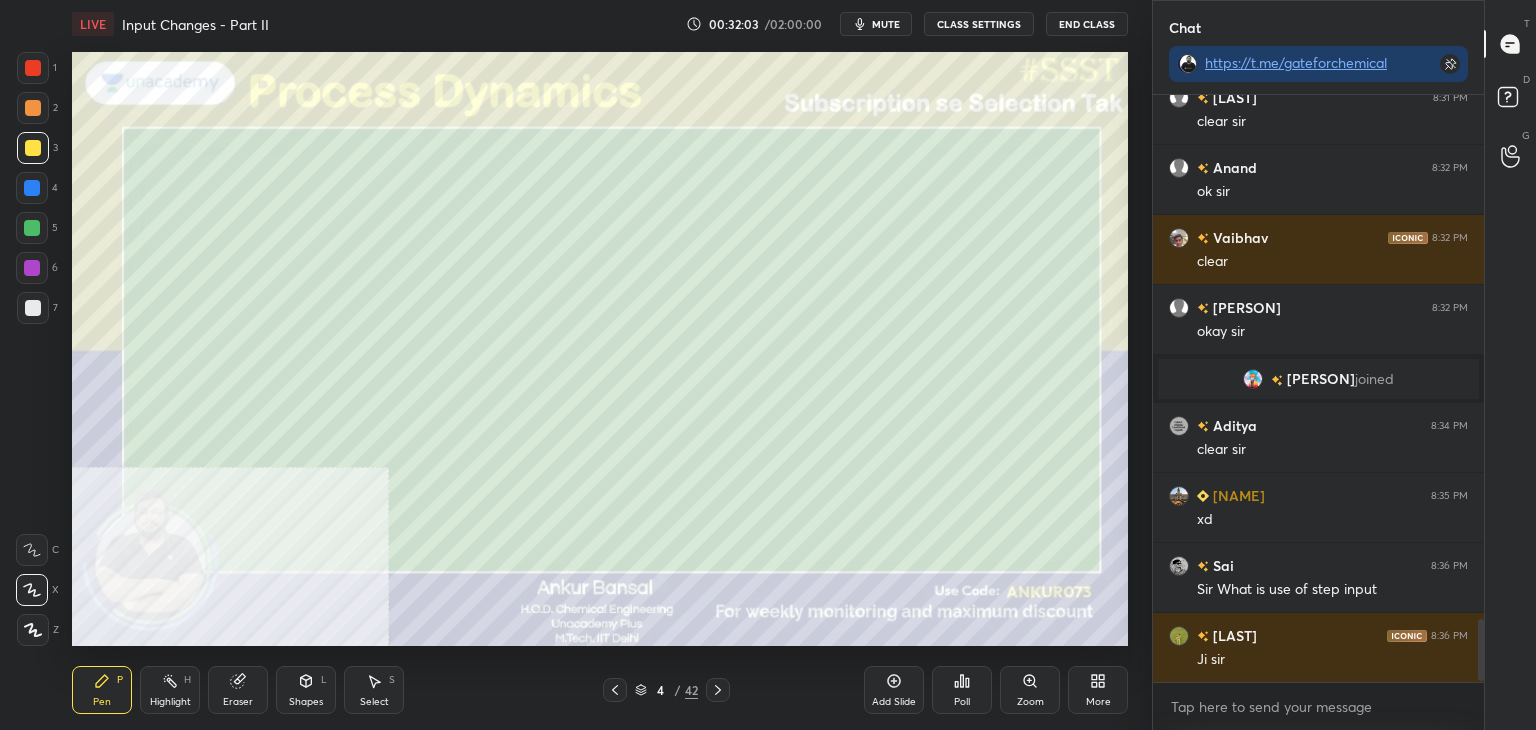 scroll, scrollTop: 4986, scrollLeft: 0, axis: vertical 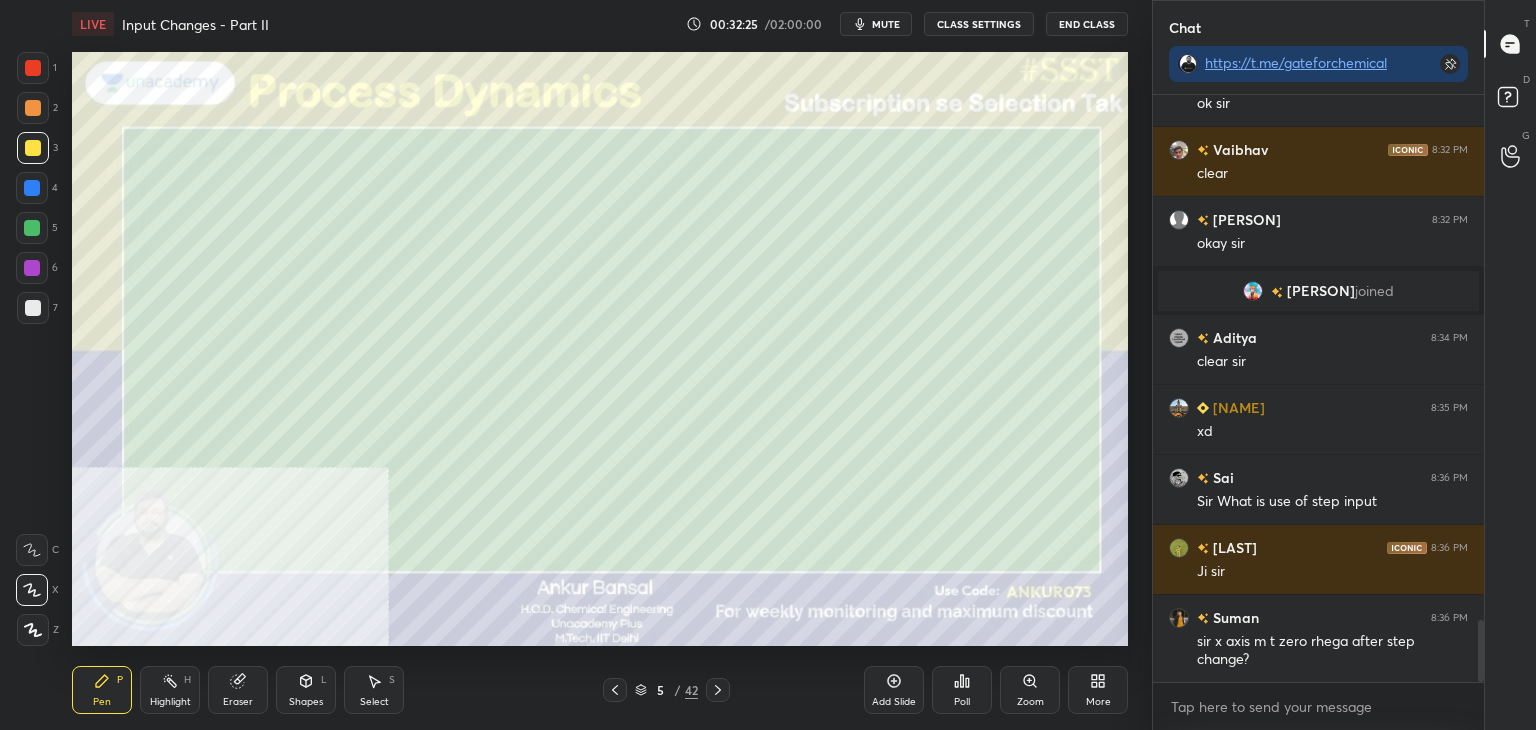 click at bounding box center [33, 308] 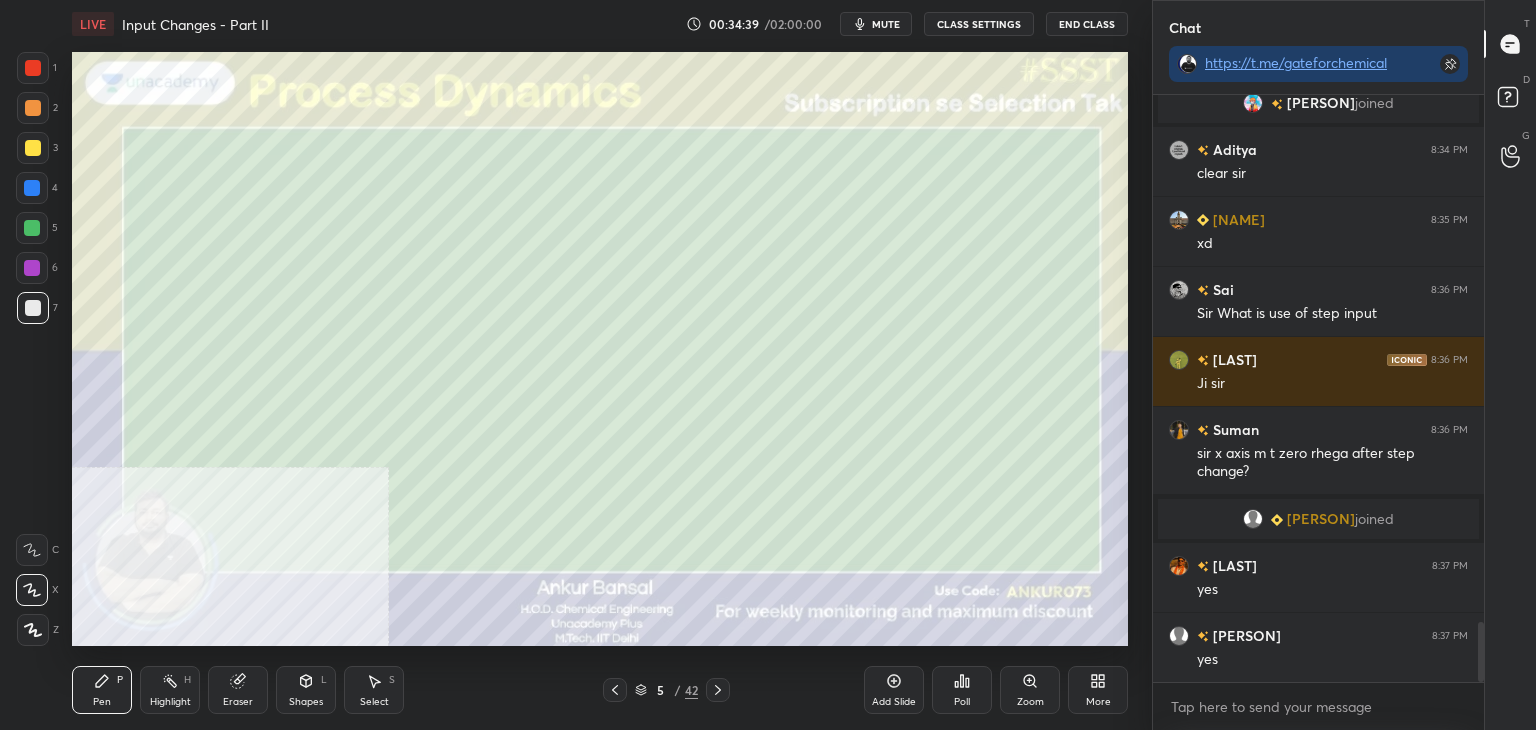 scroll, scrollTop: 5184, scrollLeft: 0, axis: vertical 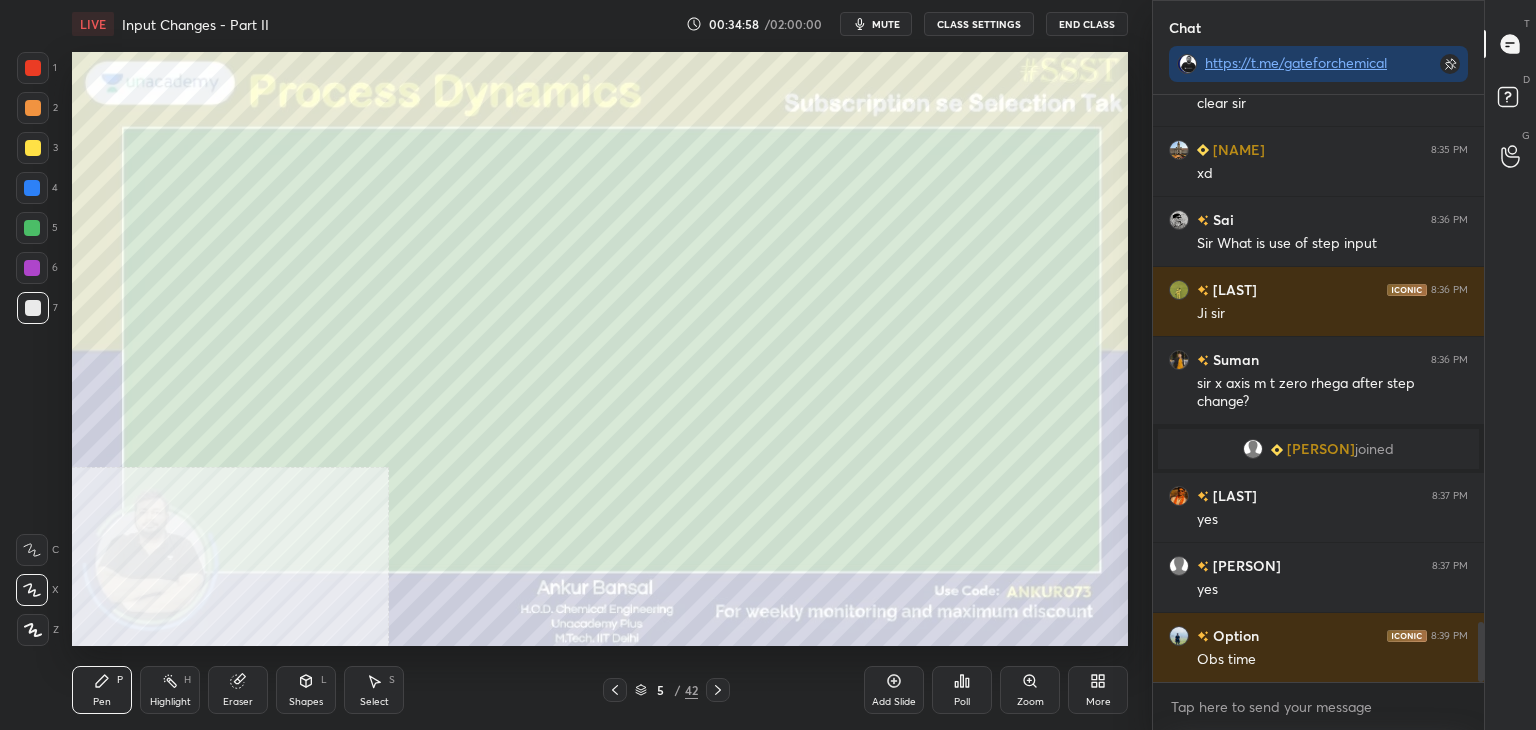 click 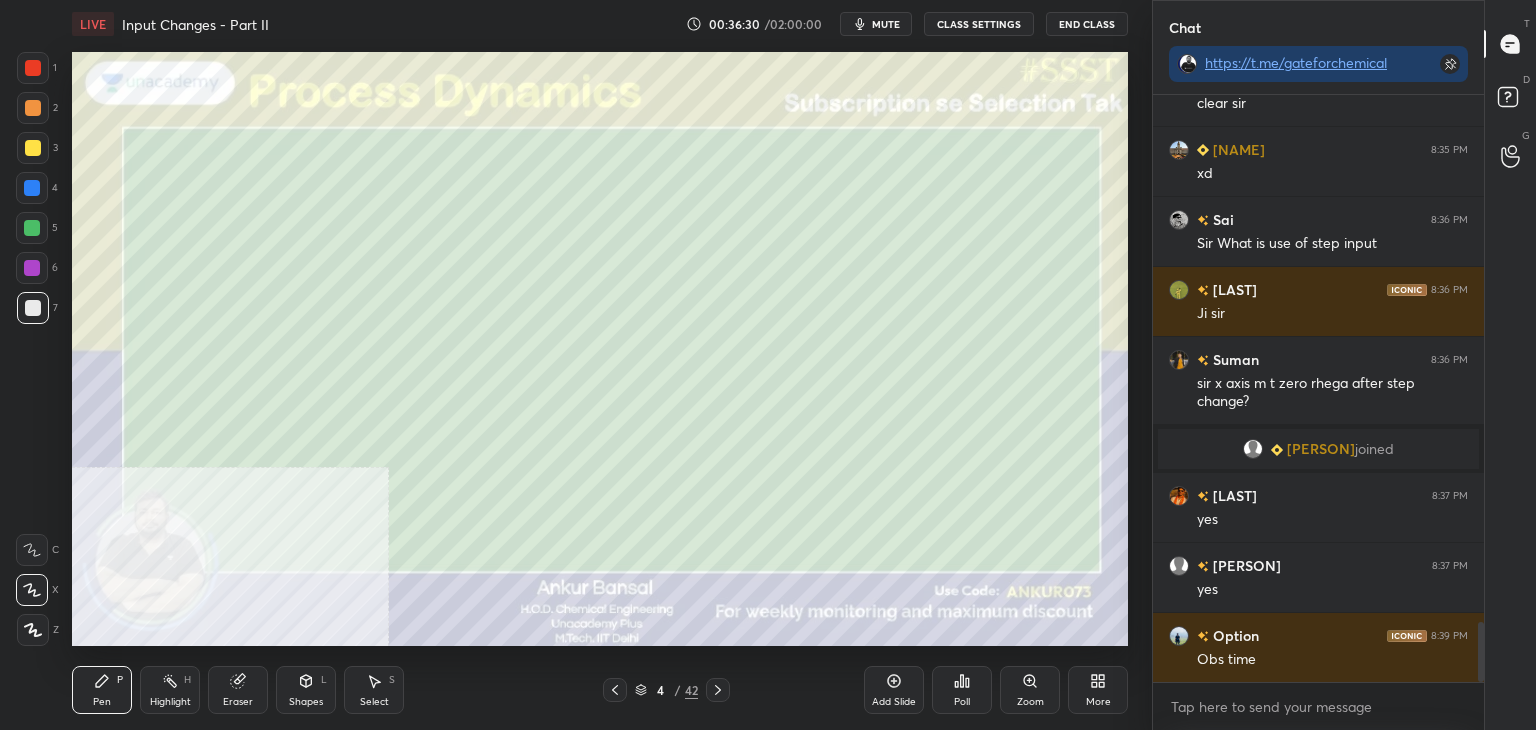 scroll, scrollTop: 5272, scrollLeft: 0, axis: vertical 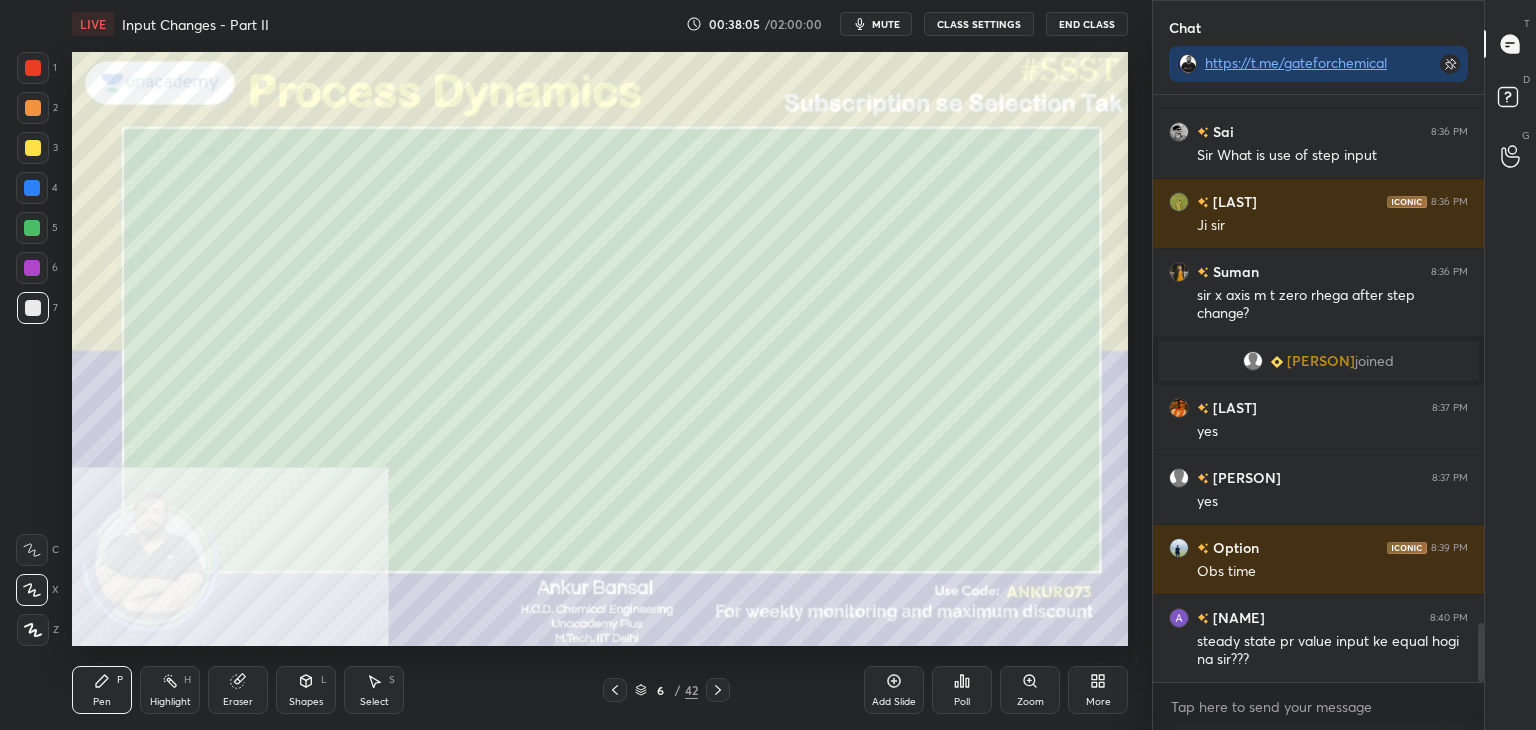 click 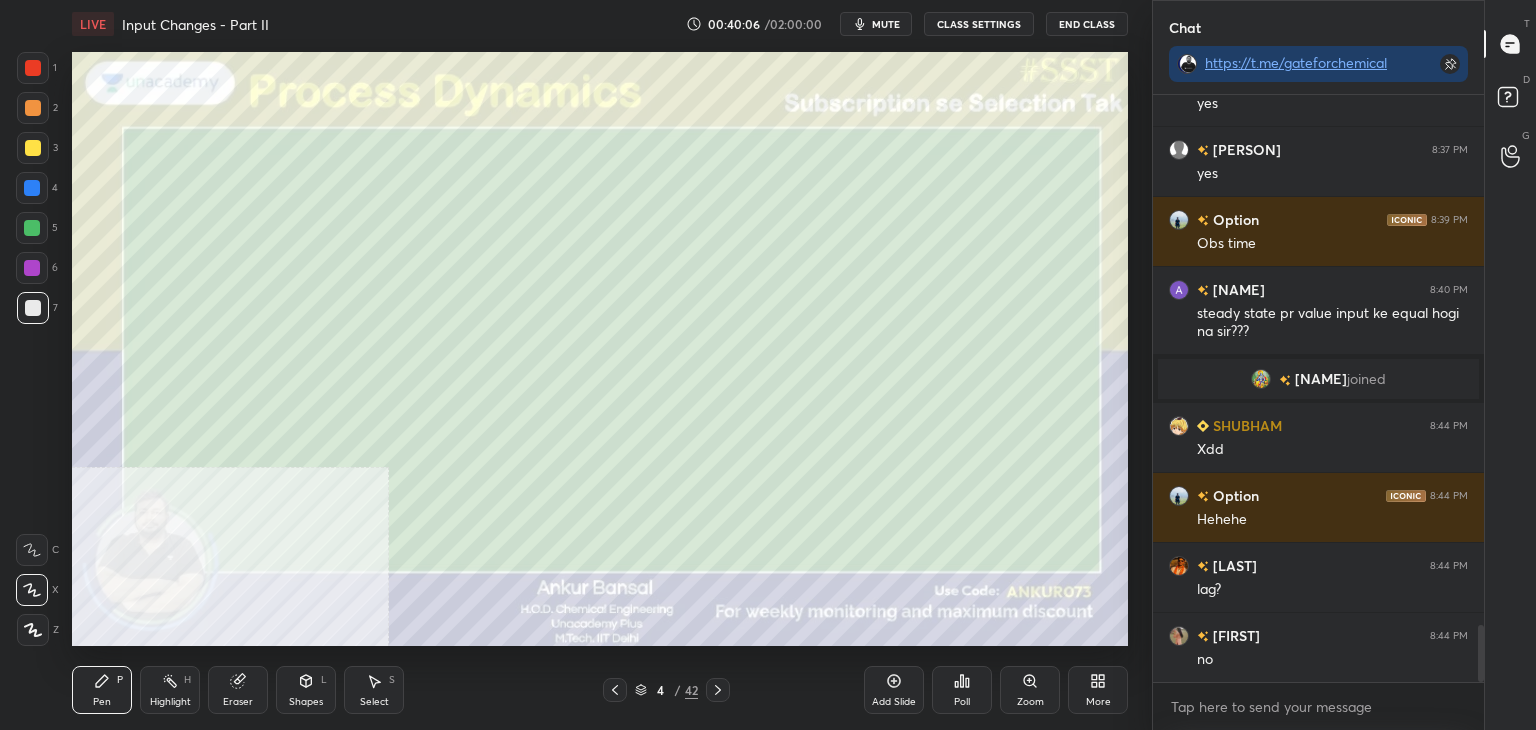 scroll, scrollTop: 5640, scrollLeft: 0, axis: vertical 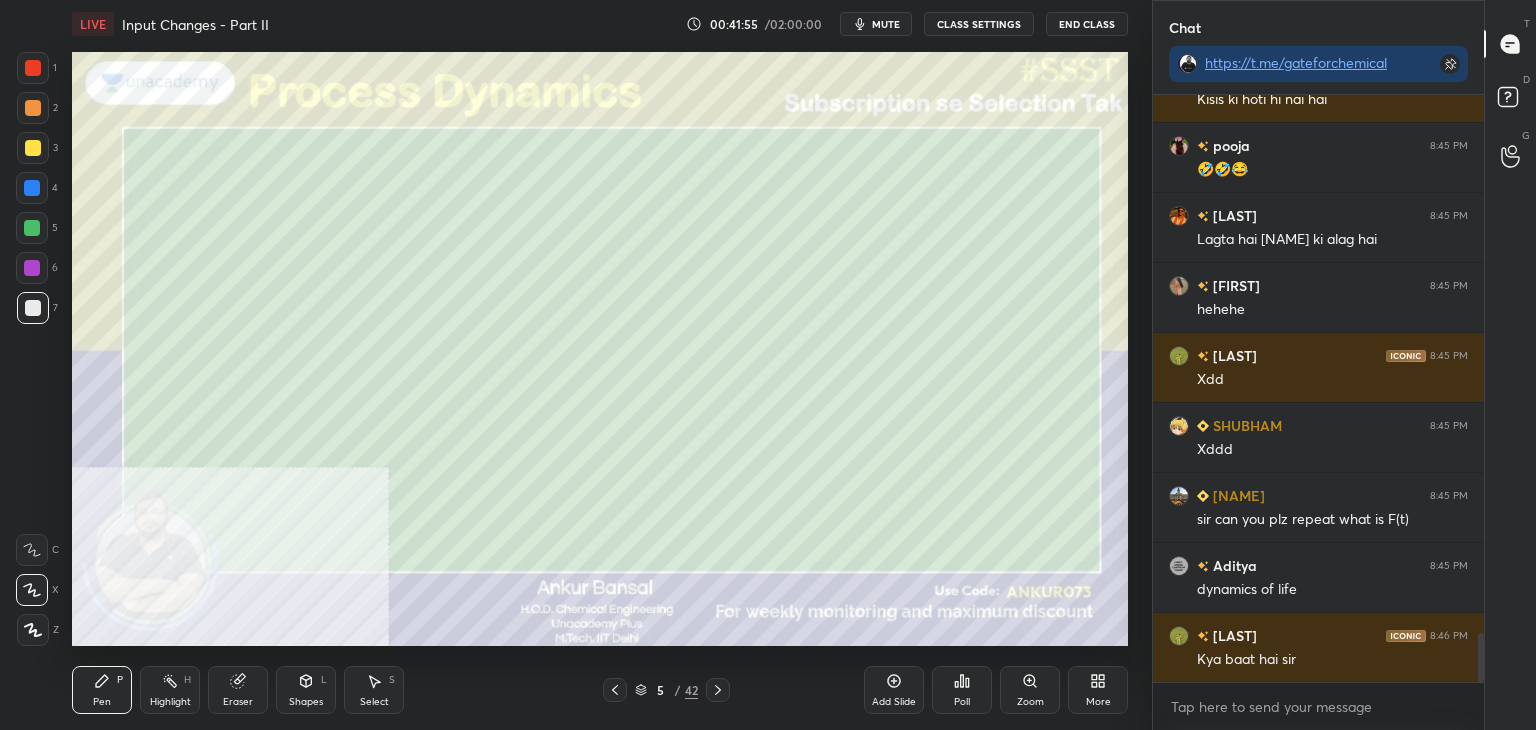 click 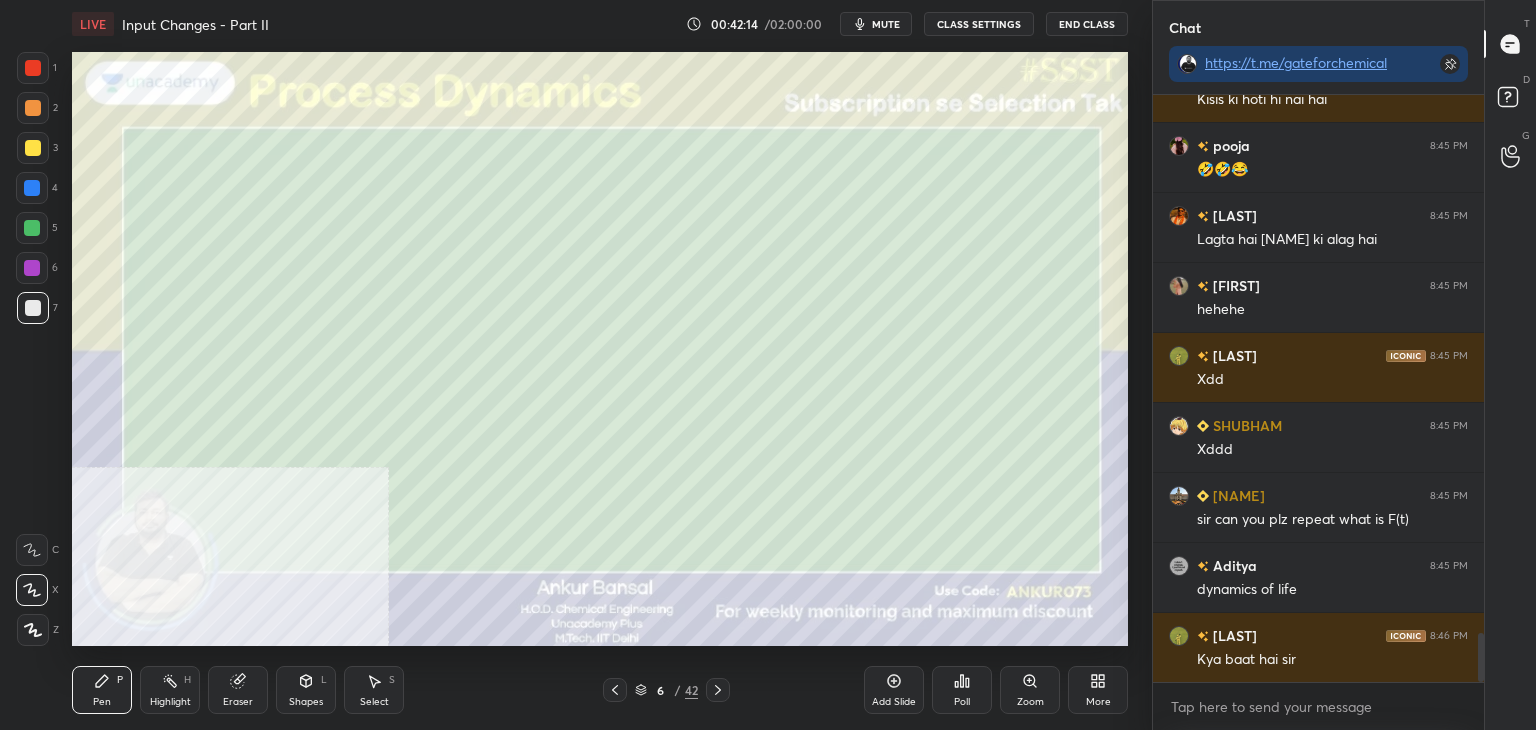 click on "Shapes L" at bounding box center [306, 690] 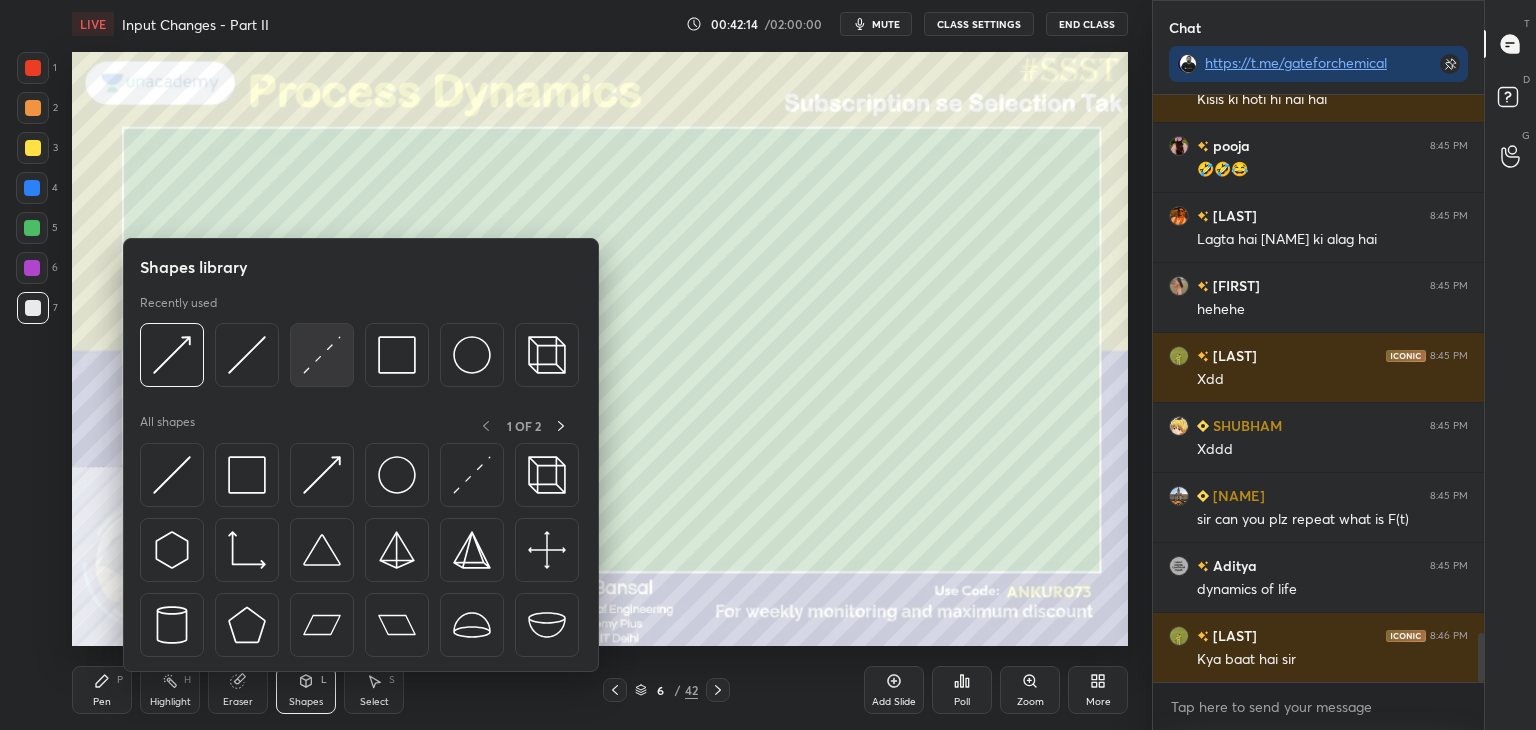click at bounding box center [322, 355] 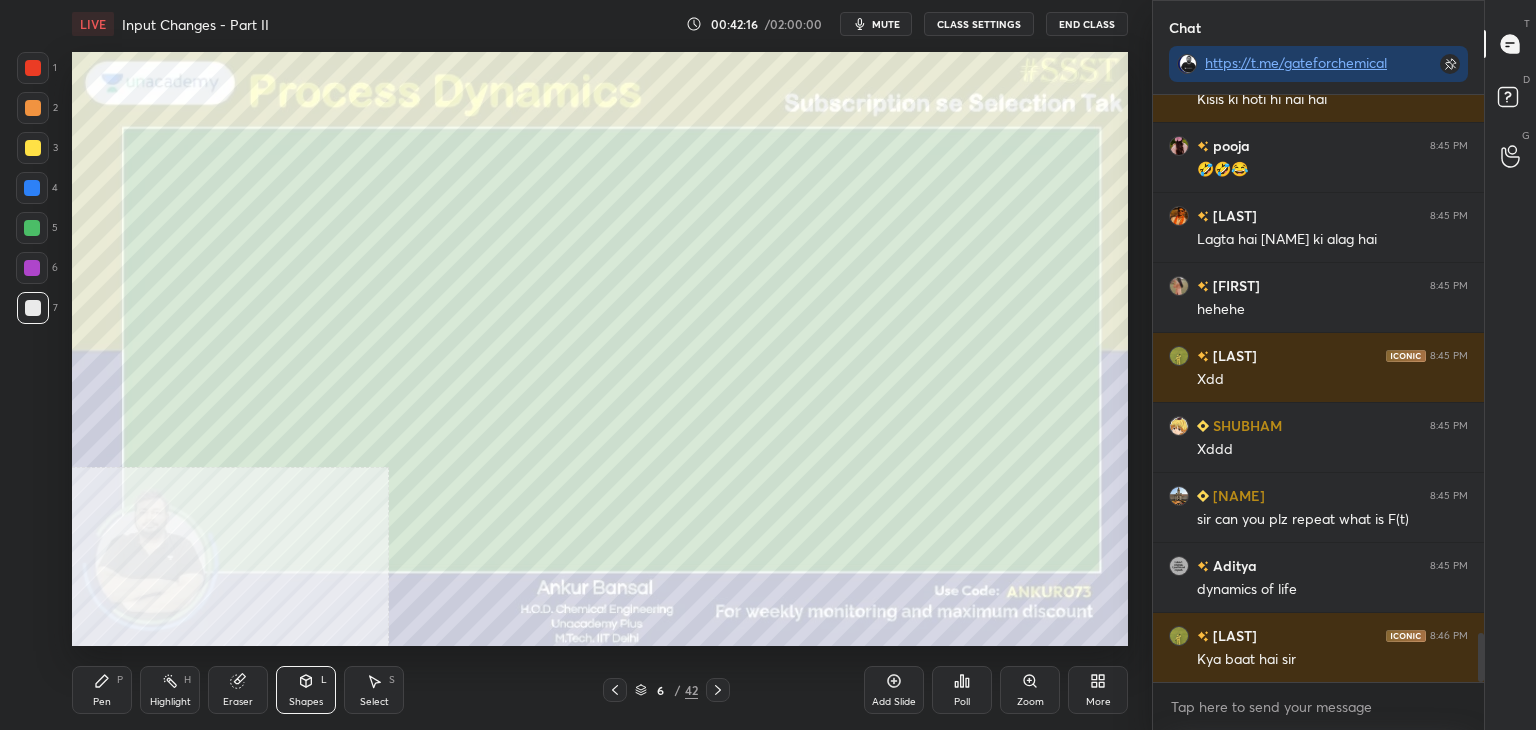 click 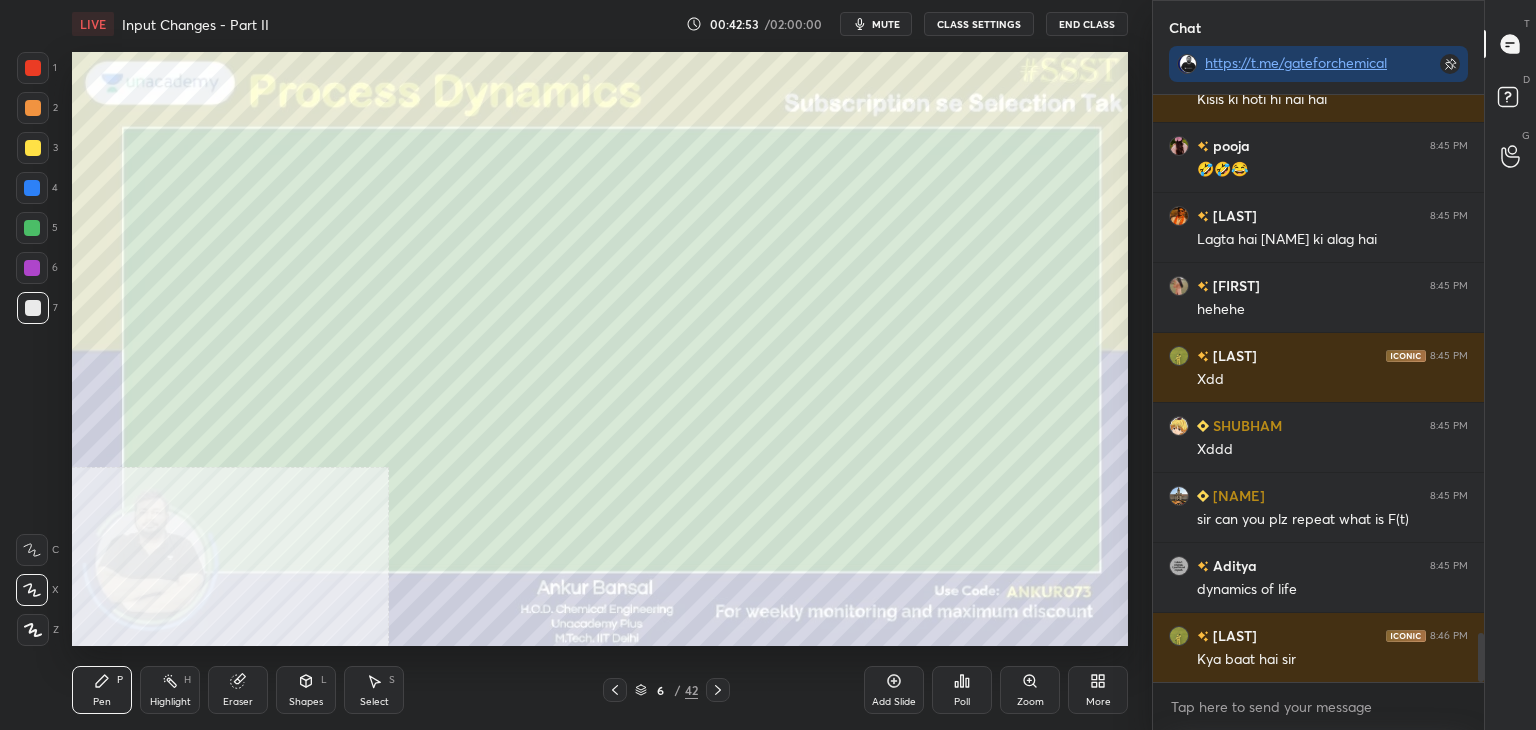click 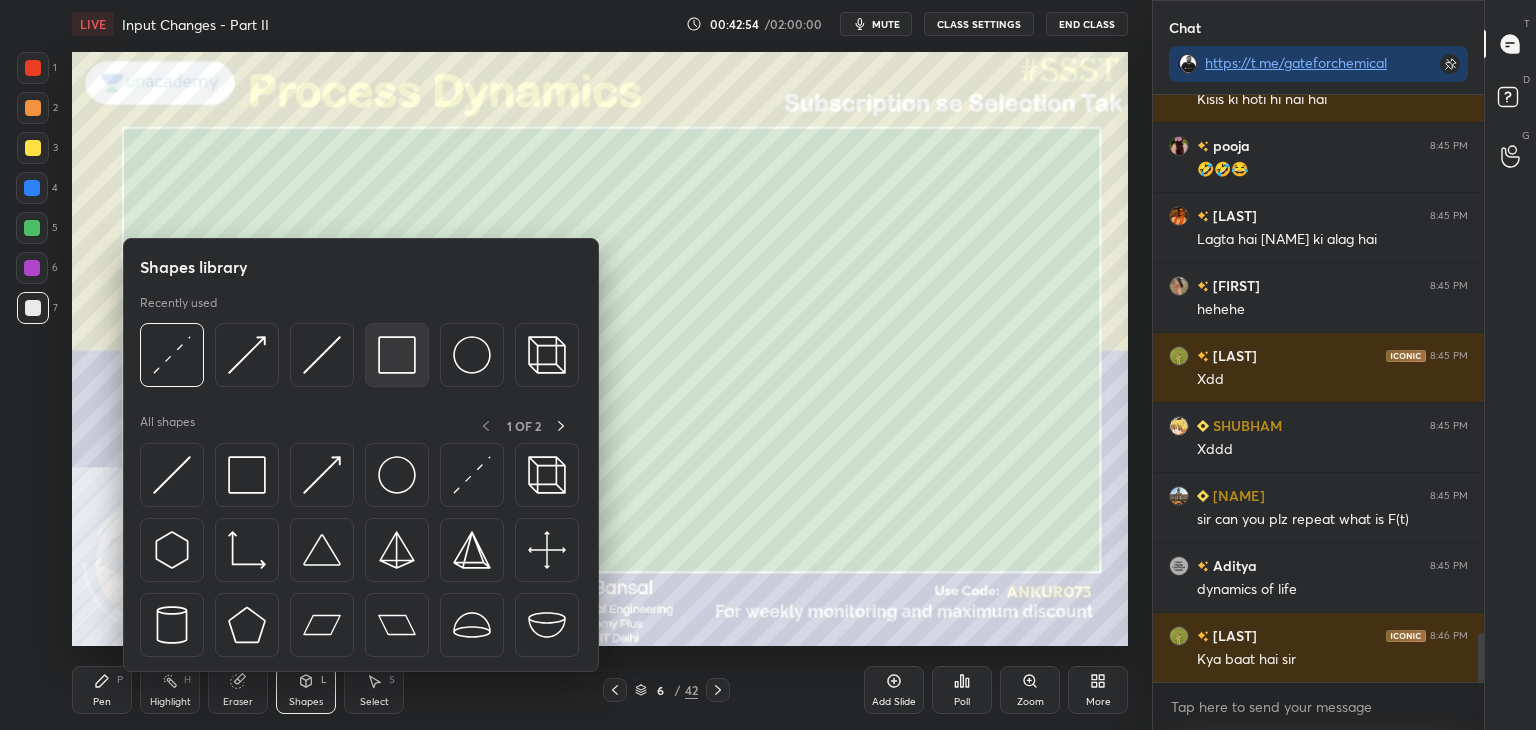 click at bounding box center (397, 355) 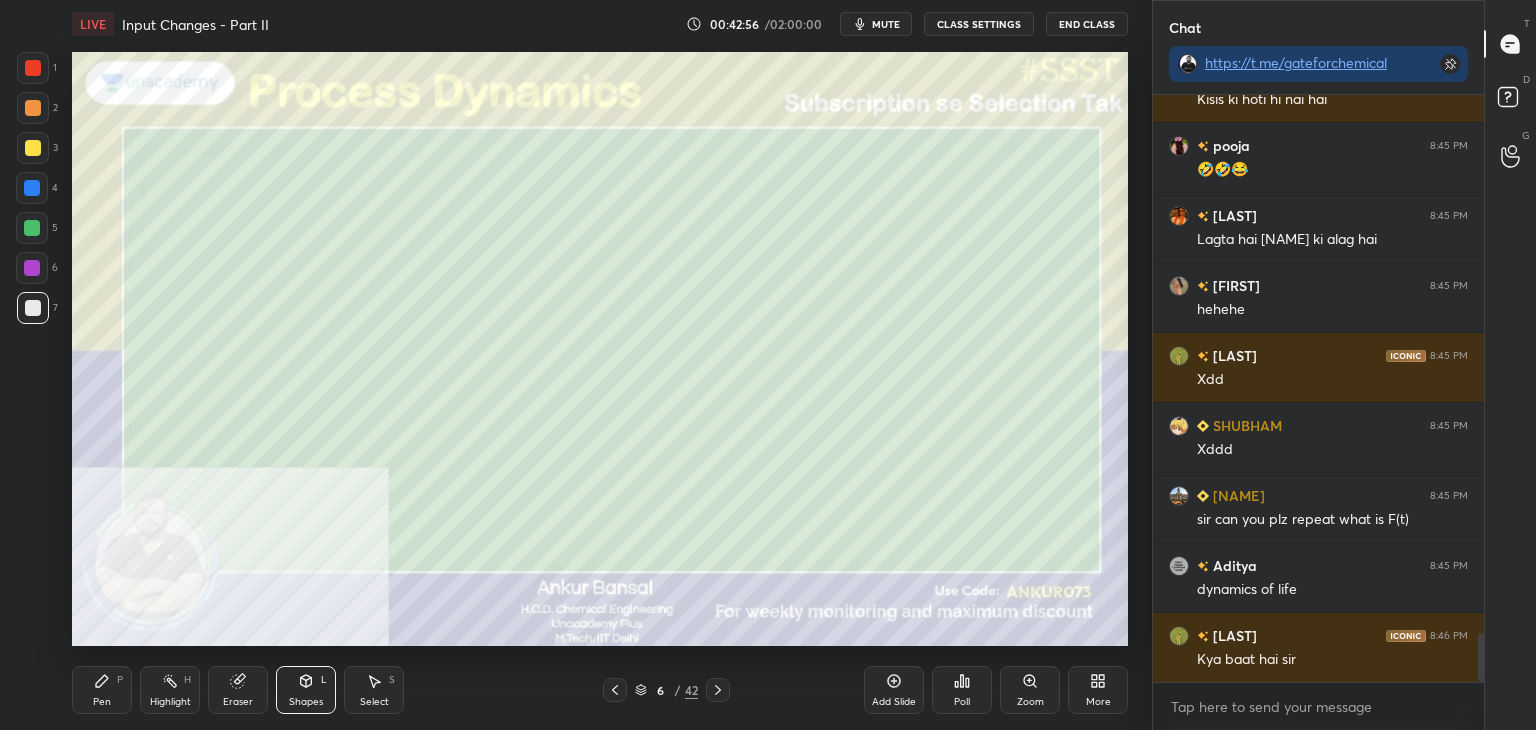 click 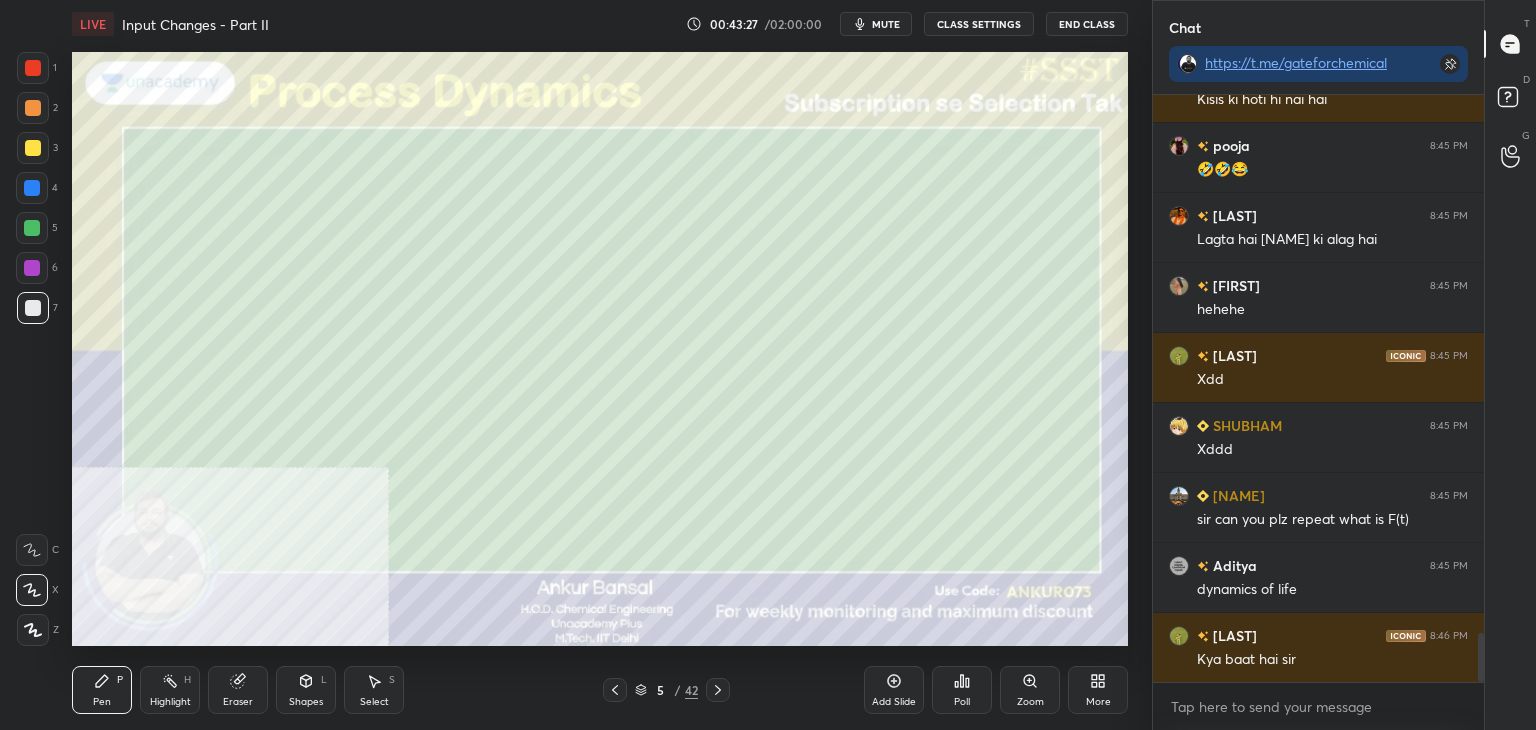 scroll, scrollTop: 6550, scrollLeft: 0, axis: vertical 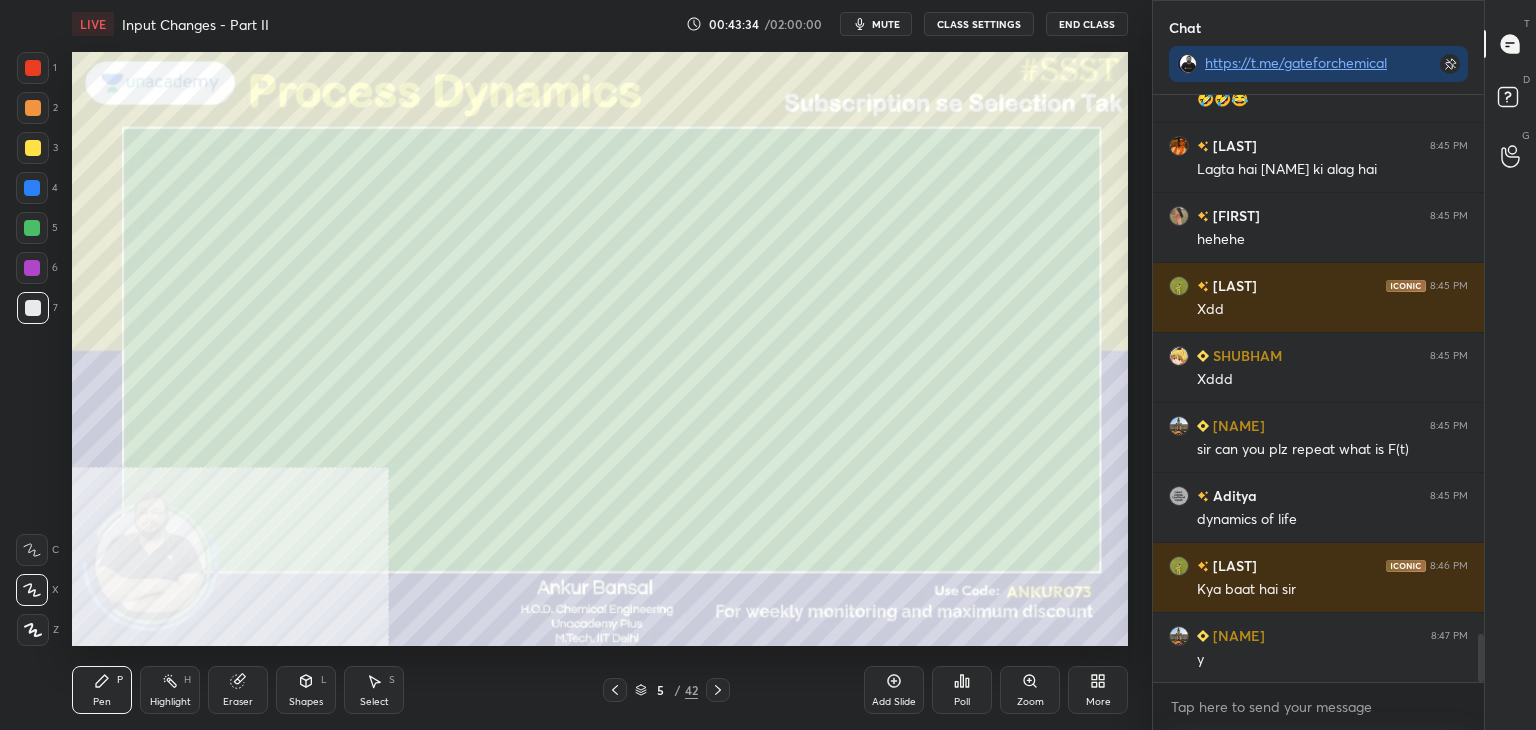 click 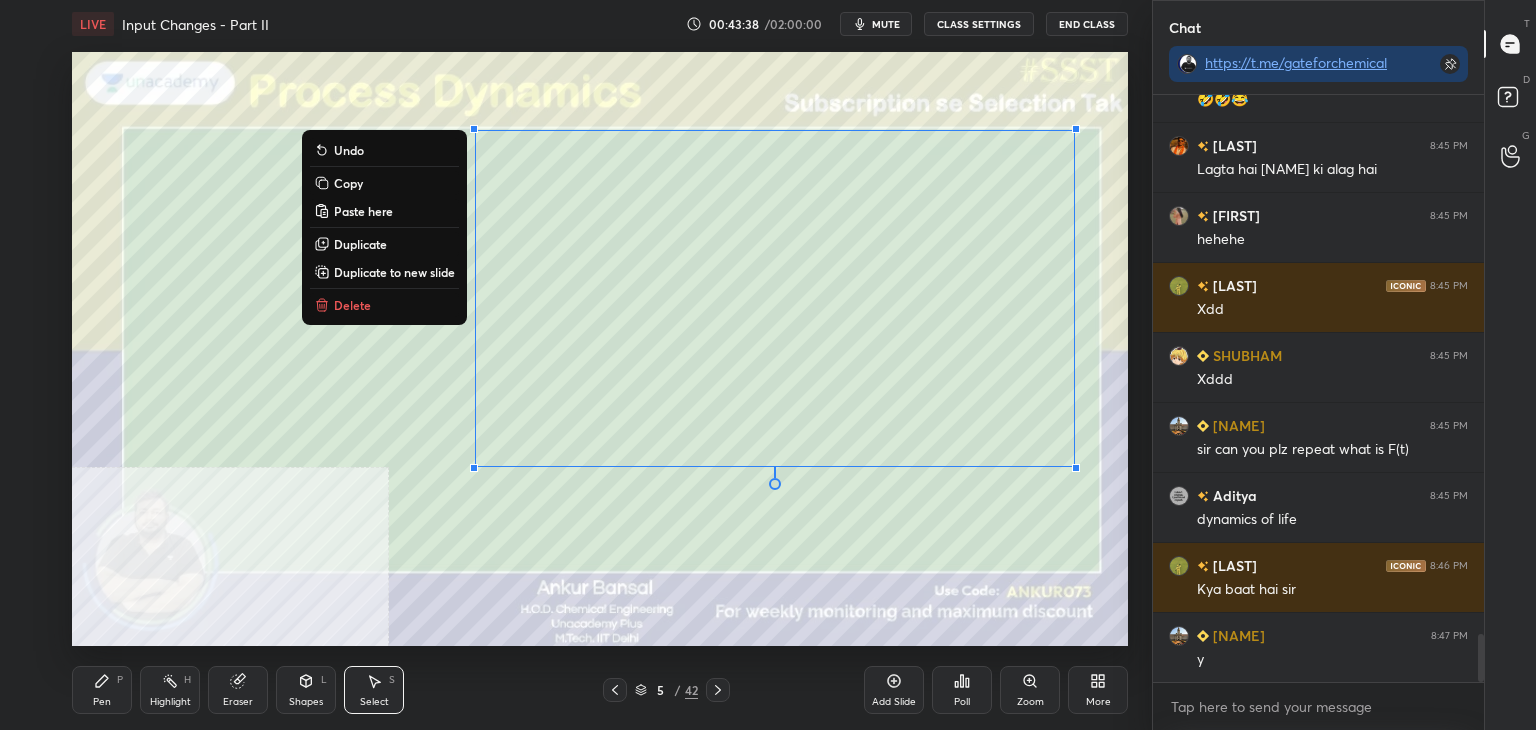 click on "Copy" at bounding box center (348, 183) 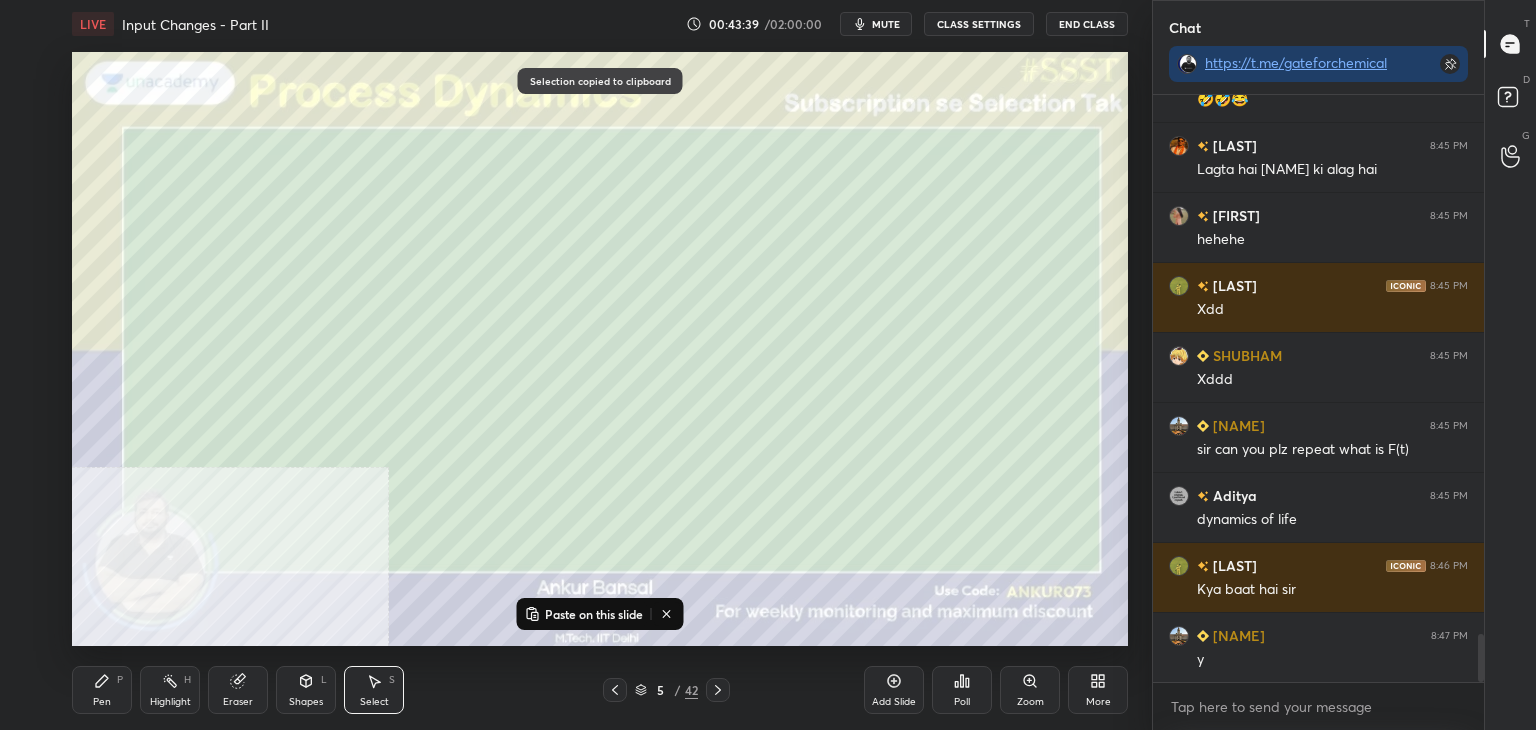 click 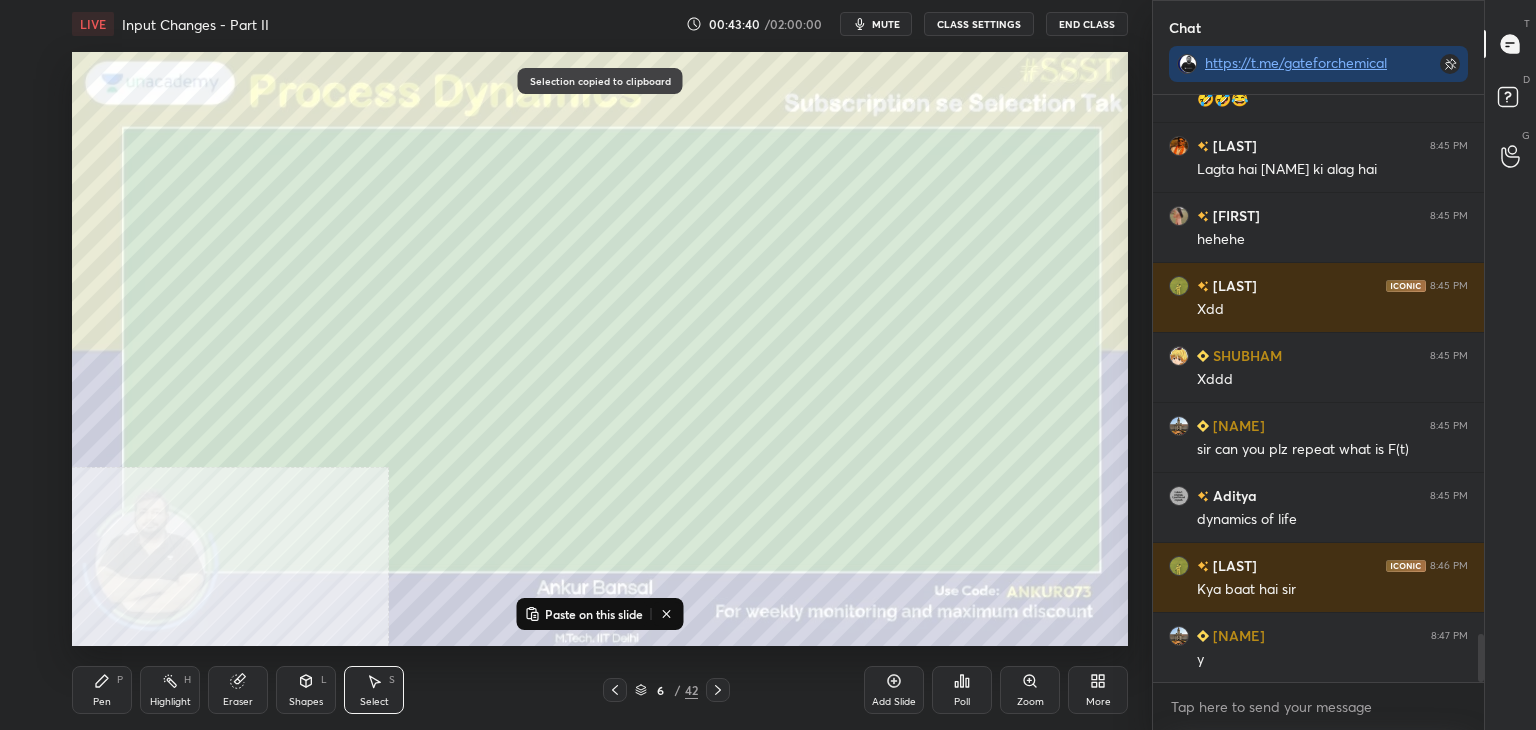 click 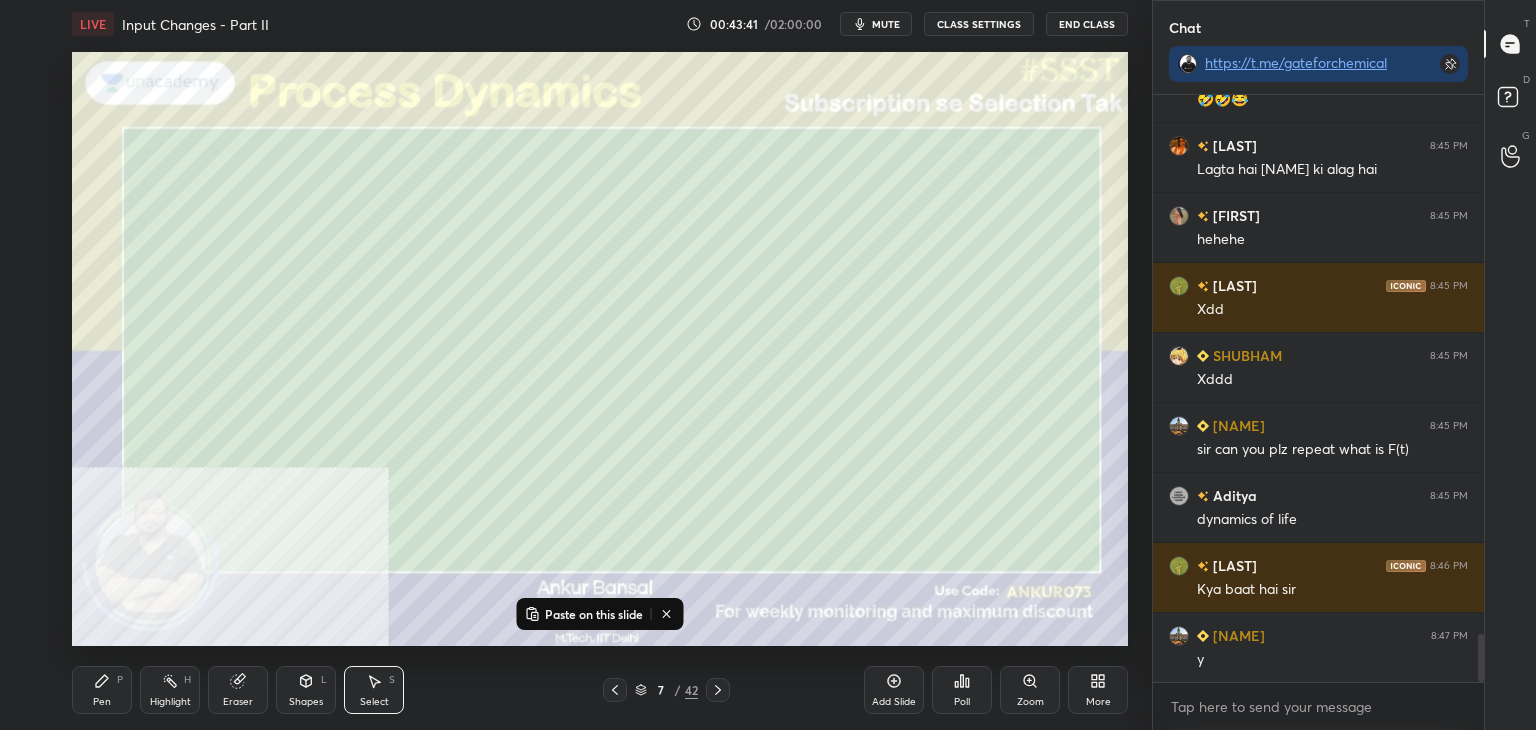 click on "Paste on this slide" at bounding box center (594, 614) 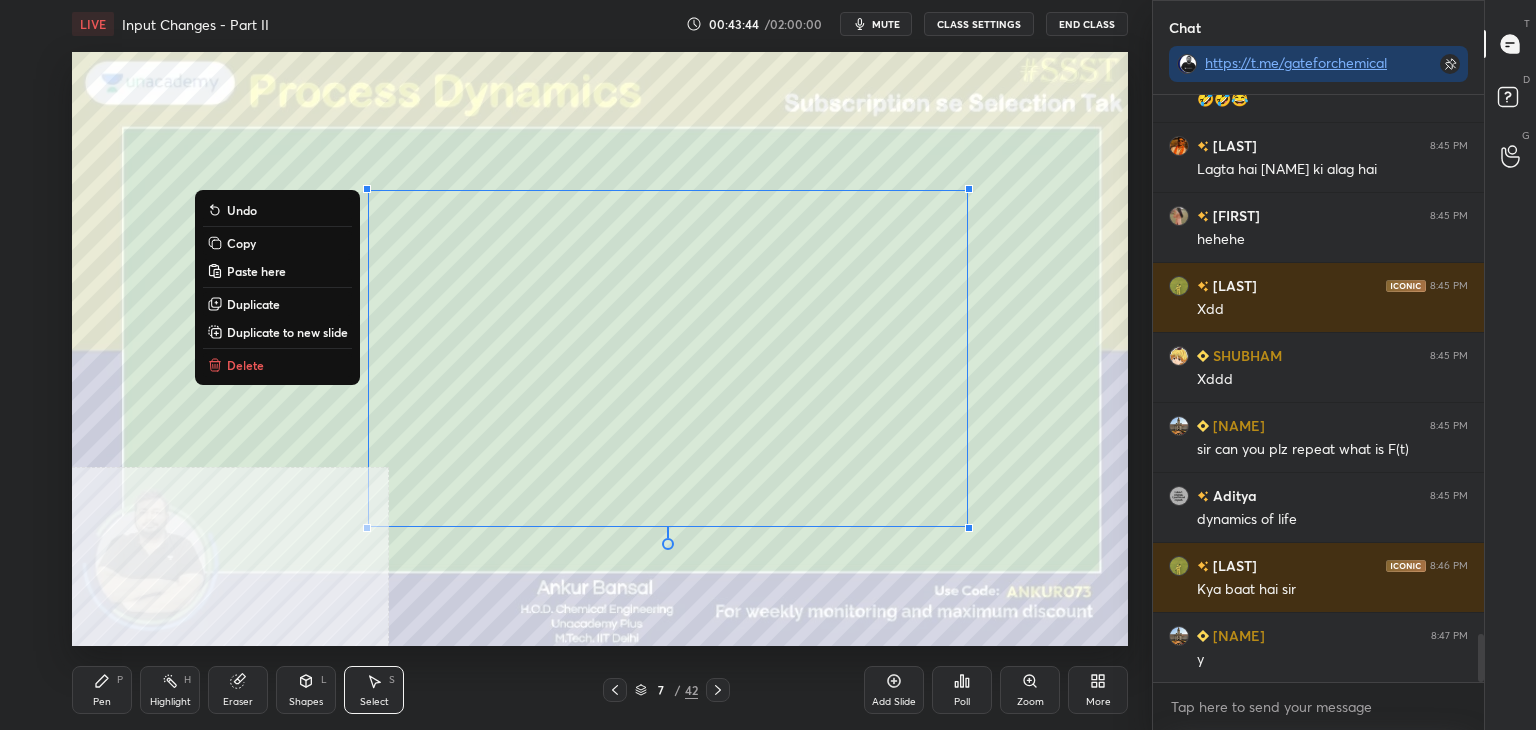 click 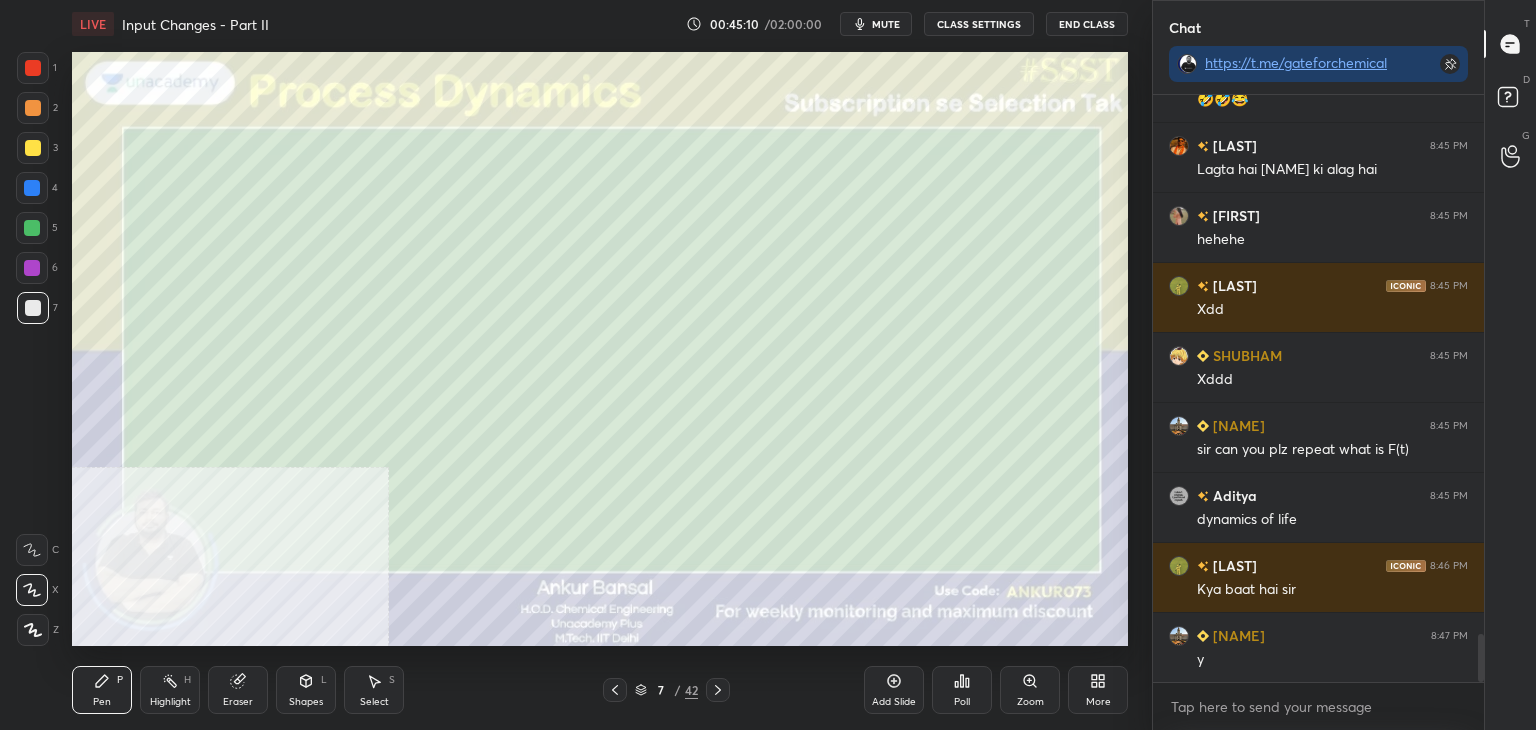 scroll, scrollTop: 6620, scrollLeft: 0, axis: vertical 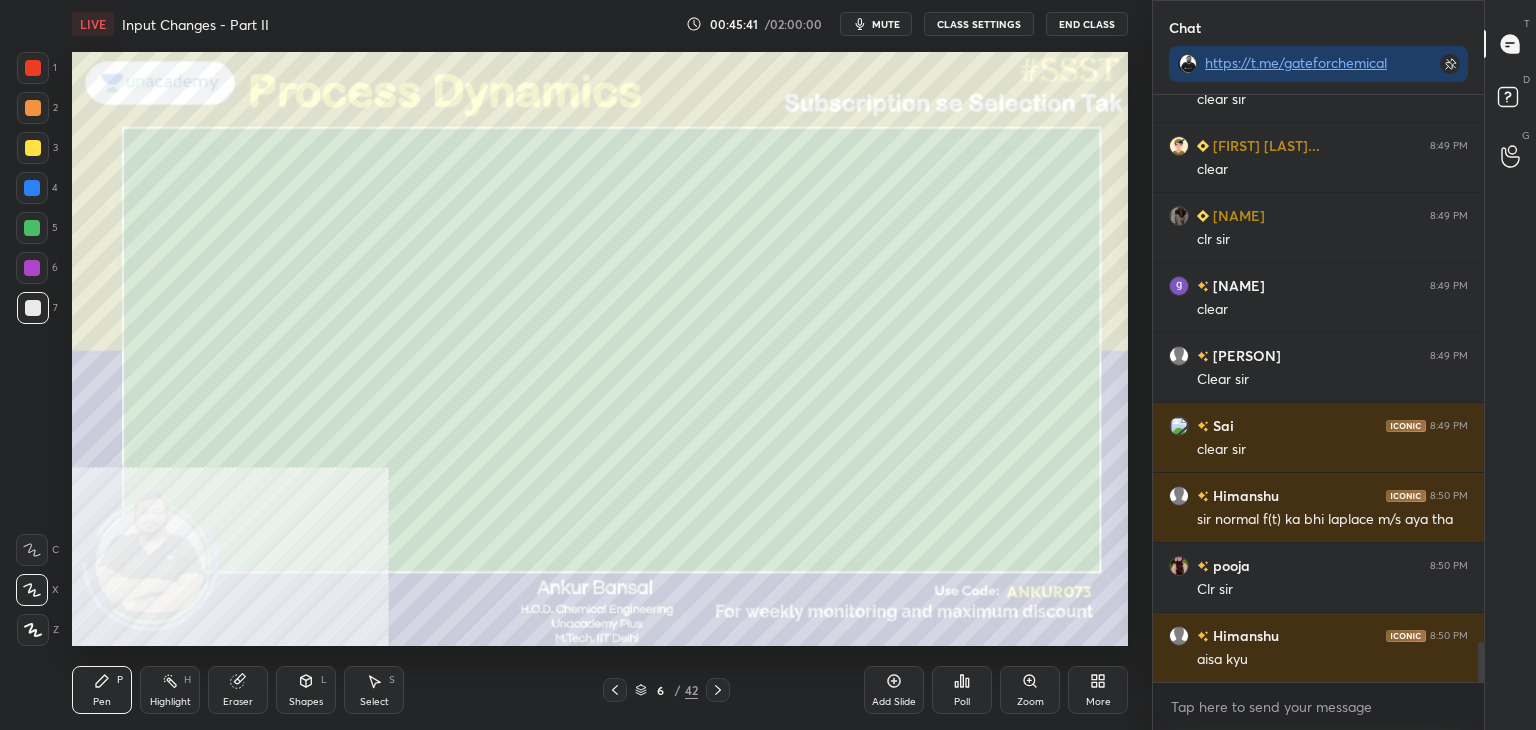 click 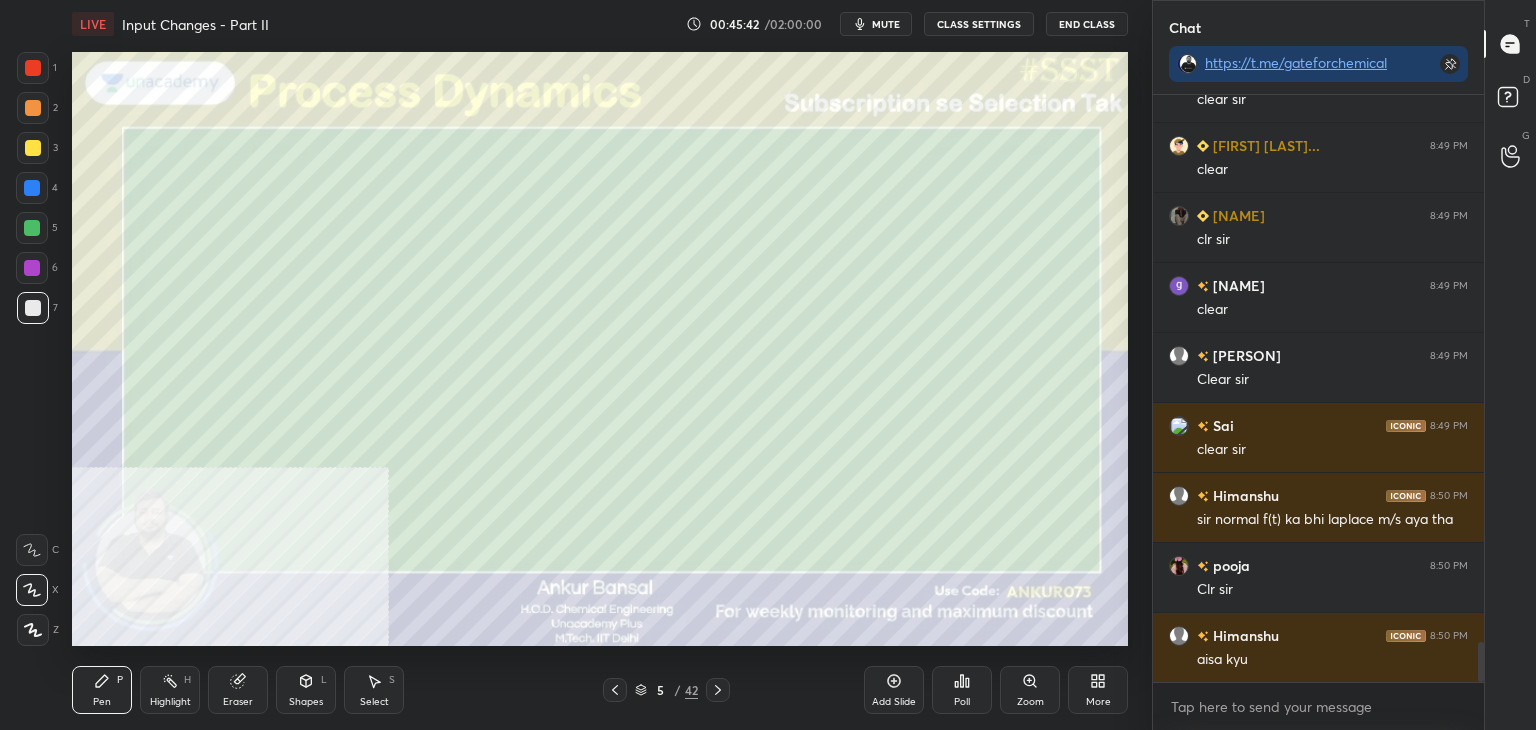 click 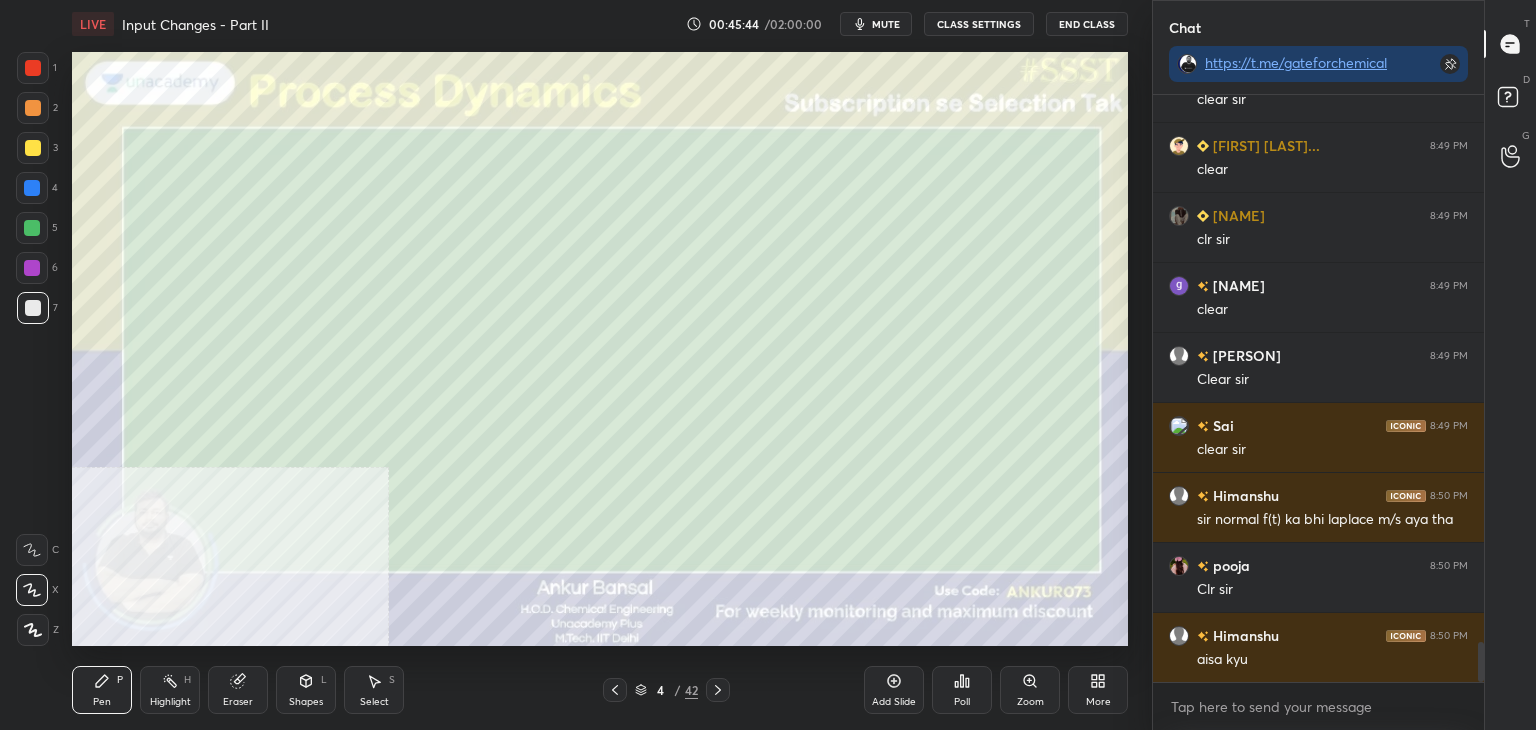 click on "Shapes L" at bounding box center (306, 690) 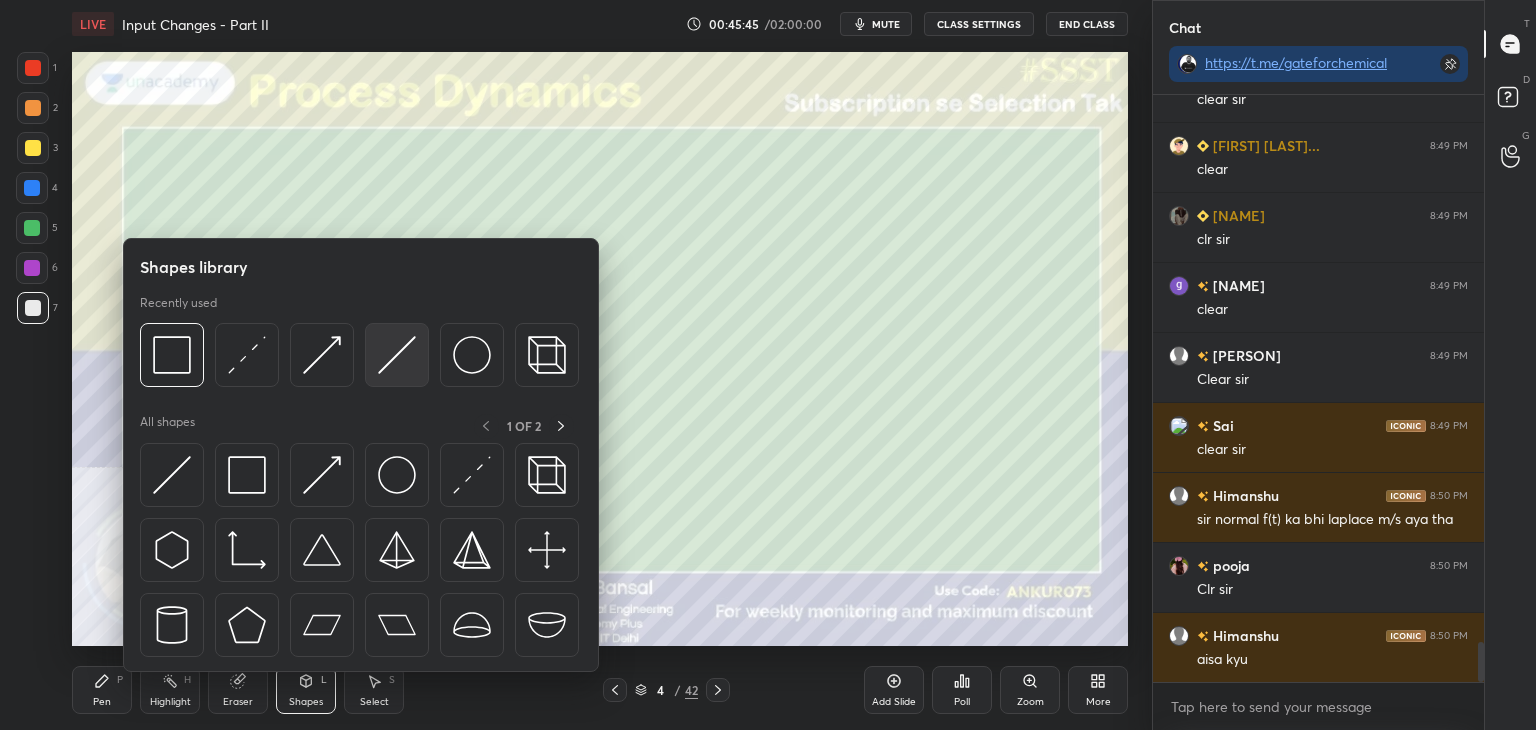 click at bounding box center (397, 355) 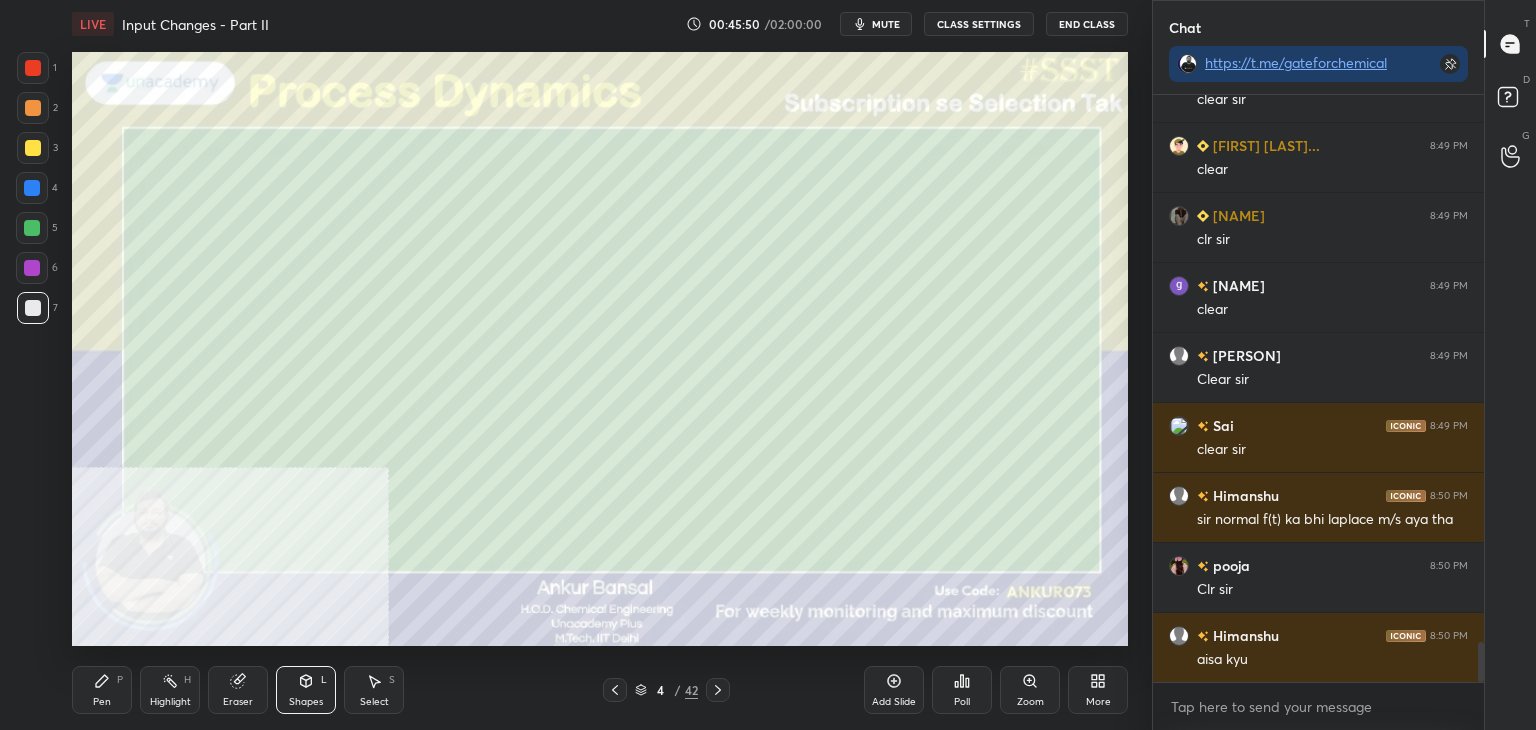 click 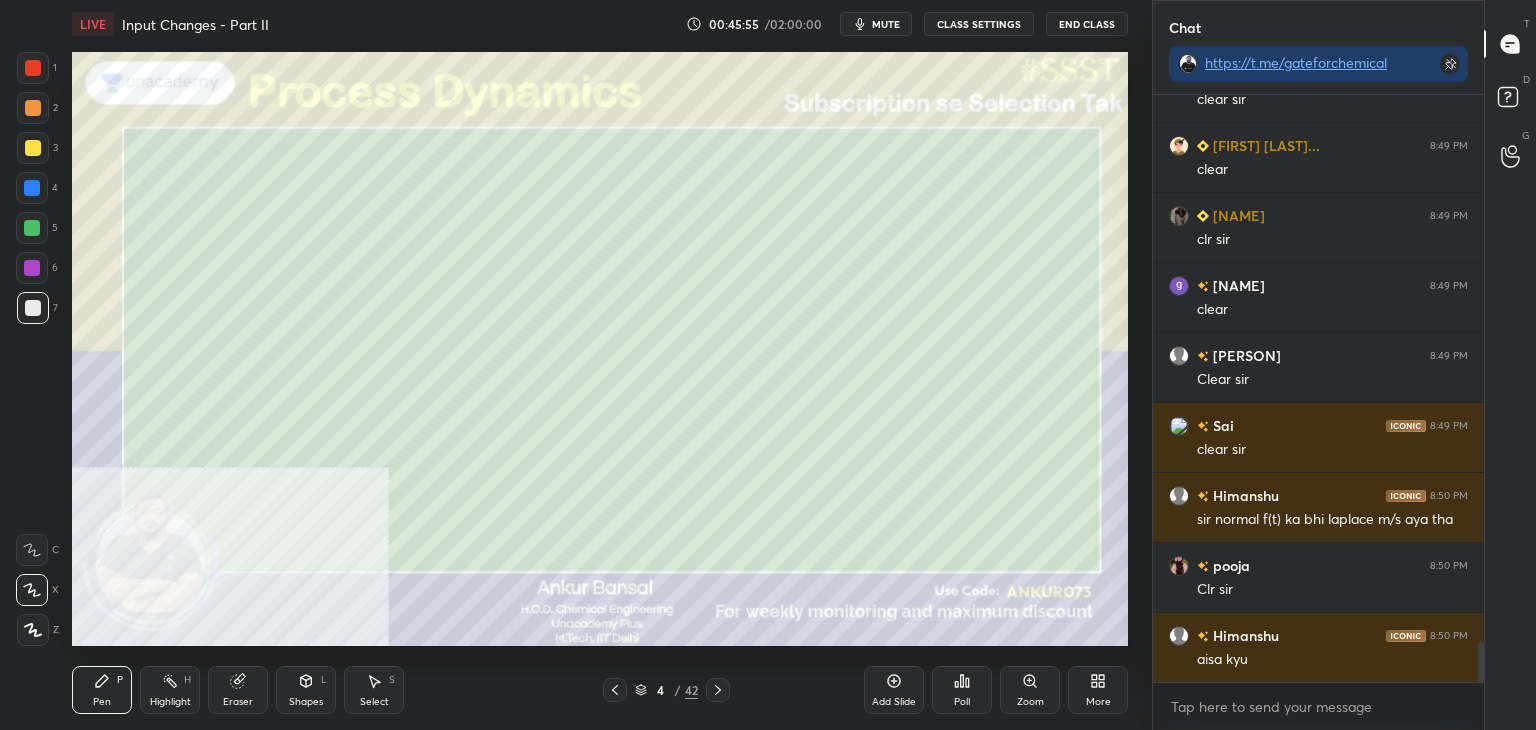 click 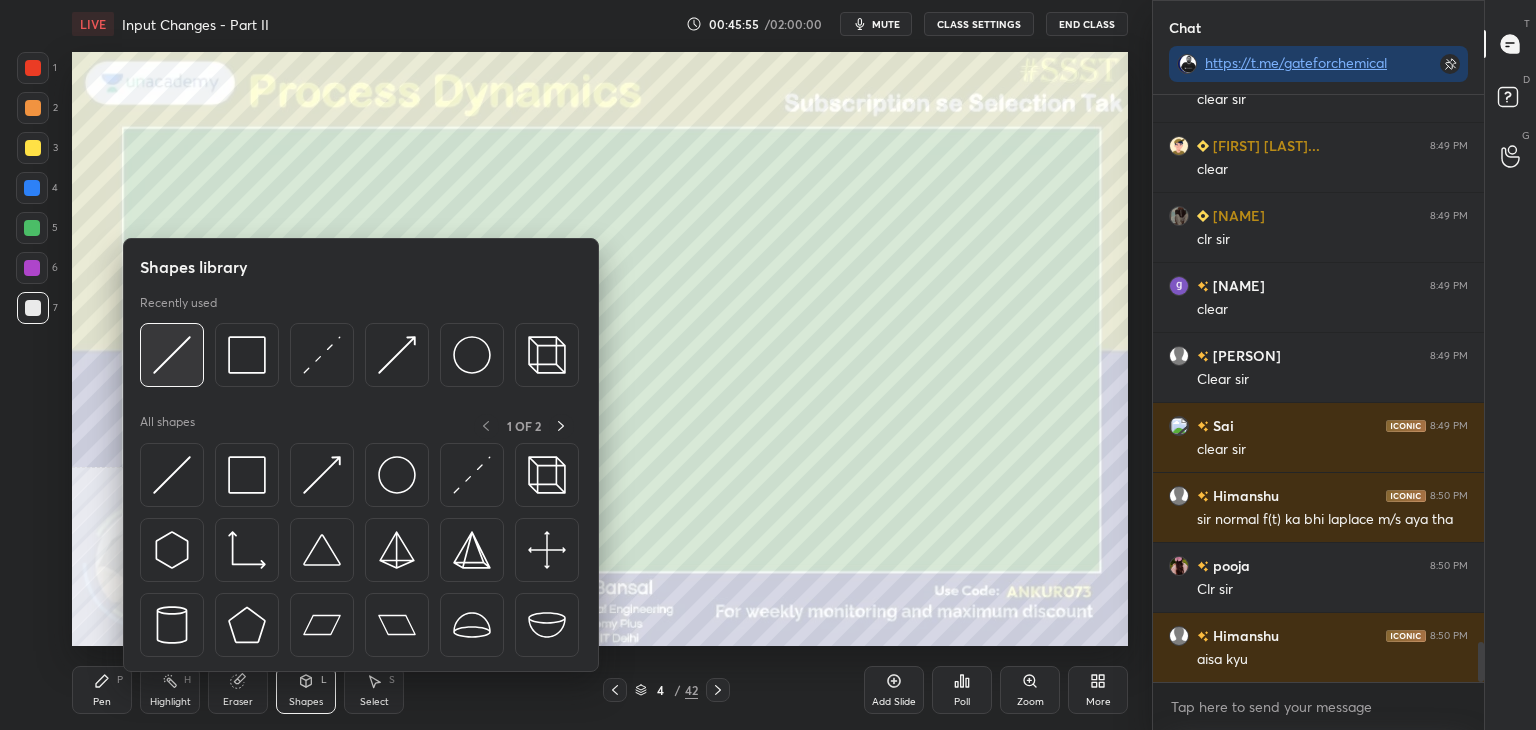 click at bounding box center (172, 355) 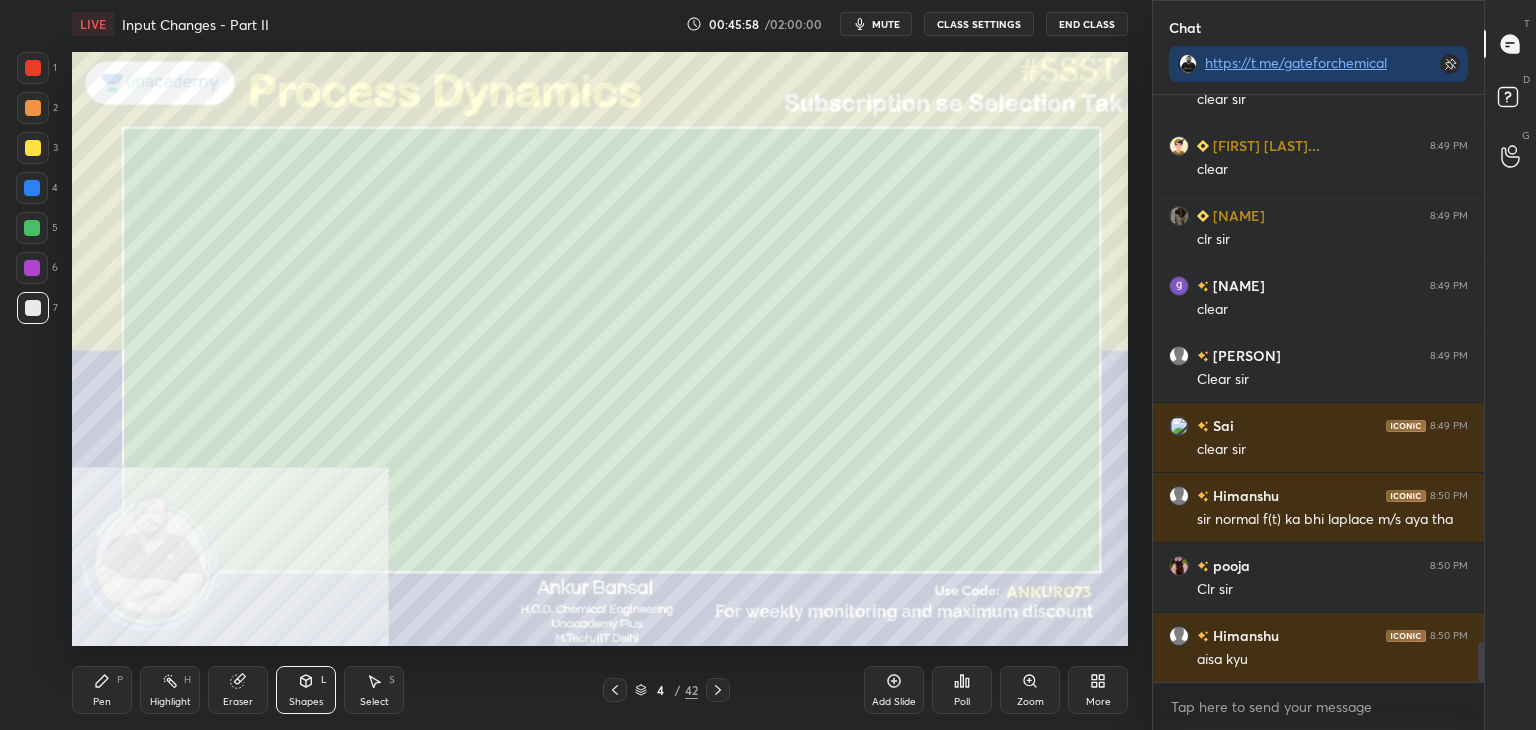 click on "Pen" at bounding box center [102, 702] 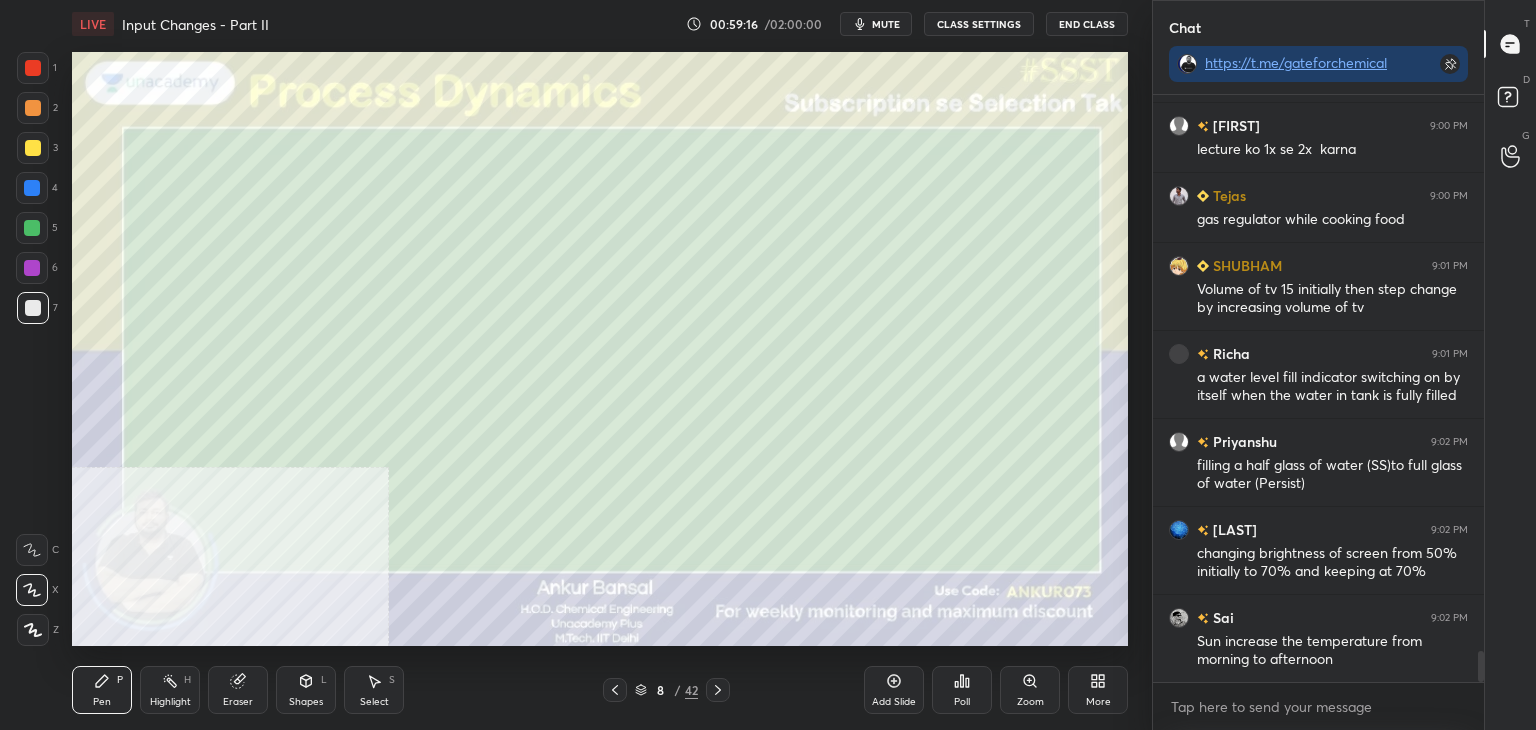 scroll, scrollTop: 10754, scrollLeft: 0, axis: vertical 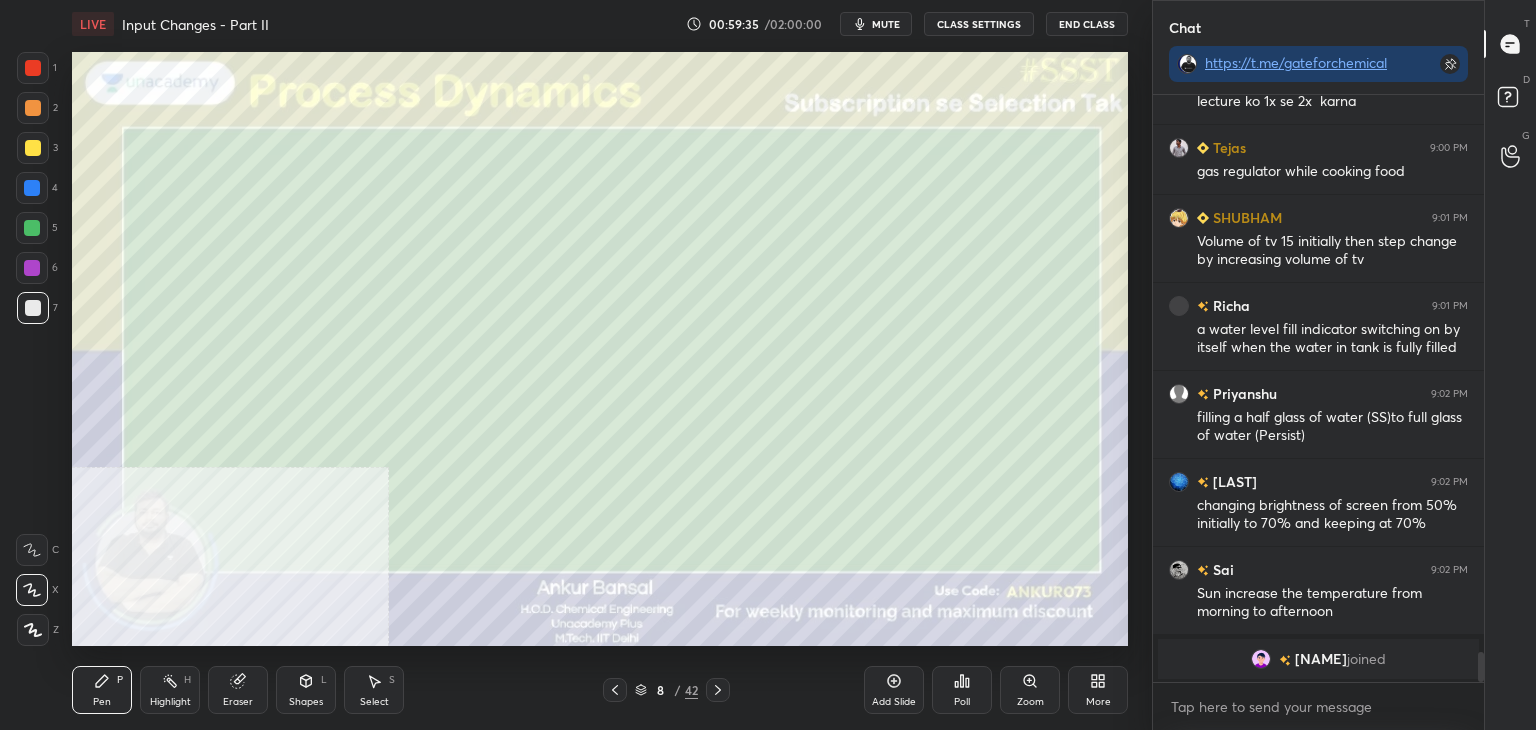 click 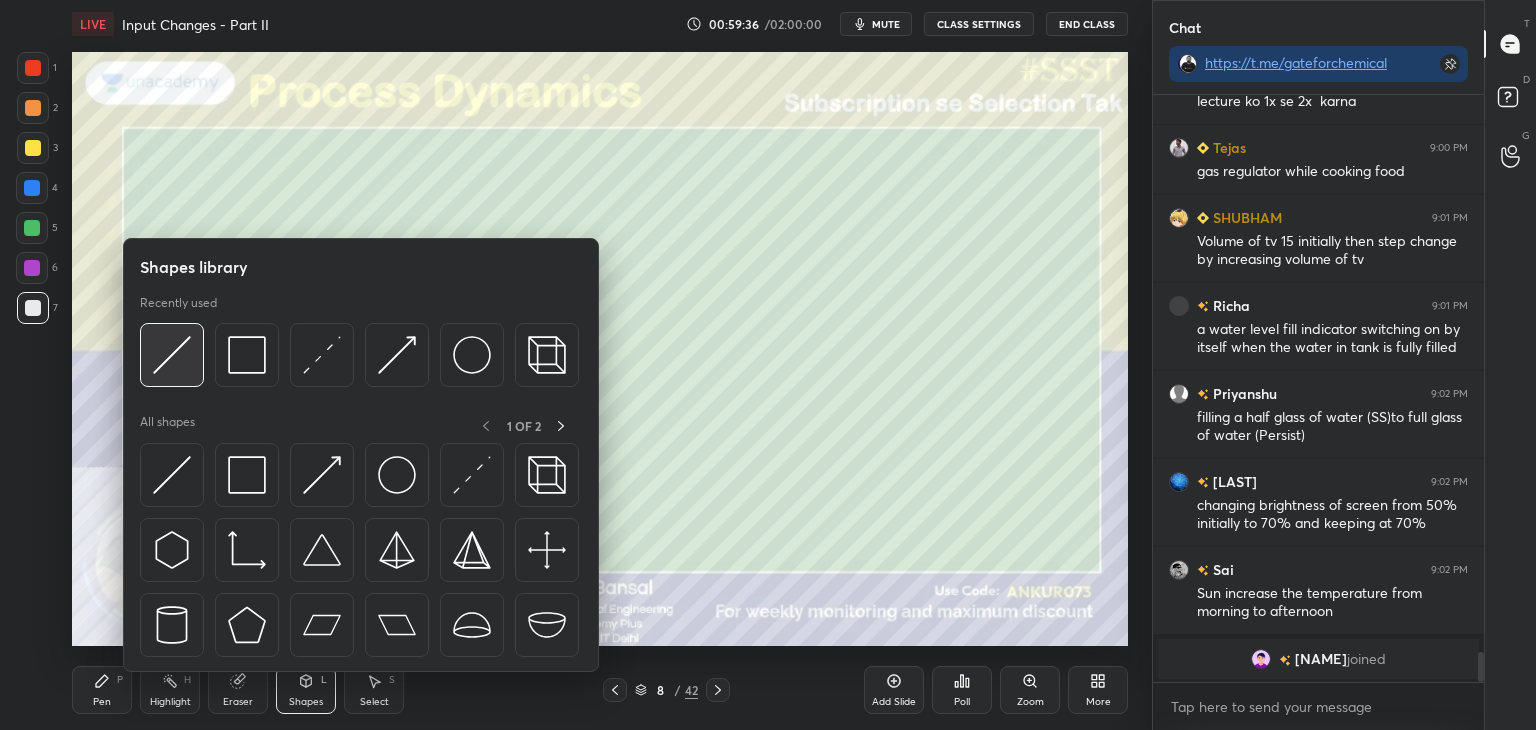 click at bounding box center [172, 355] 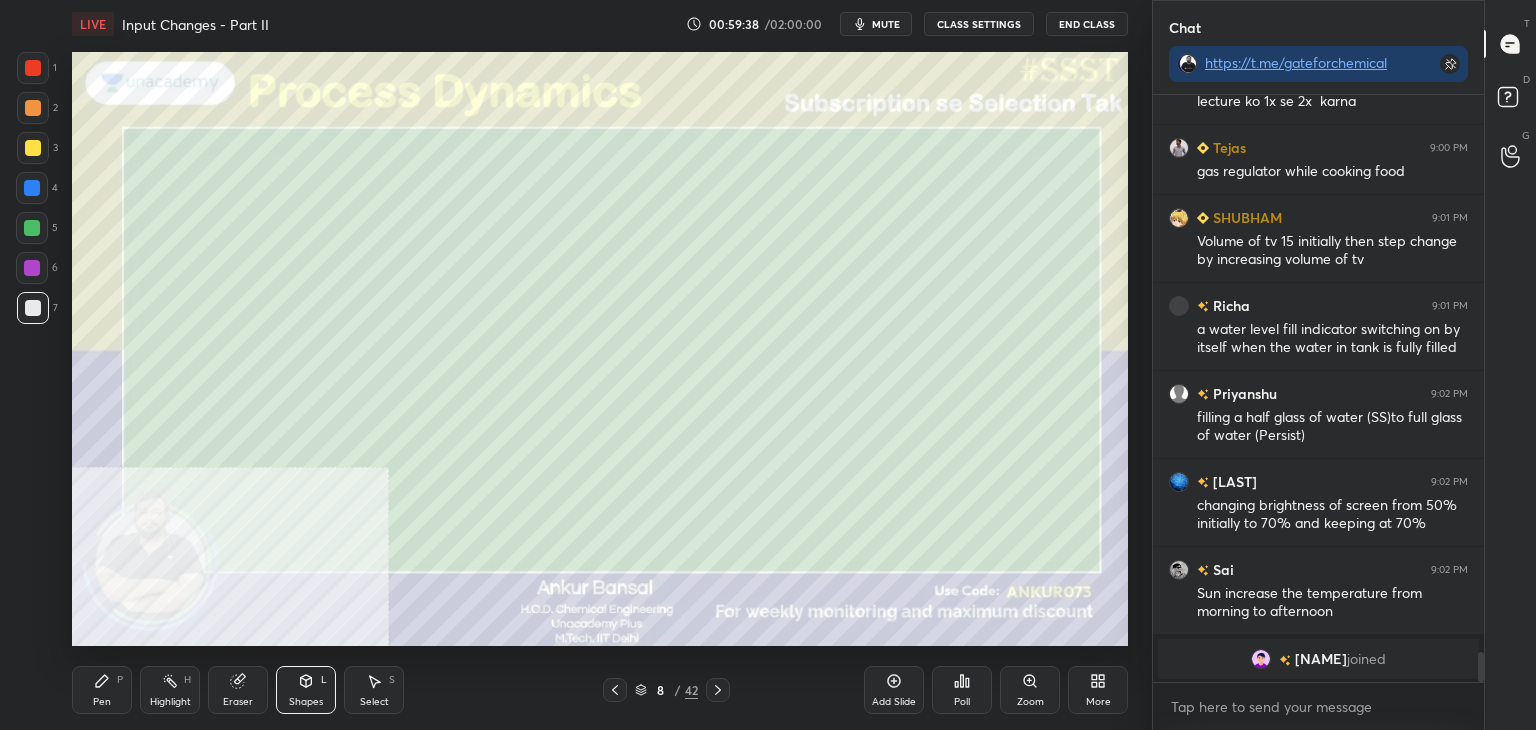 click 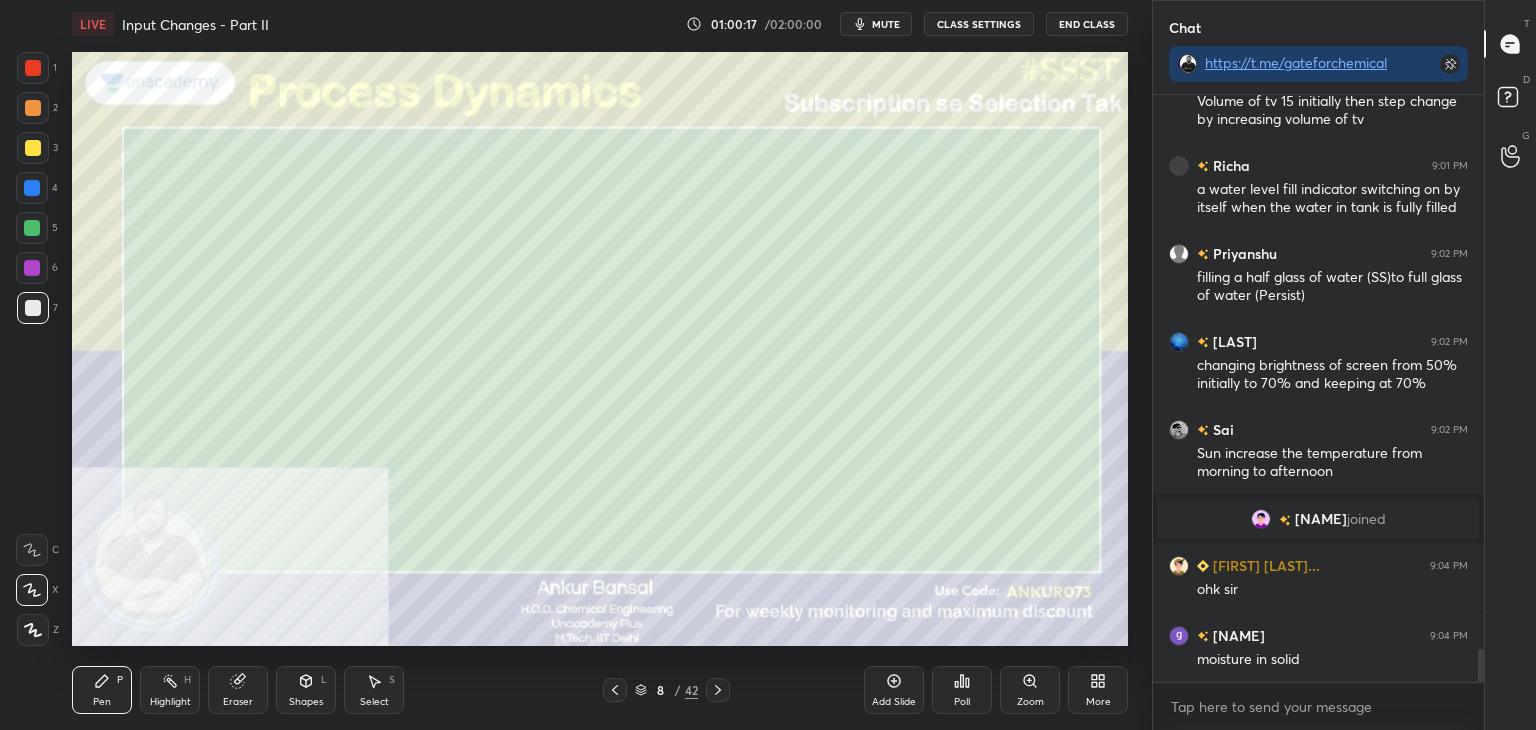 scroll, scrollTop: 9848, scrollLeft: 0, axis: vertical 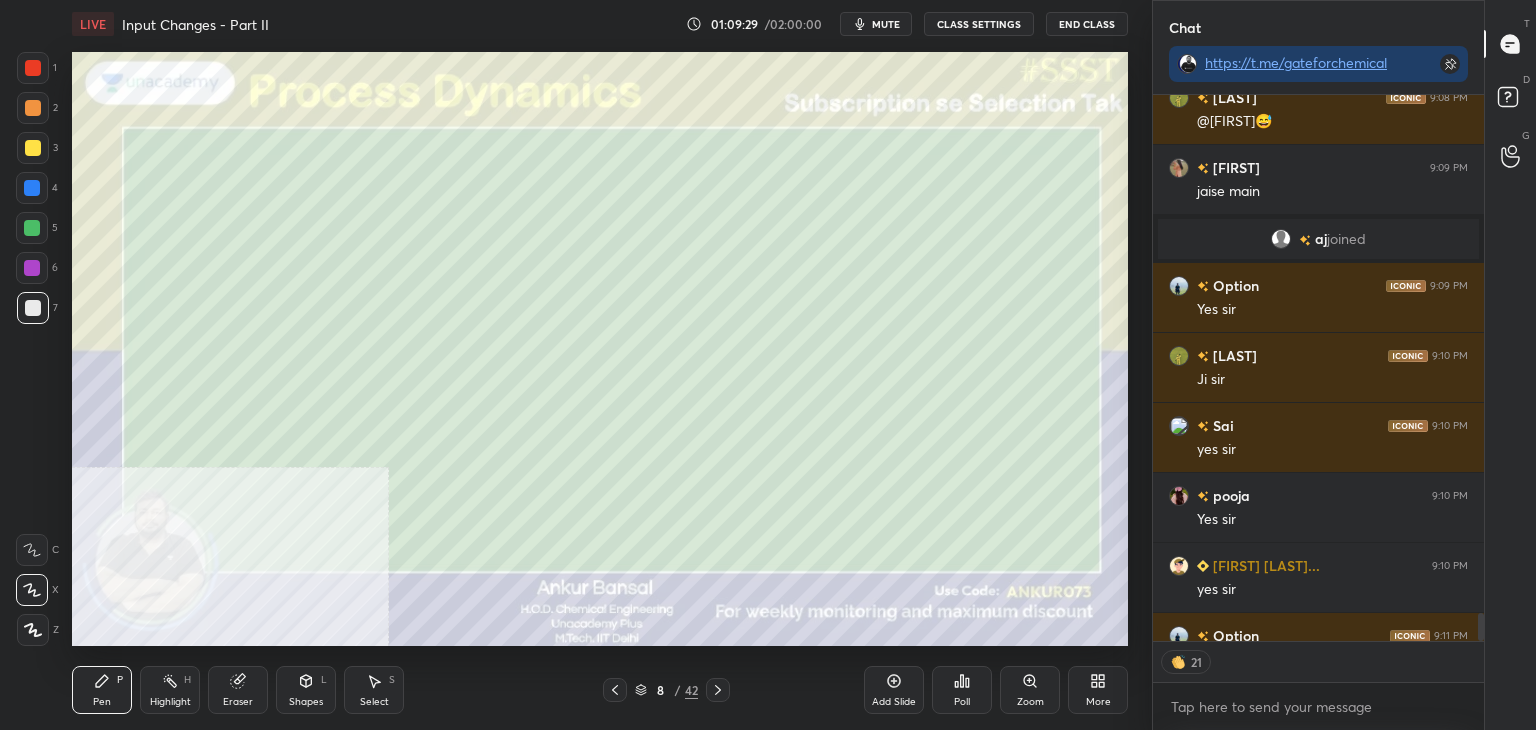 type on "x" 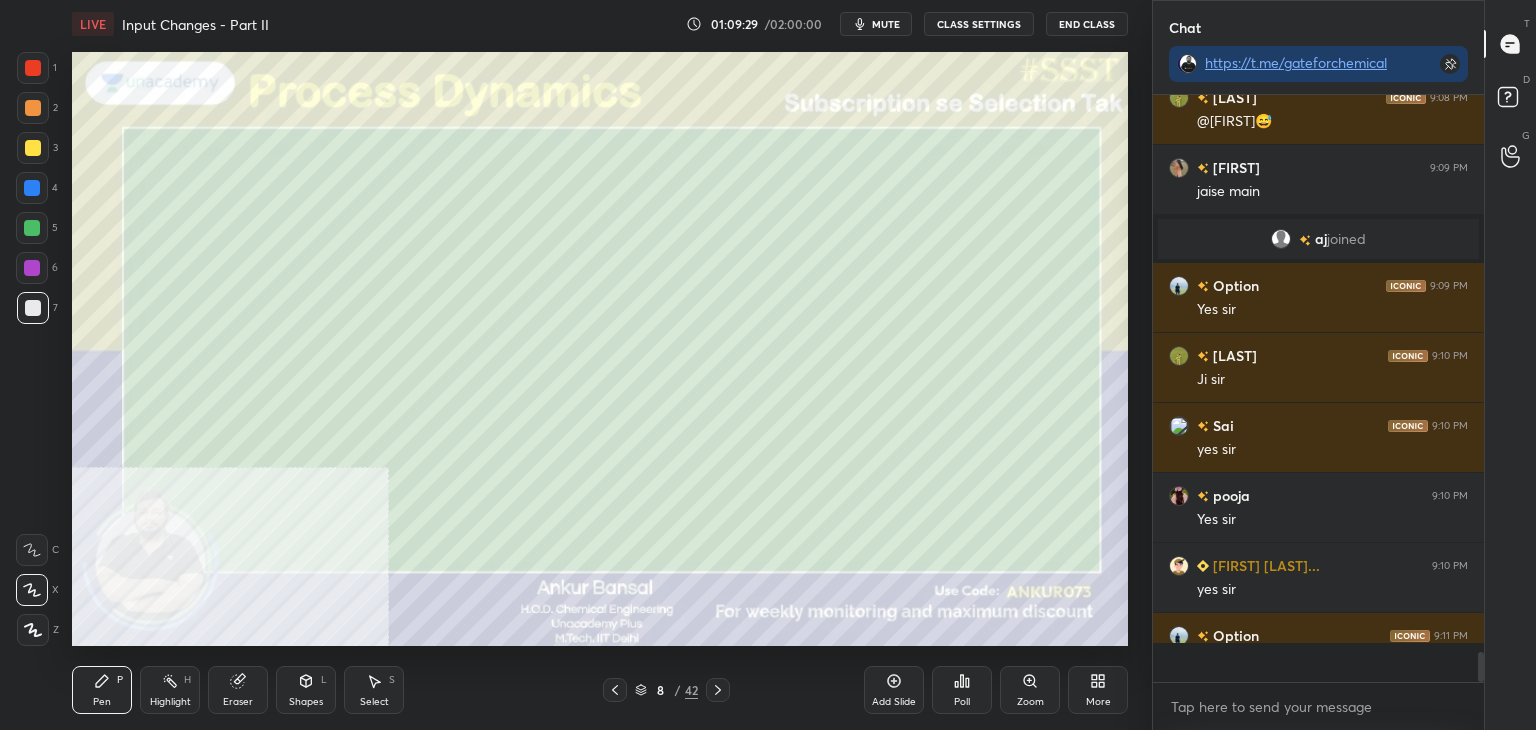 scroll, scrollTop: 6, scrollLeft: 6, axis: both 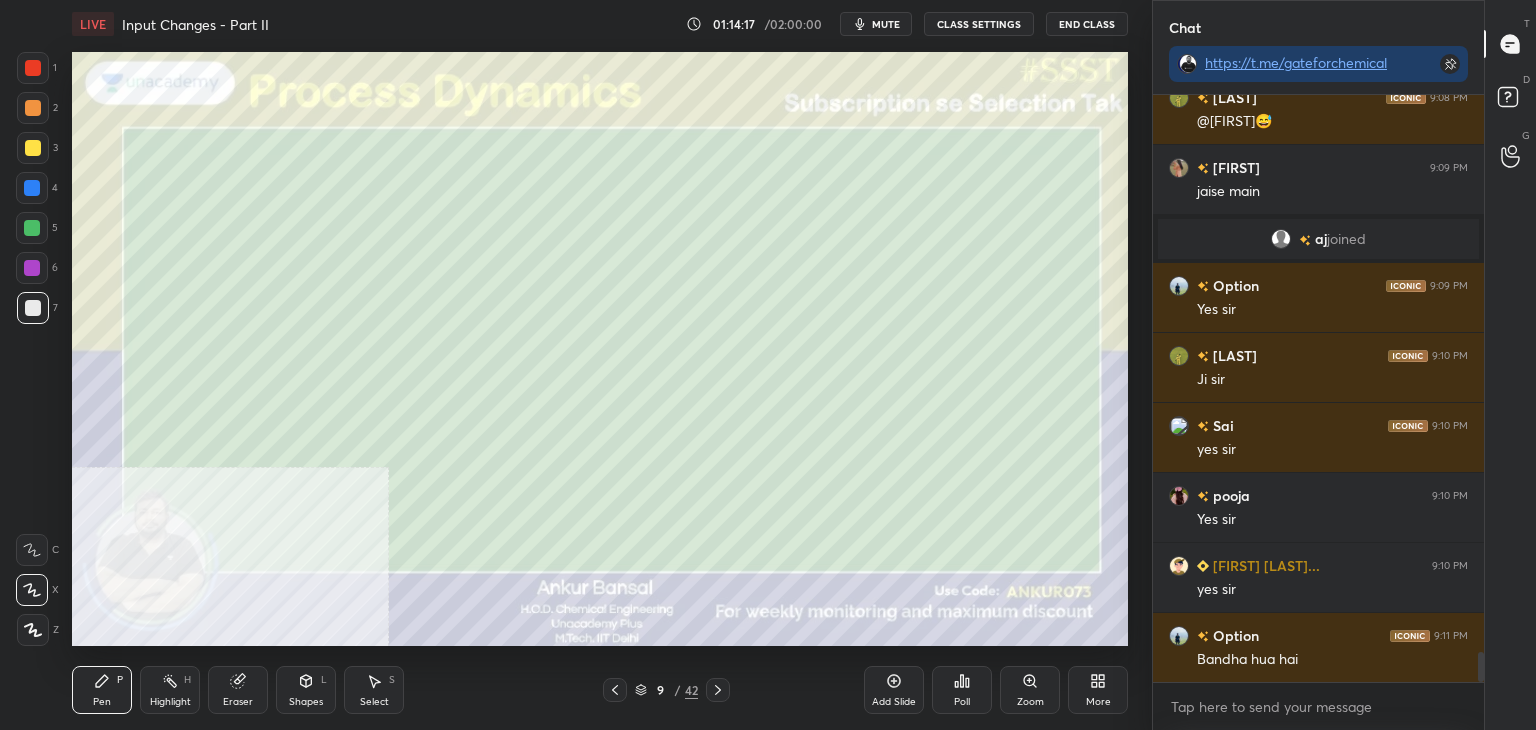 click on "Shapes" at bounding box center (306, 702) 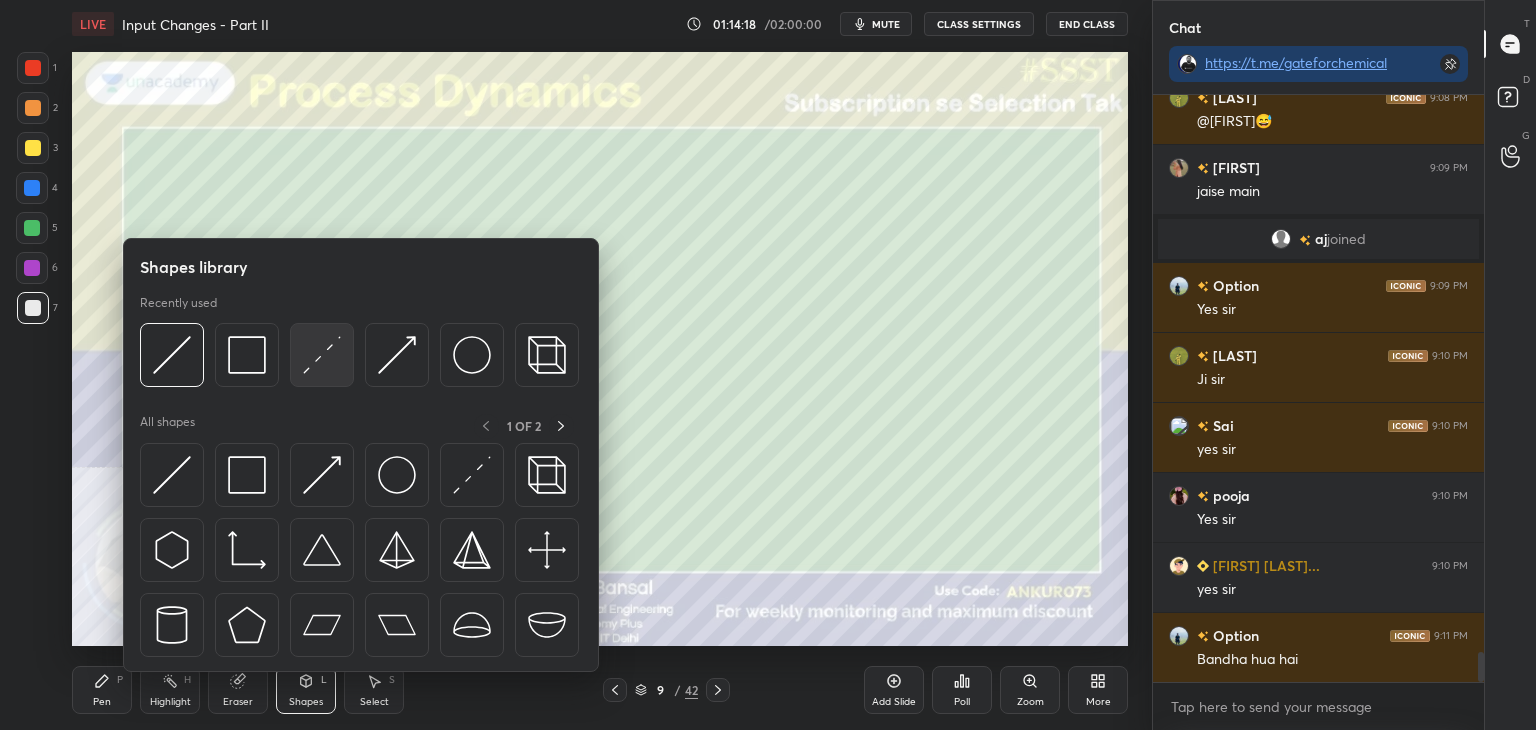click at bounding box center [322, 355] 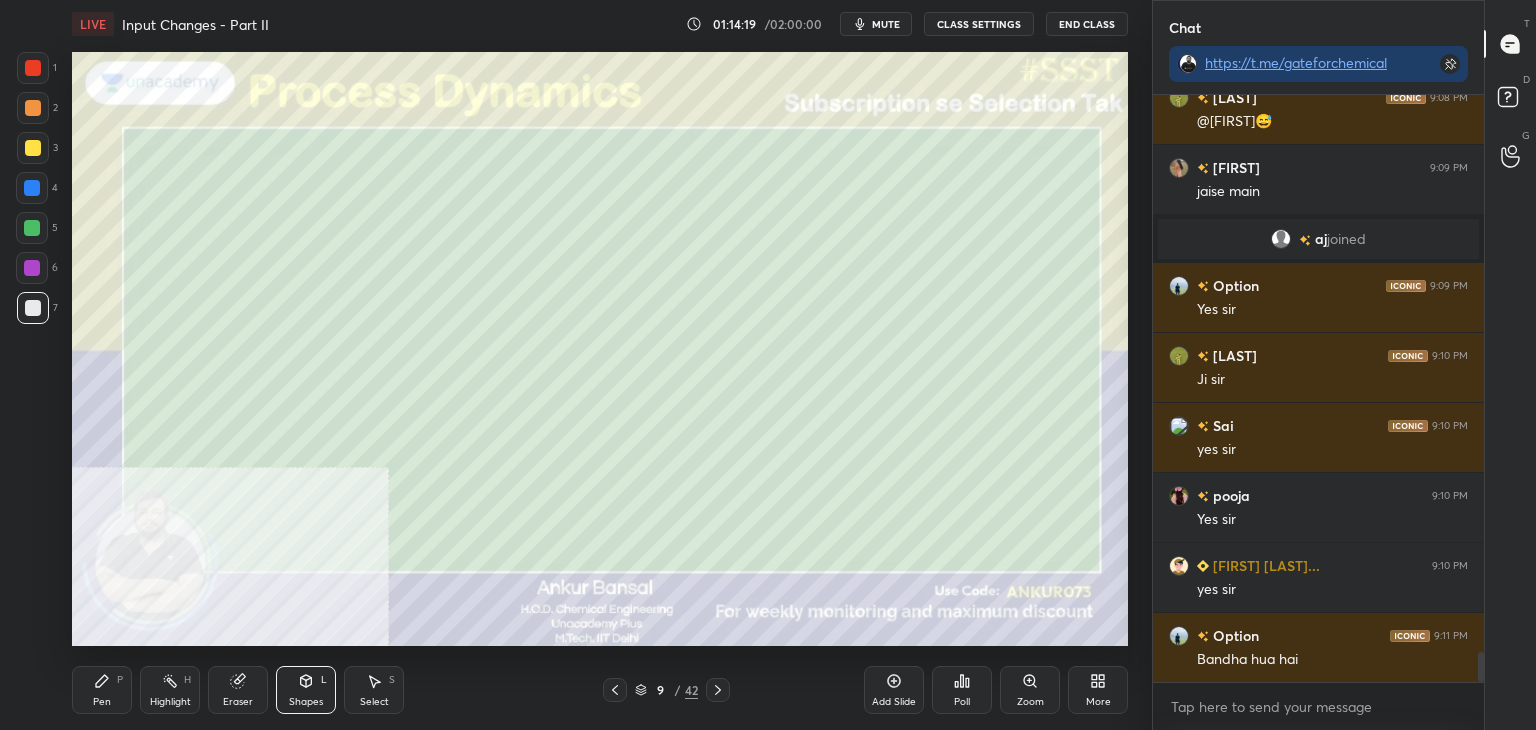 scroll, scrollTop: 11110, scrollLeft: 0, axis: vertical 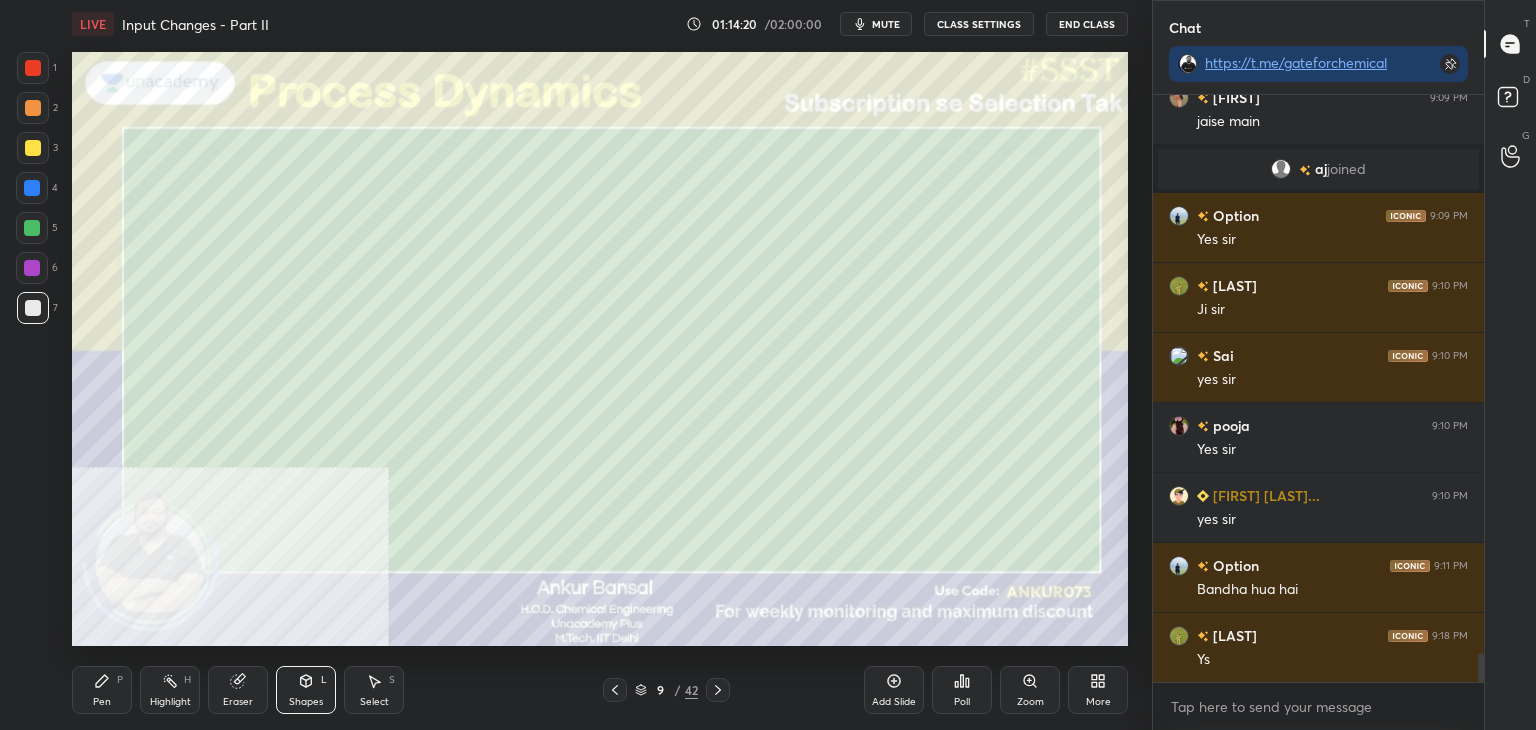 click on "Pen" at bounding box center (102, 702) 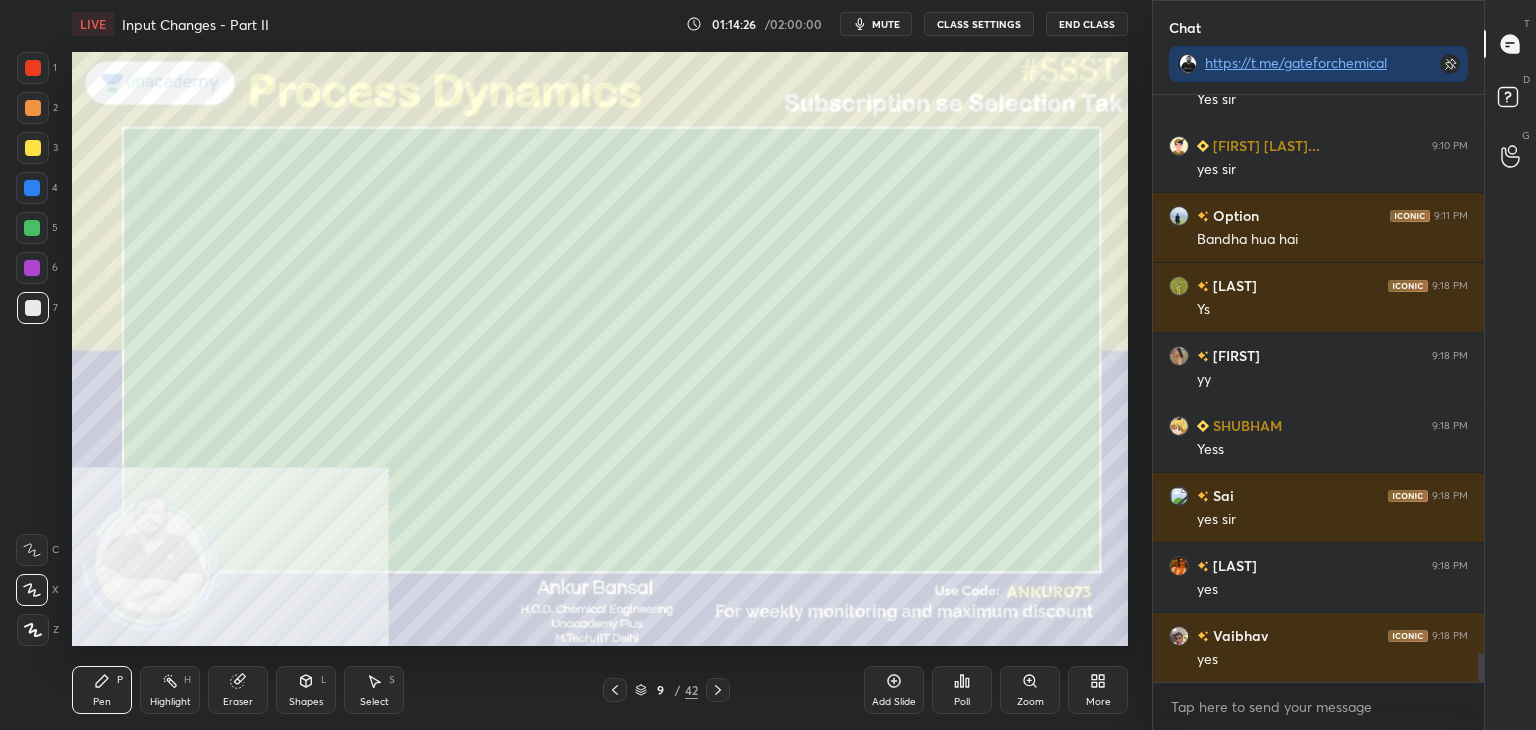 scroll, scrollTop: 11530, scrollLeft: 0, axis: vertical 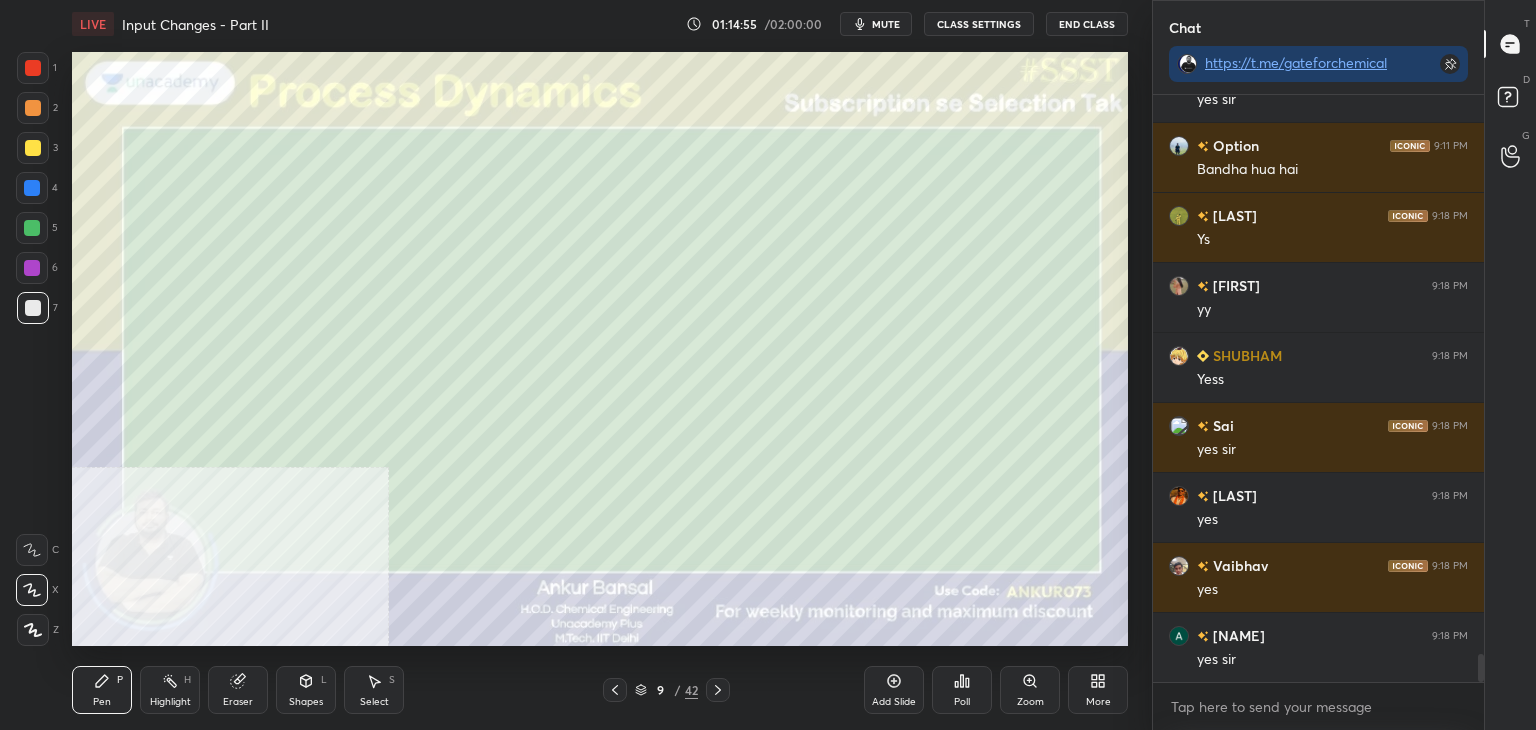 click 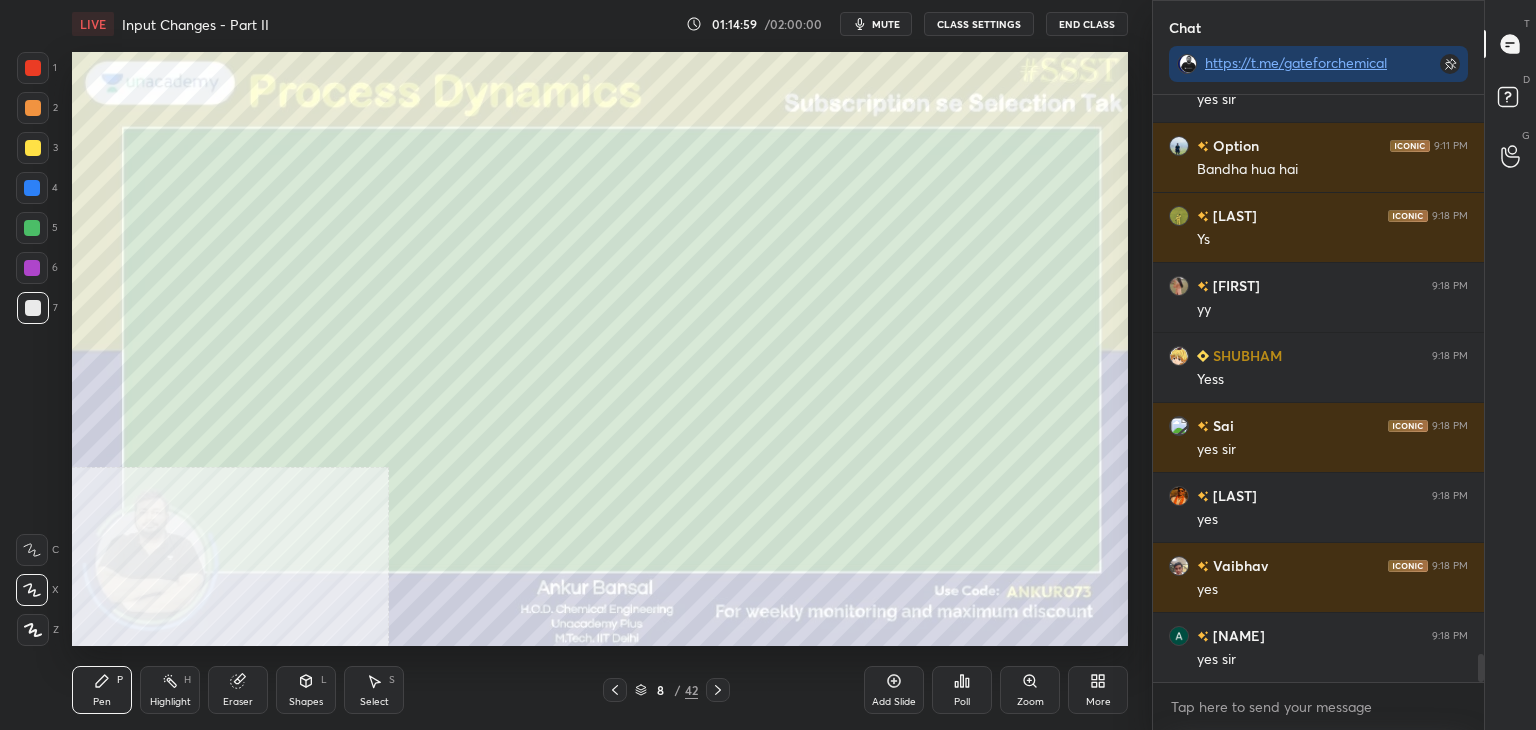 click 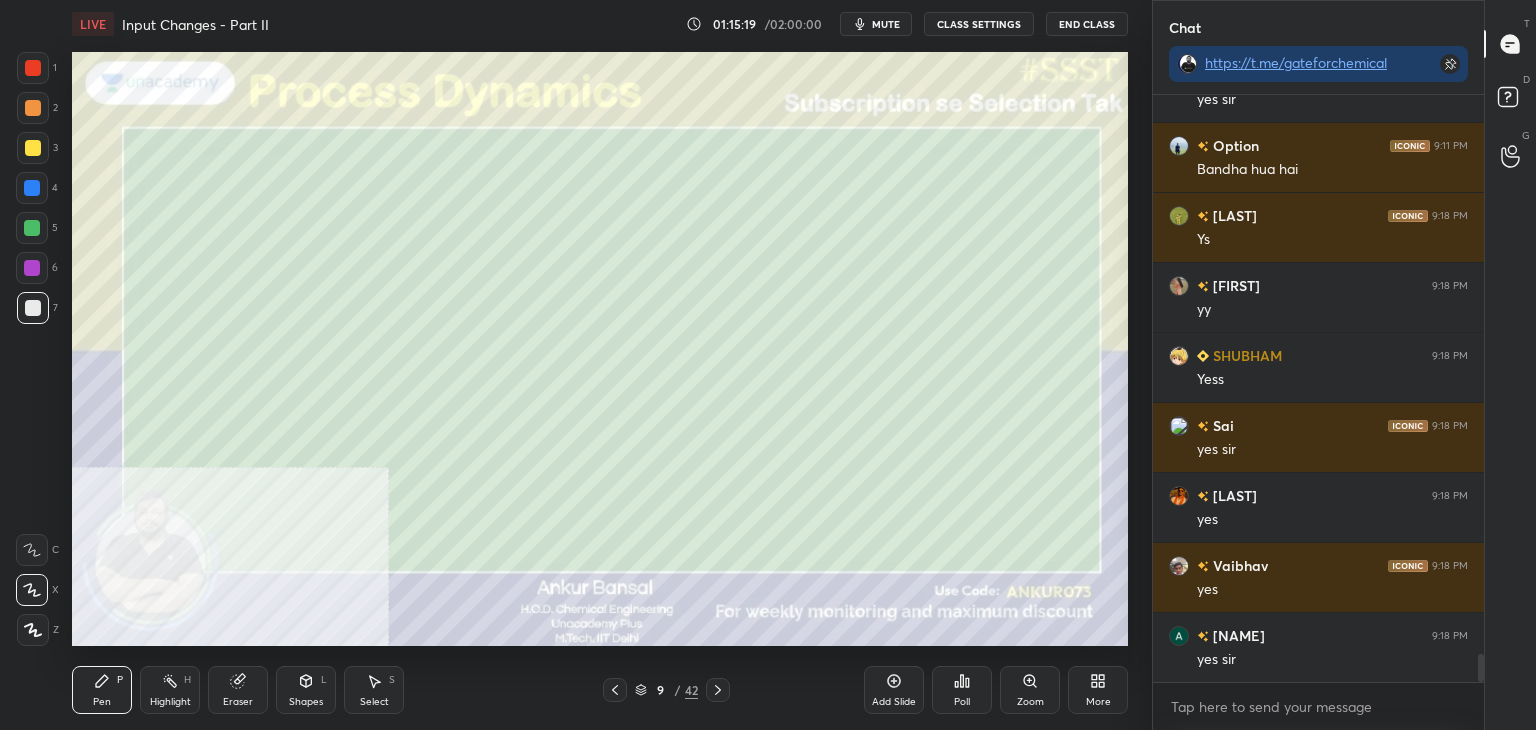 click on "Shapes L" at bounding box center [306, 690] 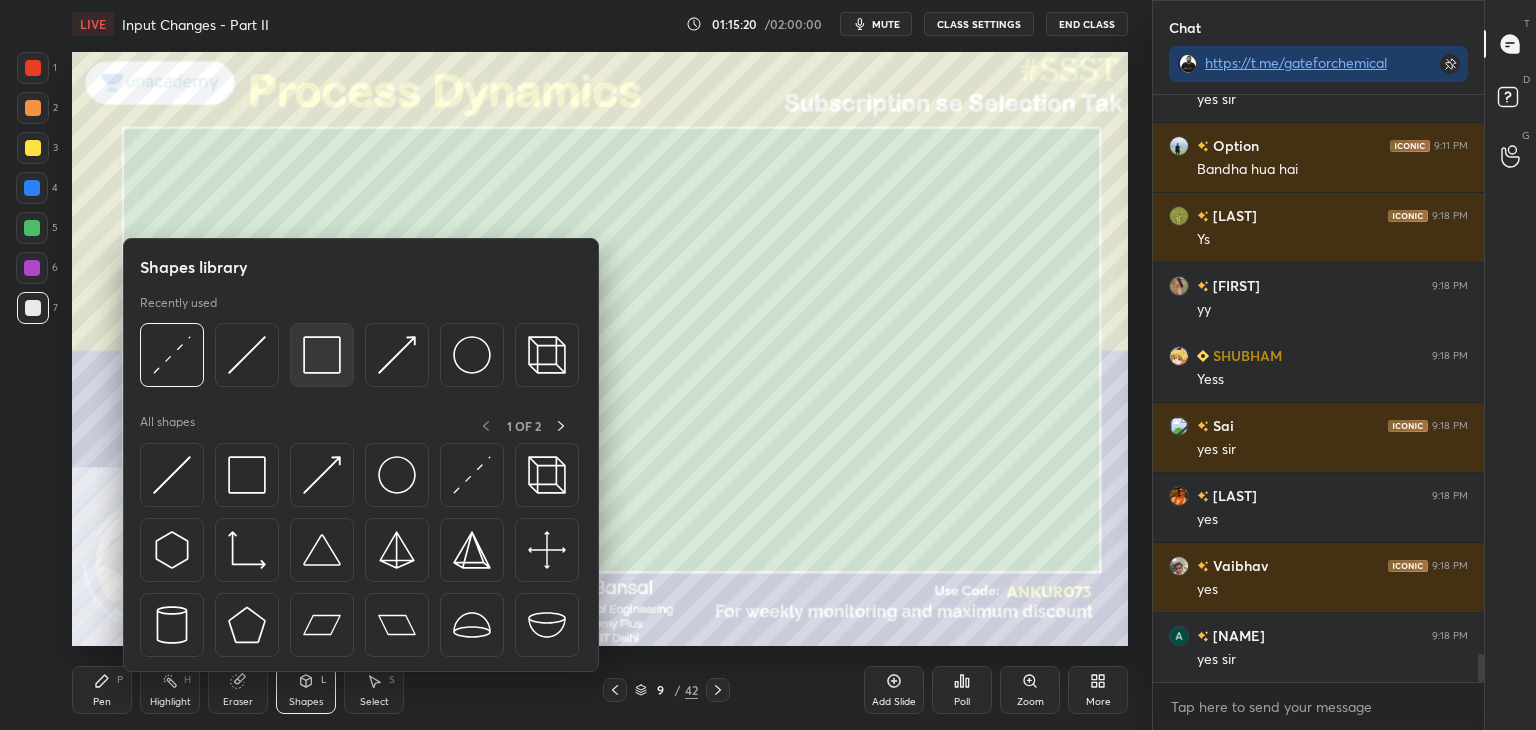 click at bounding box center (322, 355) 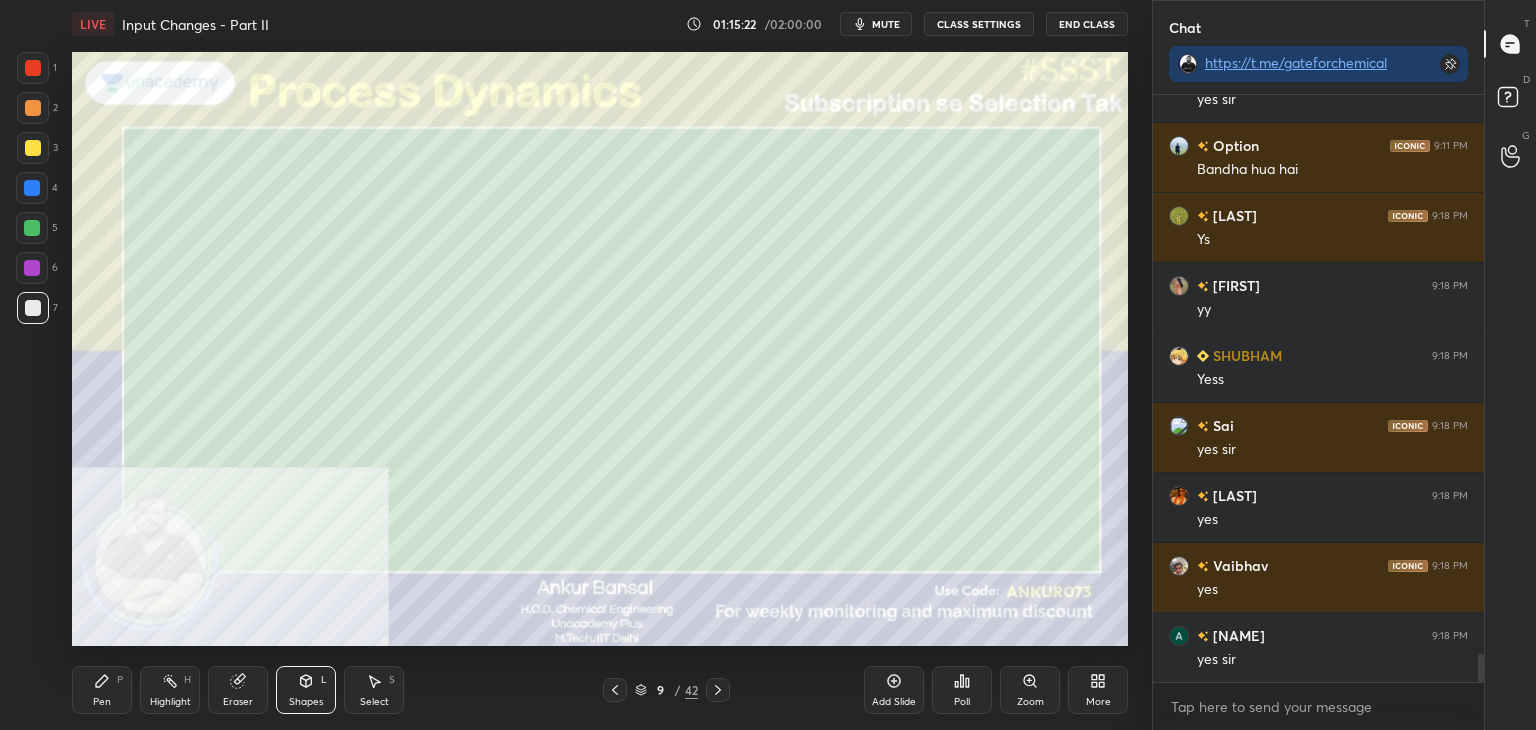click on "Pen P" at bounding box center (102, 690) 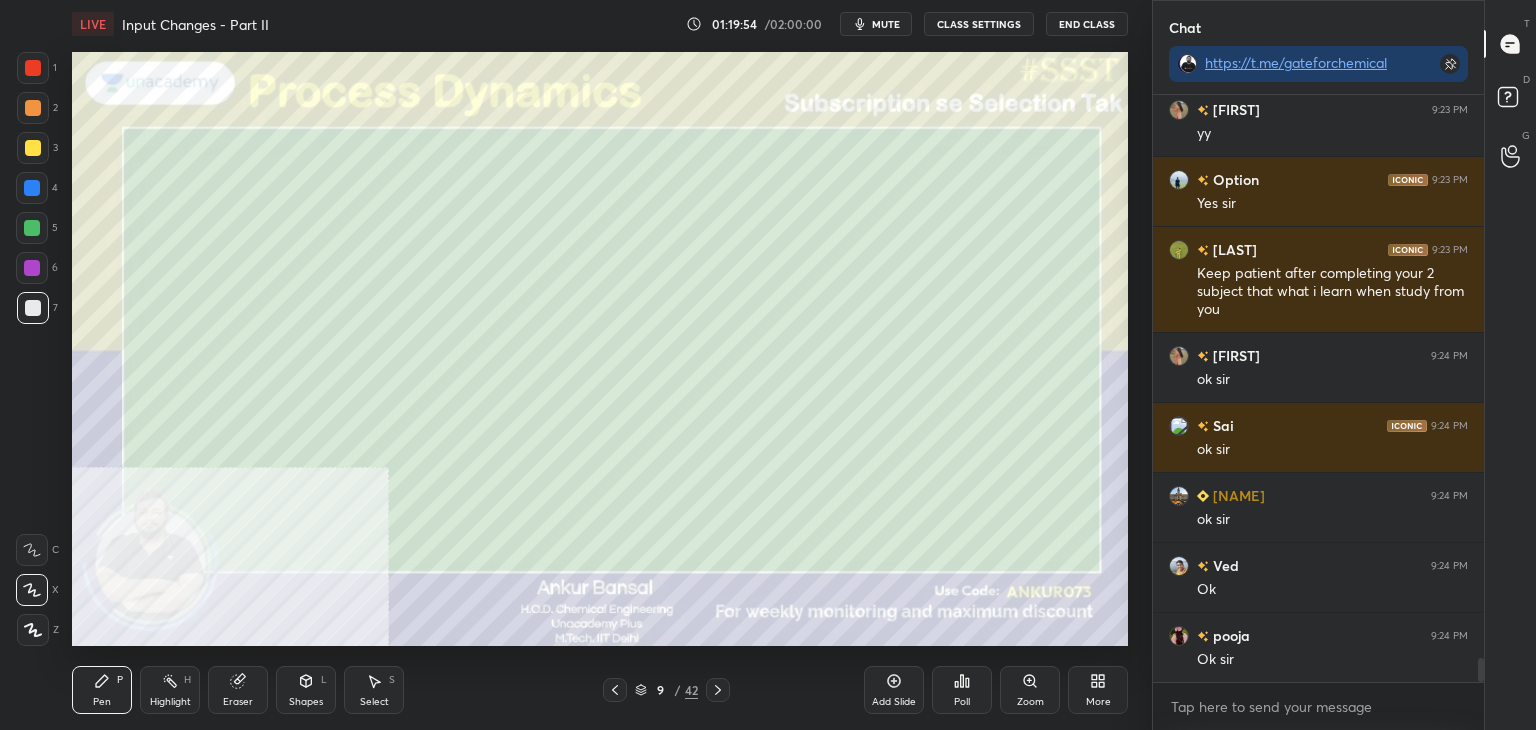 scroll, scrollTop: 14174, scrollLeft: 0, axis: vertical 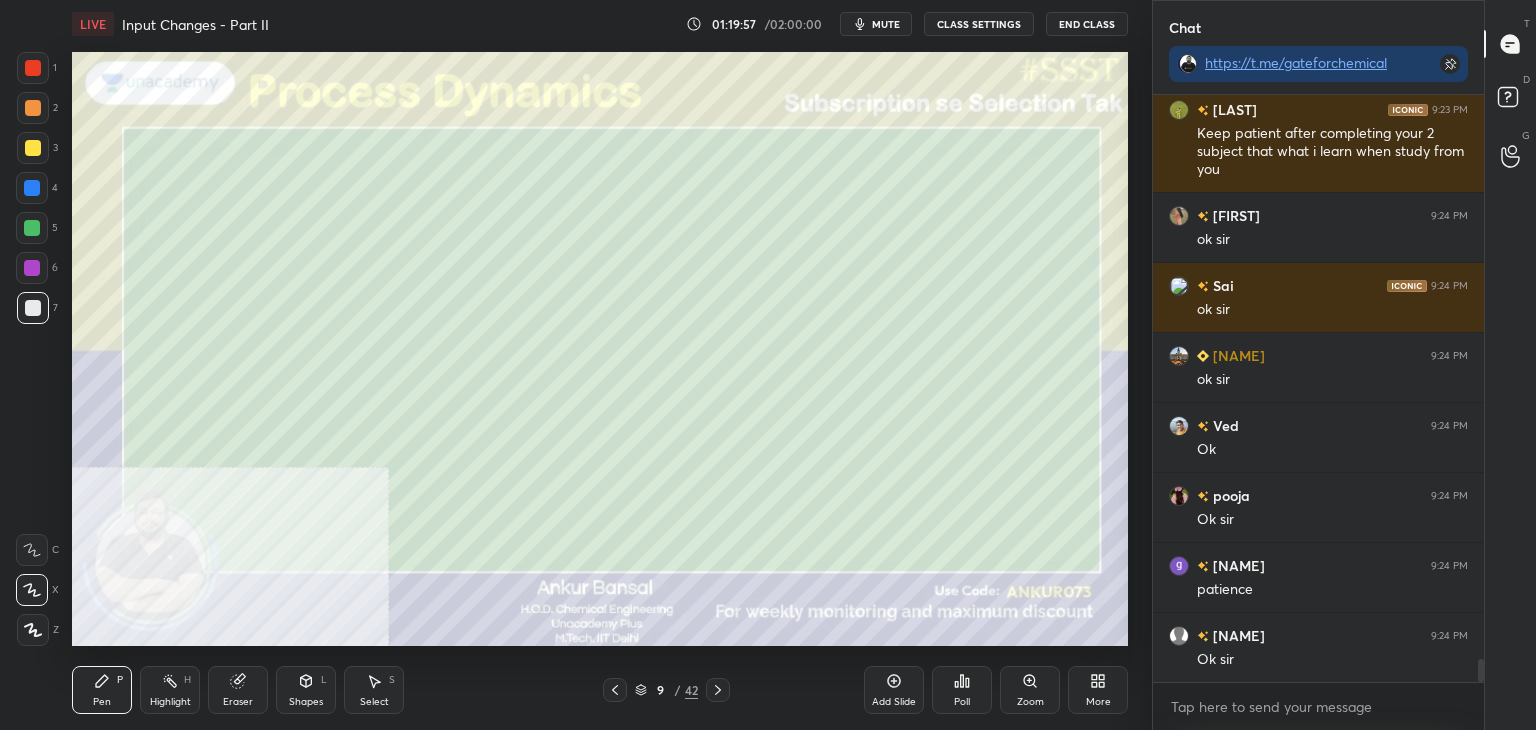 click on "Poll" at bounding box center [962, 690] 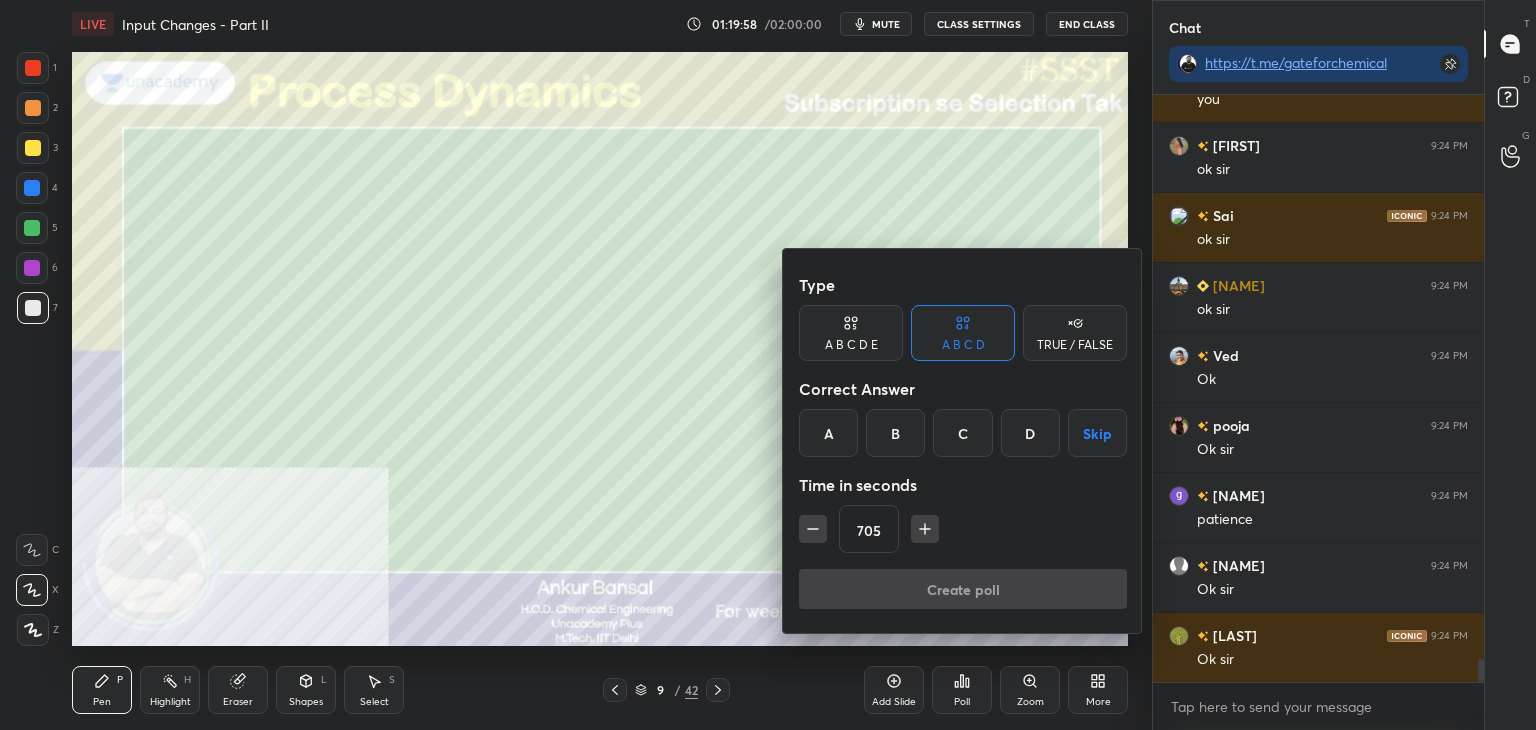 scroll, scrollTop: 14314, scrollLeft: 0, axis: vertical 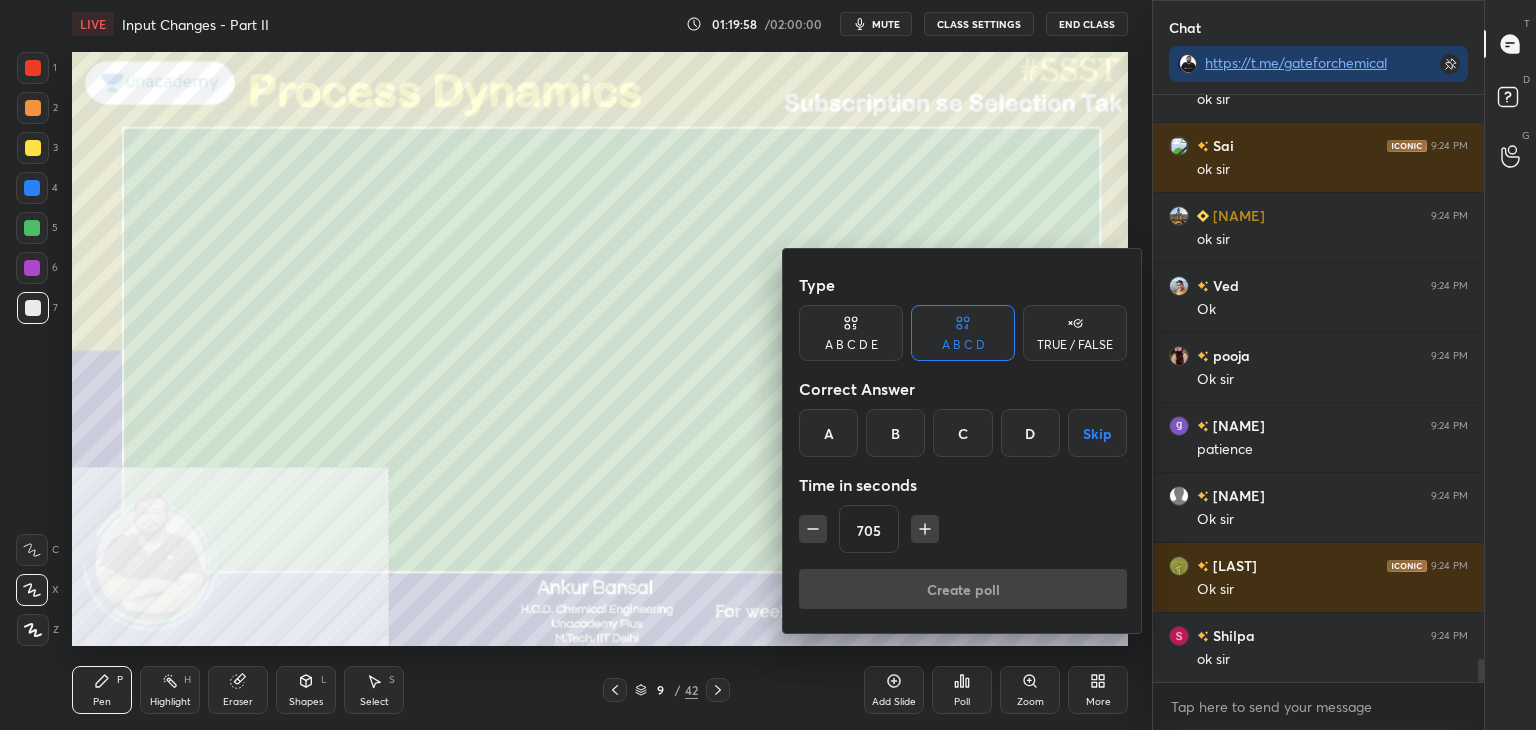 click 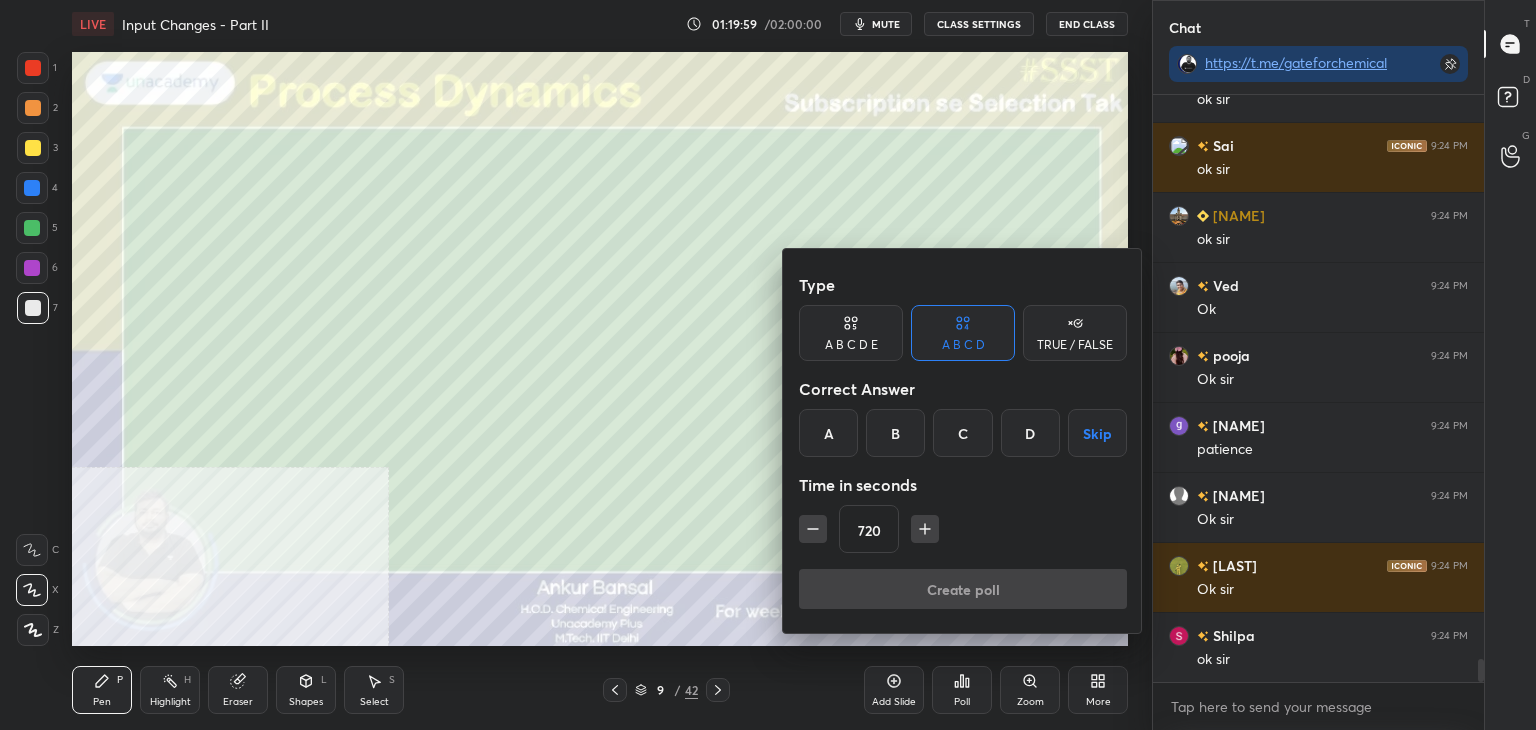 click 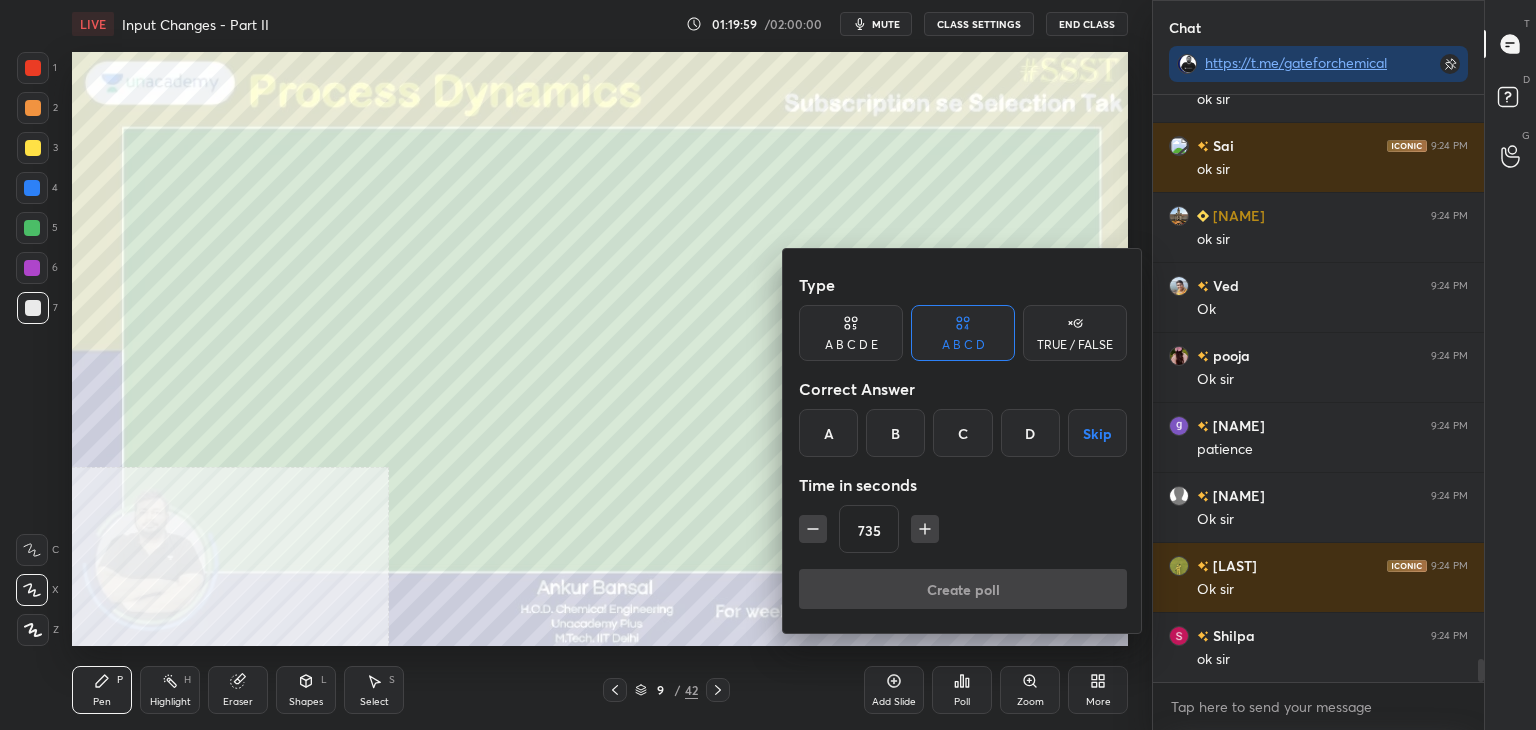 click 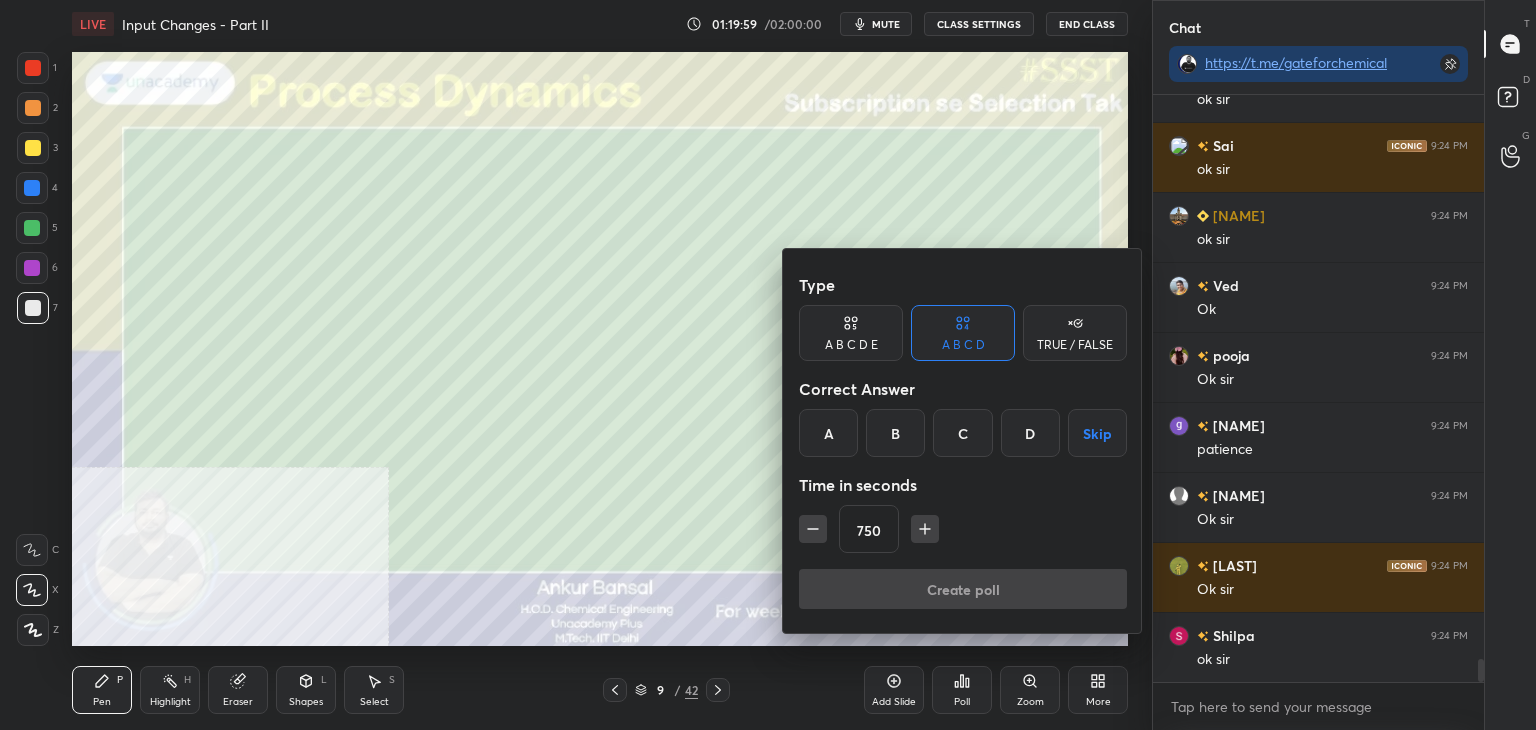 click 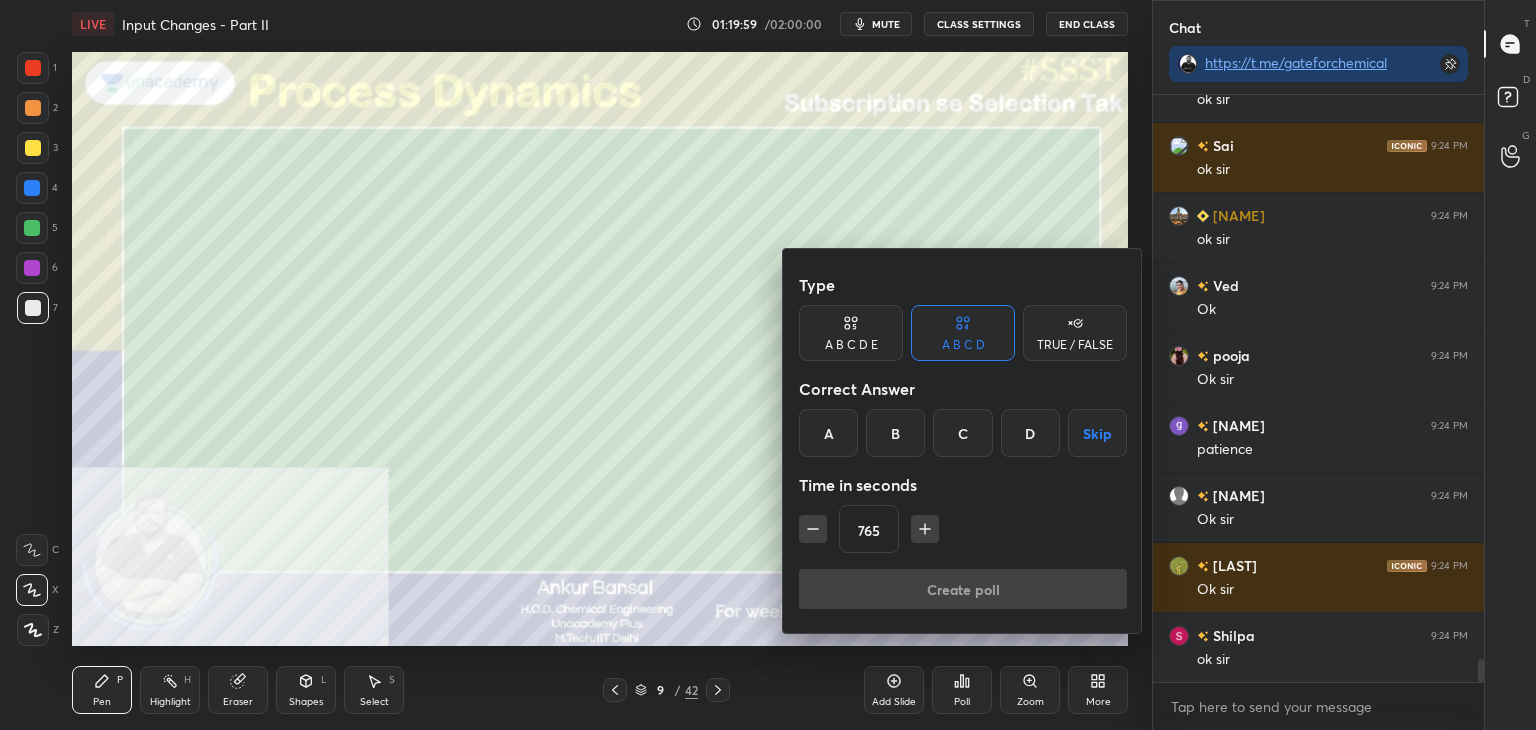 click 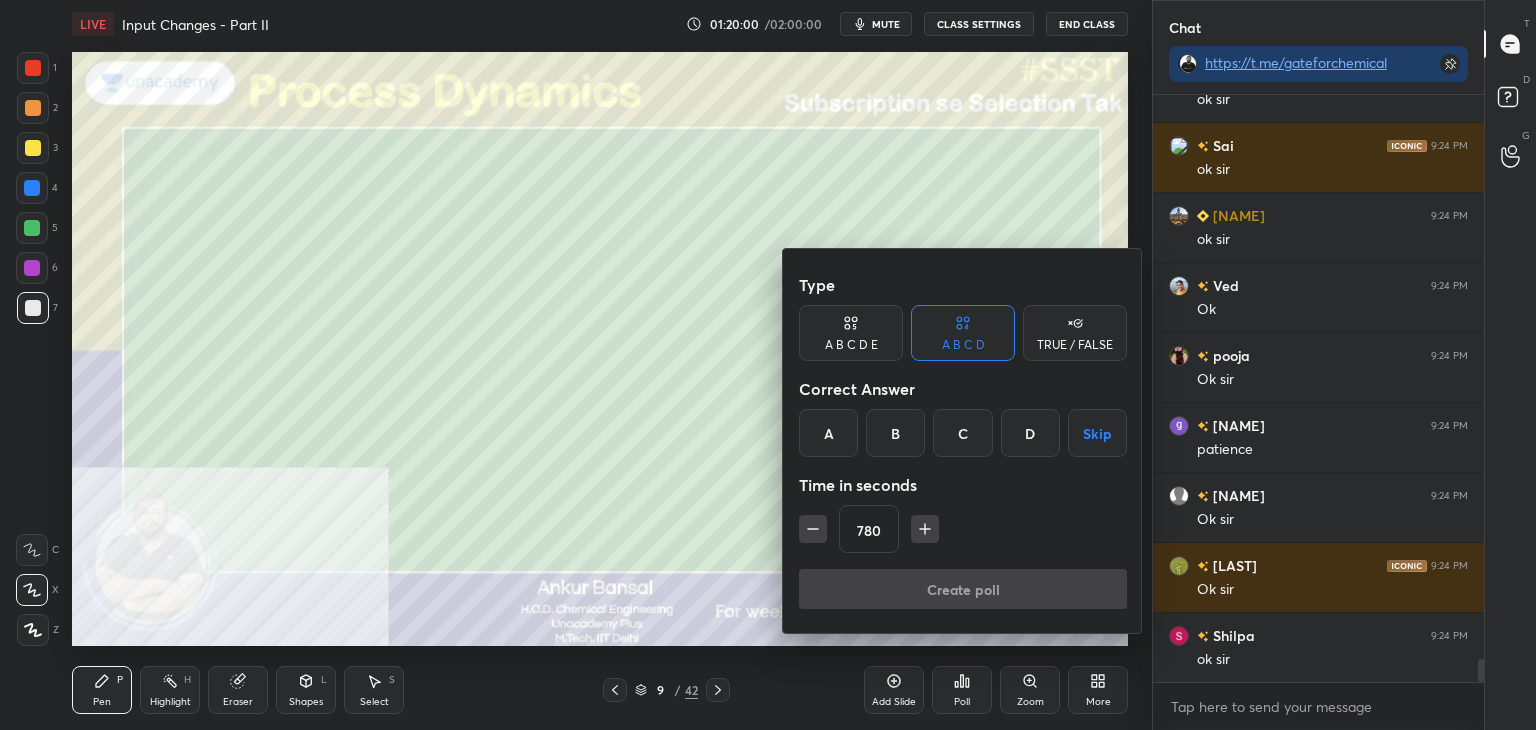 click 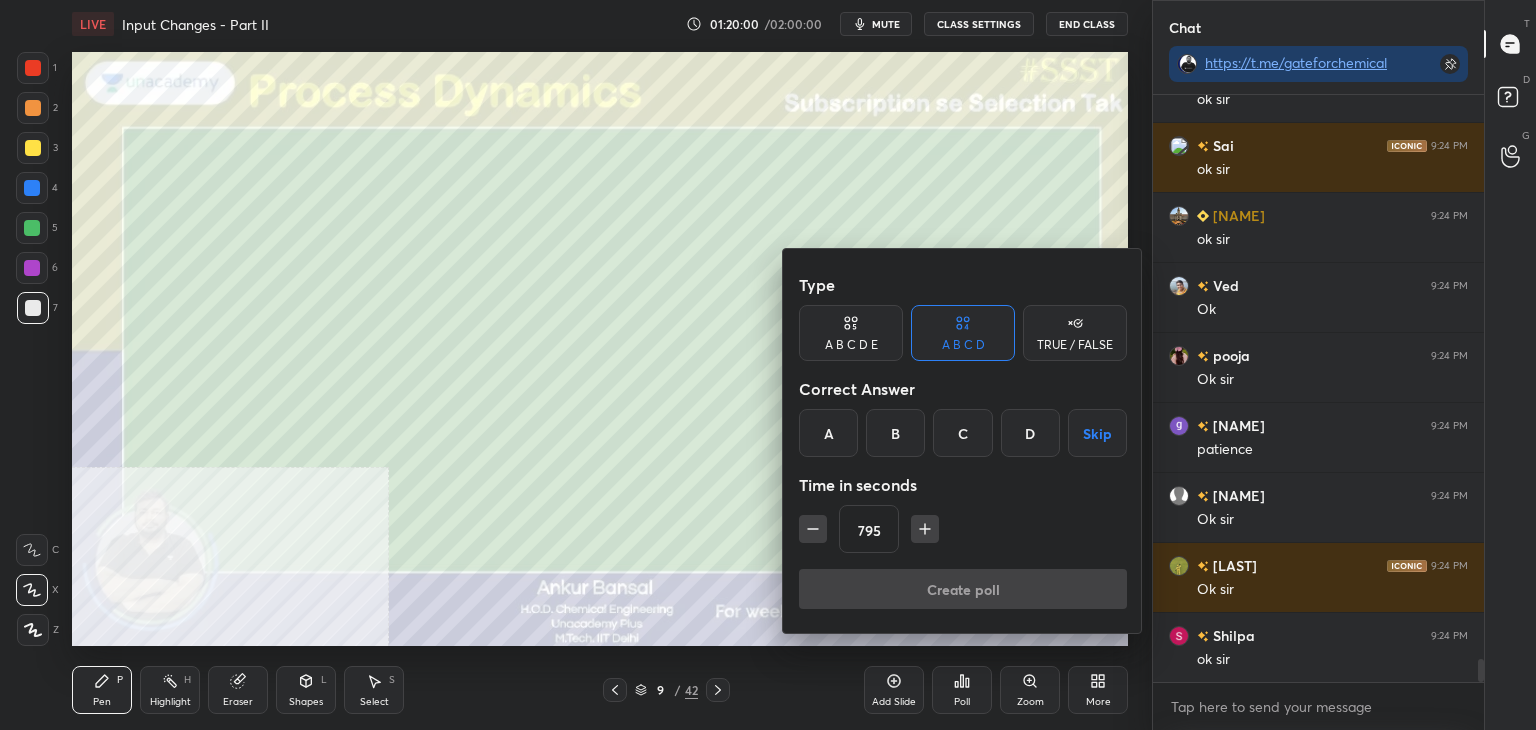 click 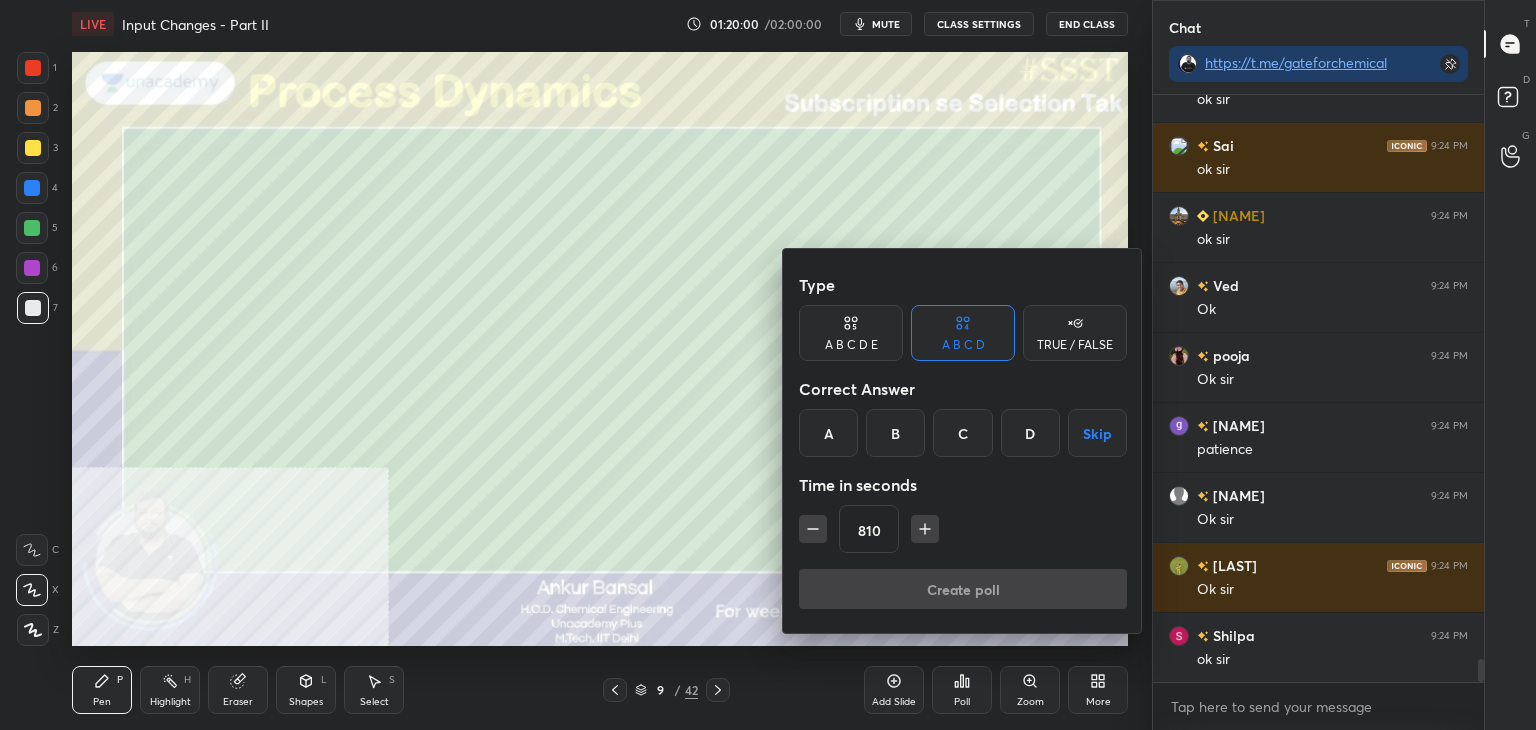 click 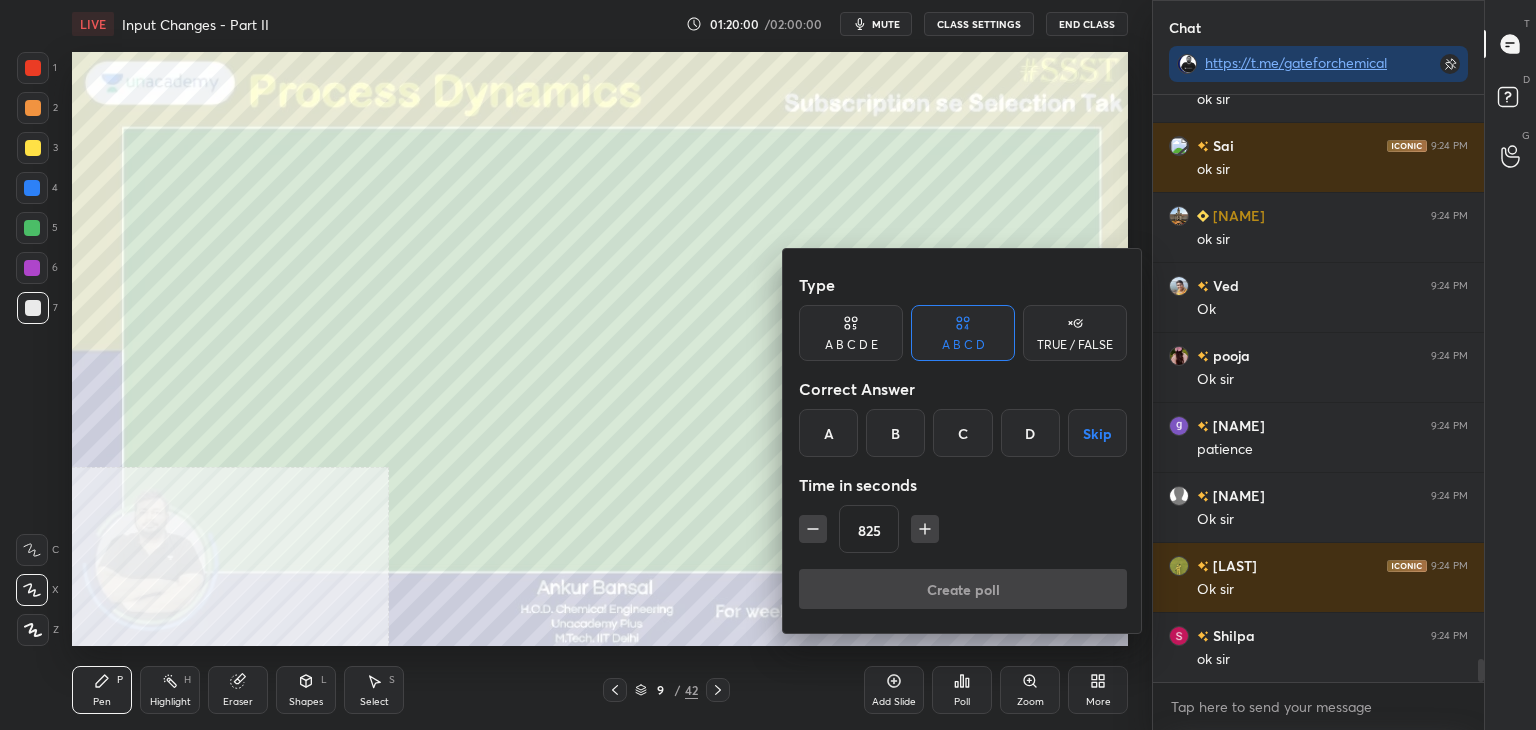 click 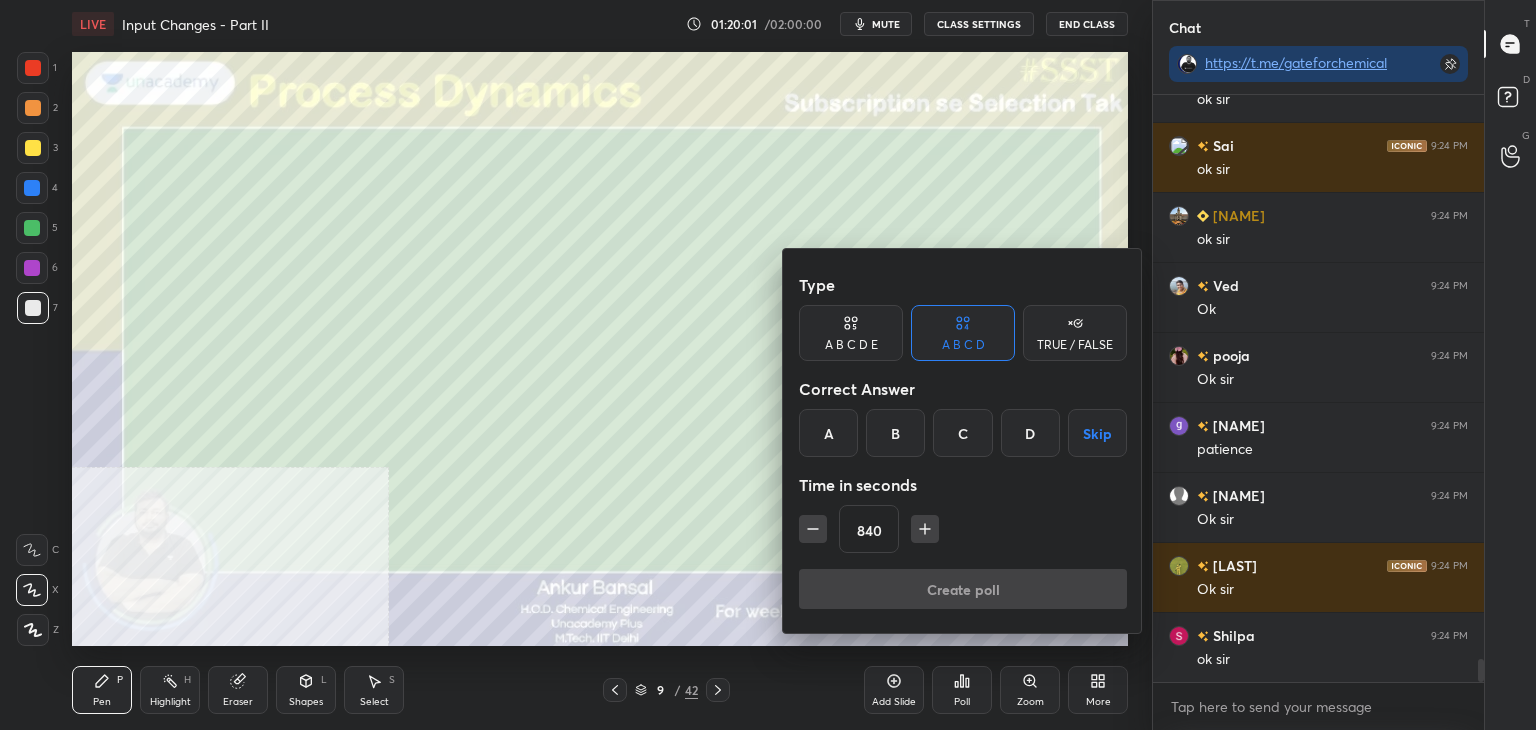 click 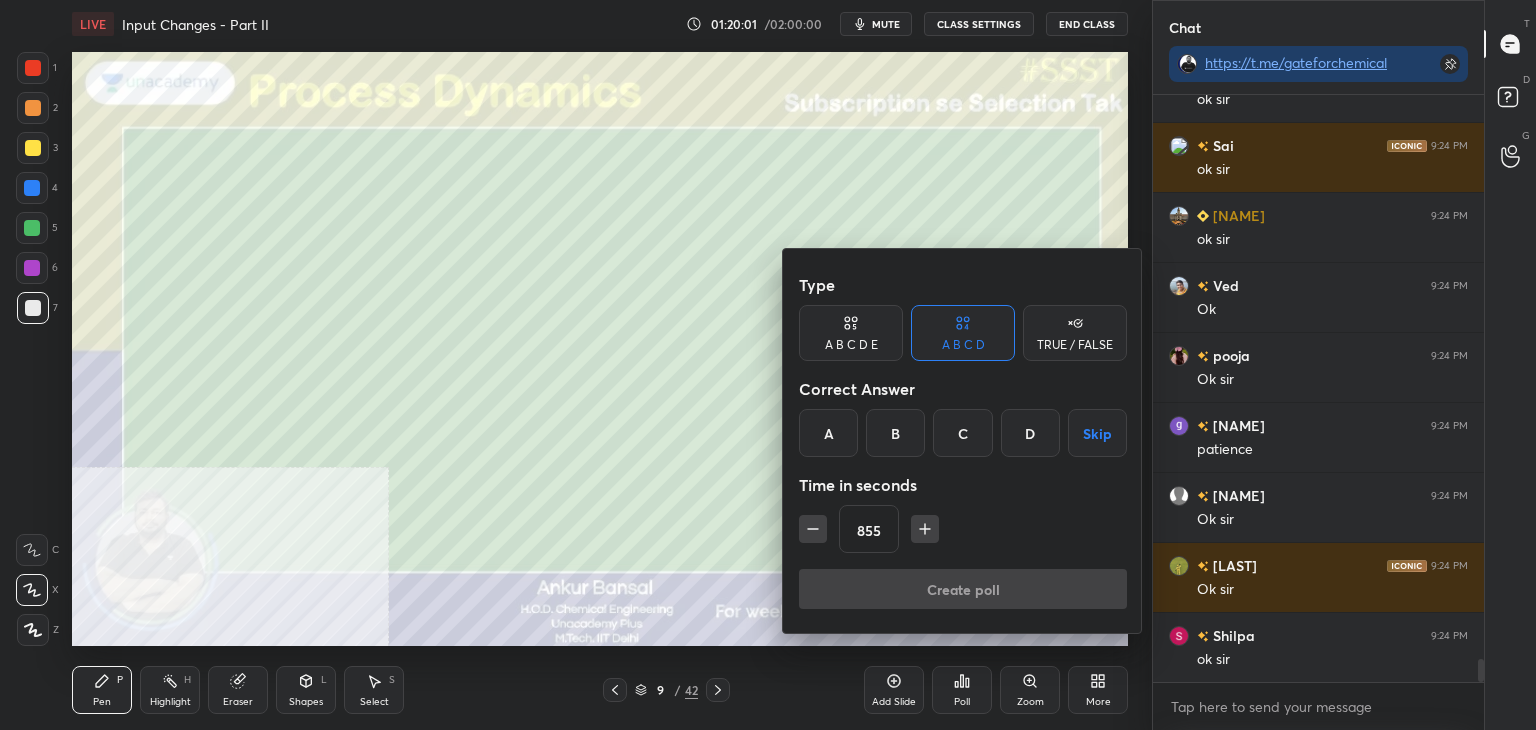 click 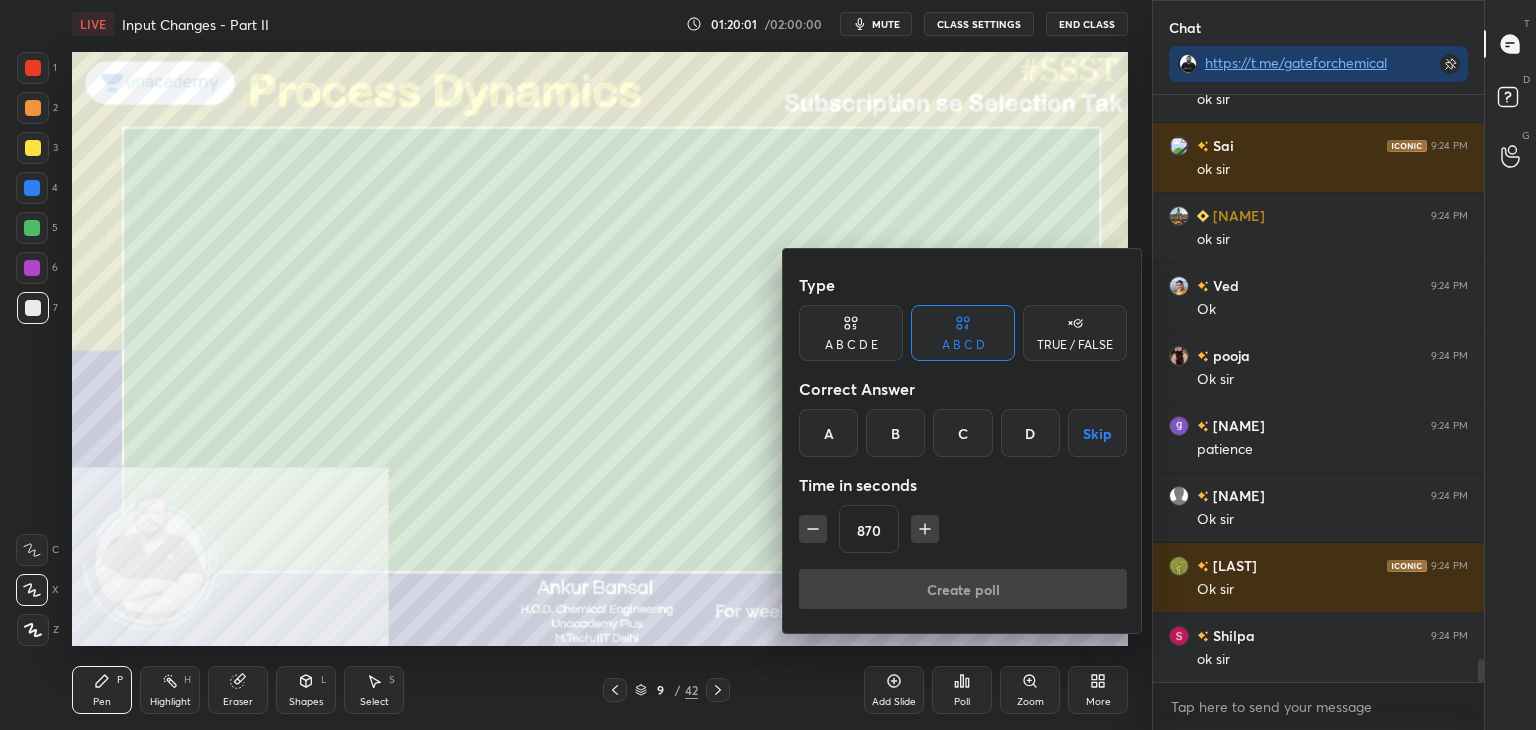 click 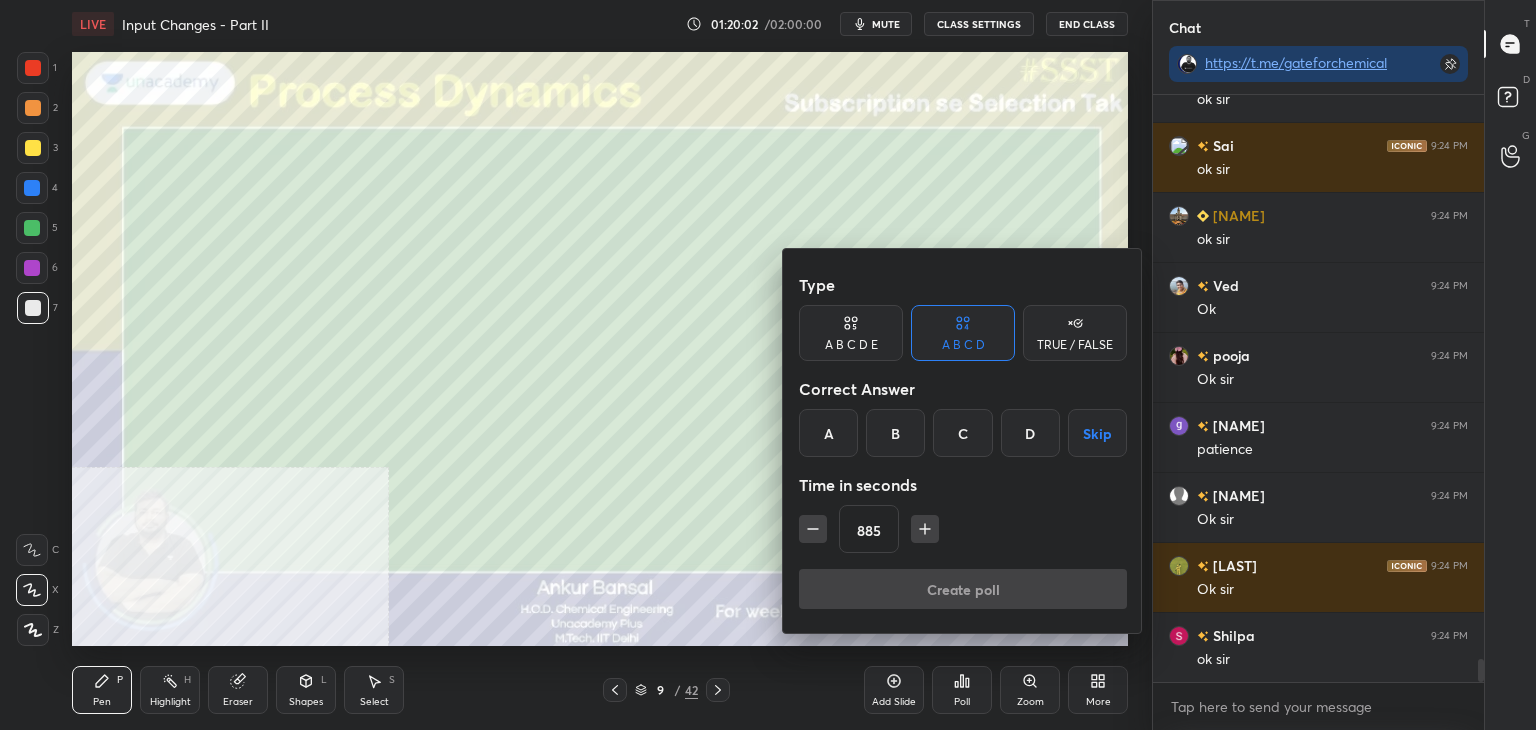 click 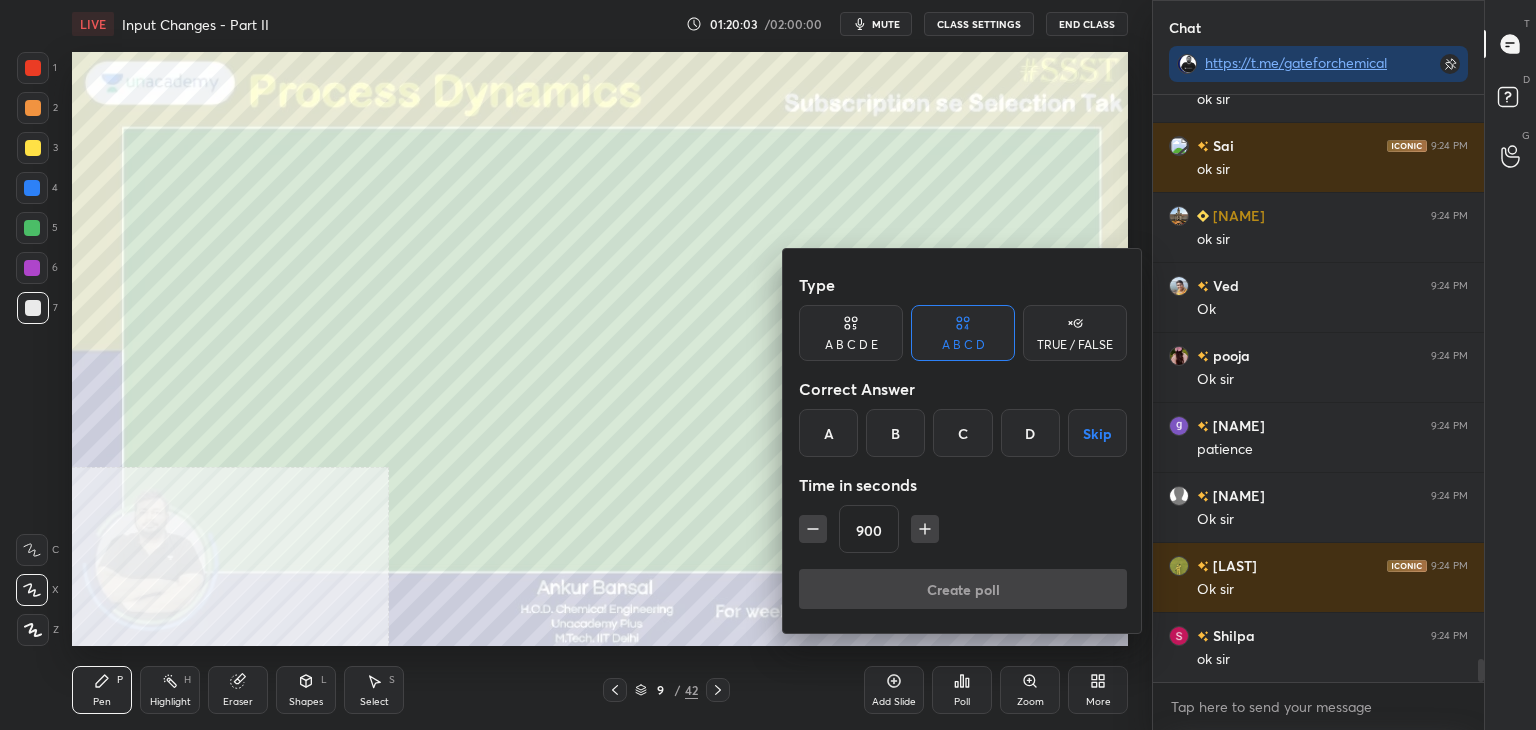 scroll, scrollTop: 14402, scrollLeft: 0, axis: vertical 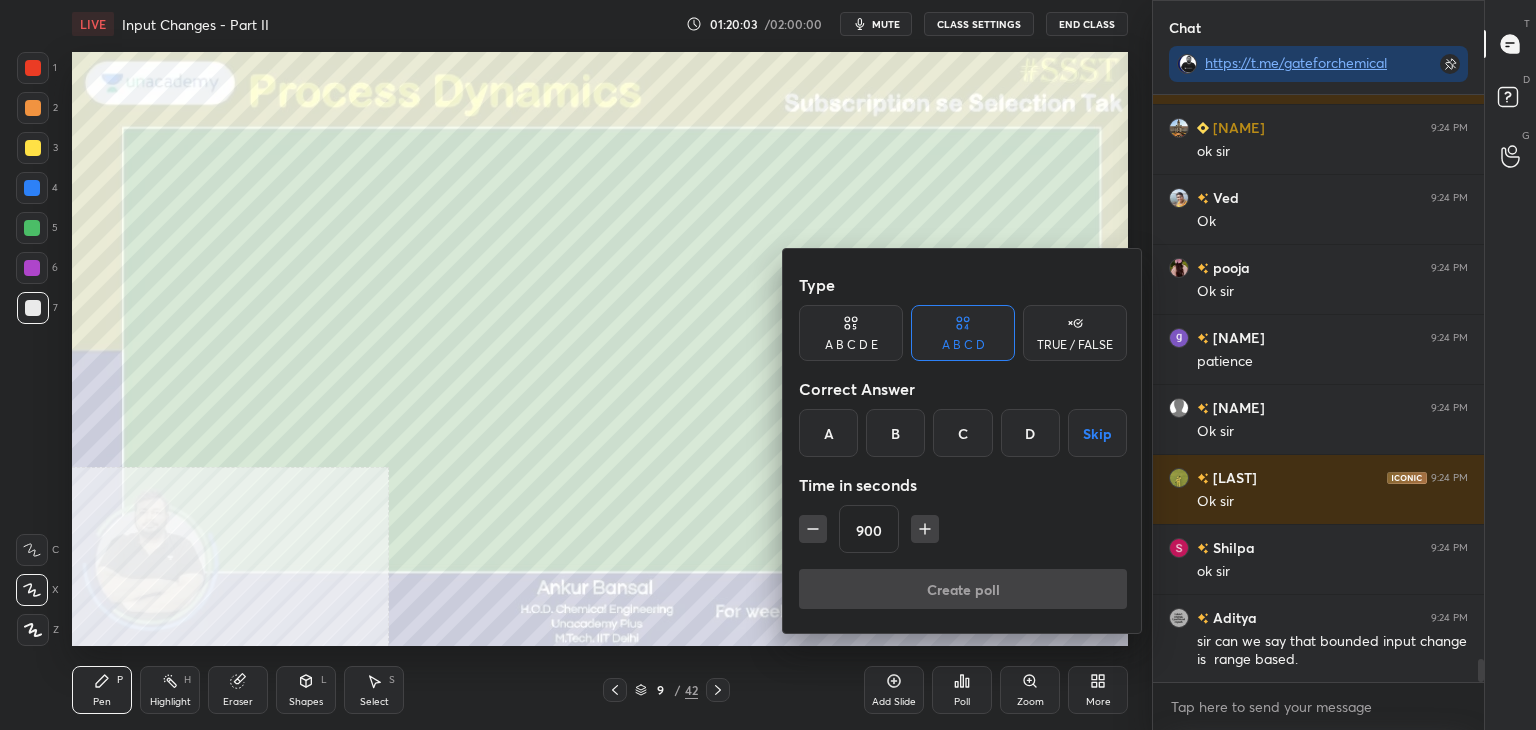 click on "Skip" at bounding box center [1097, 433] 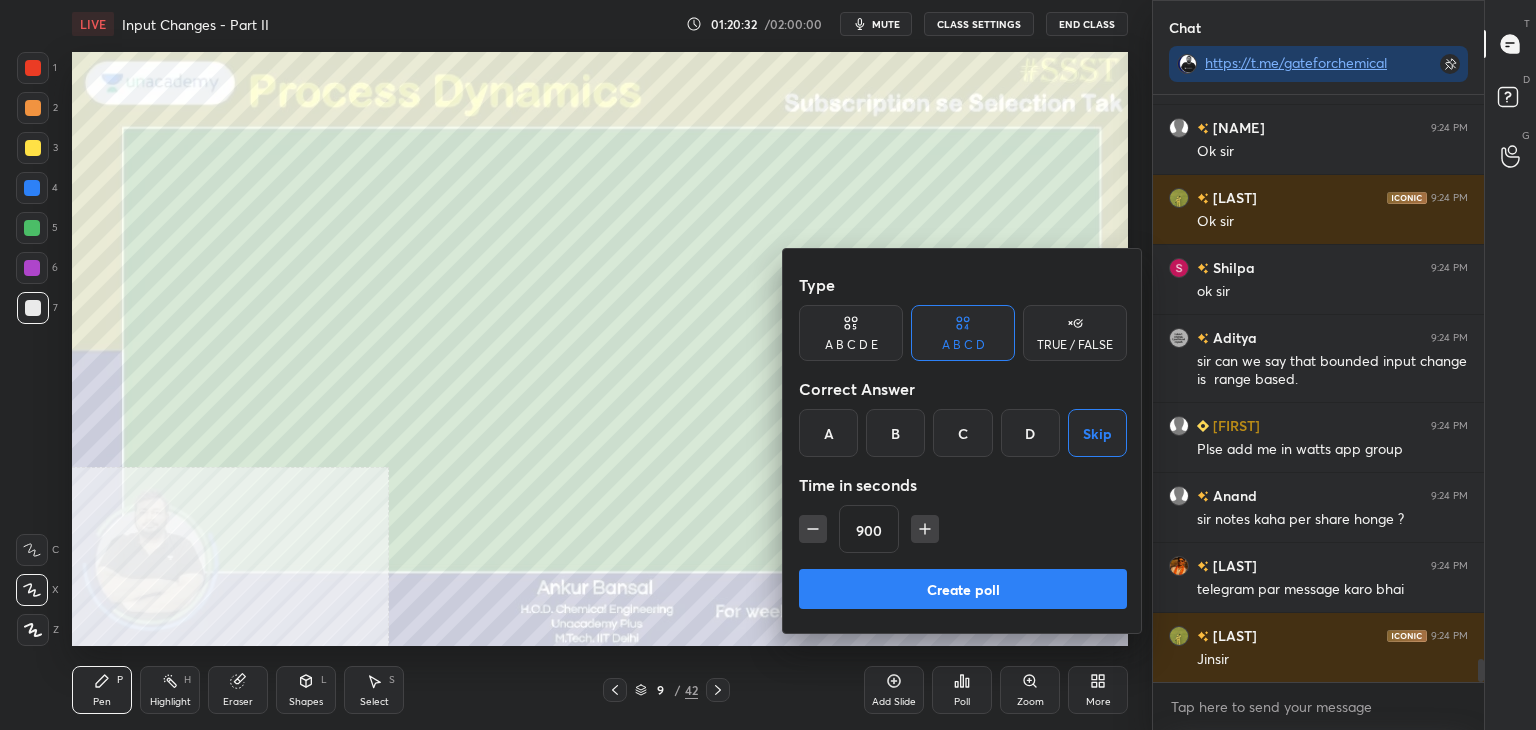 scroll, scrollTop: 14752, scrollLeft: 0, axis: vertical 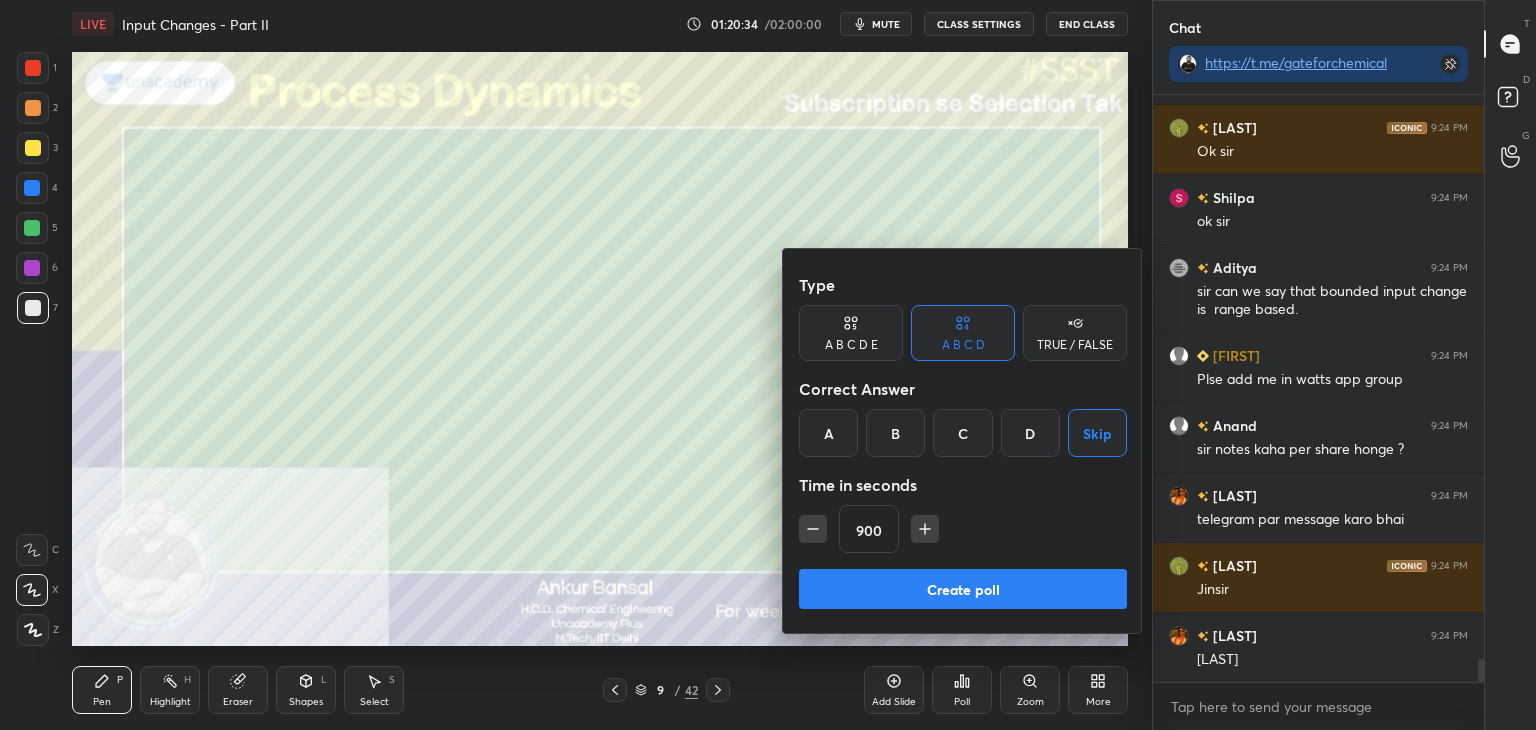 click on "Create poll" at bounding box center (963, 589) 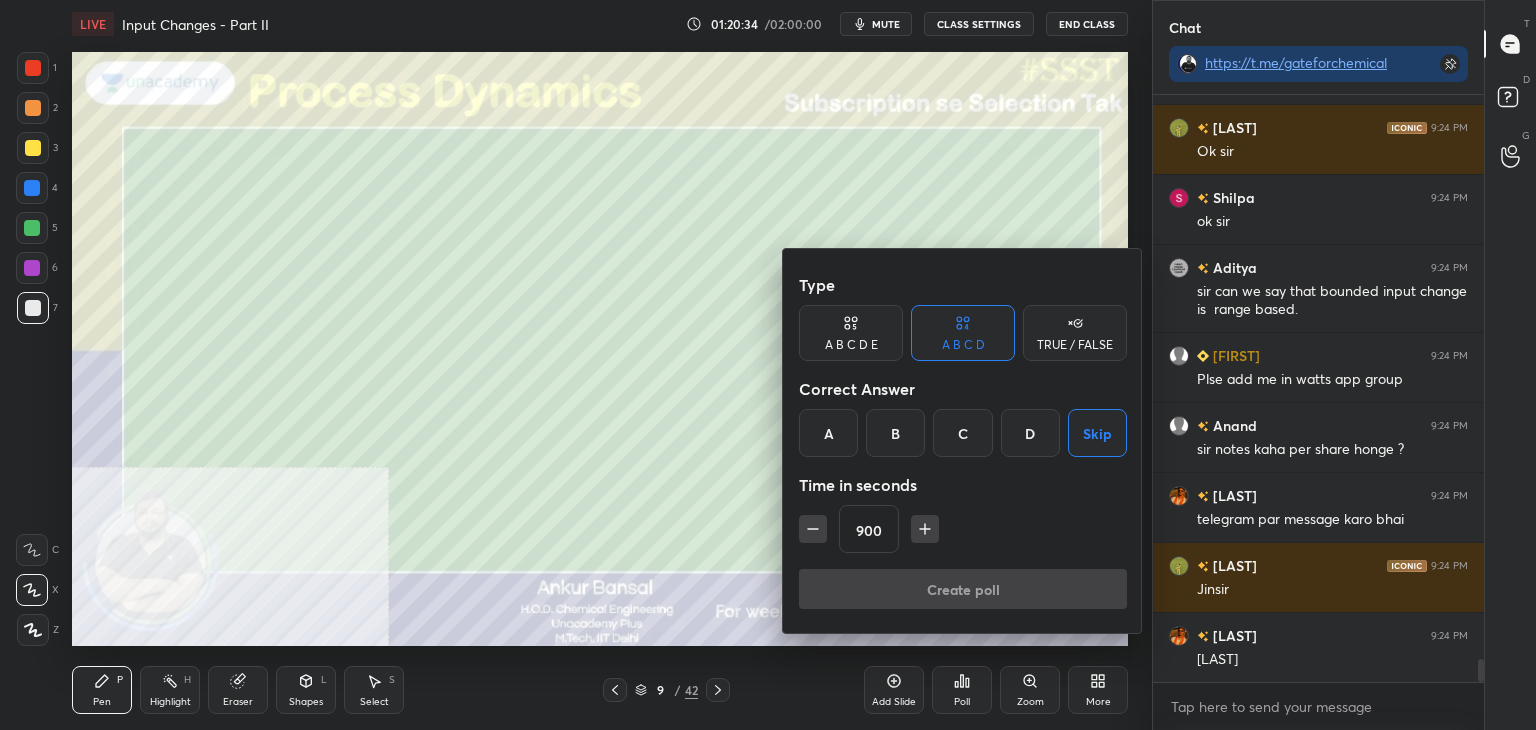 scroll, scrollTop: 370, scrollLeft: 325, axis: both 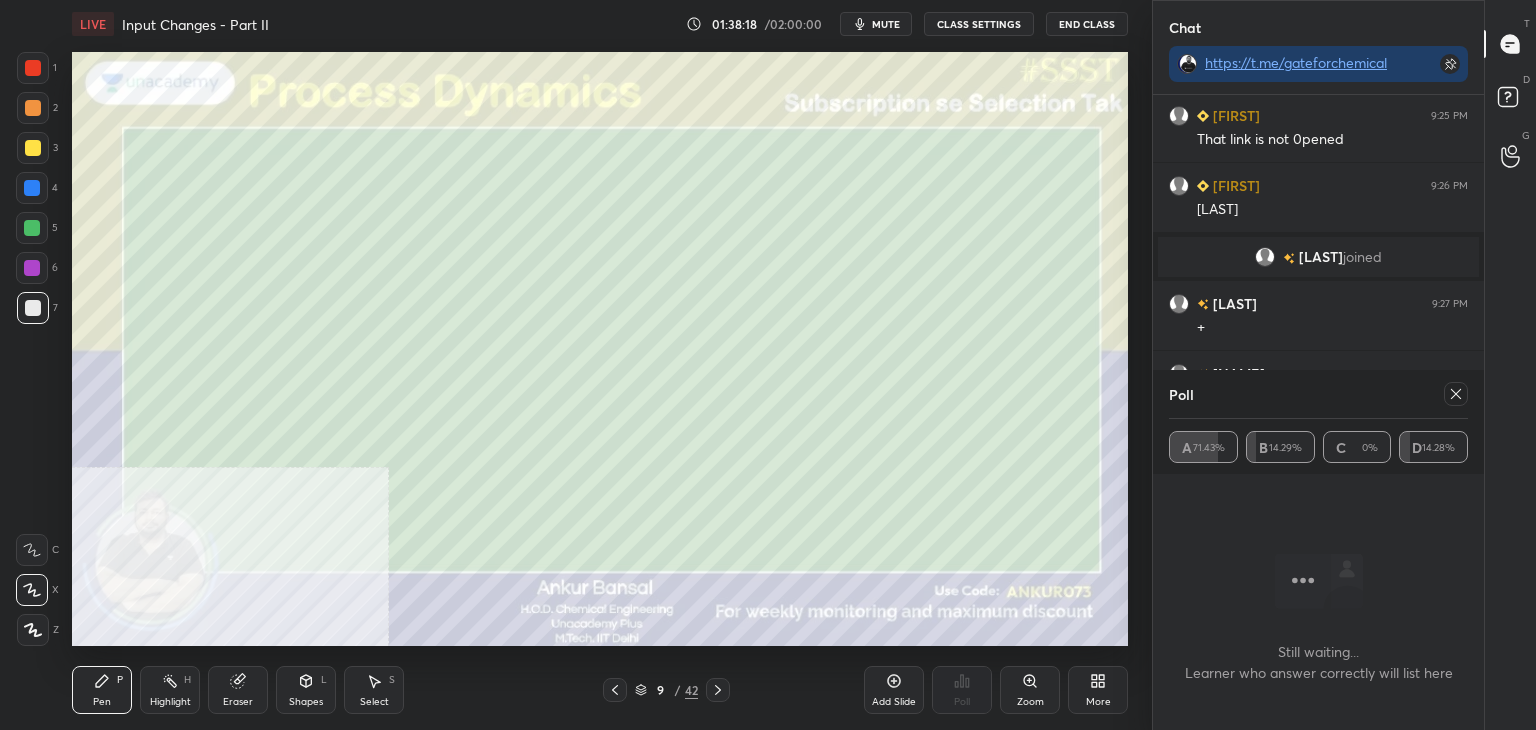 click 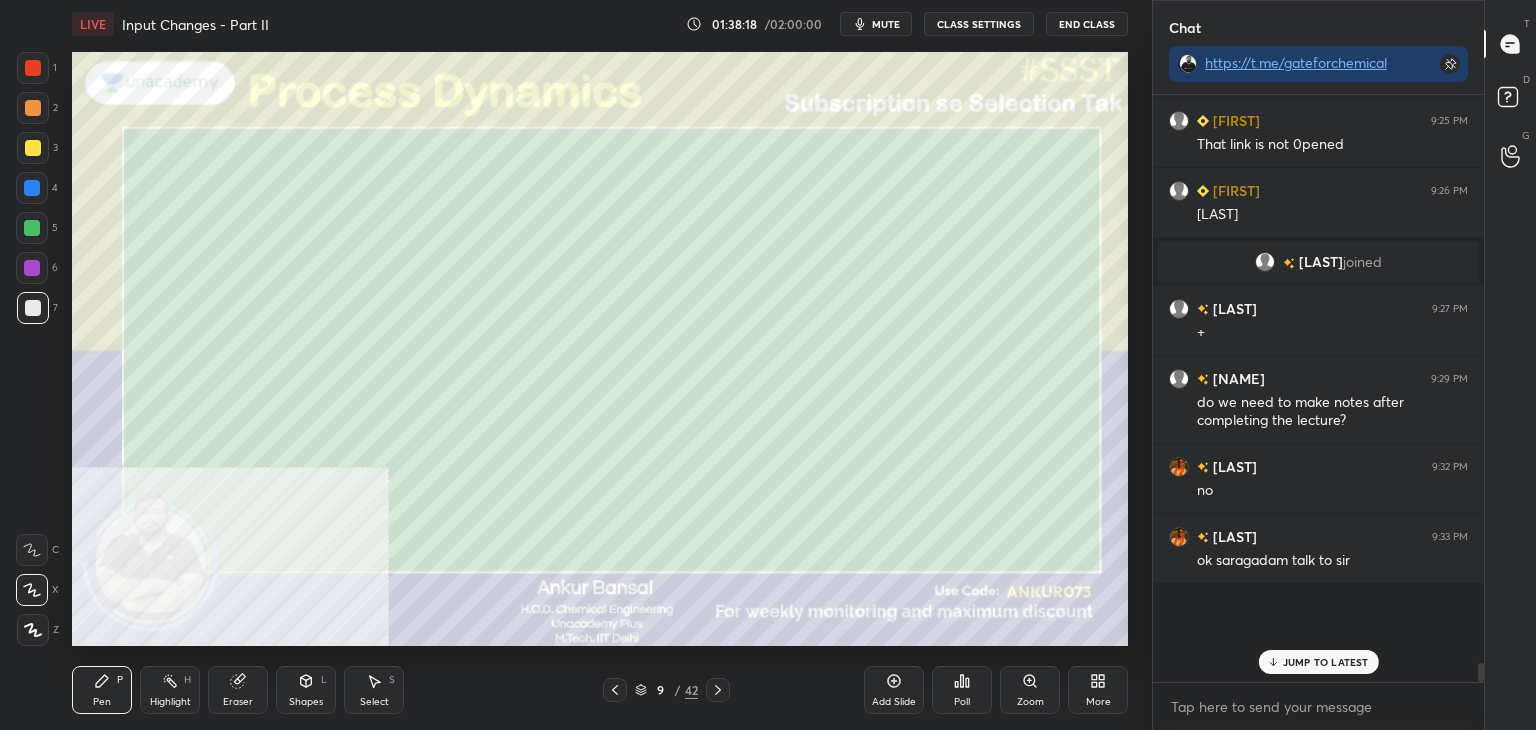 scroll, scrollTop: 7, scrollLeft: 6, axis: both 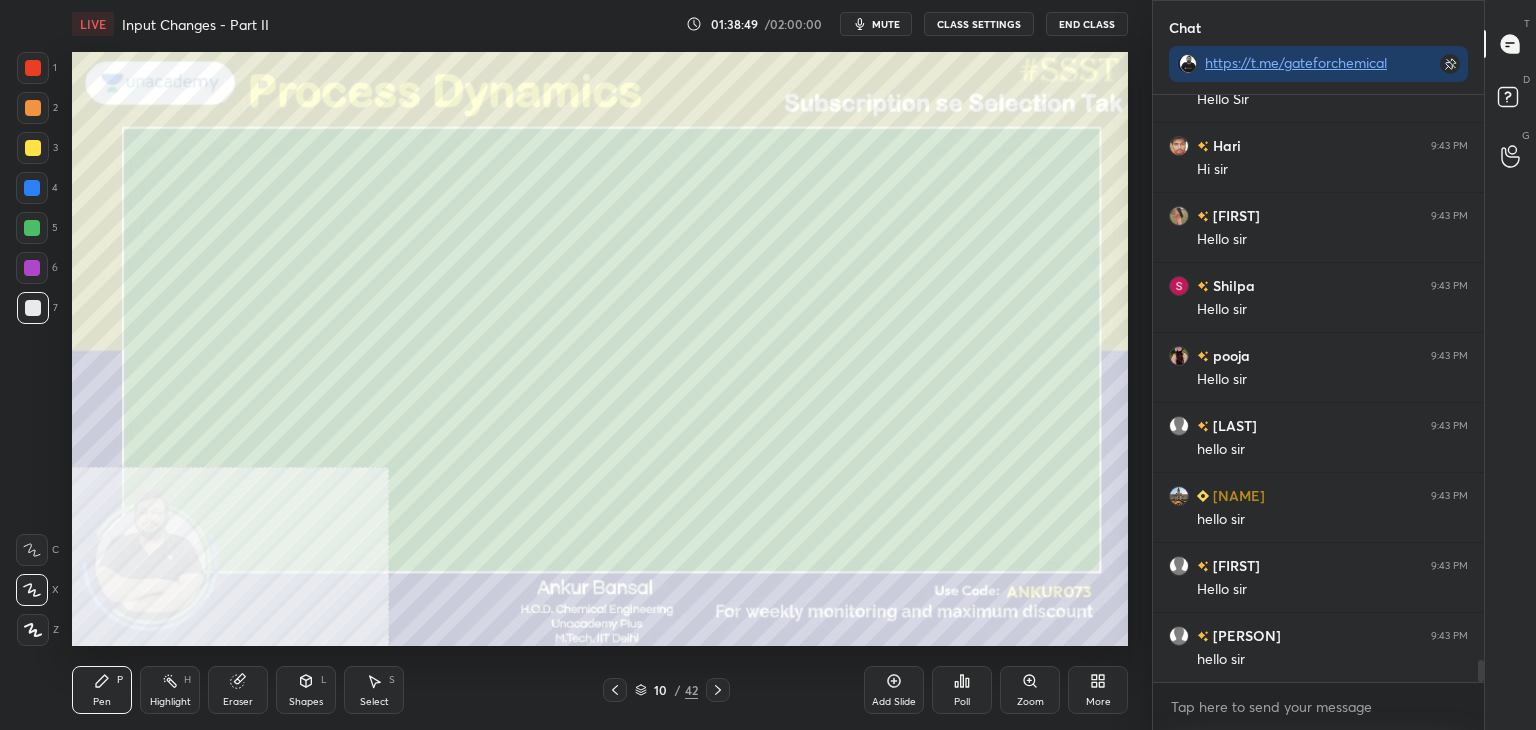 click on "Shapes" at bounding box center (306, 702) 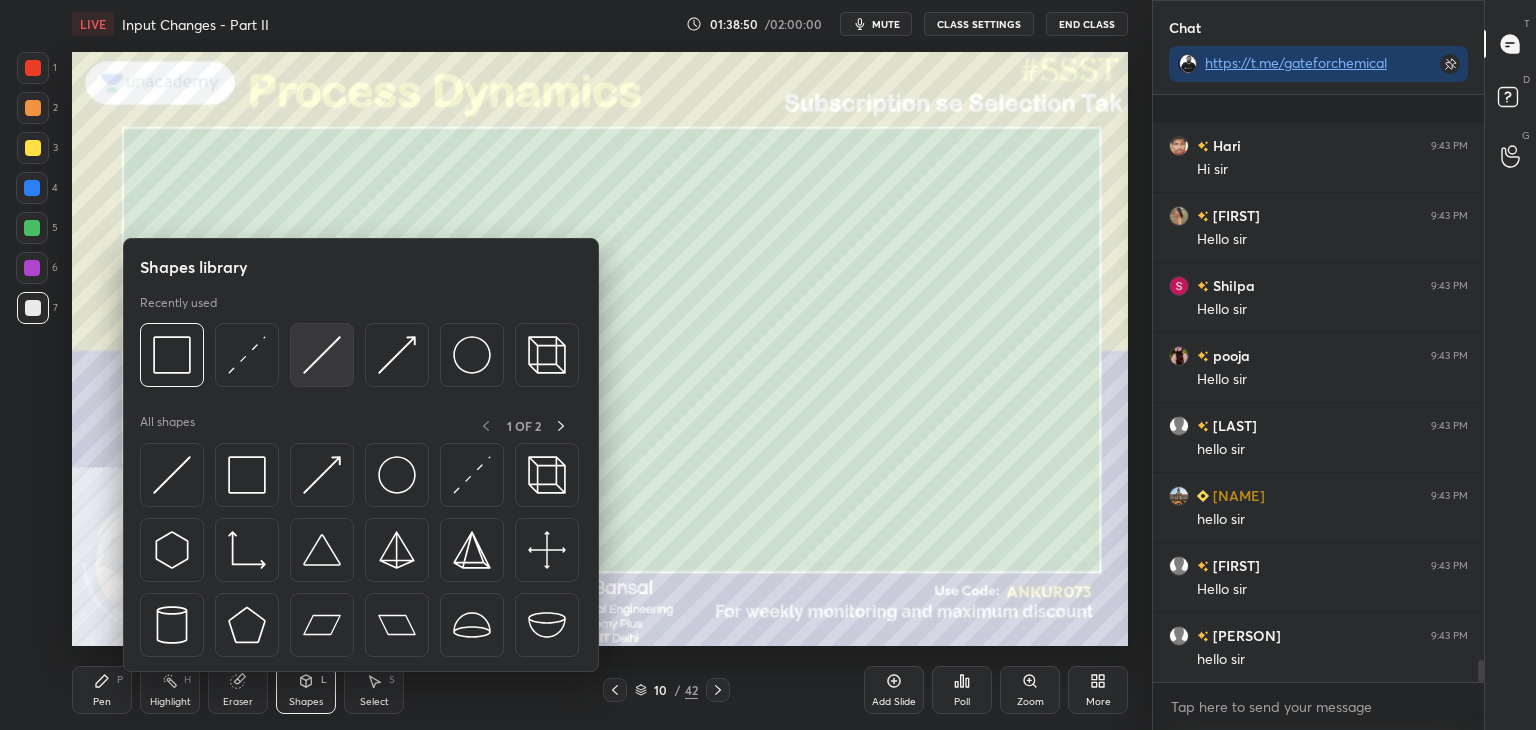 scroll, scrollTop: 15092, scrollLeft: 0, axis: vertical 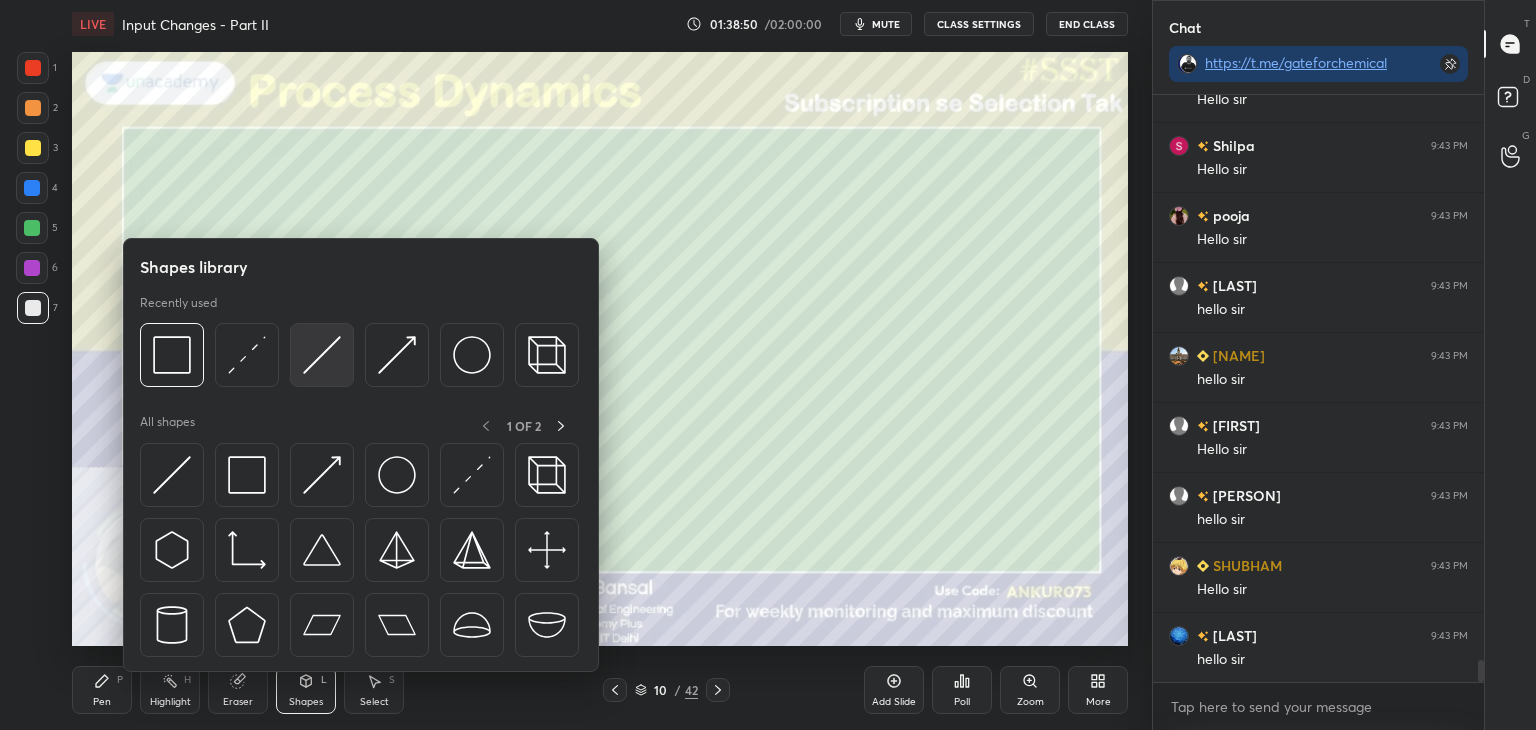 click at bounding box center [322, 355] 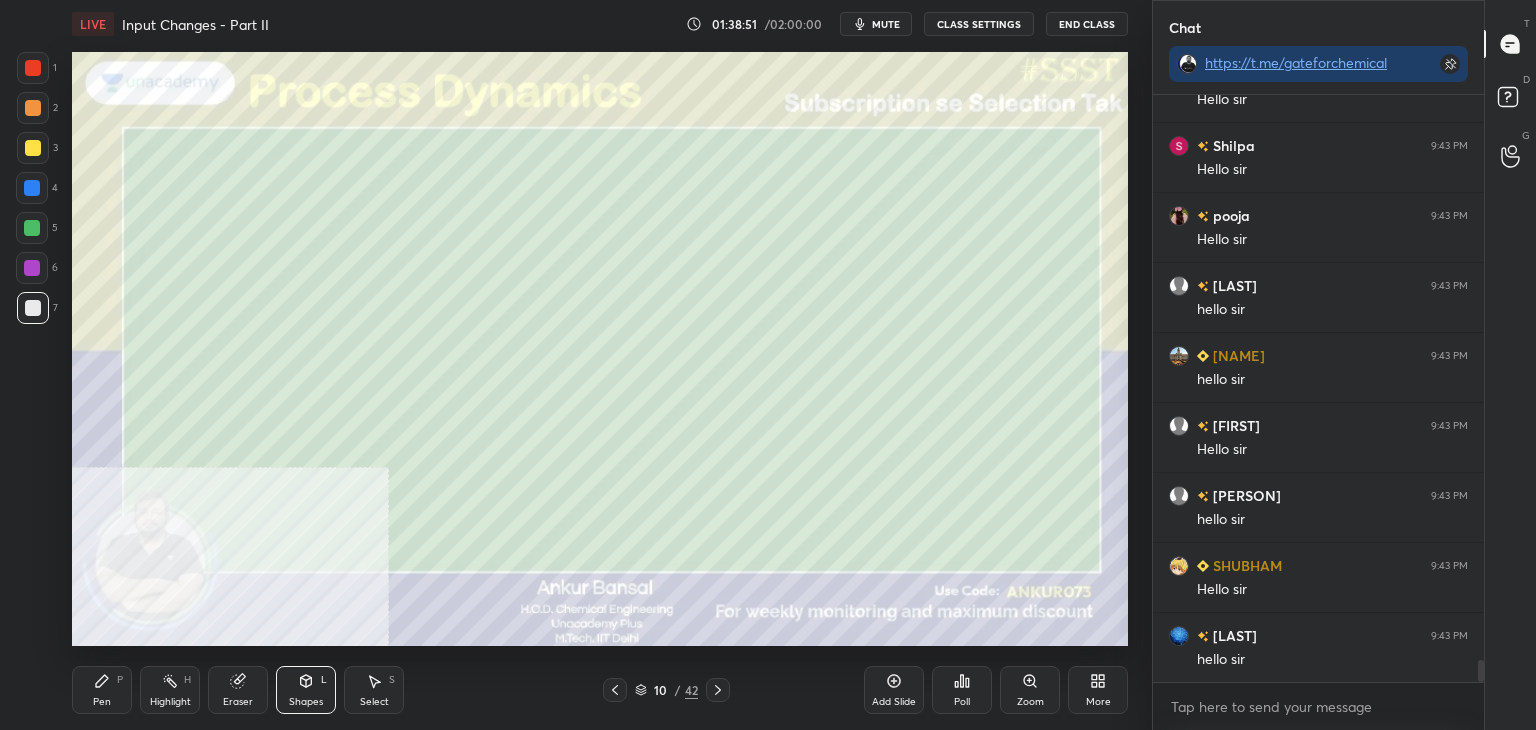 scroll, scrollTop: 15162, scrollLeft: 0, axis: vertical 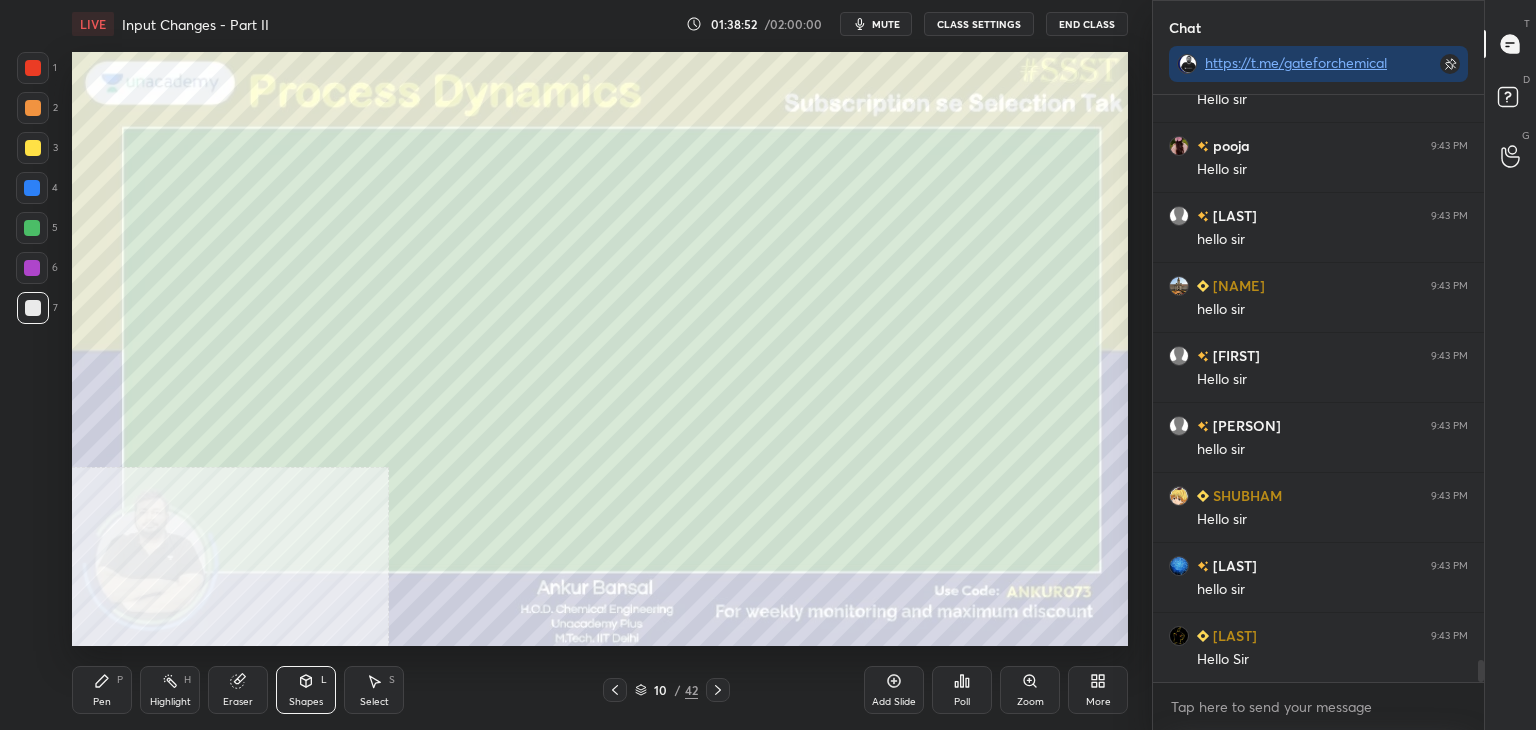 click on "Pen" at bounding box center [102, 702] 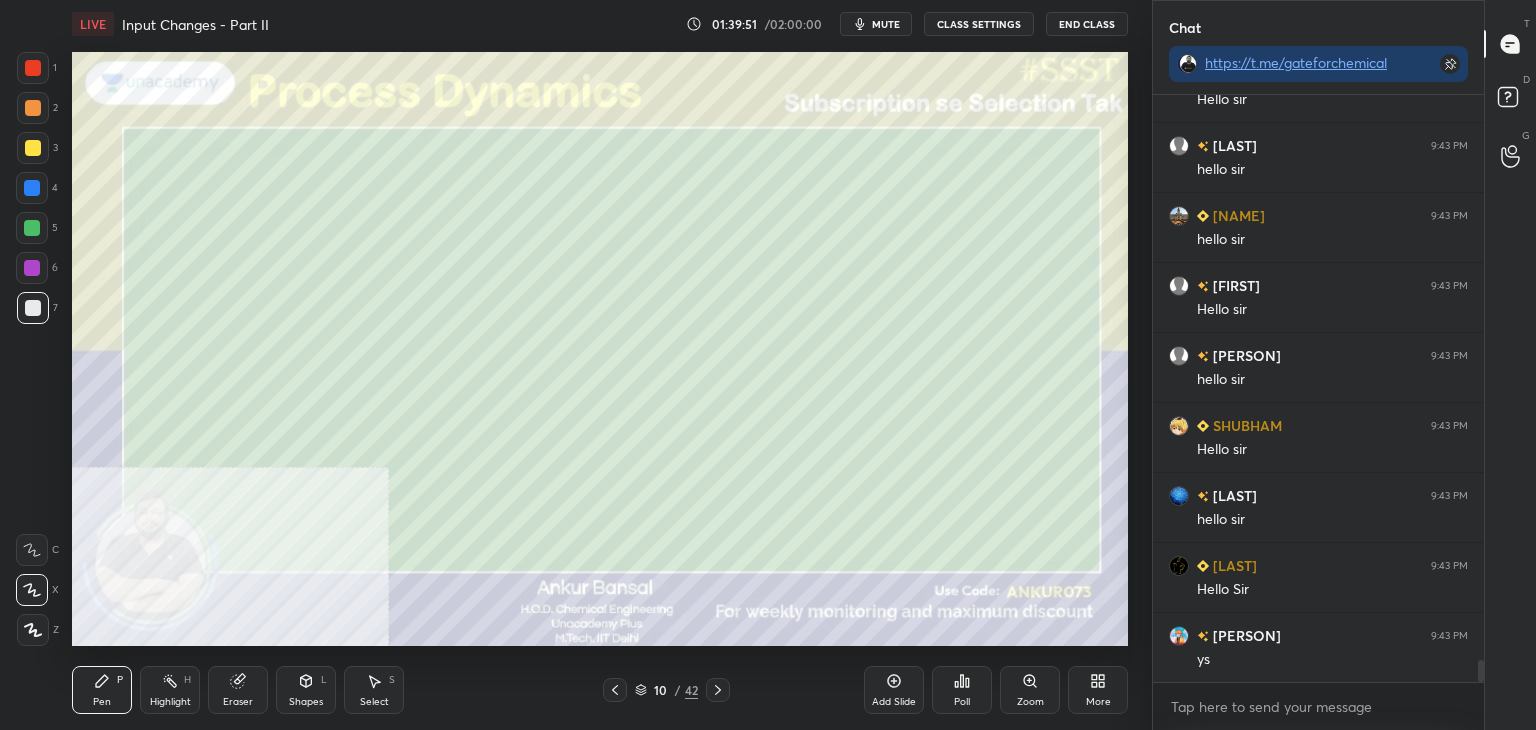 click on "Shapes L" at bounding box center [306, 690] 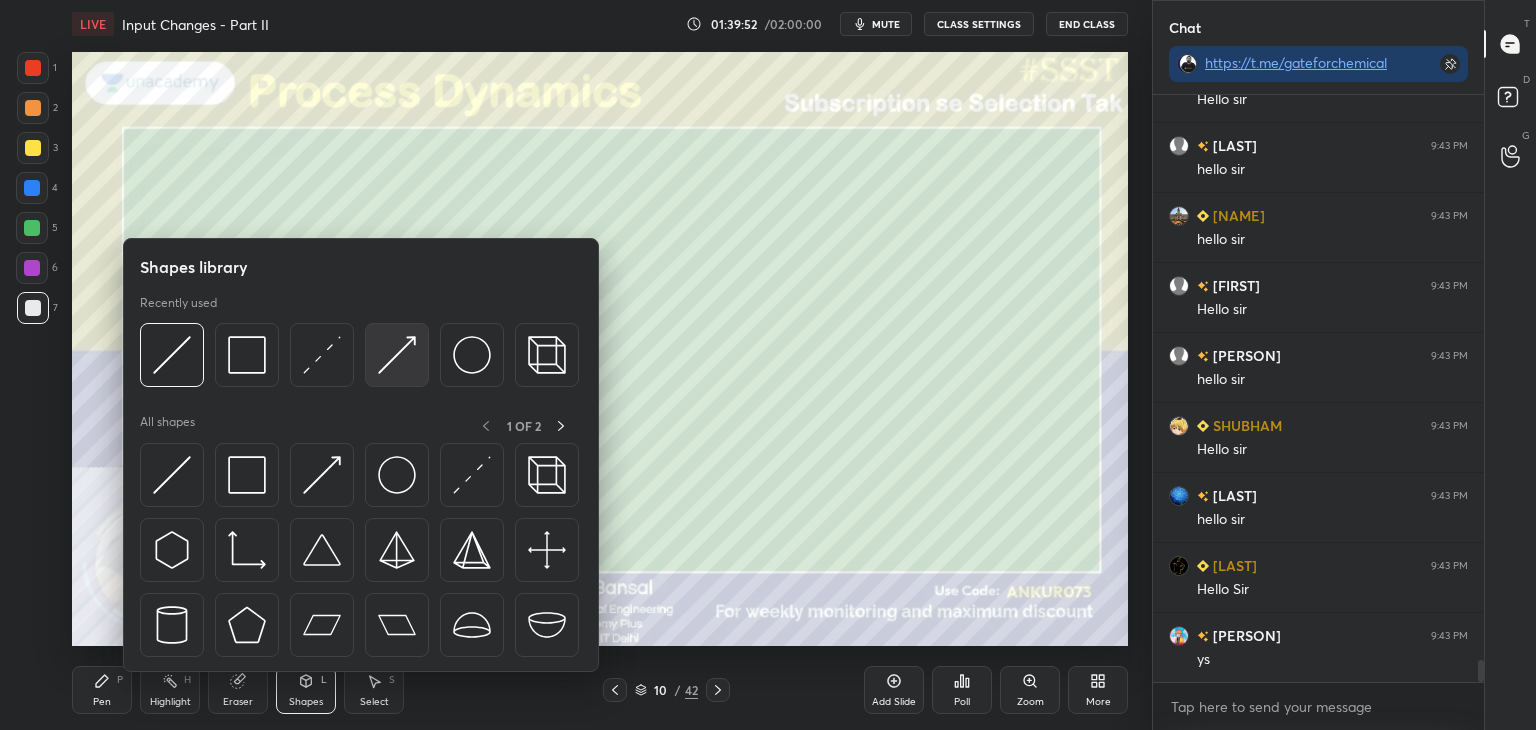 click at bounding box center [397, 355] 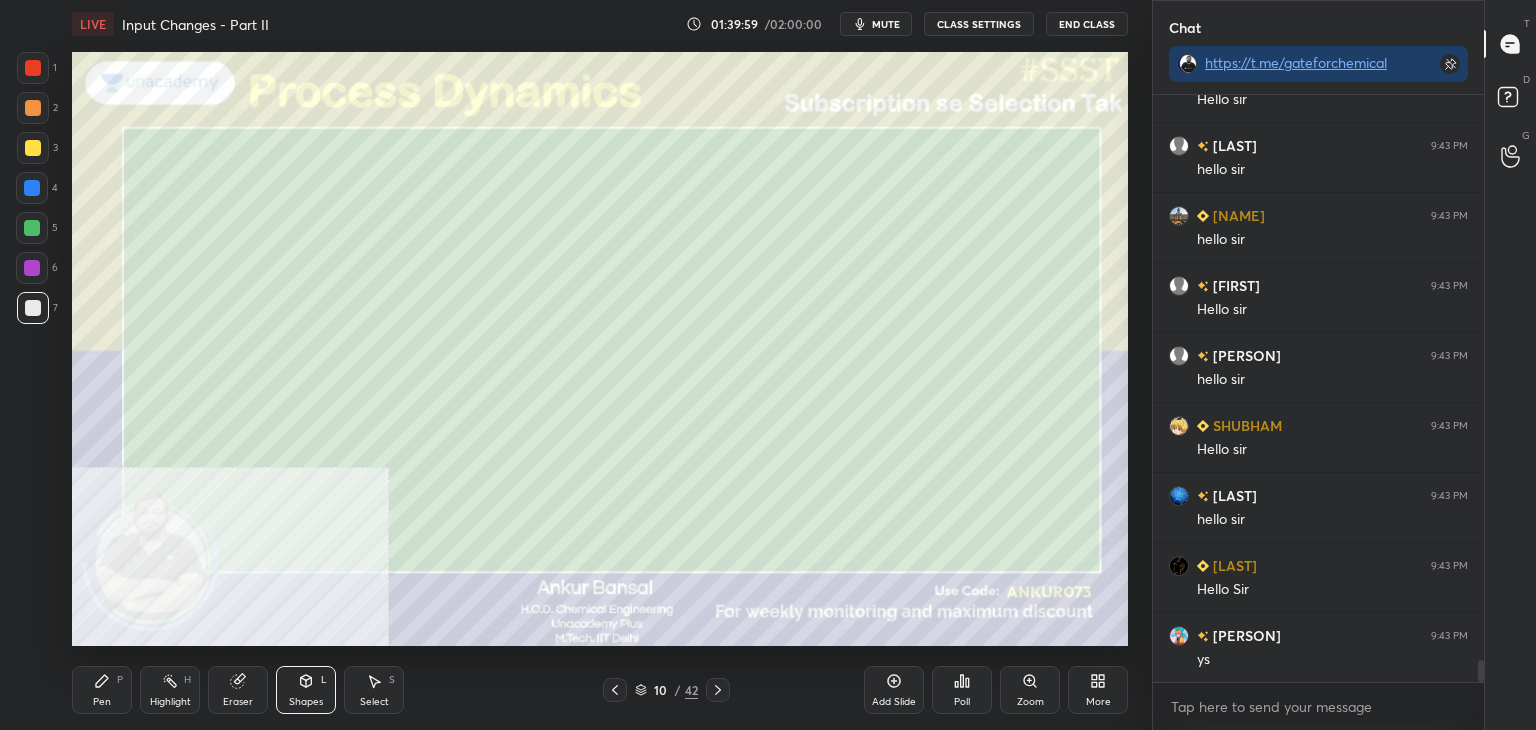 click on "Shapes L" at bounding box center [306, 690] 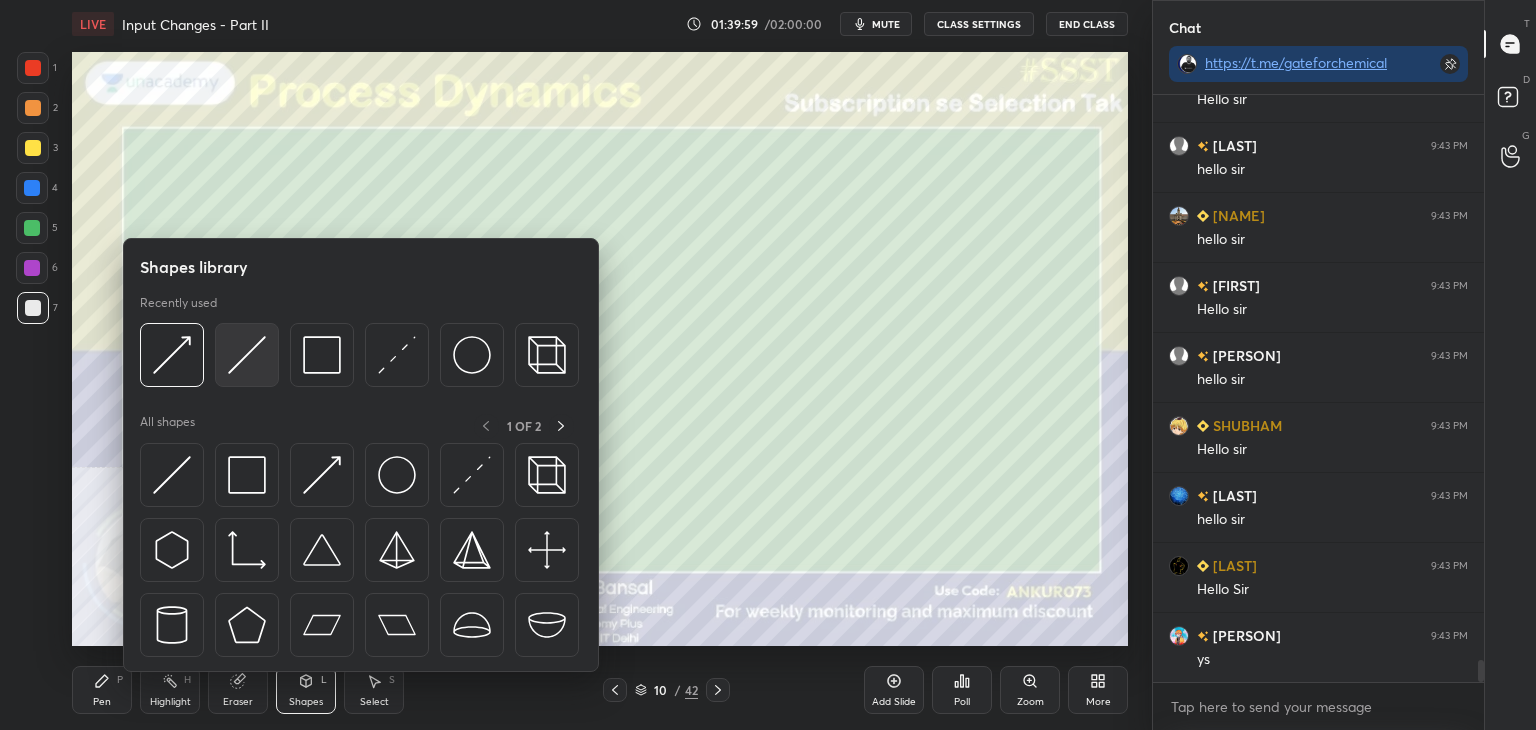 click at bounding box center [247, 355] 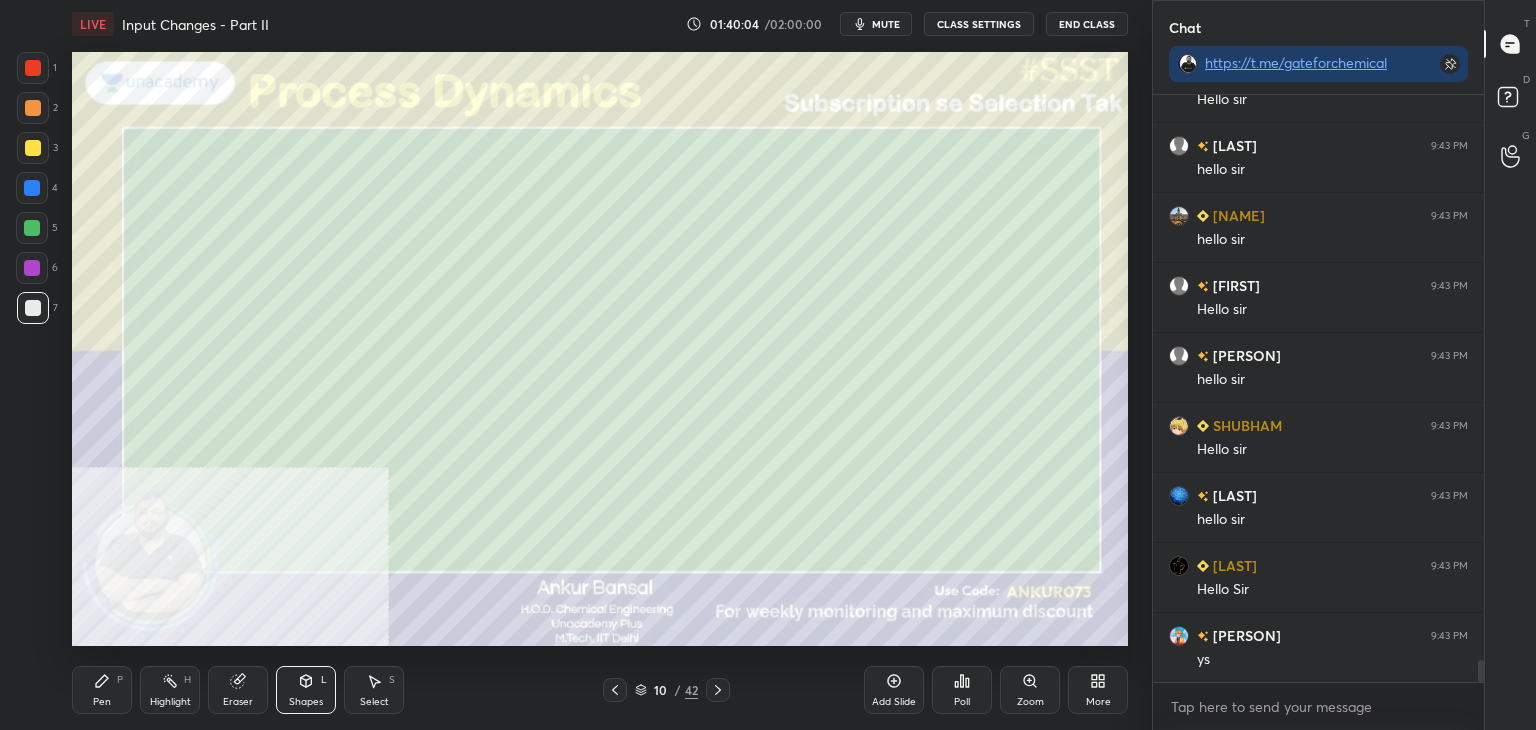click on "Pen P" at bounding box center [102, 690] 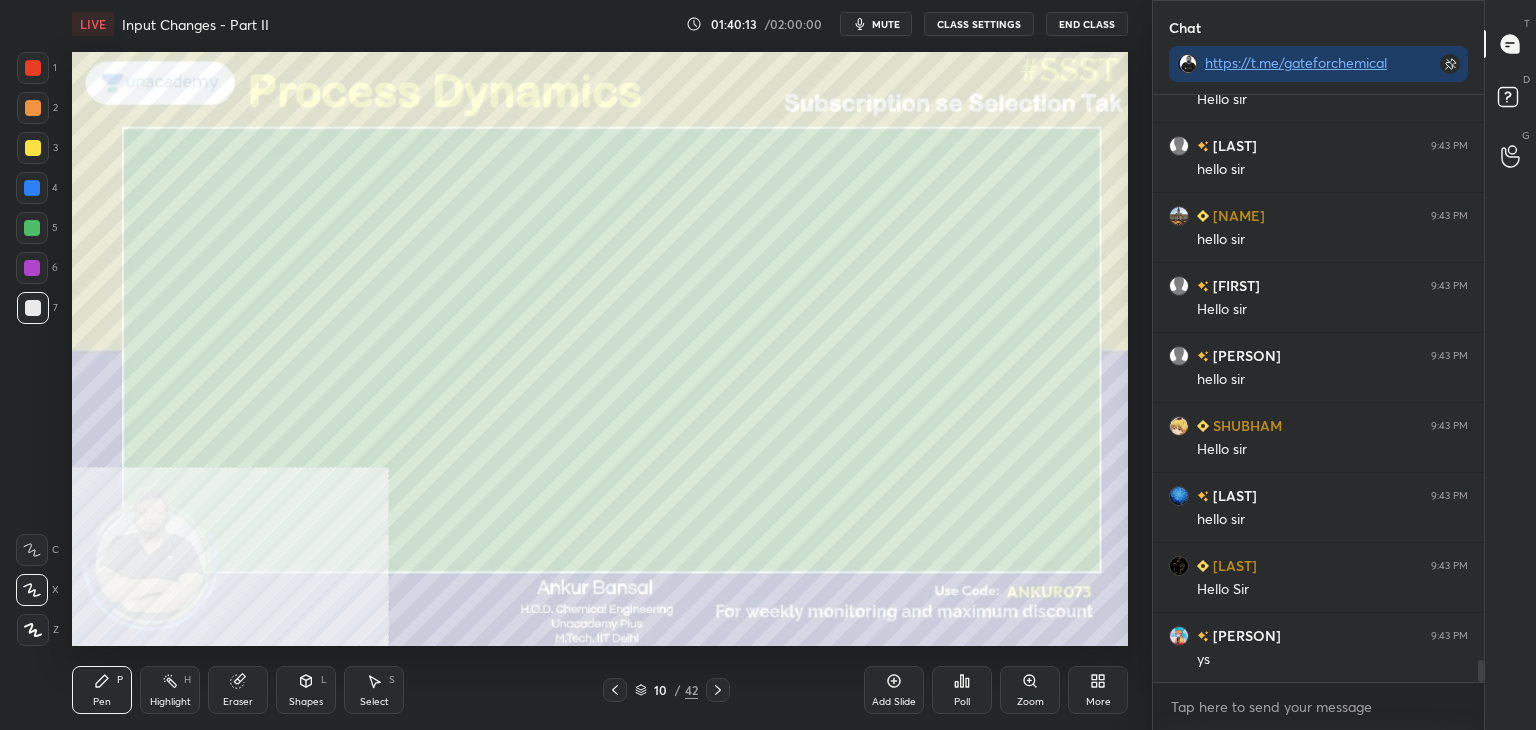 click on "Shapes L" at bounding box center [306, 690] 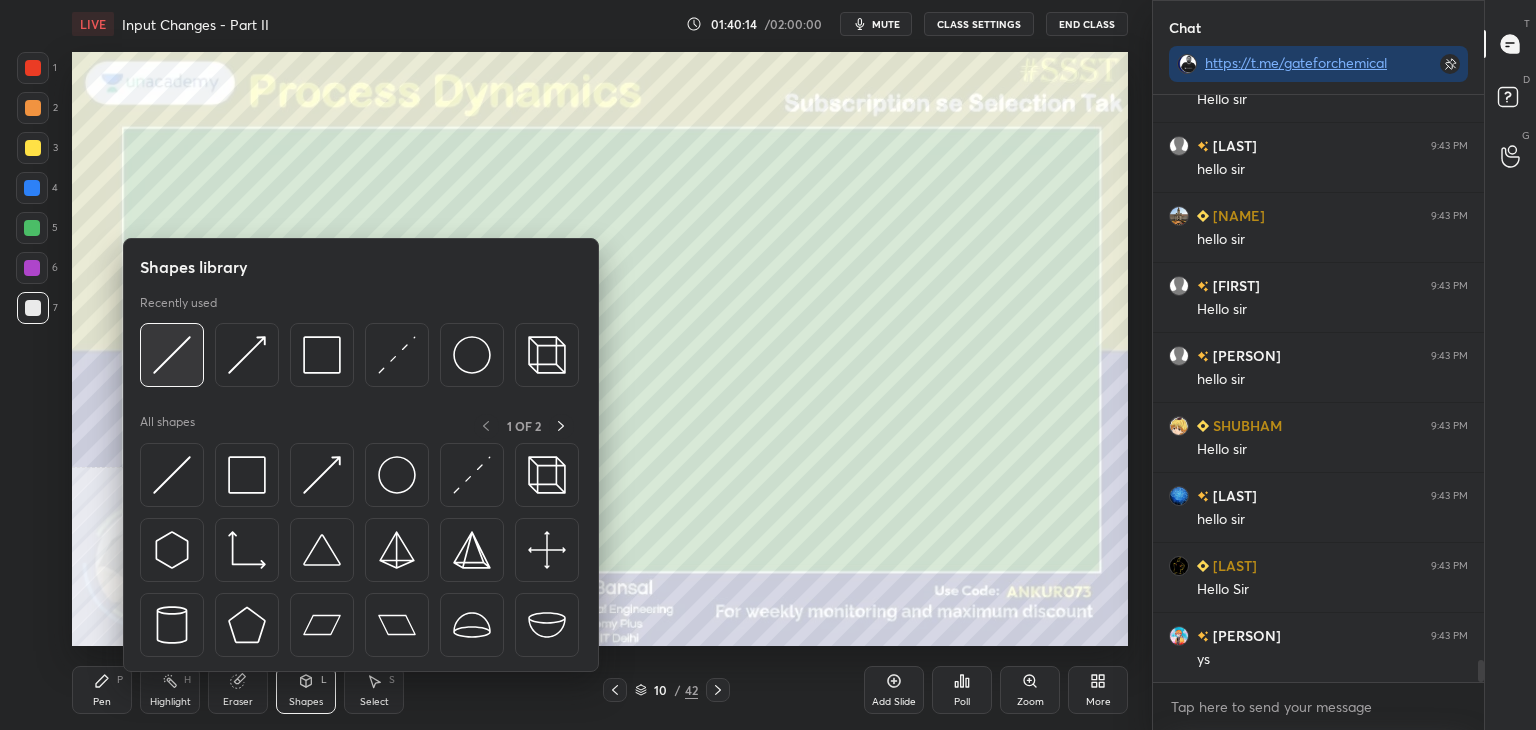 click at bounding box center [172, 355] 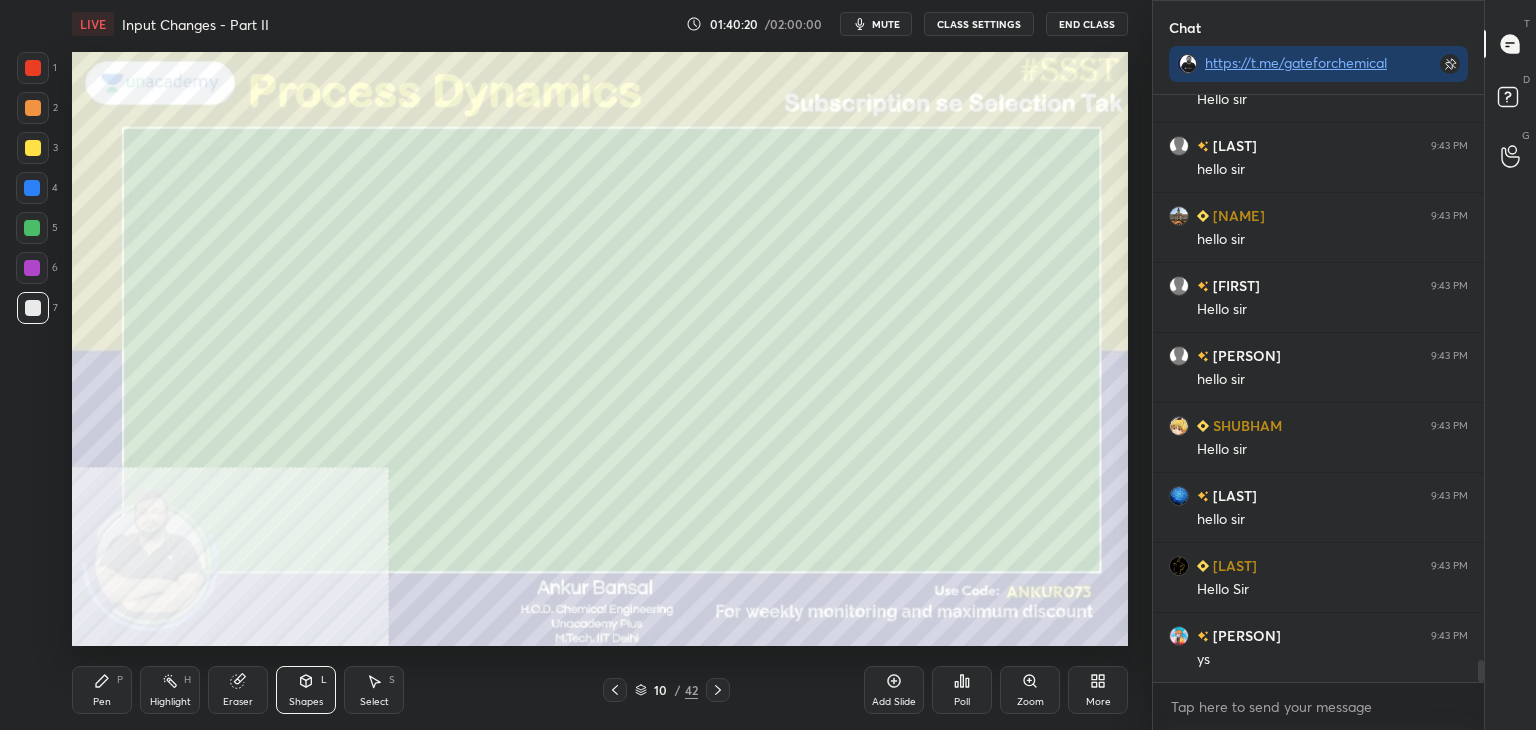 click on "Shapes L" at bounding box center (306, 690) 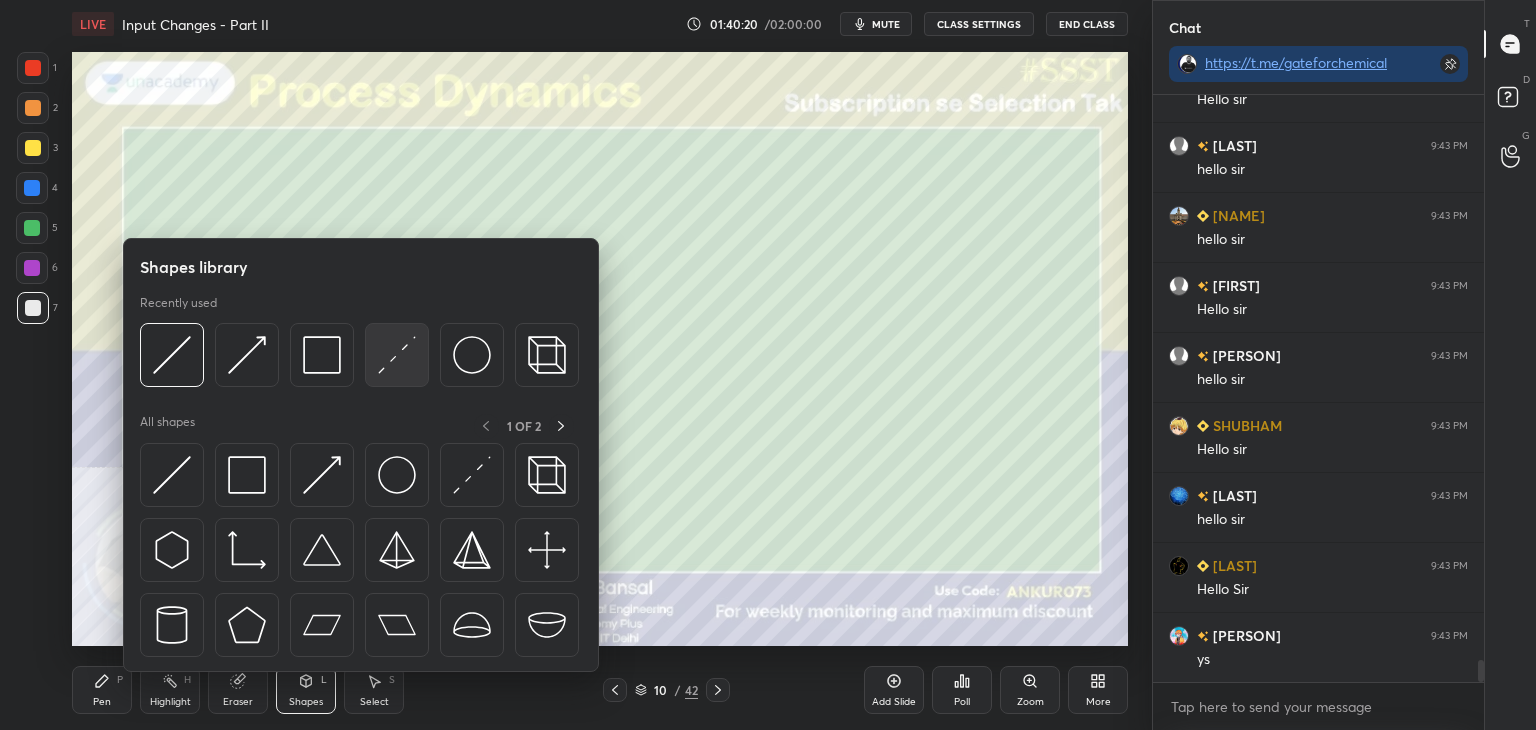 click at bounding box center [397, 355] 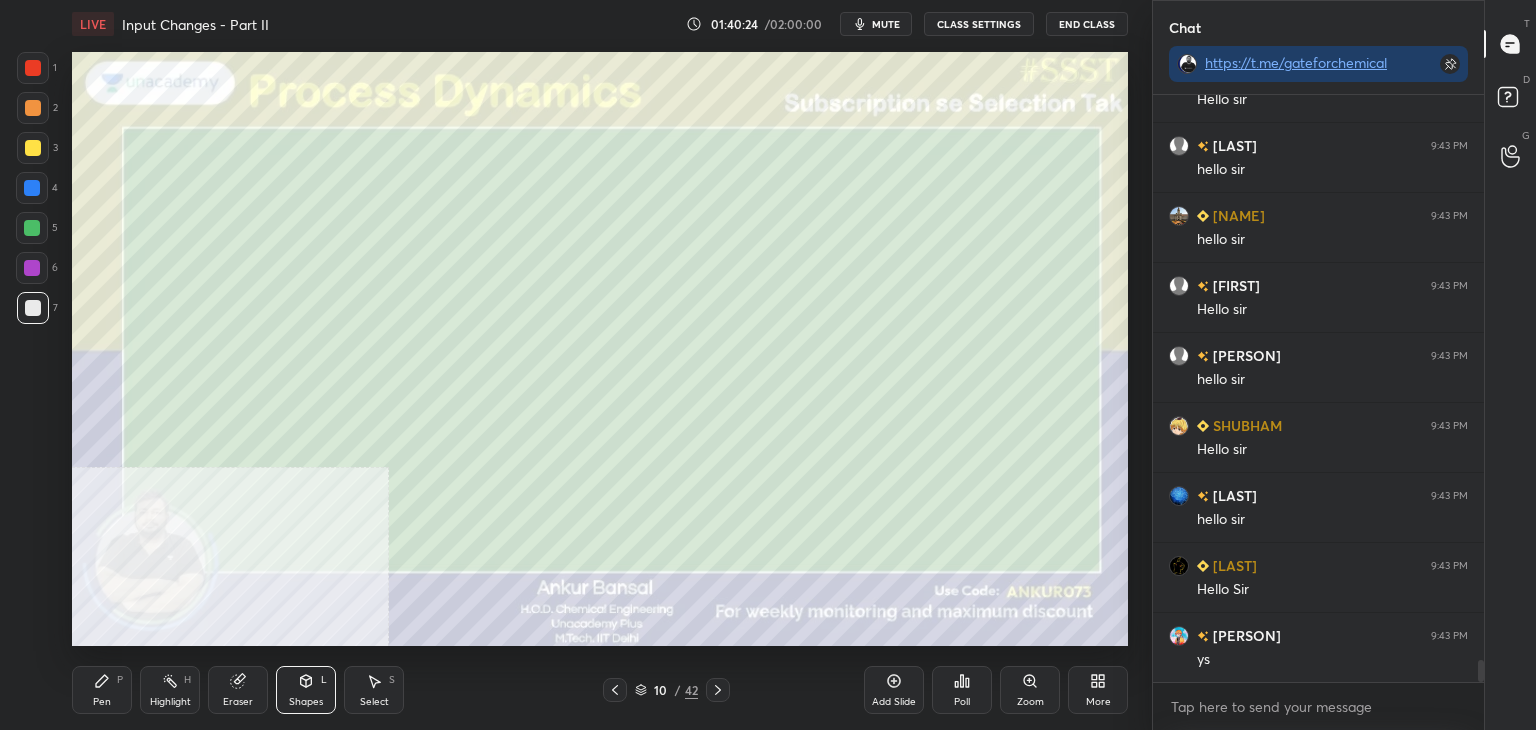 click 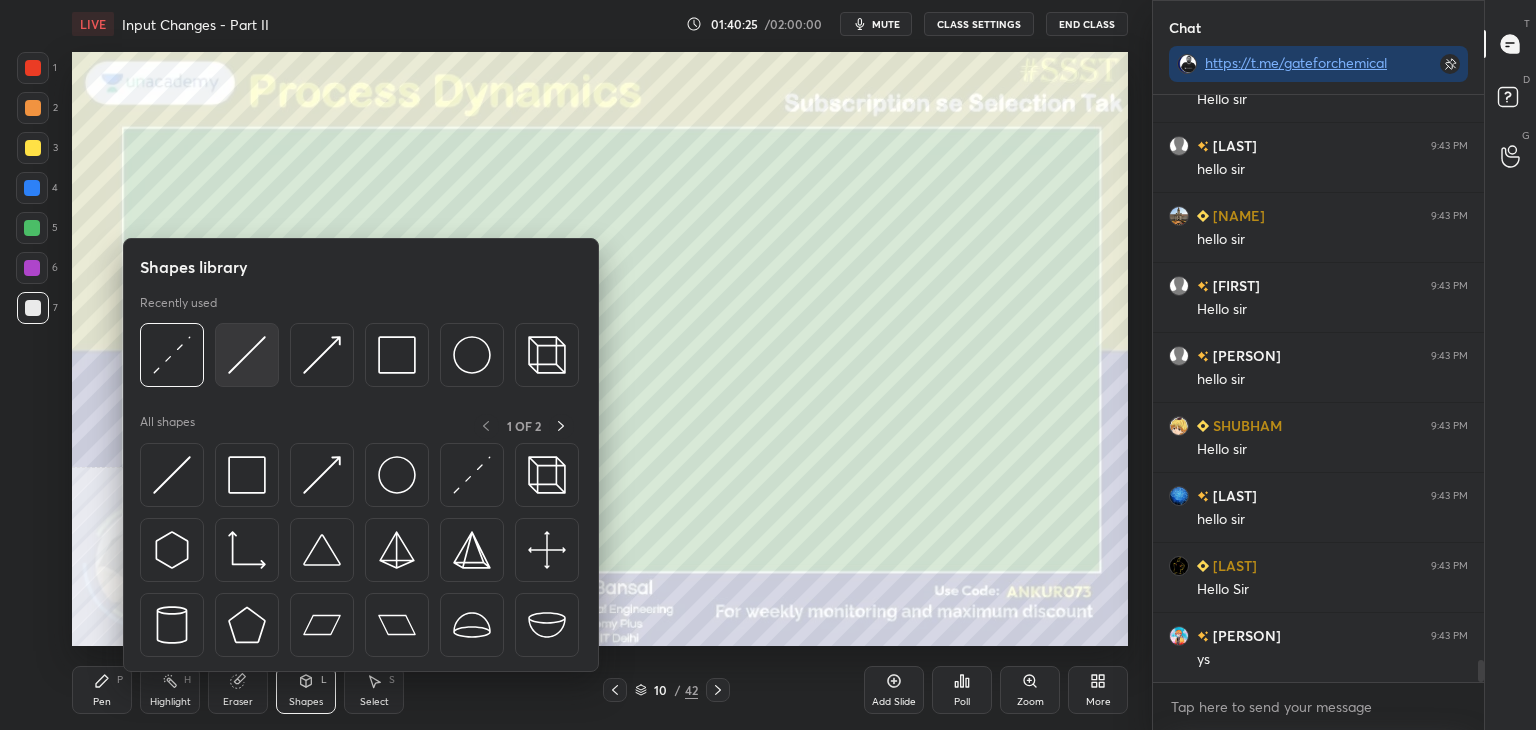 click at bounding box center [247, 355] 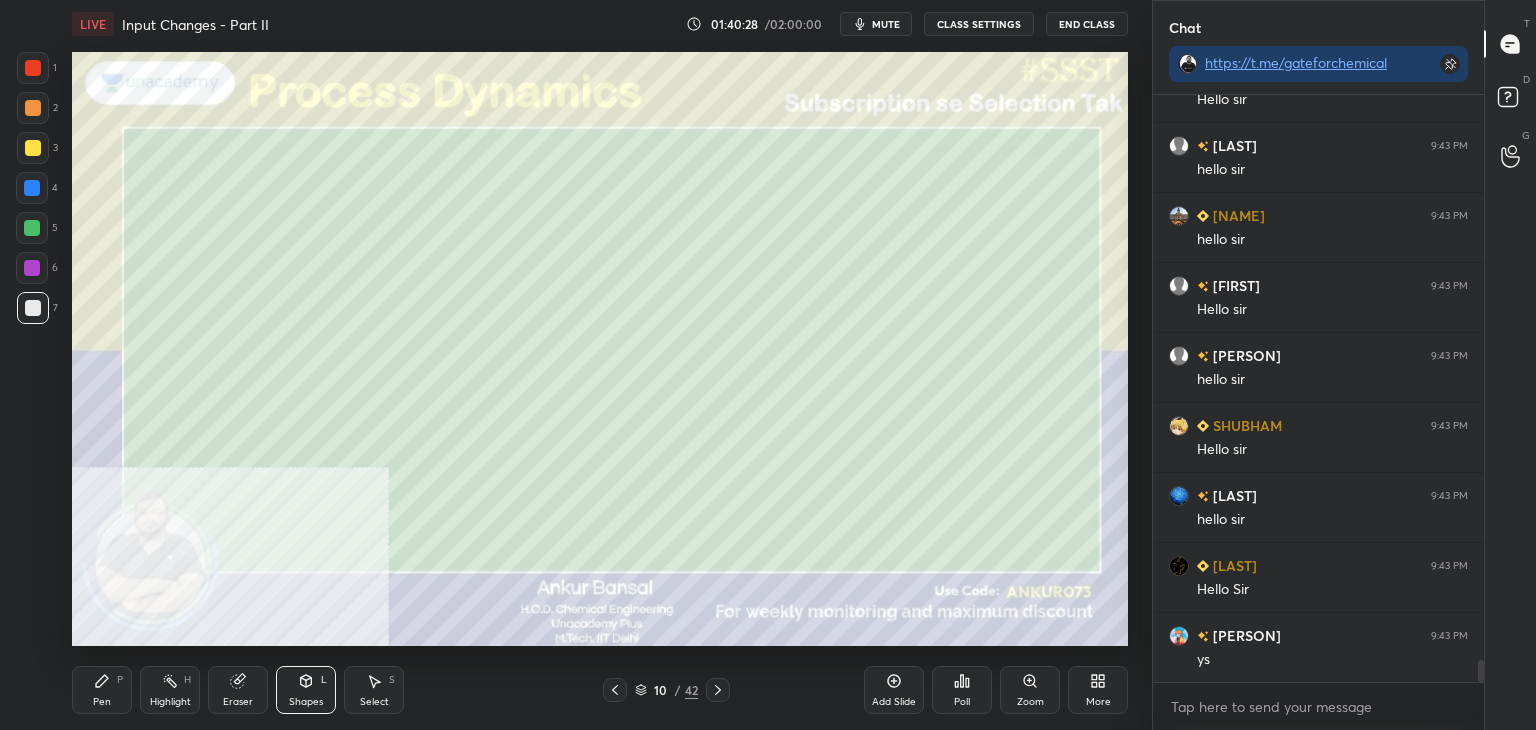 click on "Pen P" at bounding box center (102, 690) 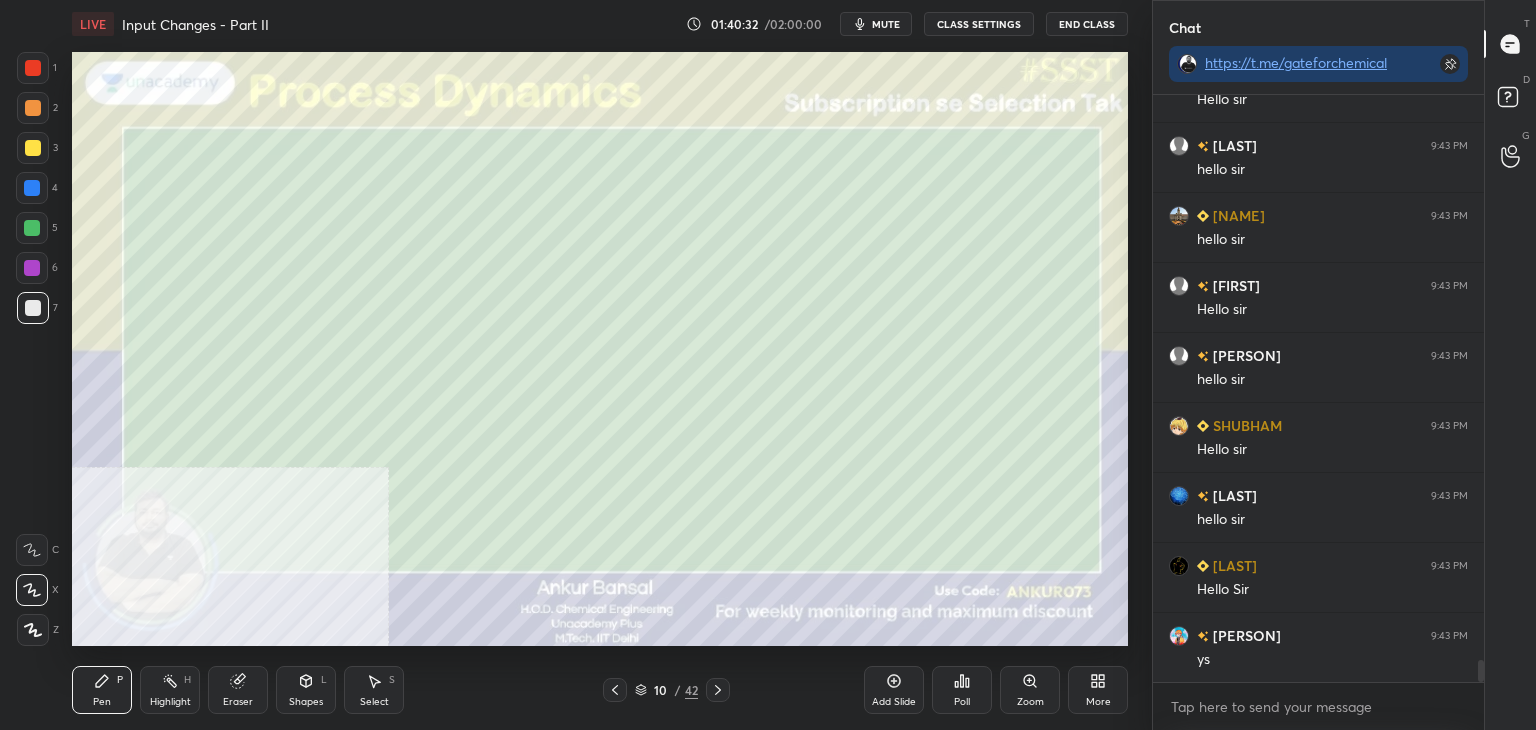 click on "Shapes L" at bounding box center (306, 690) 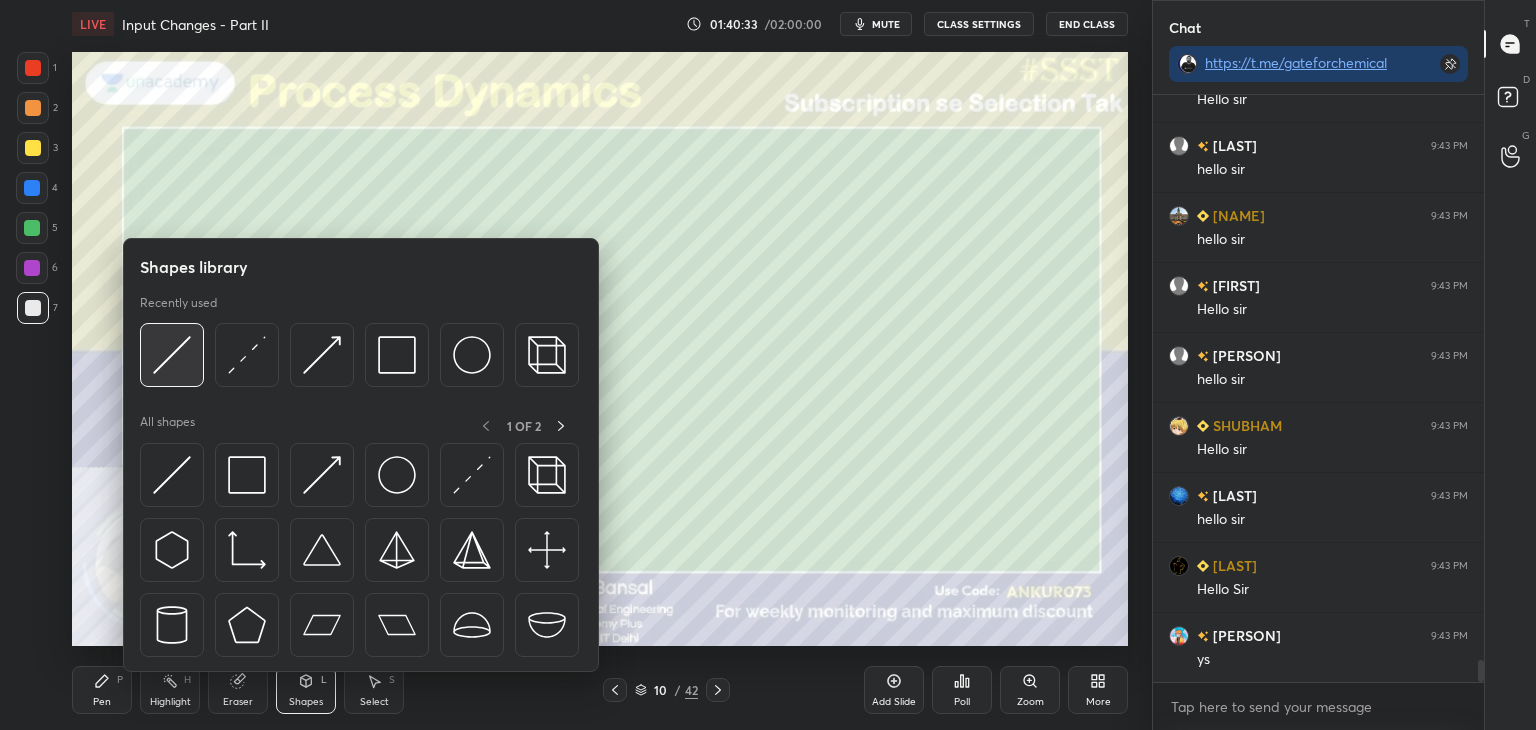 click at bounding box center (172, 355) 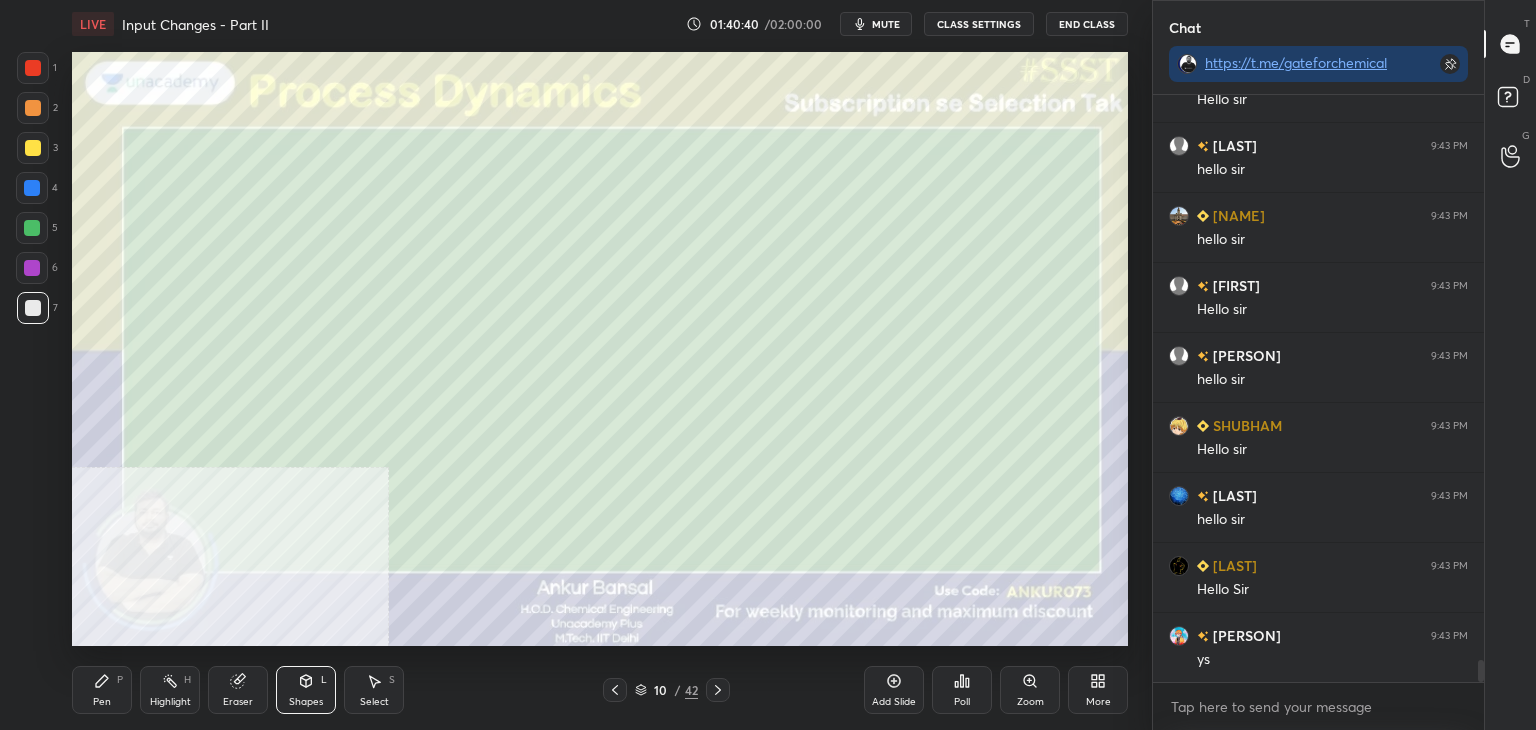 click on "Shapes L" at bounding box center (306, 690) 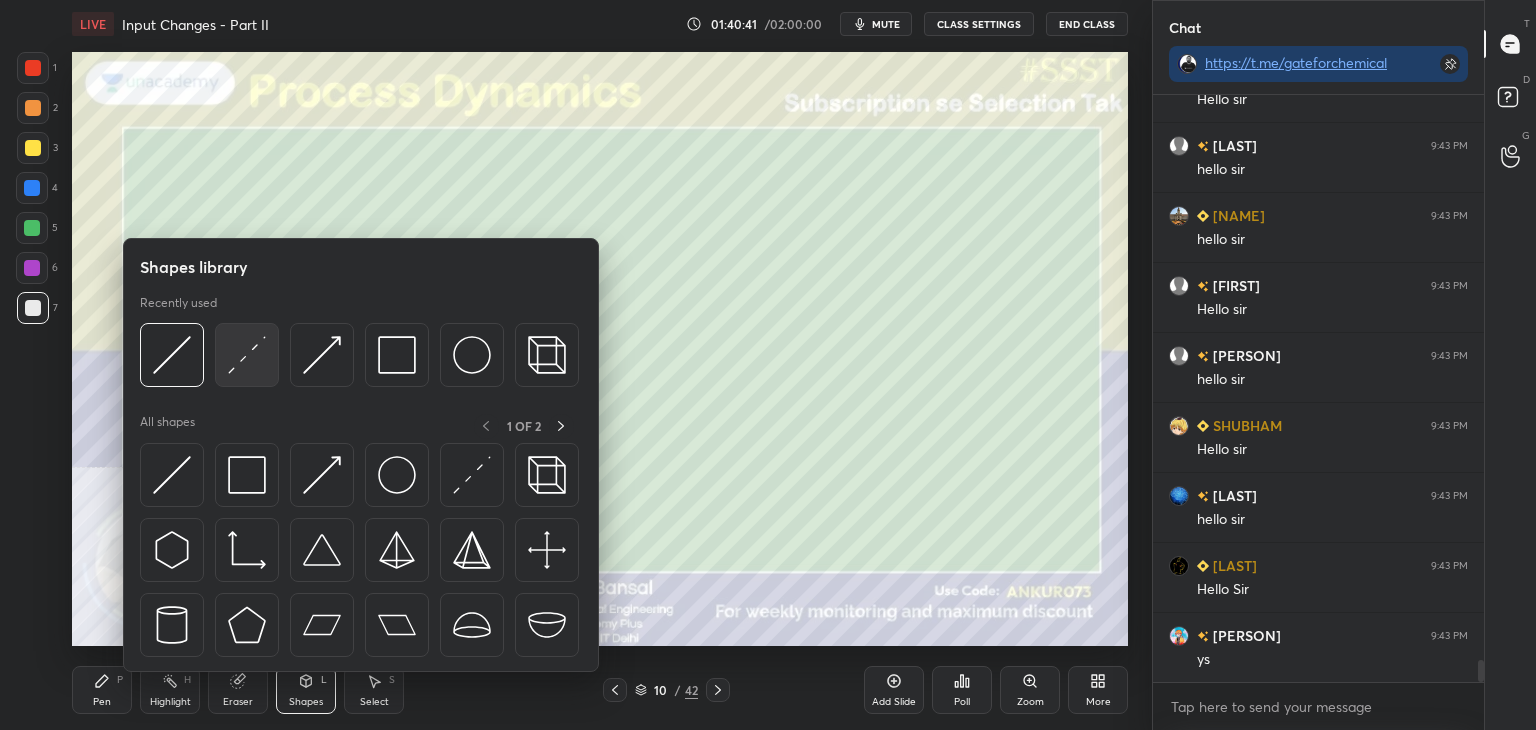 click at bounding box center [247, 355] 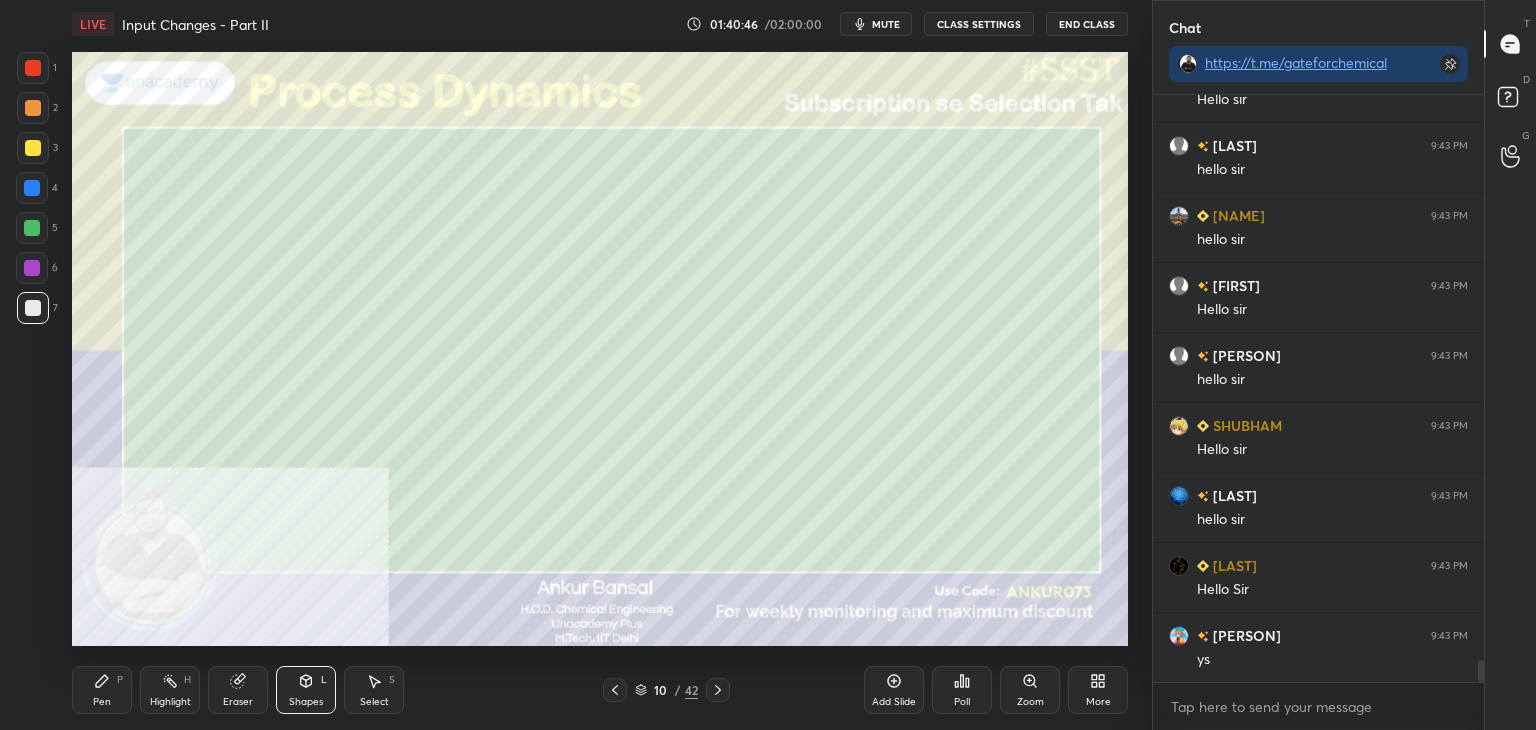click on "Pen P" at bounding box center (102, 690) 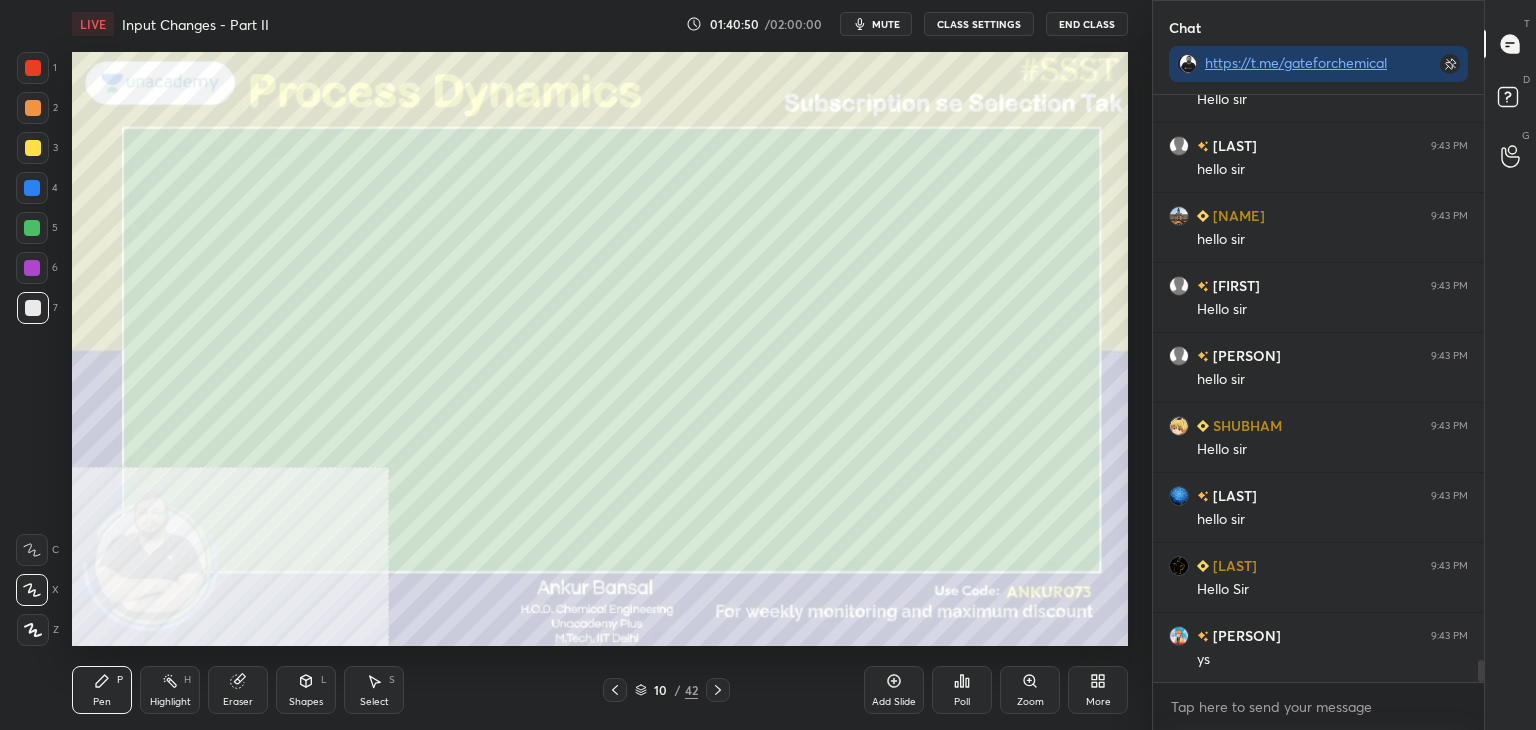 click on "Shapes L" at bounding box center [306, 690] 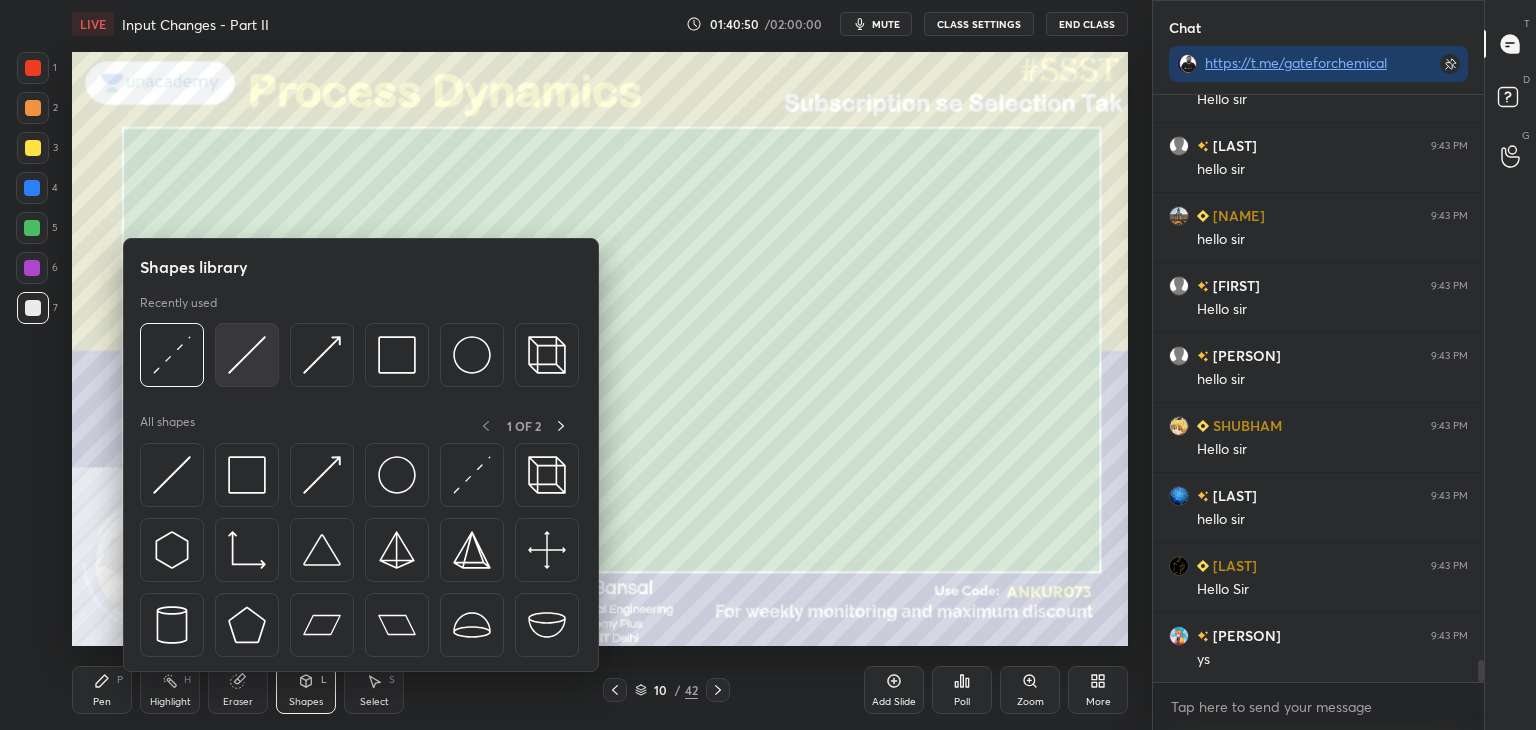 click at bounding box center [247, 355] 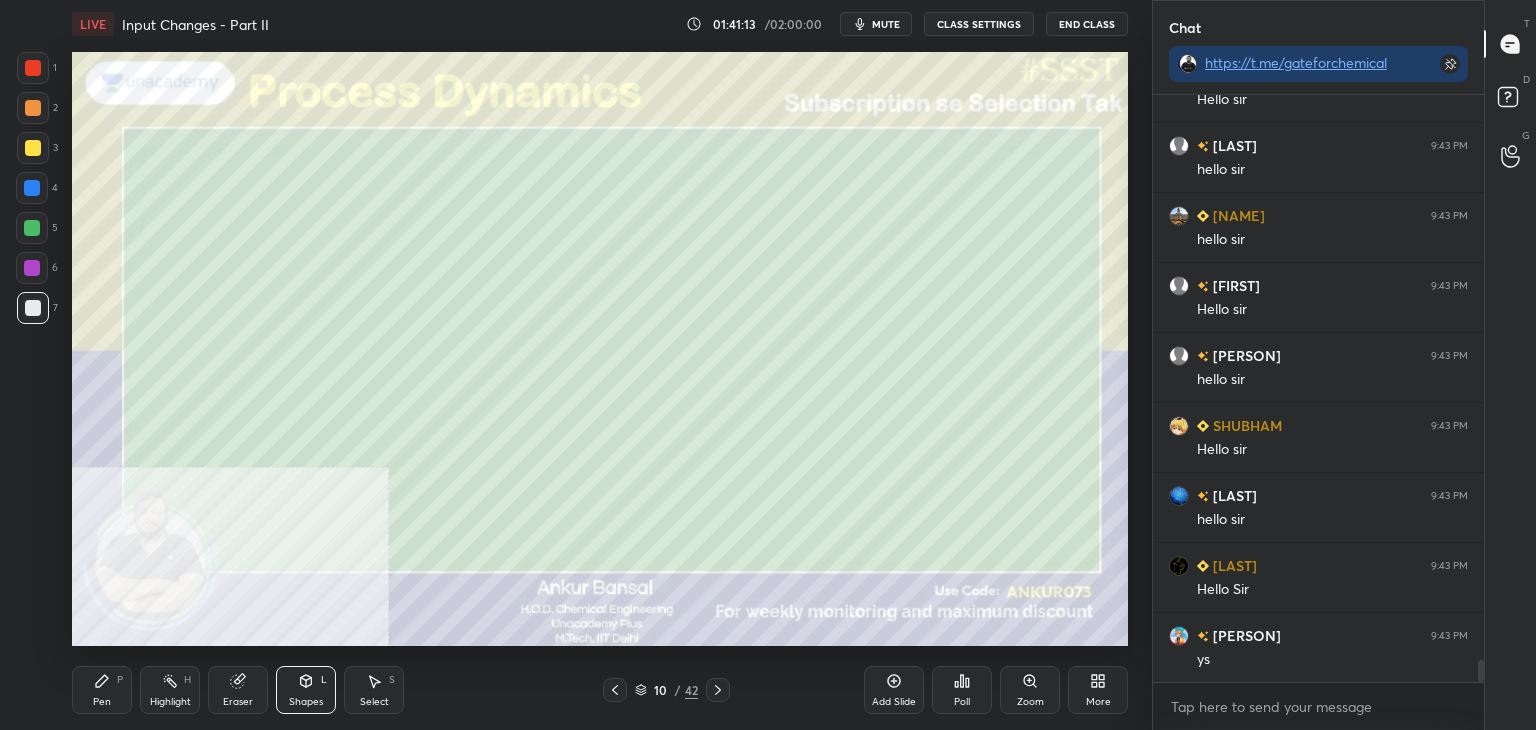 click on "Shapes L" at bounding box center [306, 690] 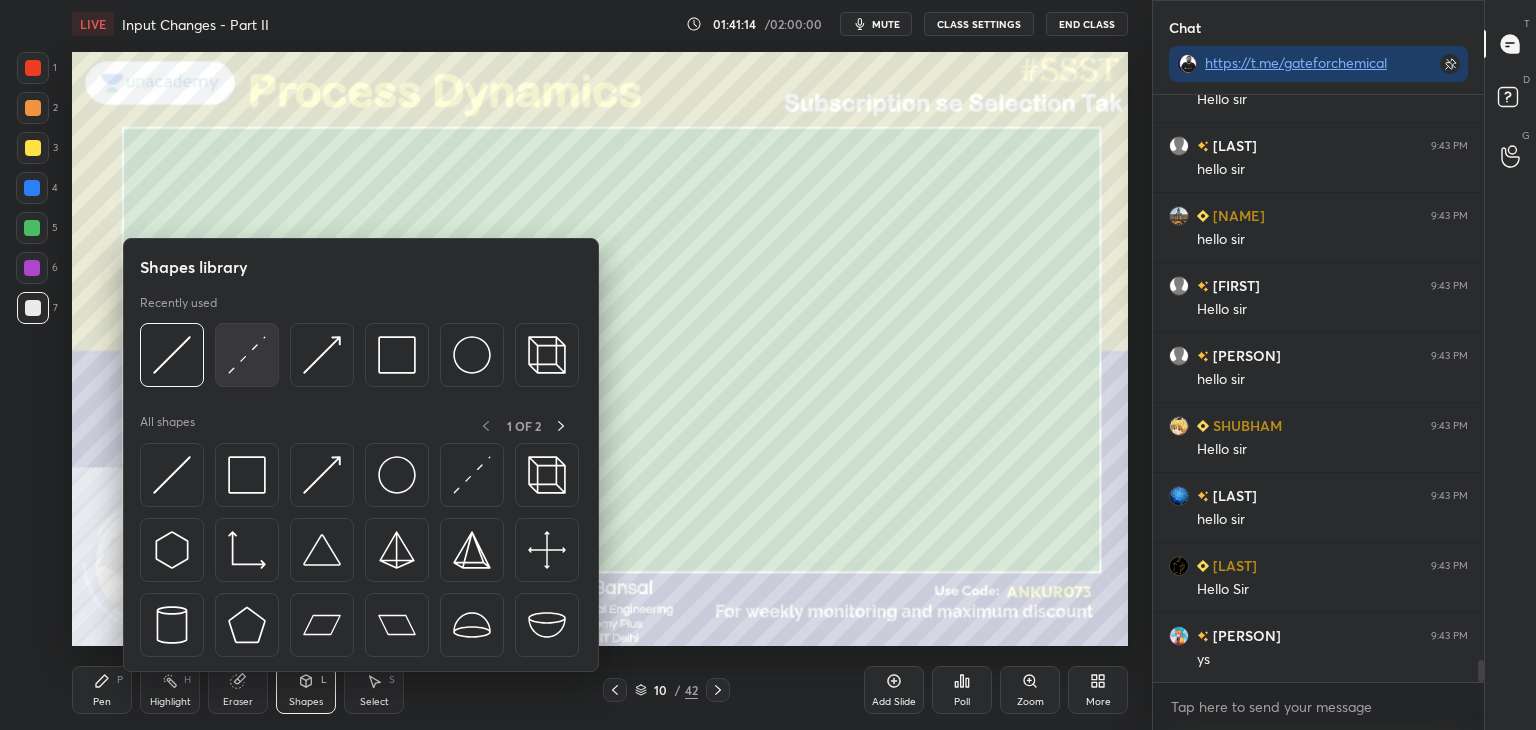 click at bounding box center [247, 355] 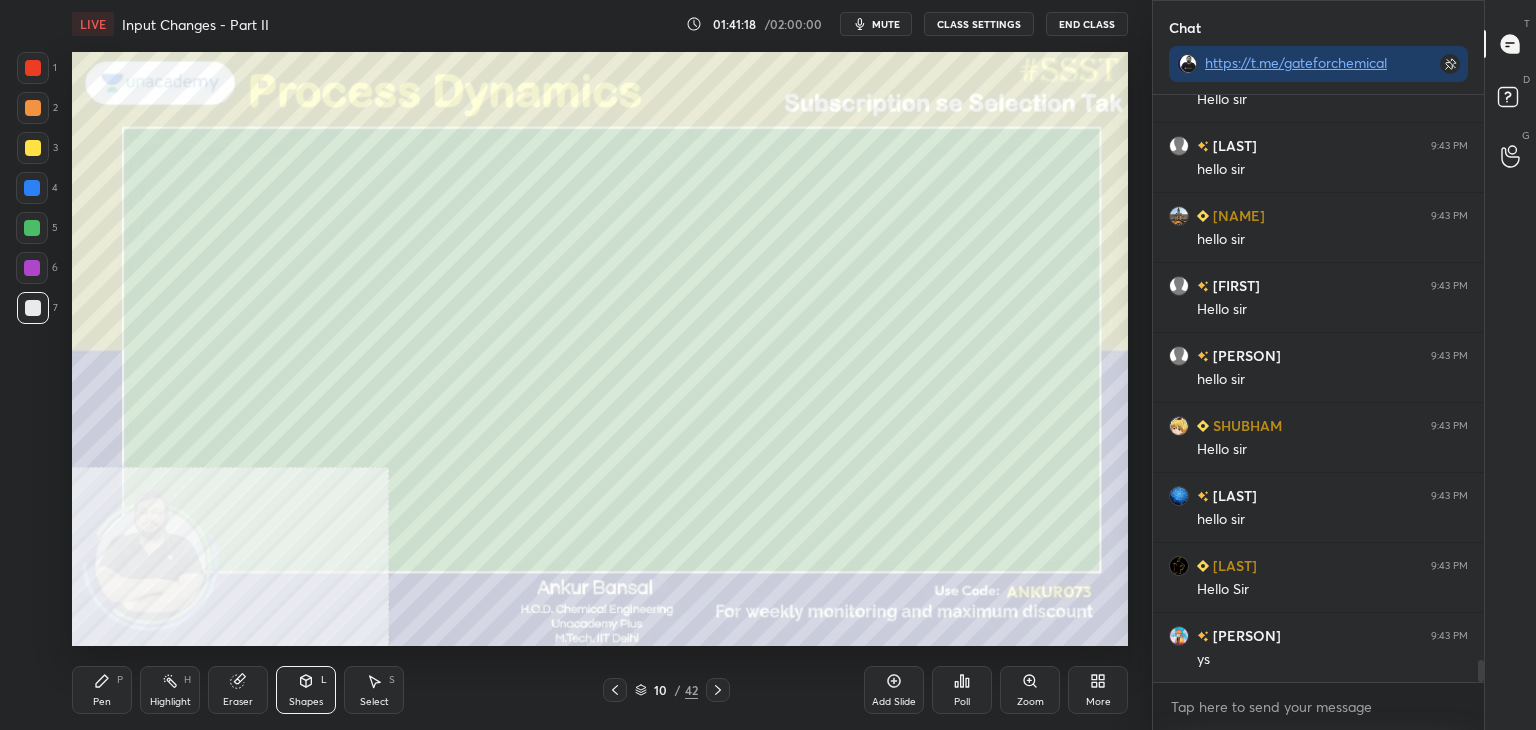 click 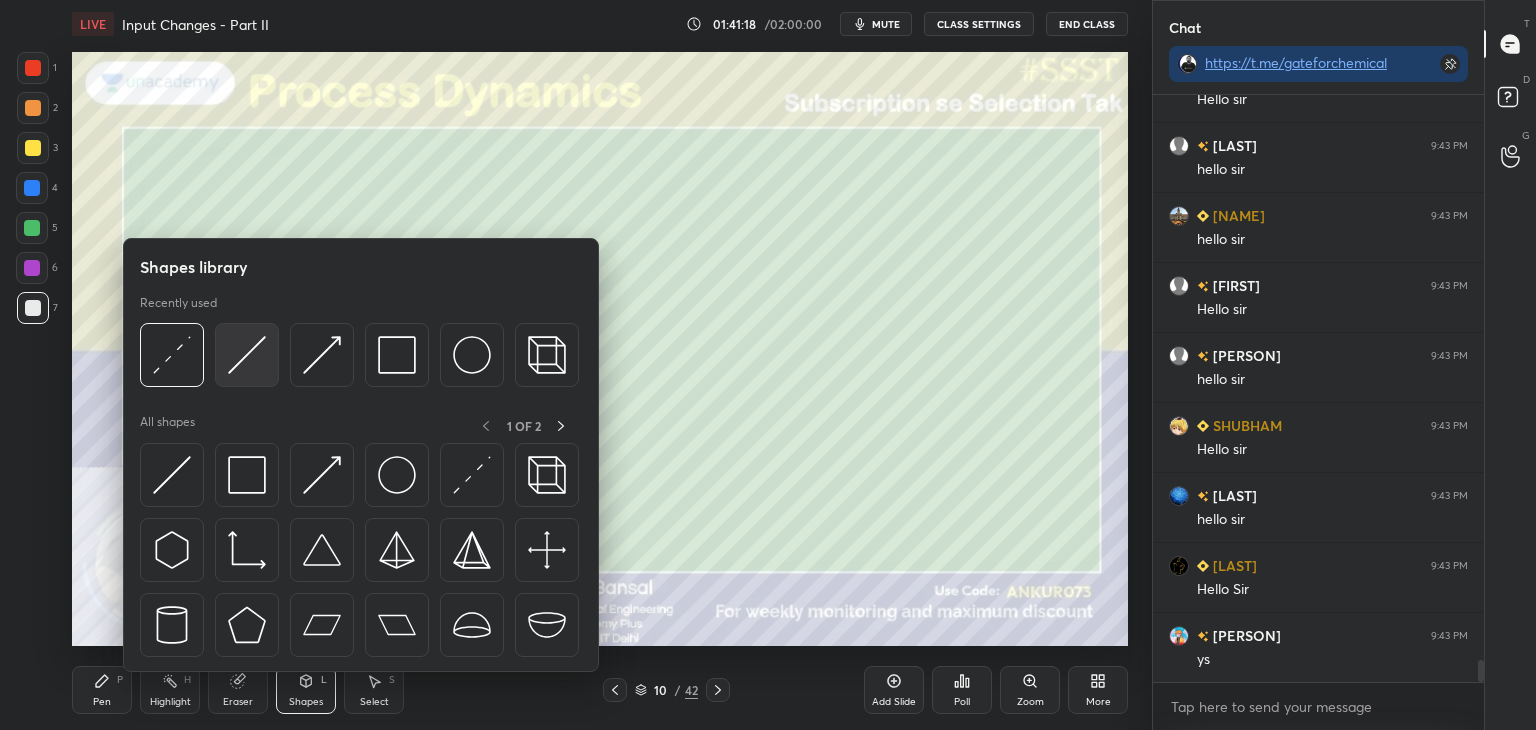 click at bounding box center [247, 355] 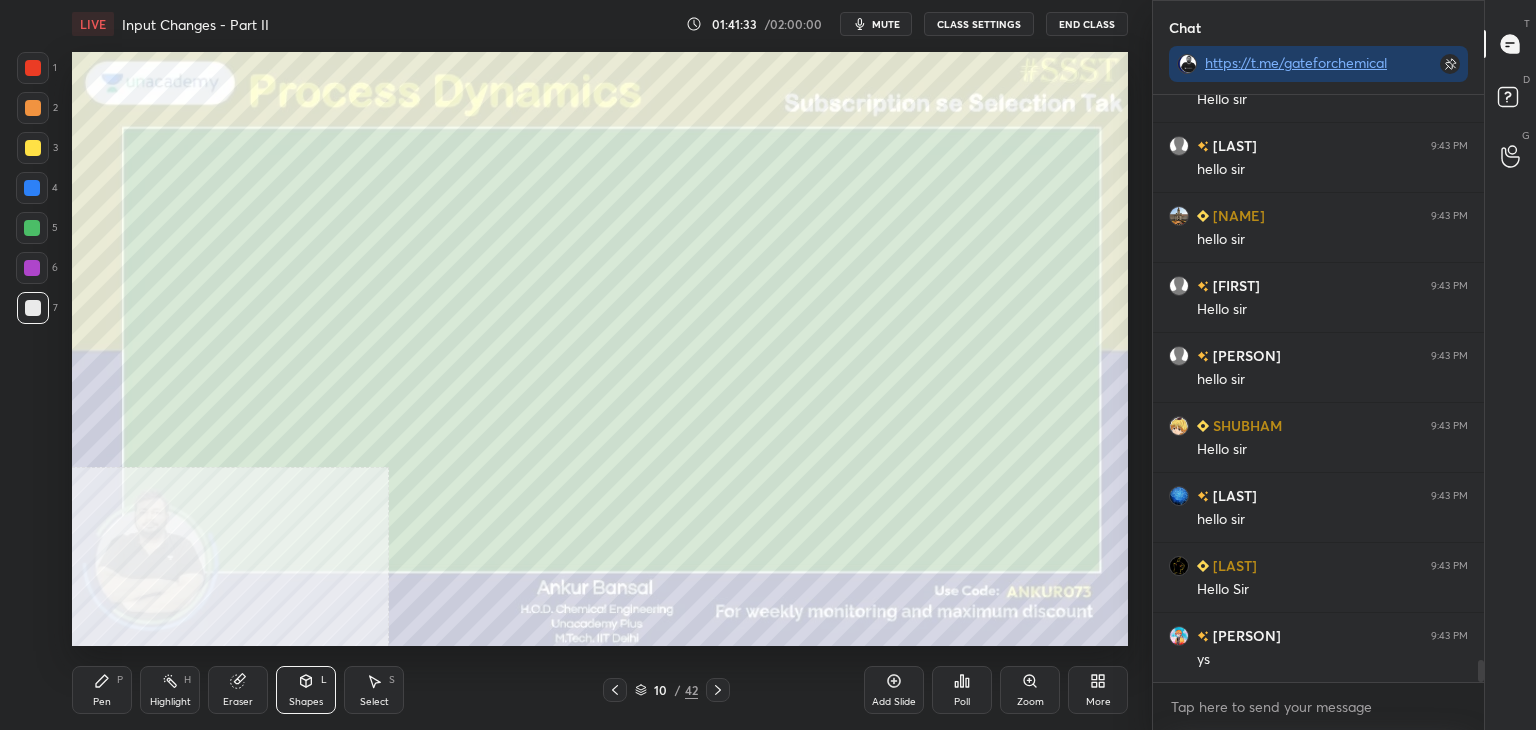 click on "Pen P" at bounding box center (102, 690) 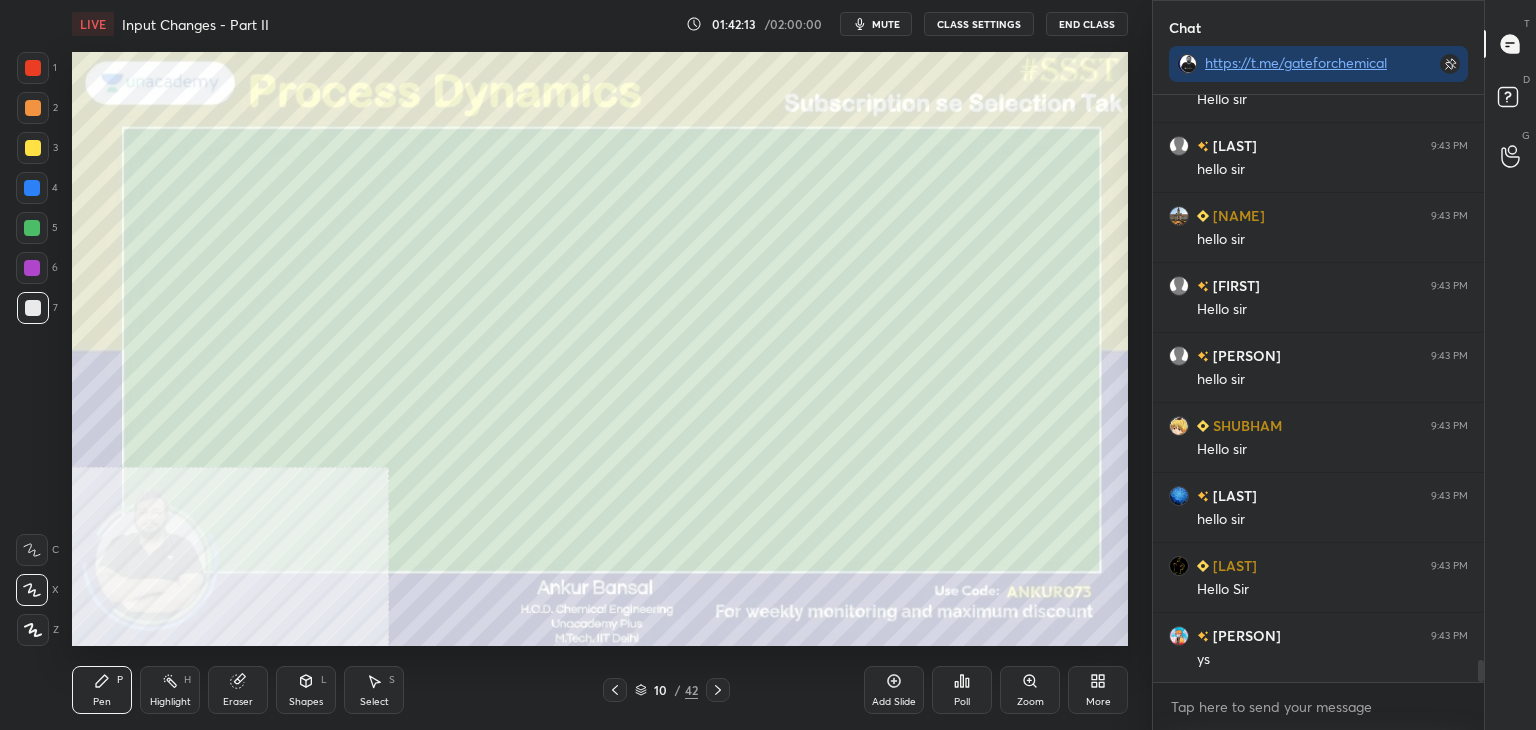 click on "mute" at bounding box center (886, 24) 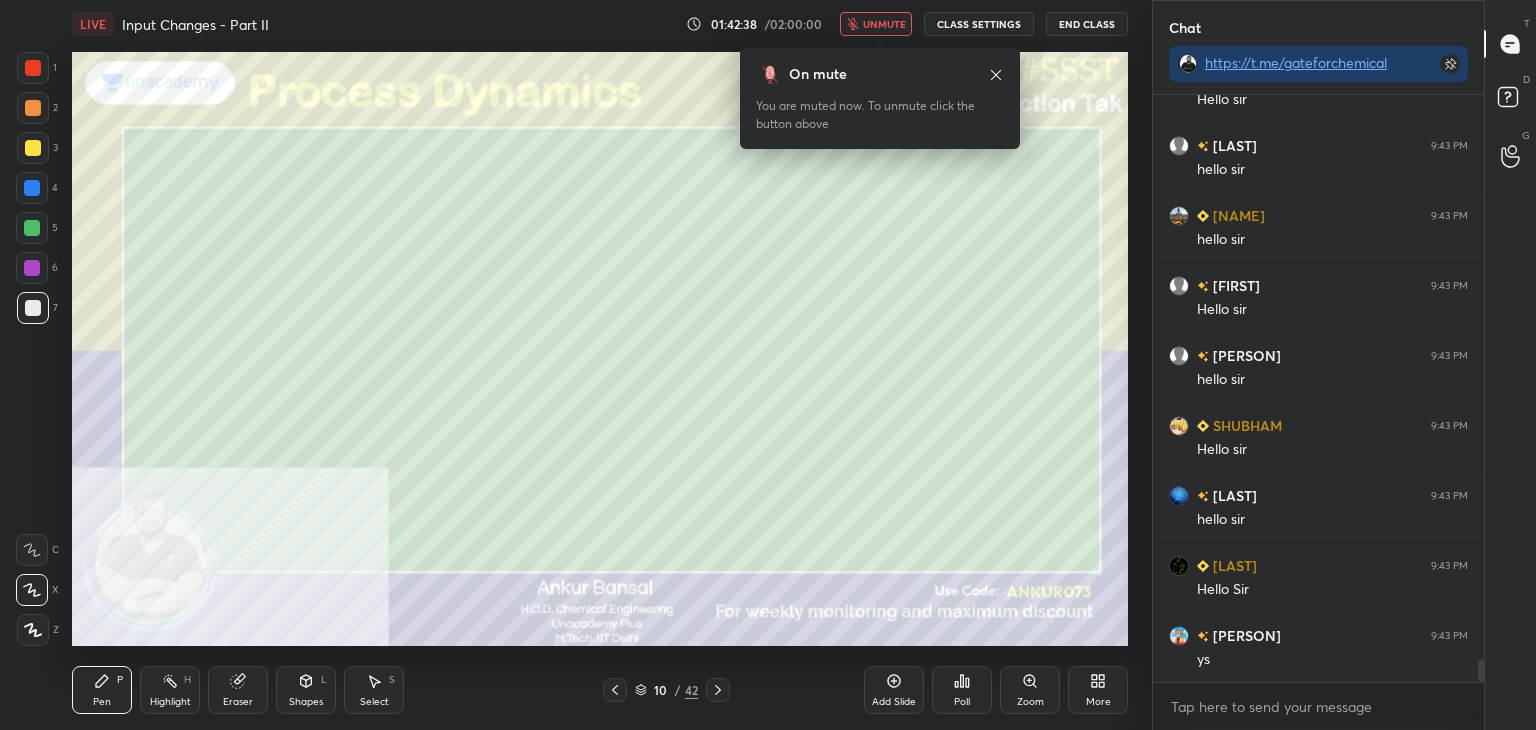 click on "unmute" at bounding box center (884, 24) 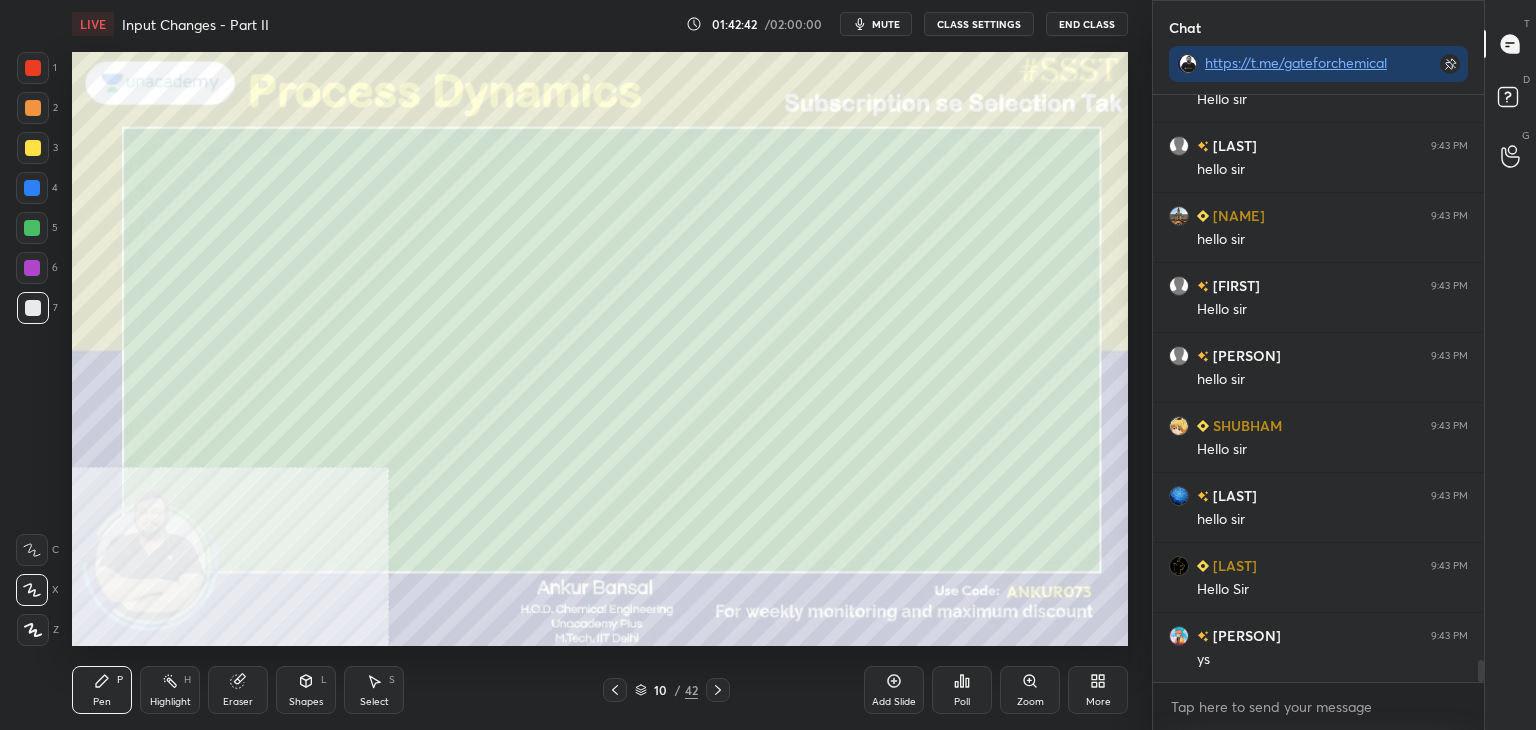 click on "Shapes L" at bounding box center [306, 690] 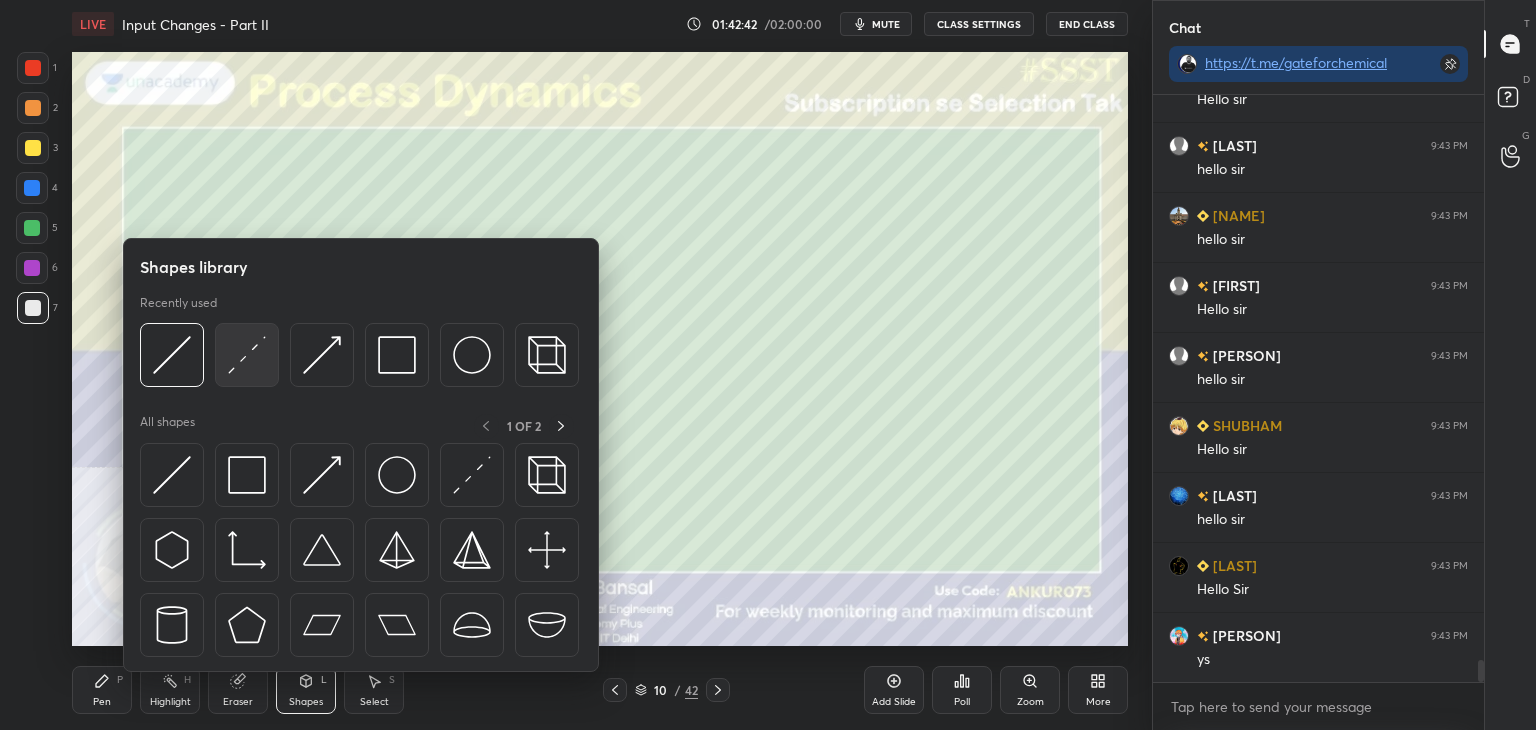 click at bounding box center [247, 355] 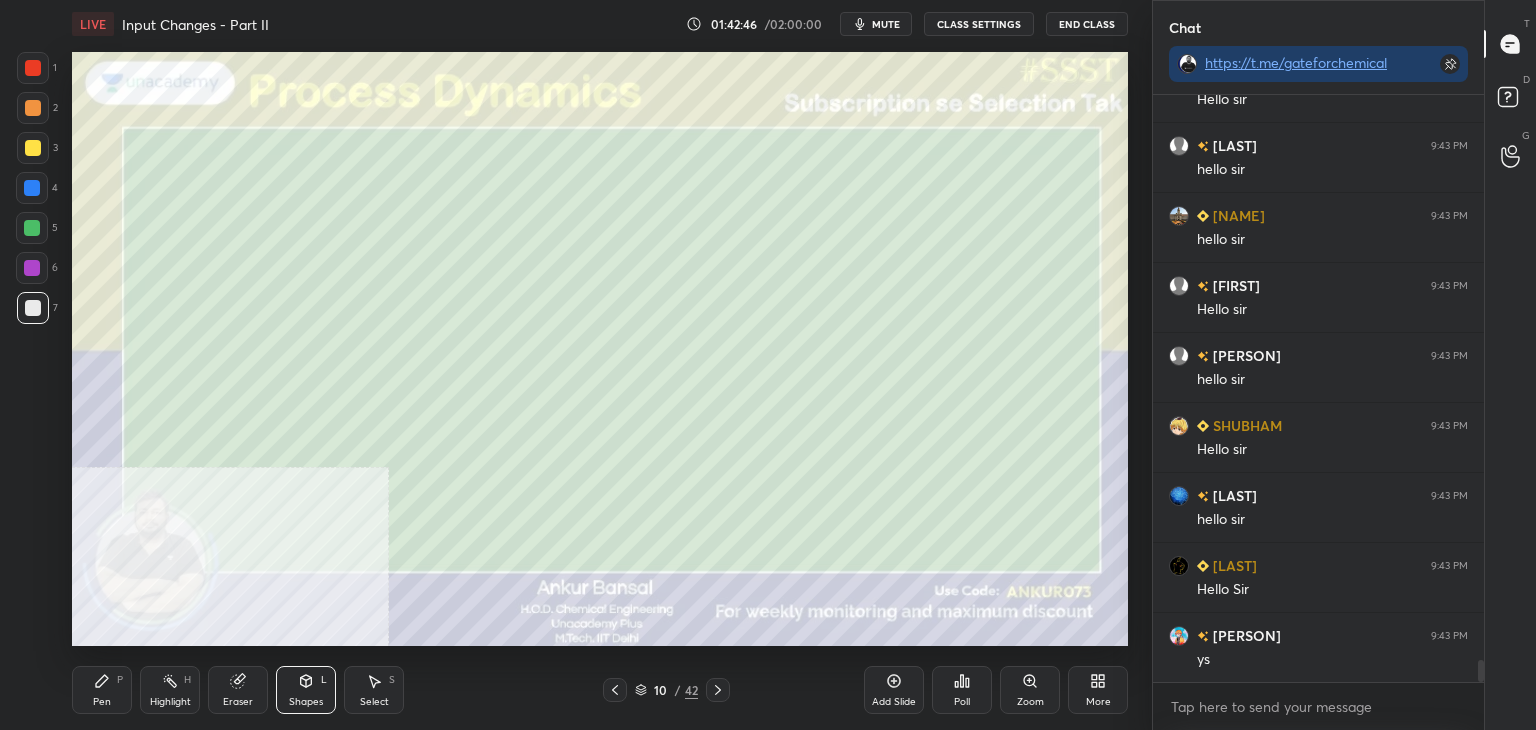 click on "Pen P" at bounding box center [102, 690] 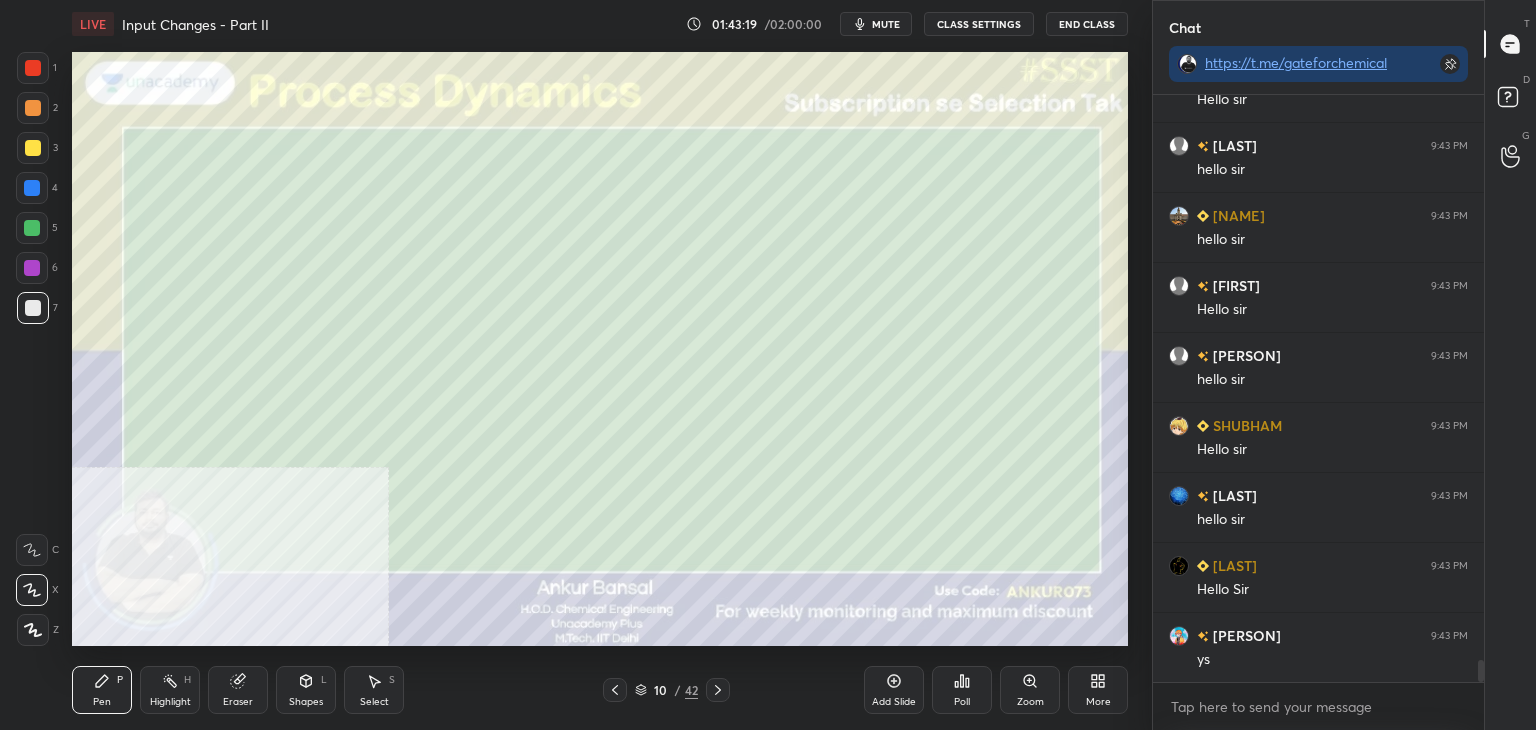 click 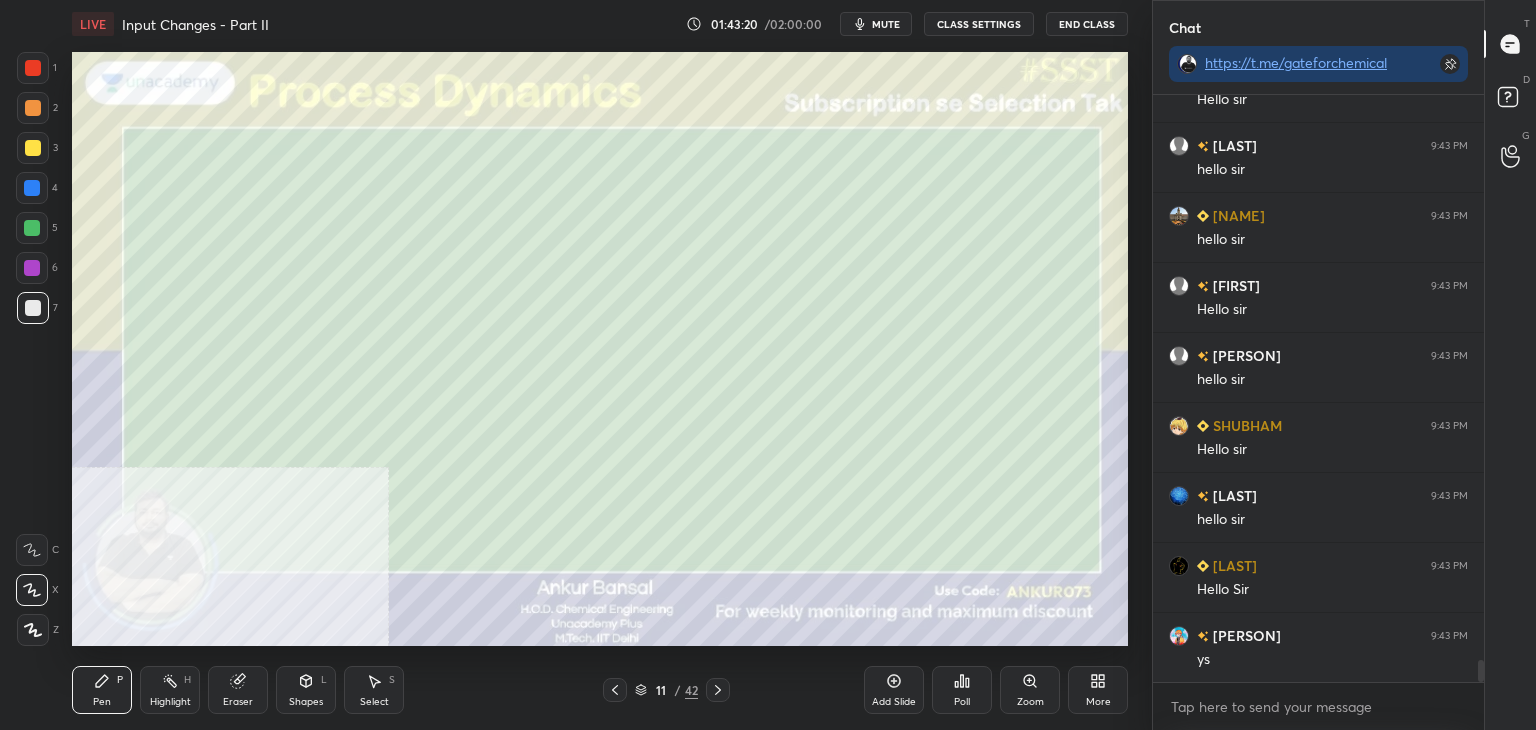 click on "Shapes" at bounding box center [306, 702] 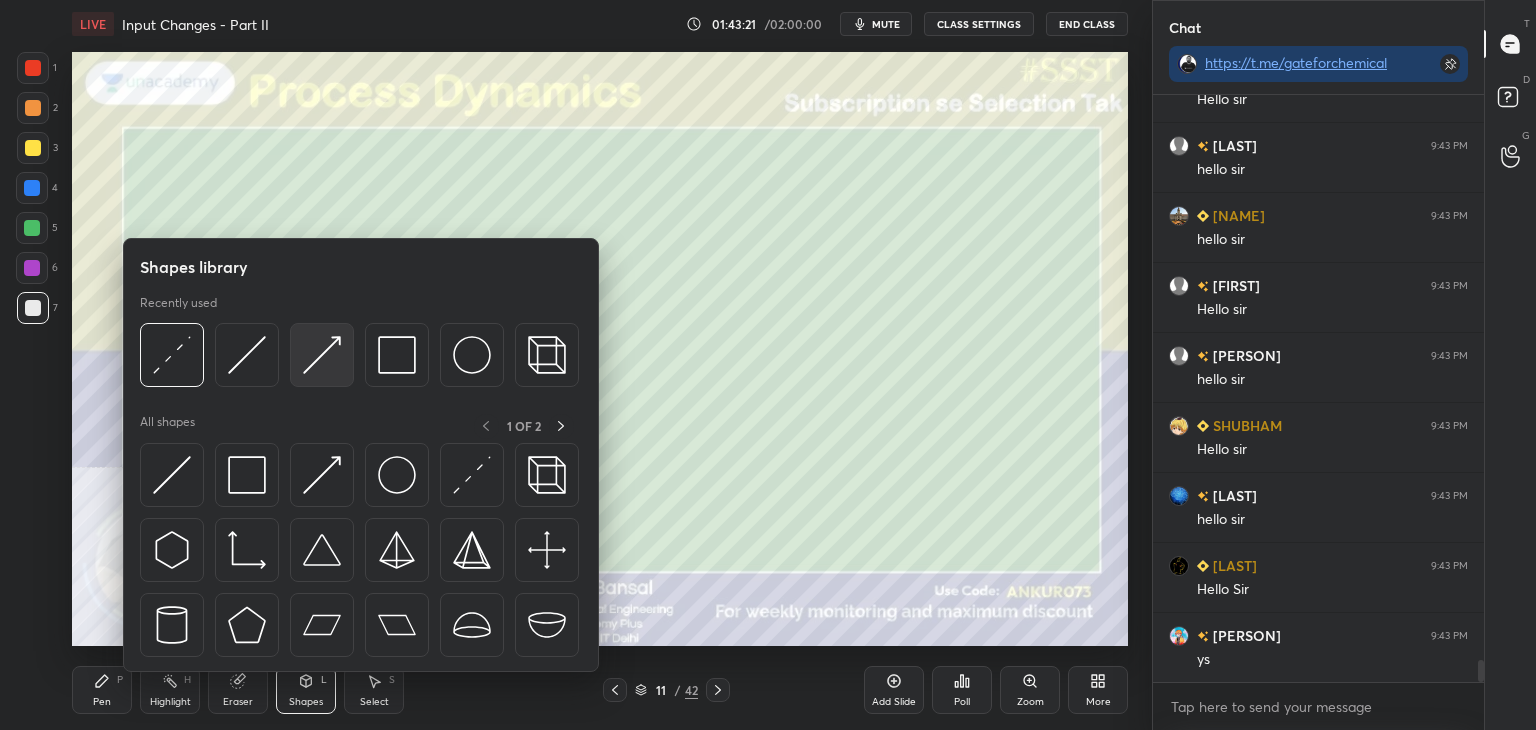 click at bounding box center (322, 355) 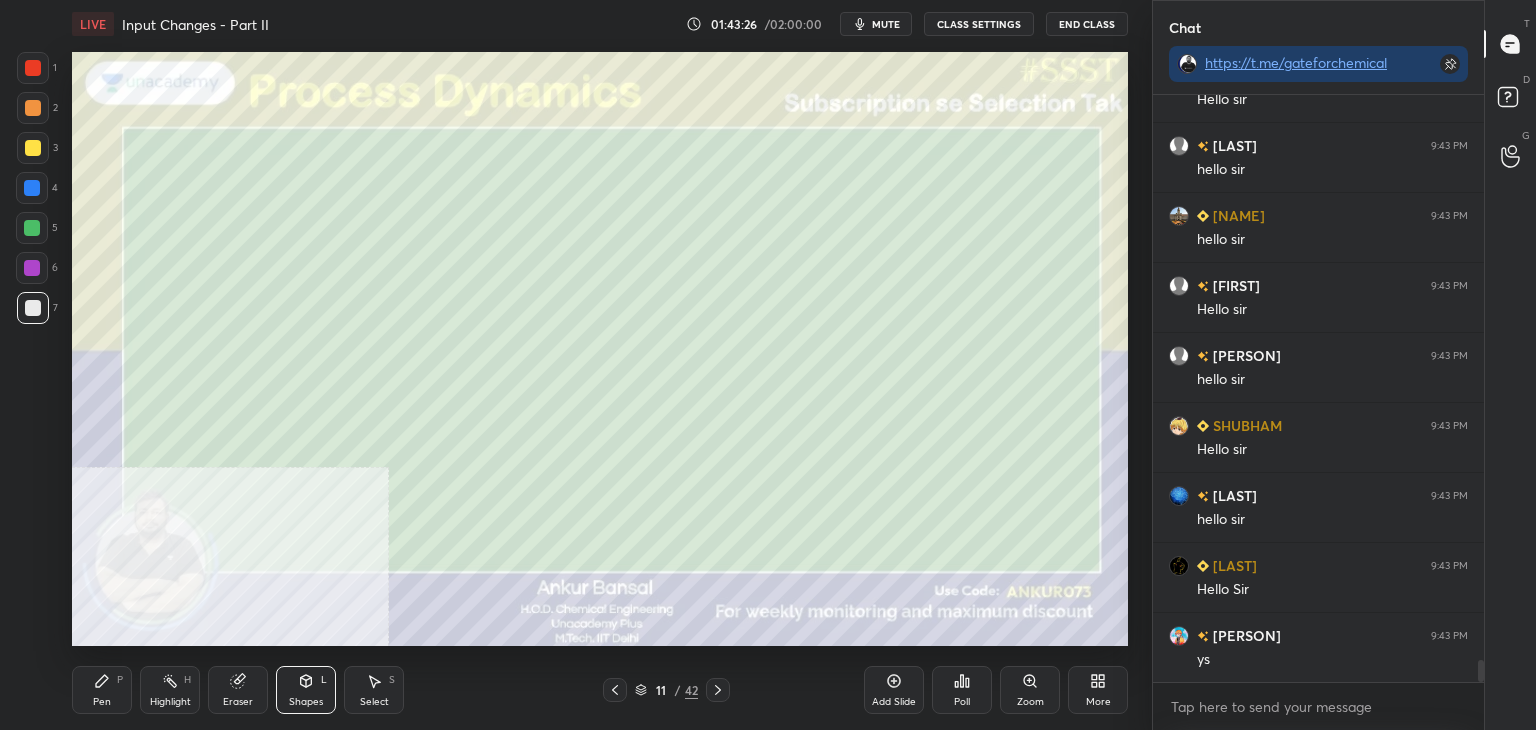 click on "Pen P" at bounding box center [102, 690] 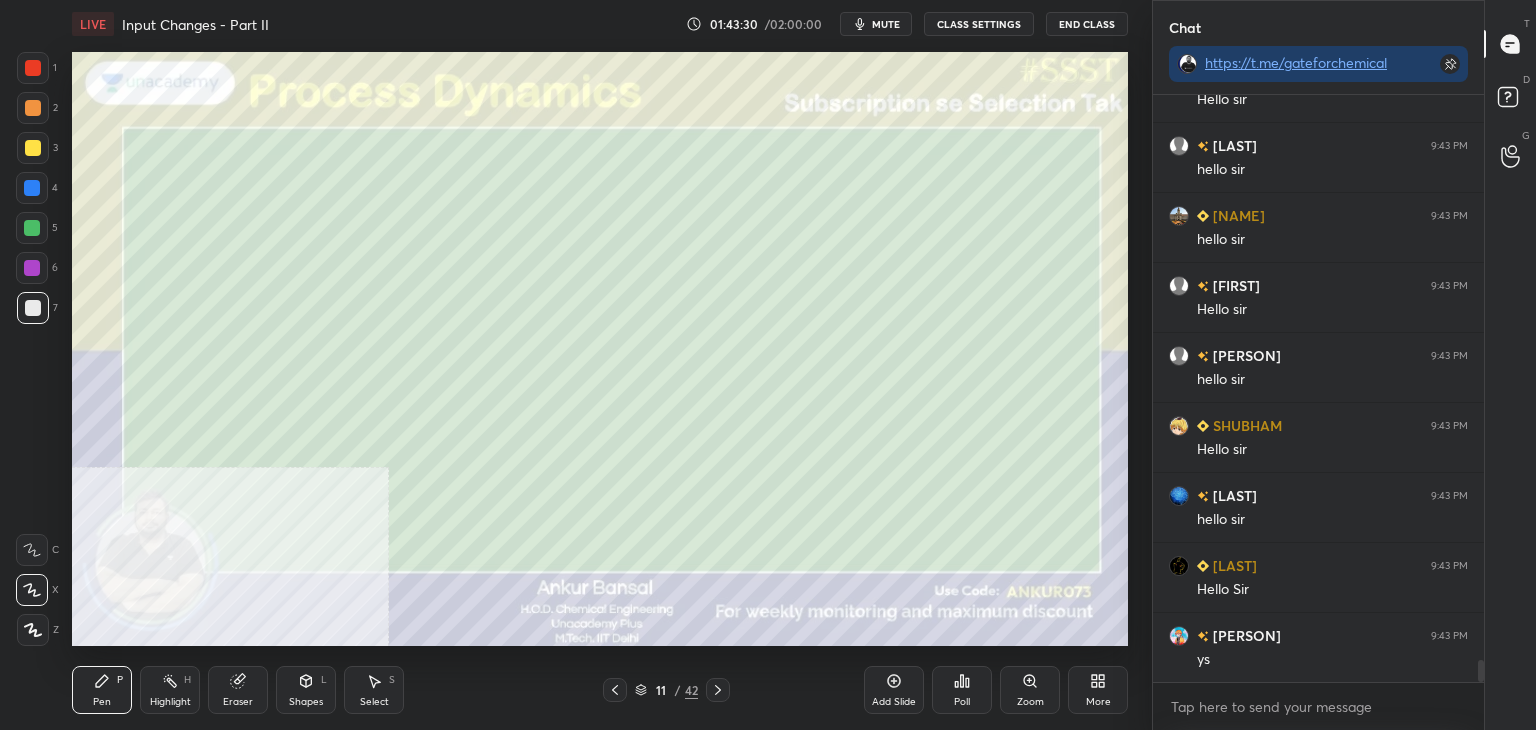 click on "Shapes L" at bounding box center (306, 690) 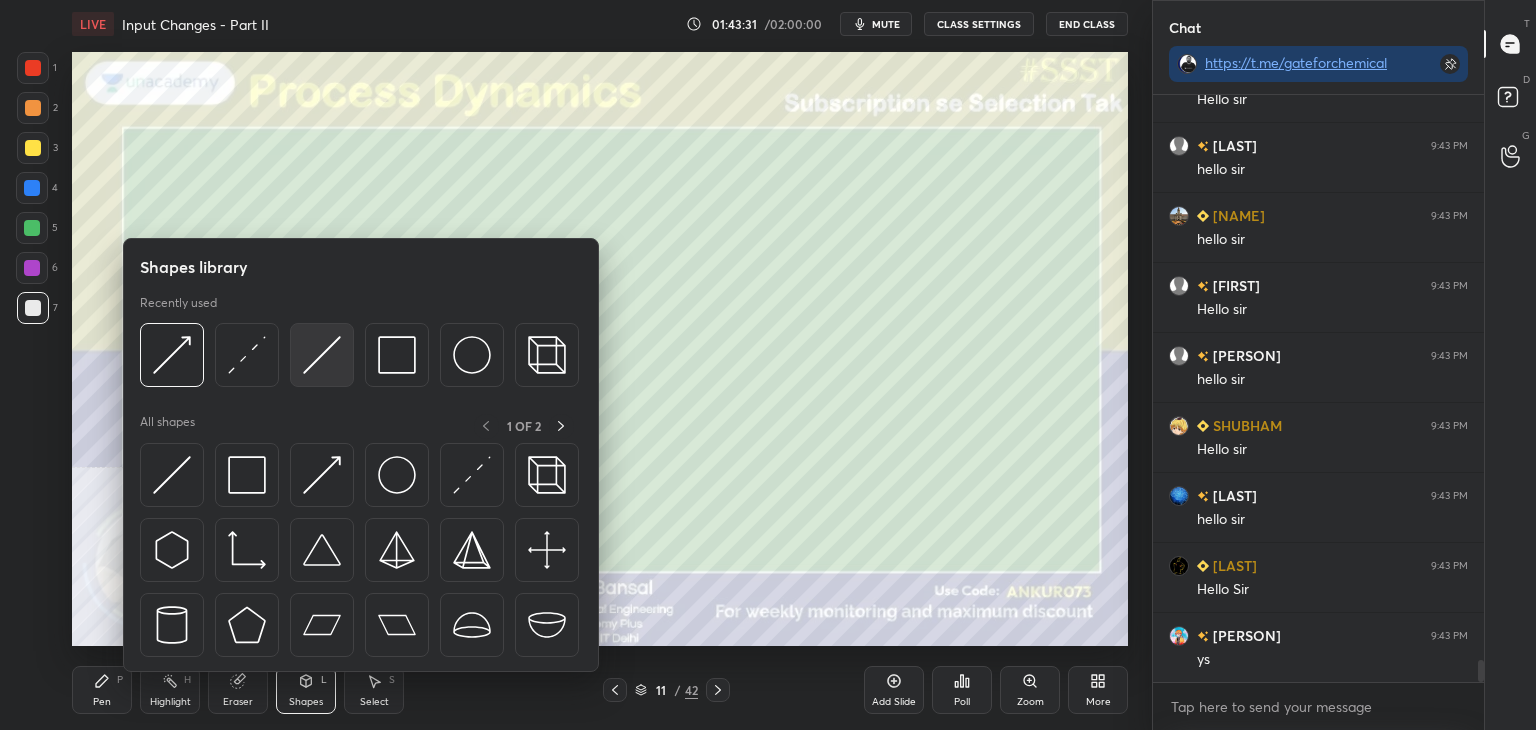 click at bounding box center [322, 355] 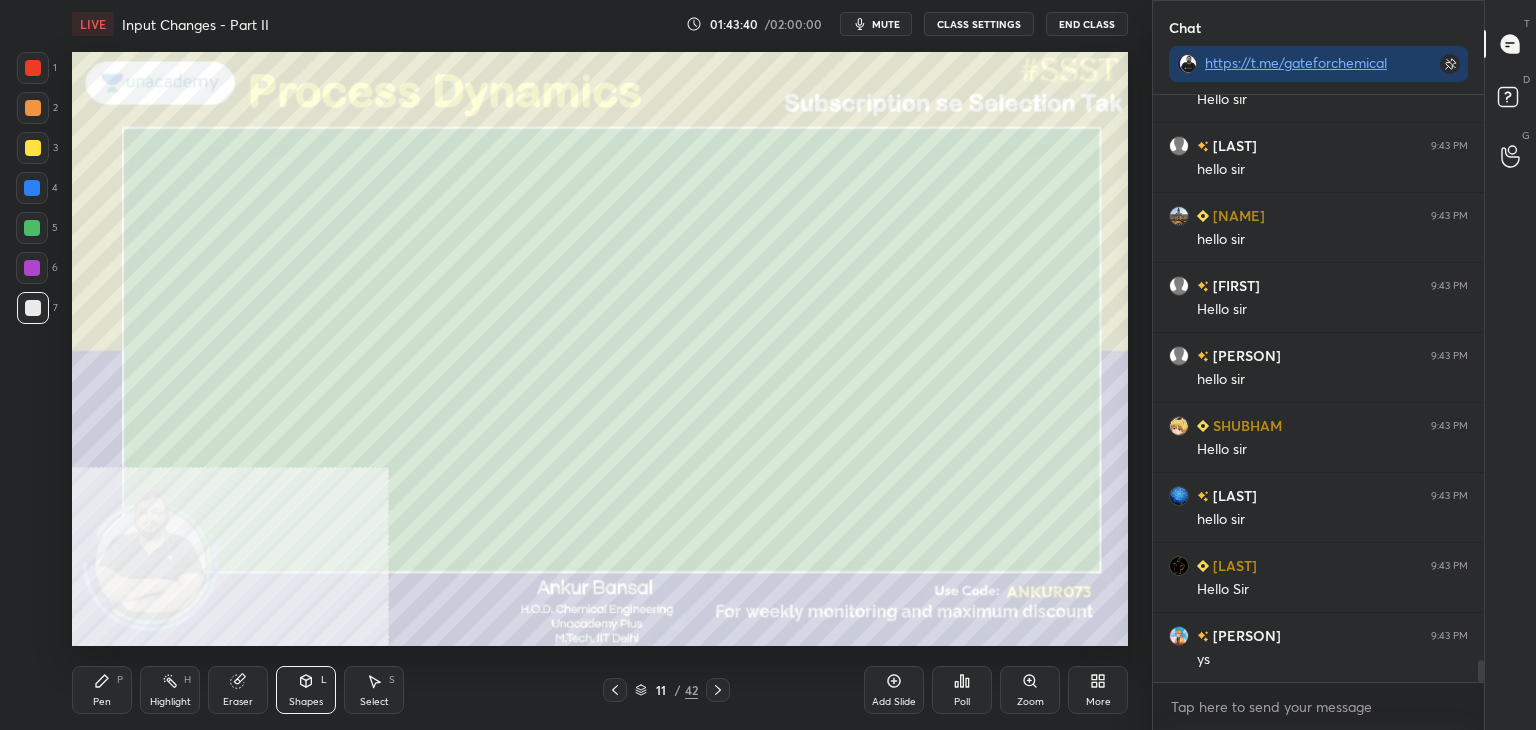 click on "Pen" at bounding box center (102, 702) 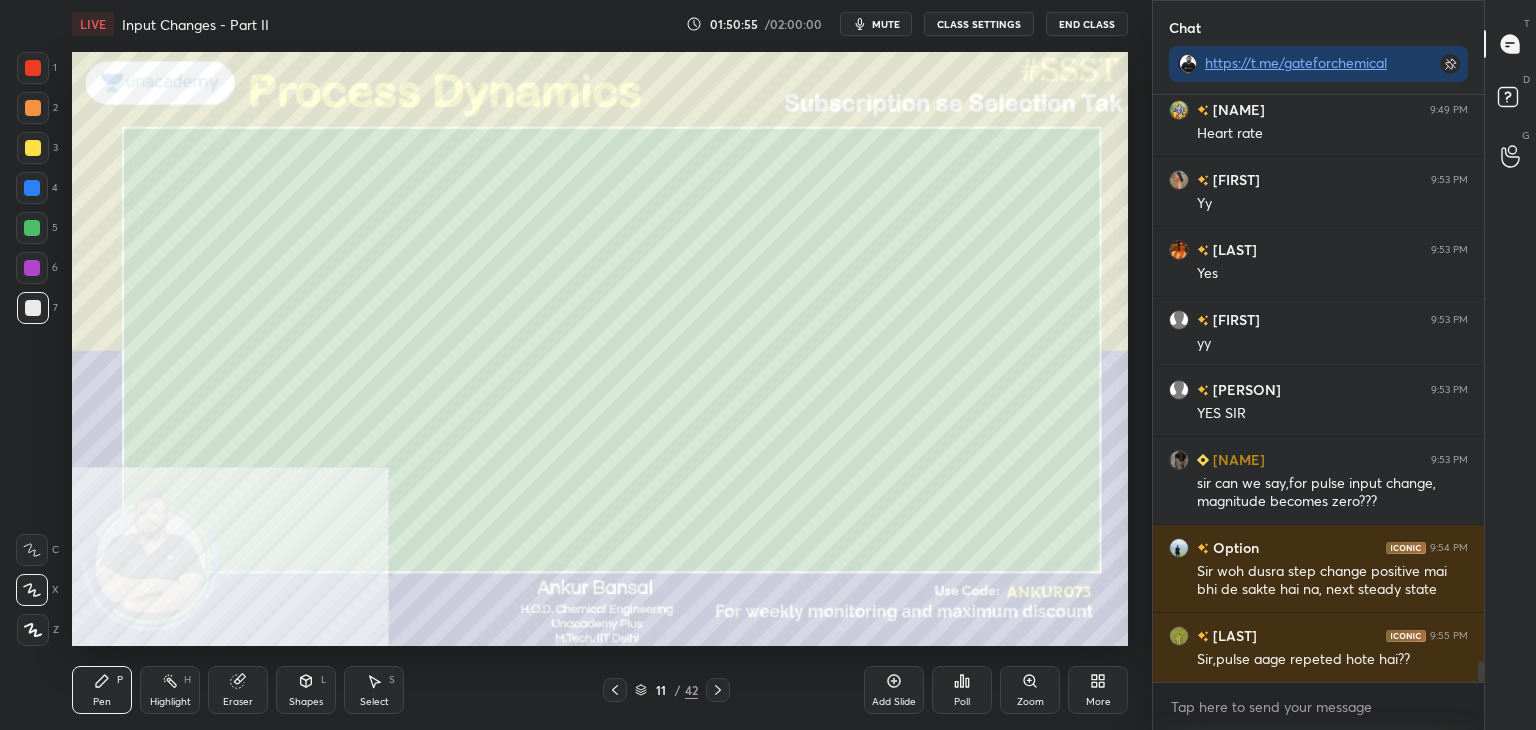 scroll, scrollTop: 15898, scrollLeft: 0, axis: vertical 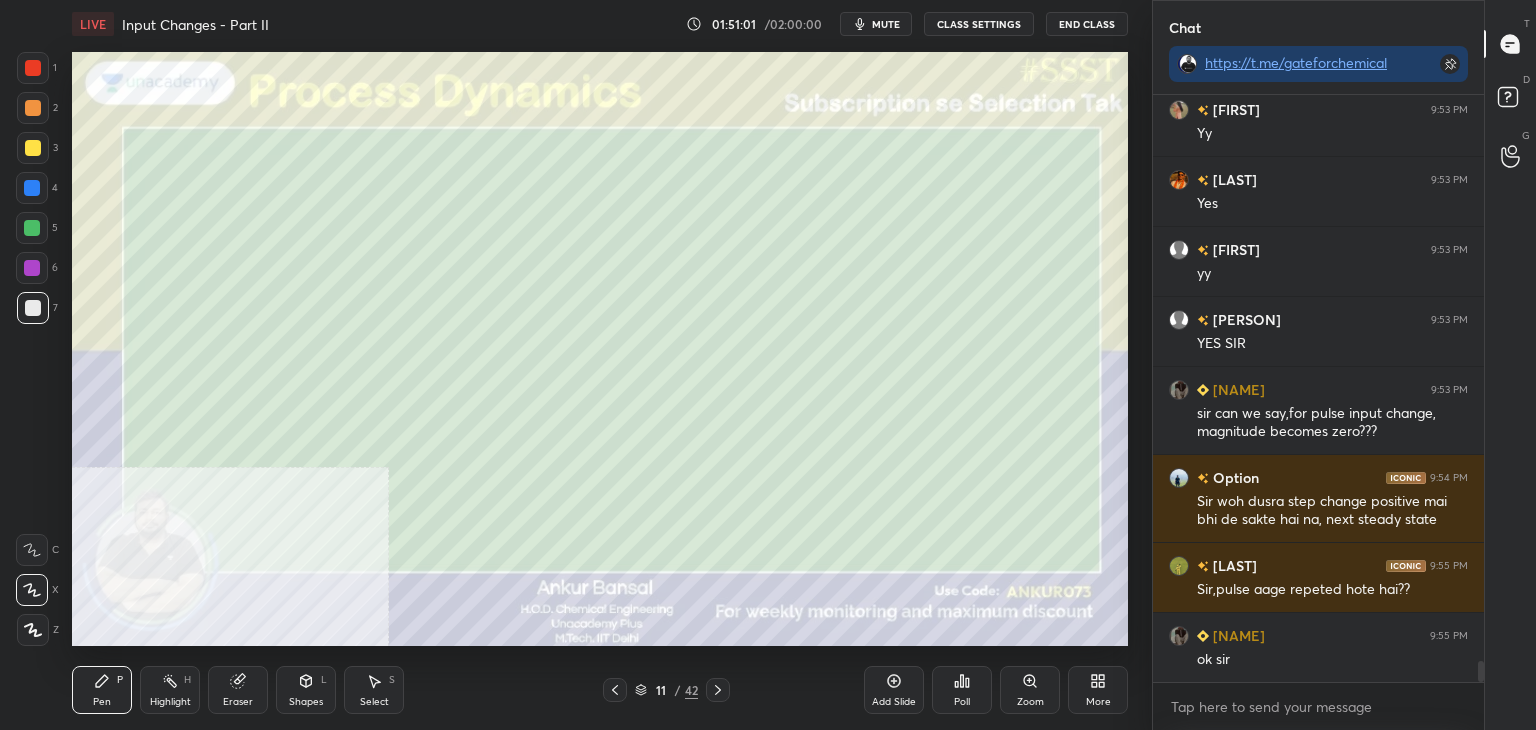 click on "Shapes L" at bounding box center (306, 690) 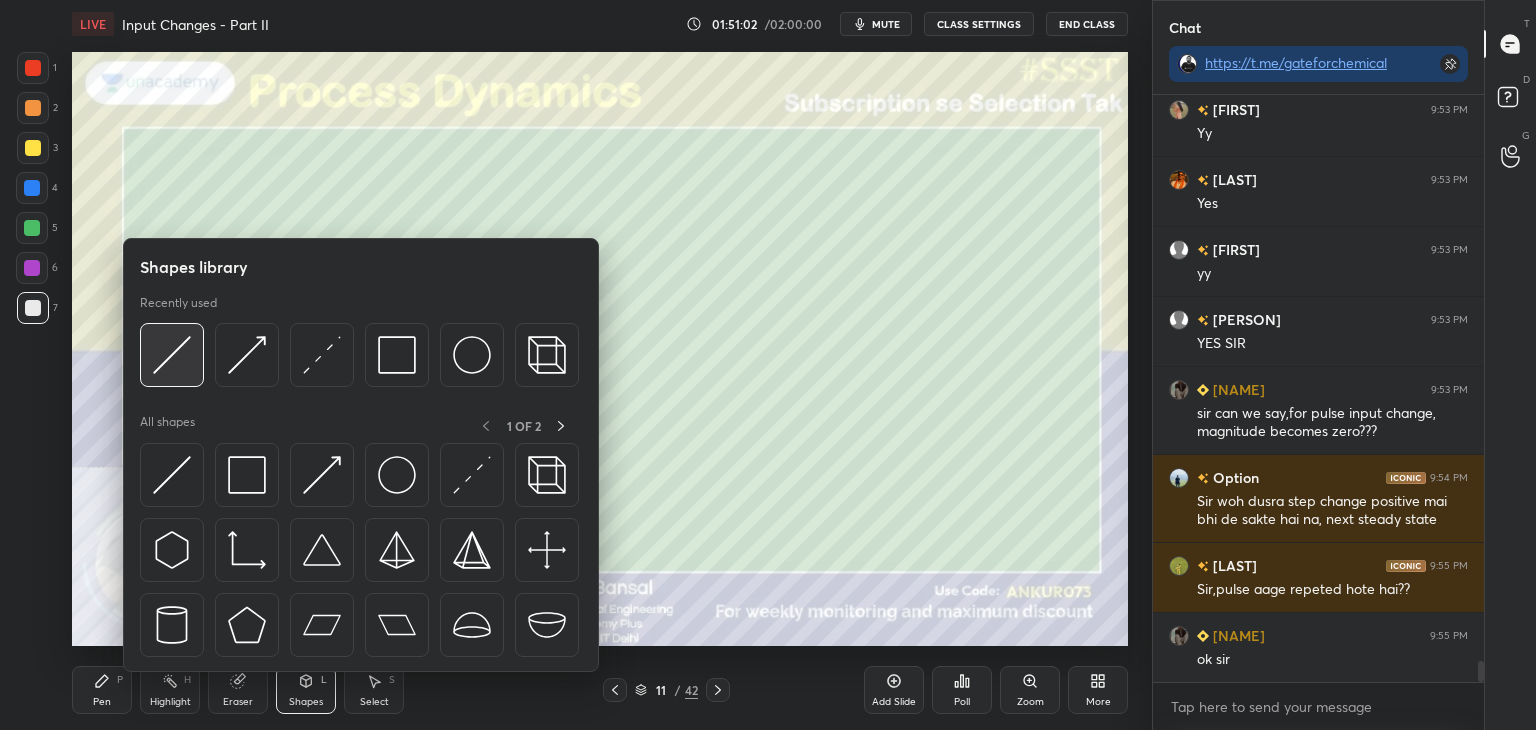 click at bounding box center (172, 355) 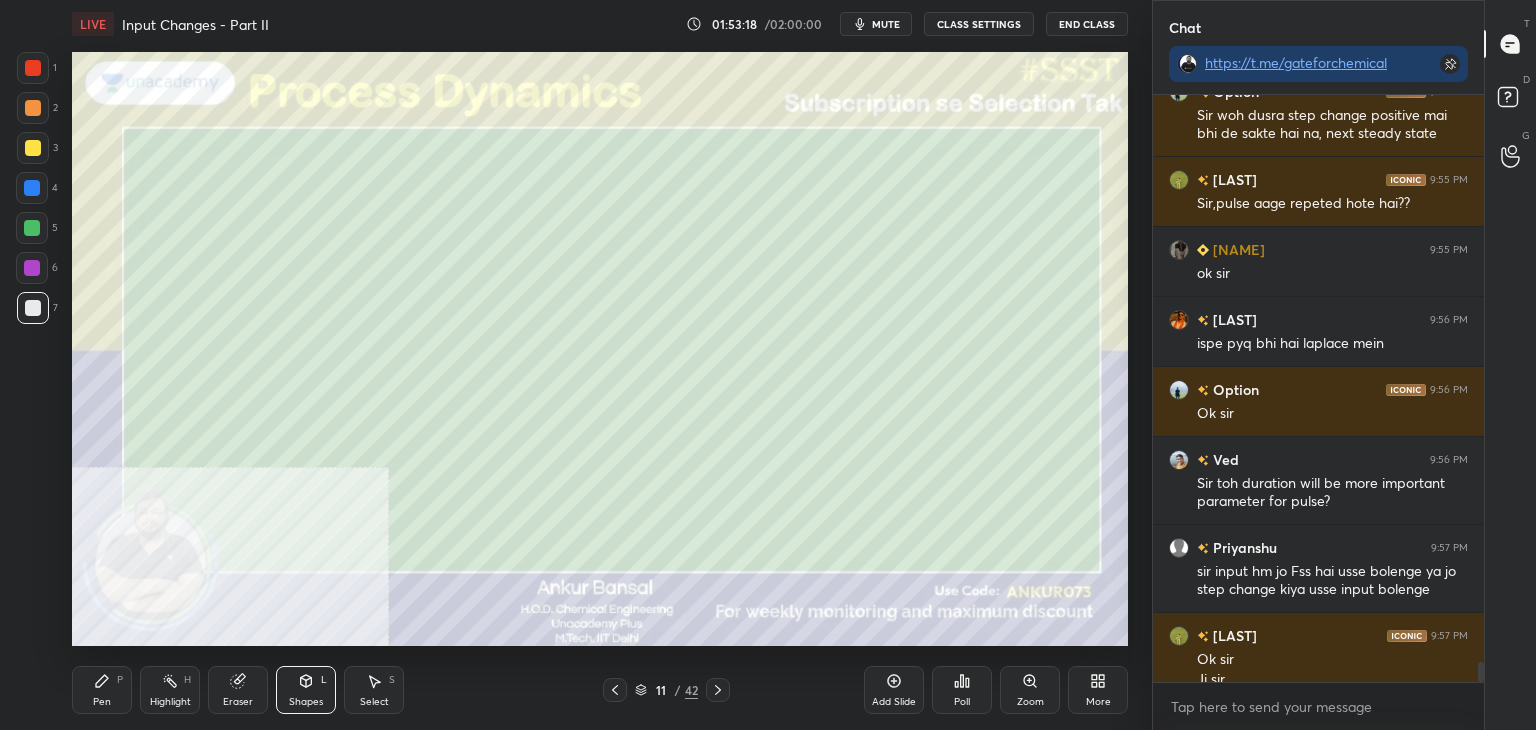 scroll, scrollTop: 16304, scrollLeft: 0, axis: vertical 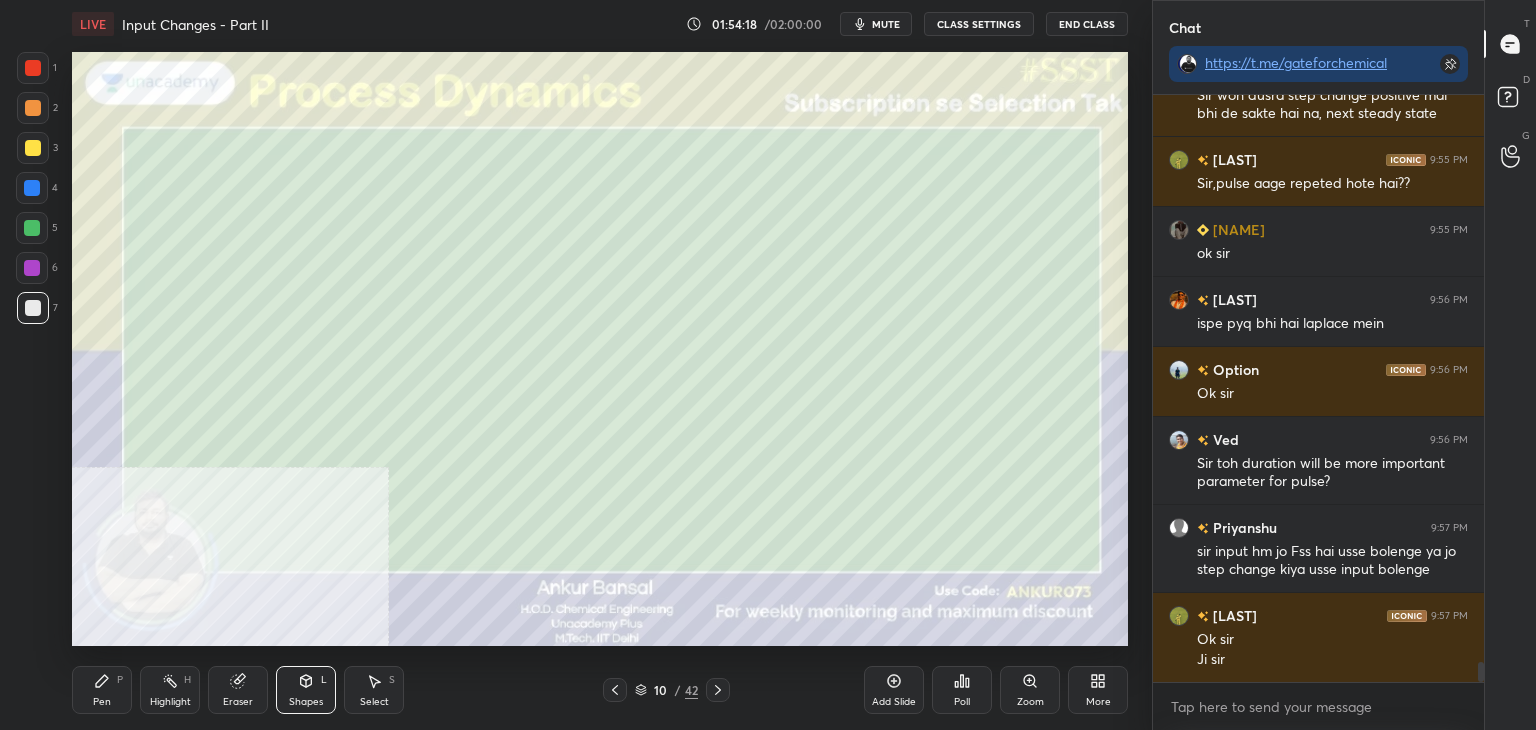 click on "Pen P" at bounding box center (102, 690) 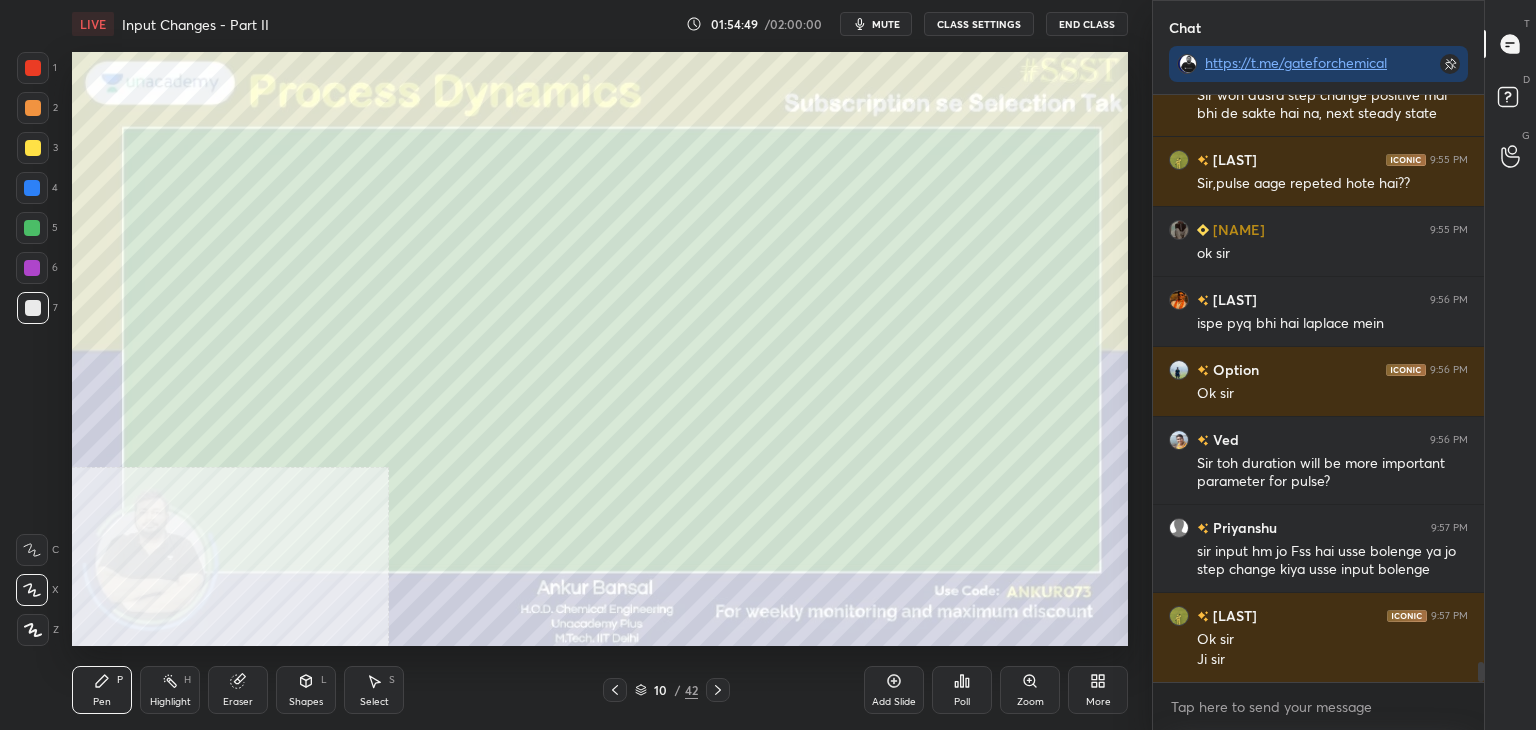 scroll, scrollTop: 541, scrollLeft: 325, axis: both 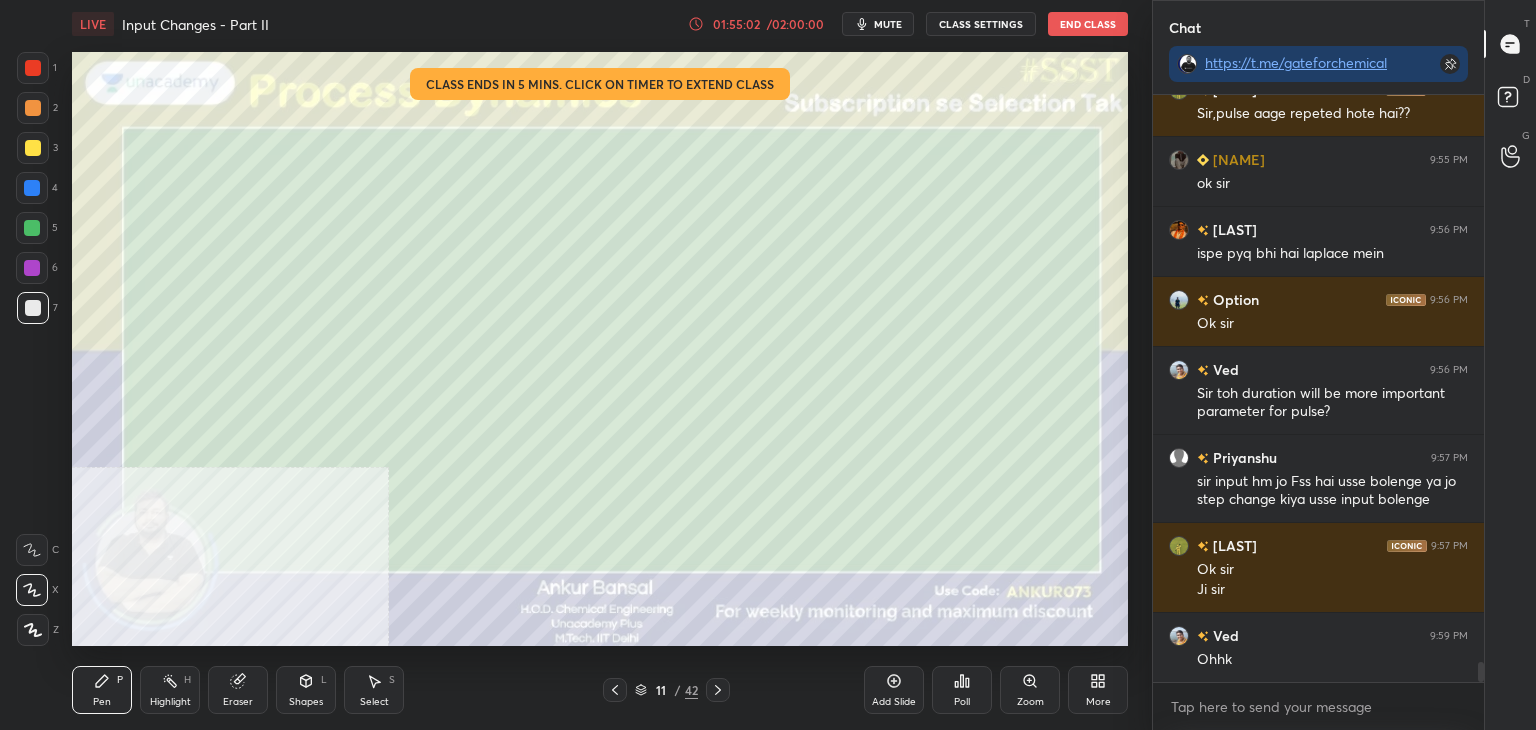 click on "Eraser" at bounding box center [238, 690] 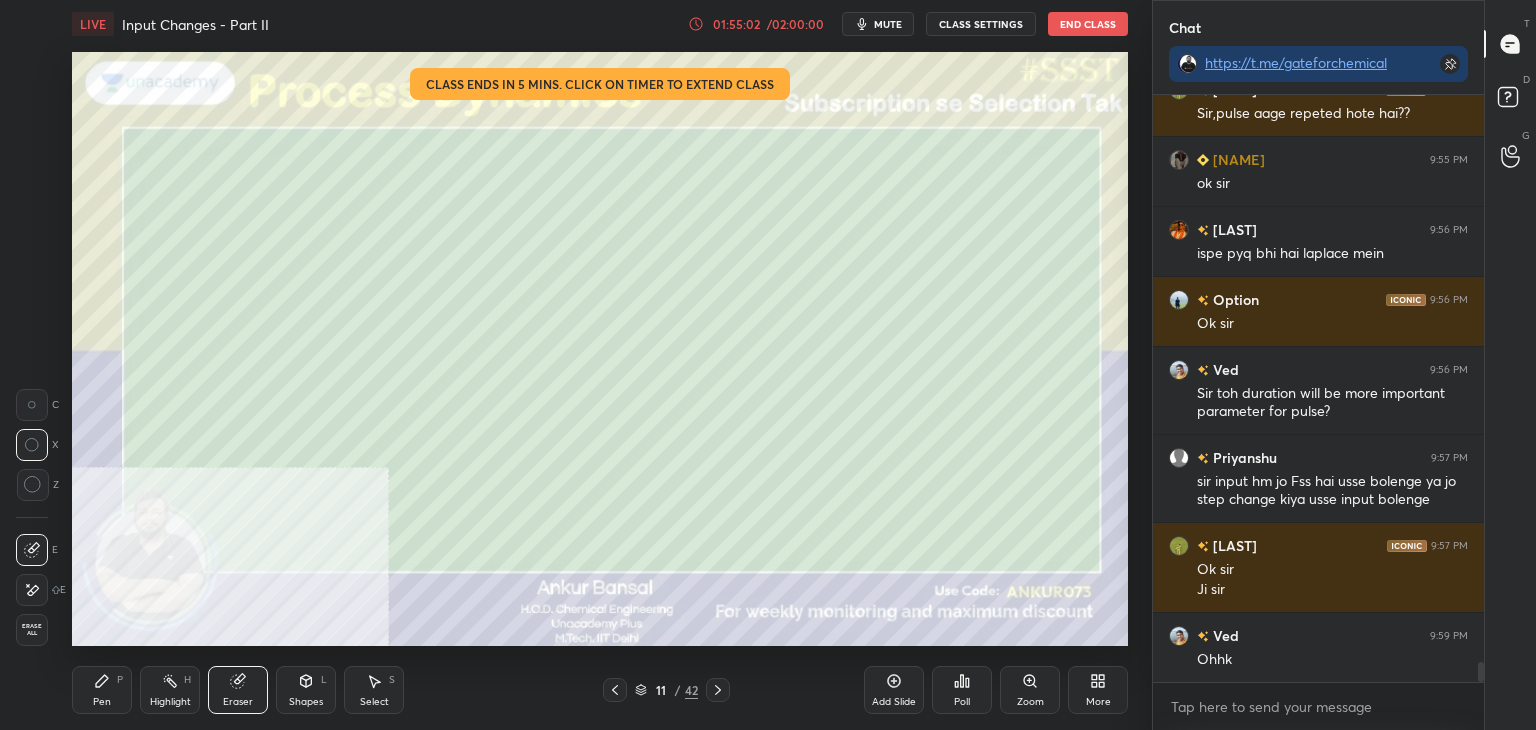click at bounding box center [32, 590] 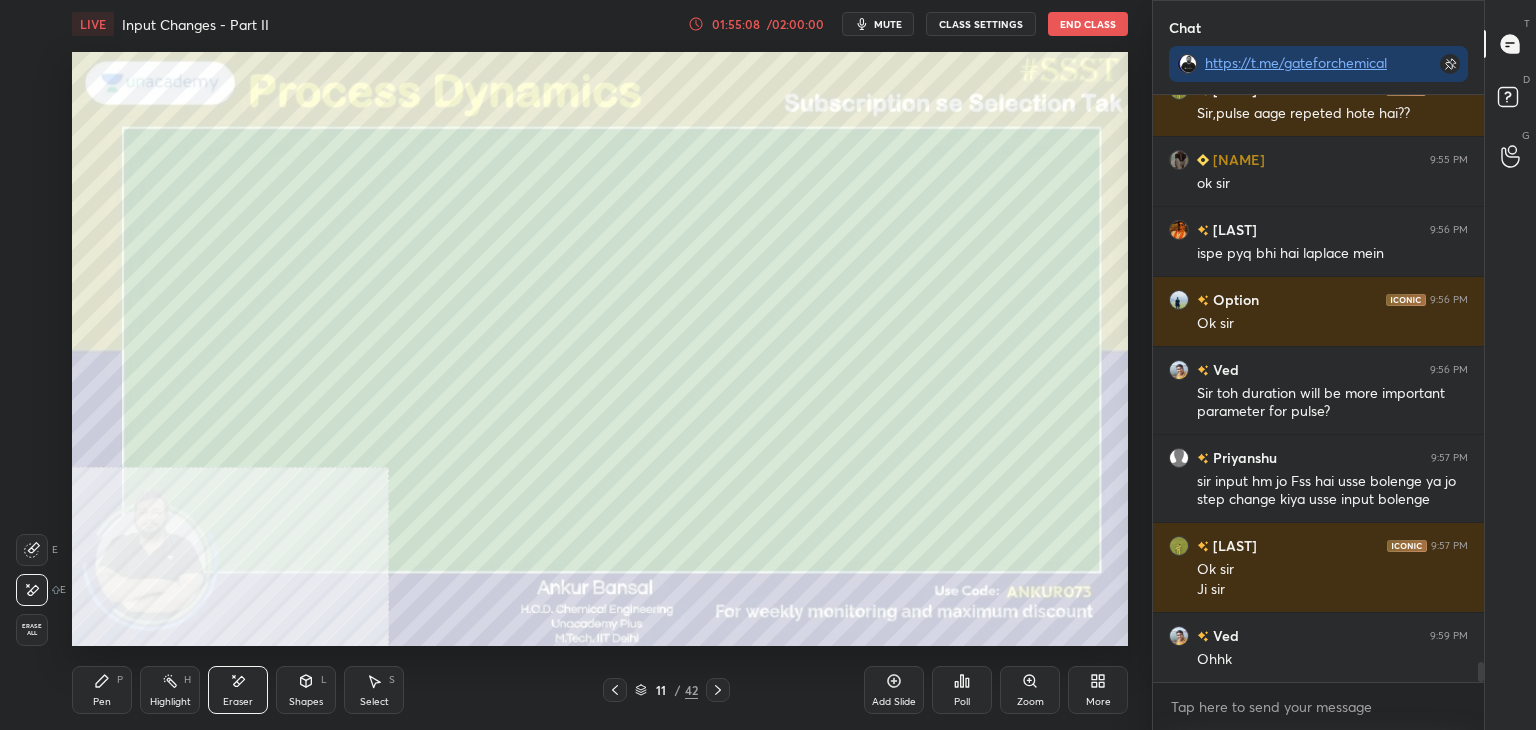 click 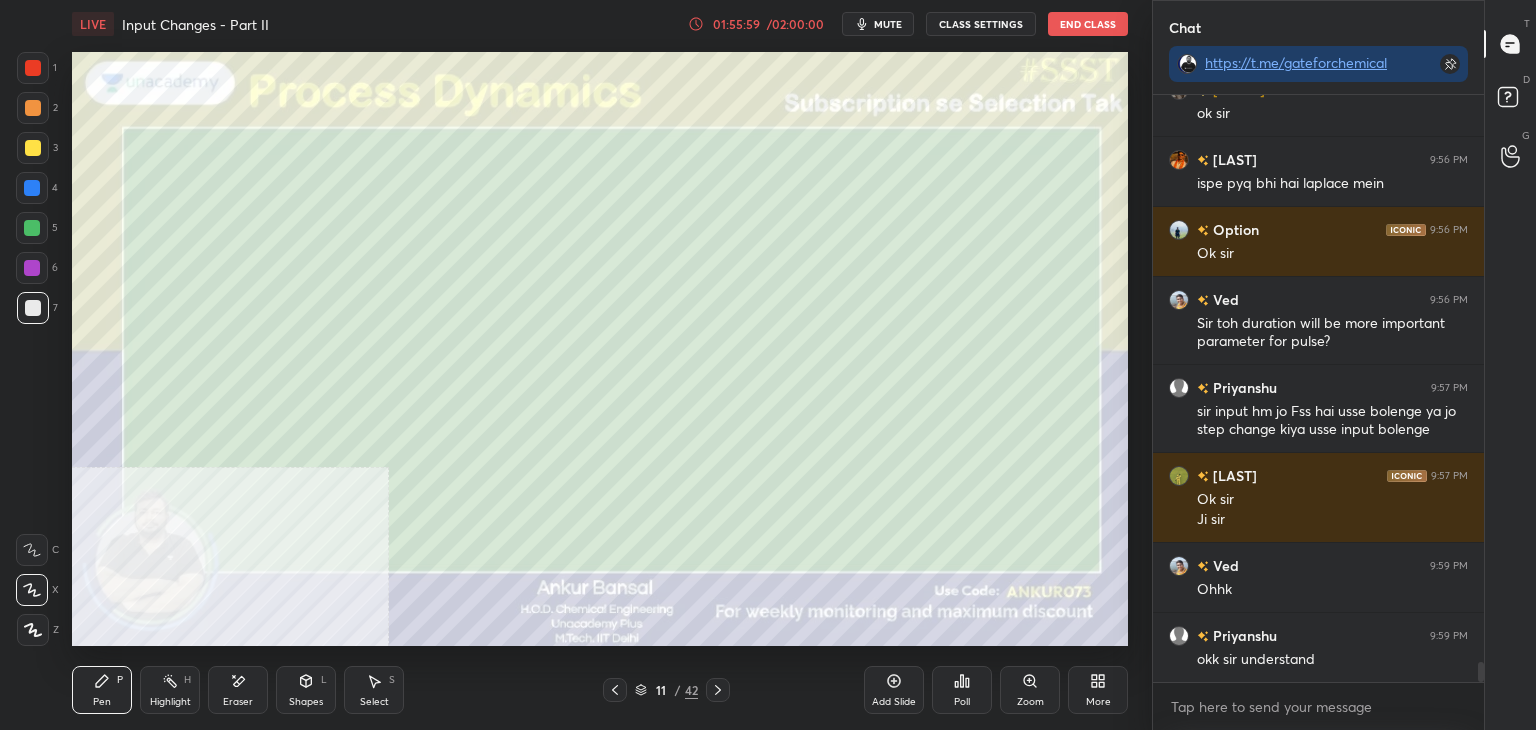 scroll, scrollTop: 16514, scrollLeft: 0, axis: vertical 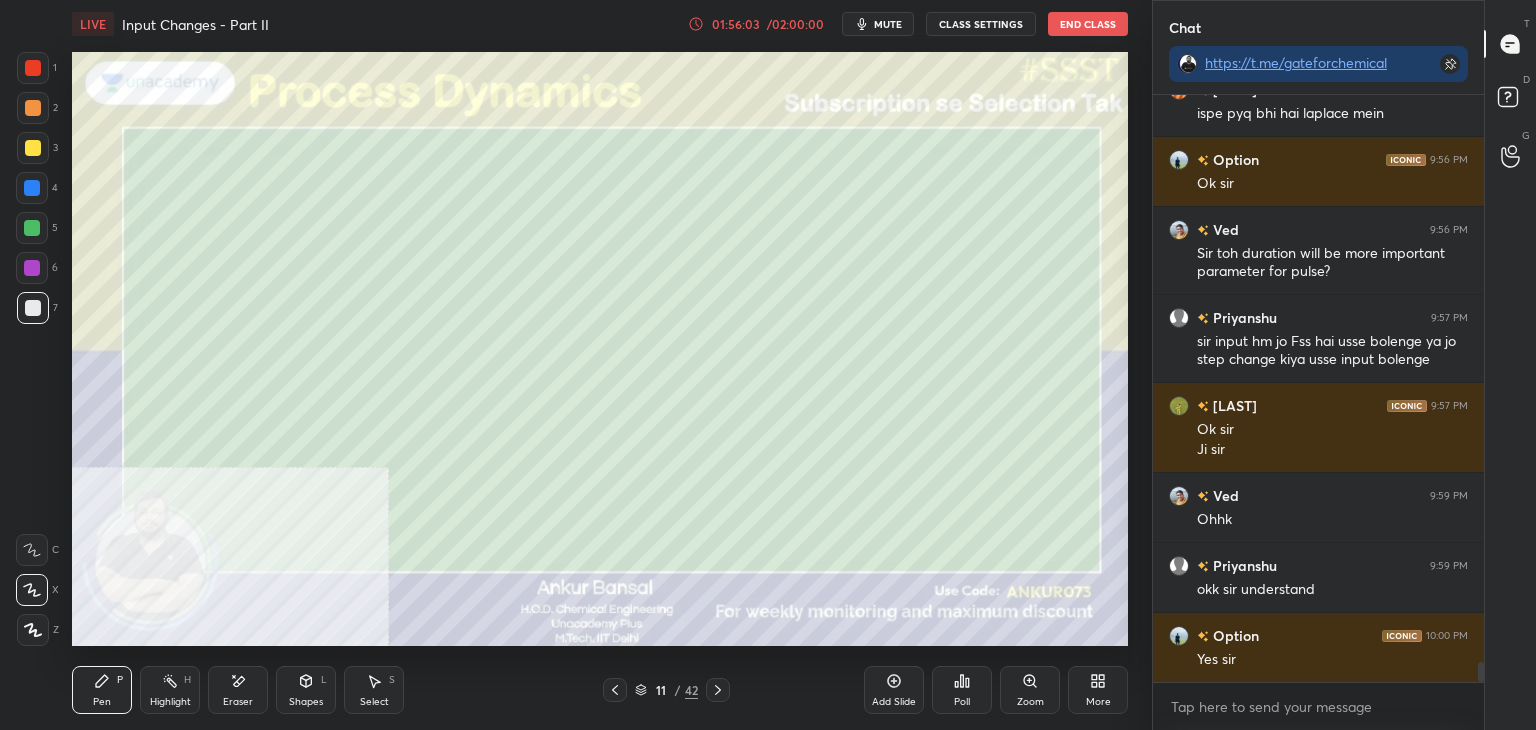 click at bounding box center (615, 690) 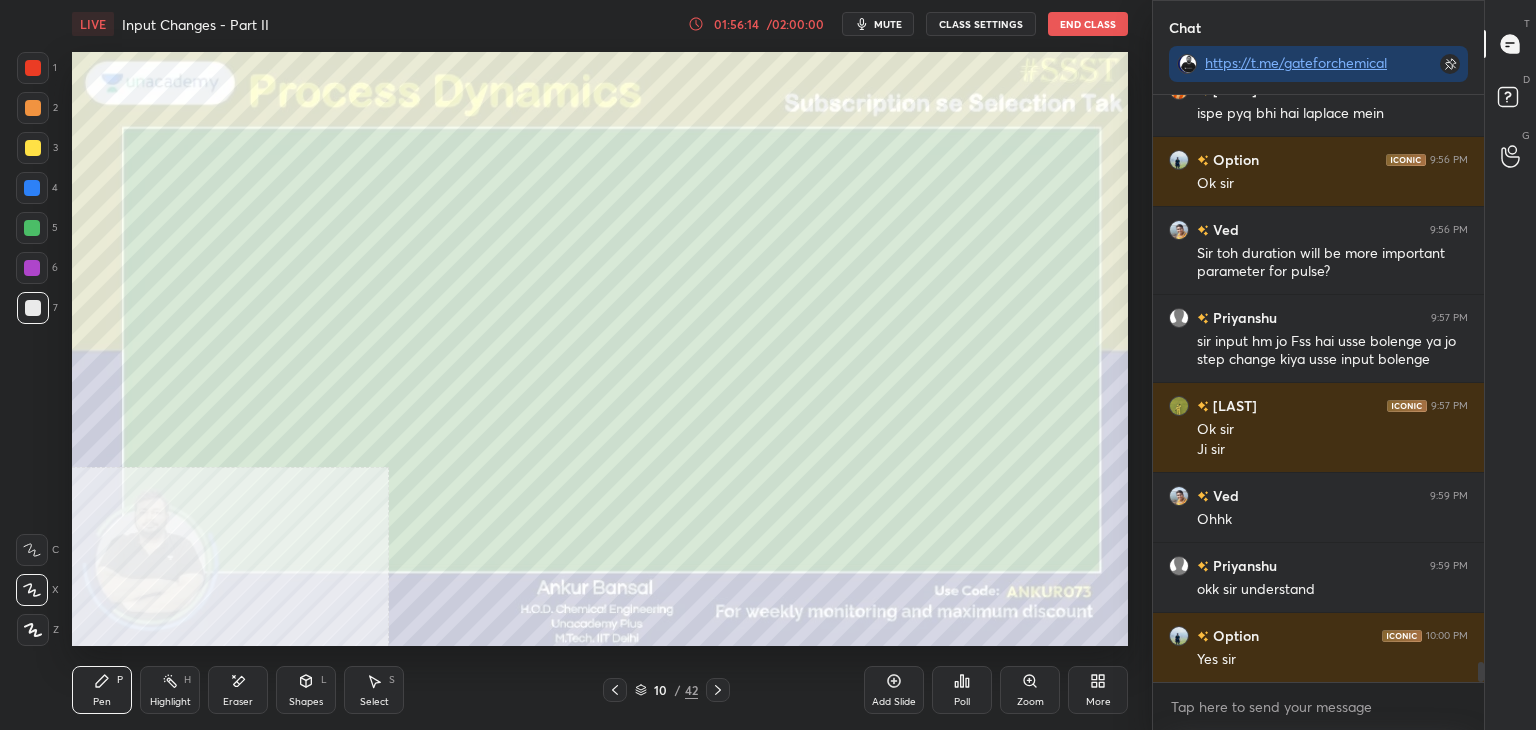 click 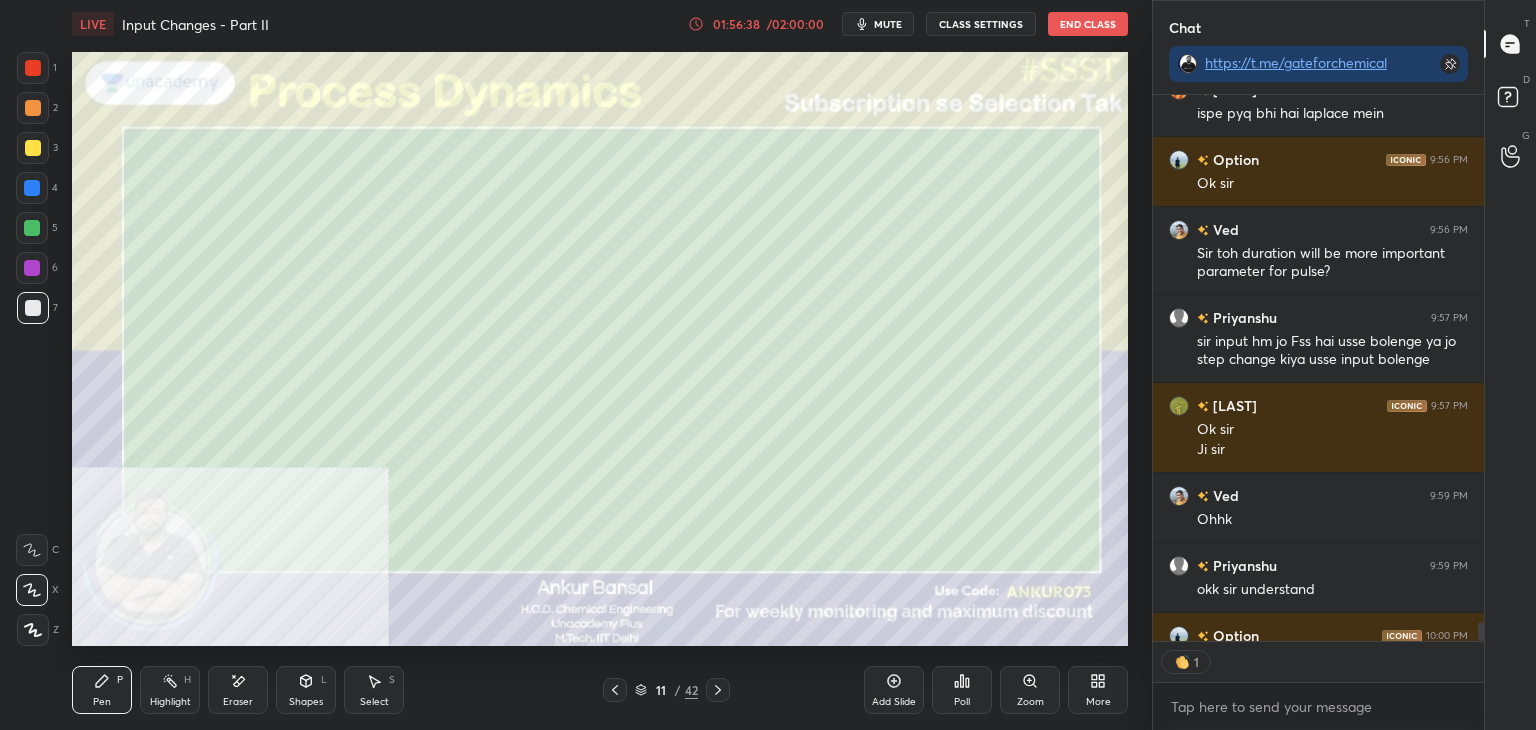 scroll, scrollTop: 541, scrollLeft: 325, axis: both 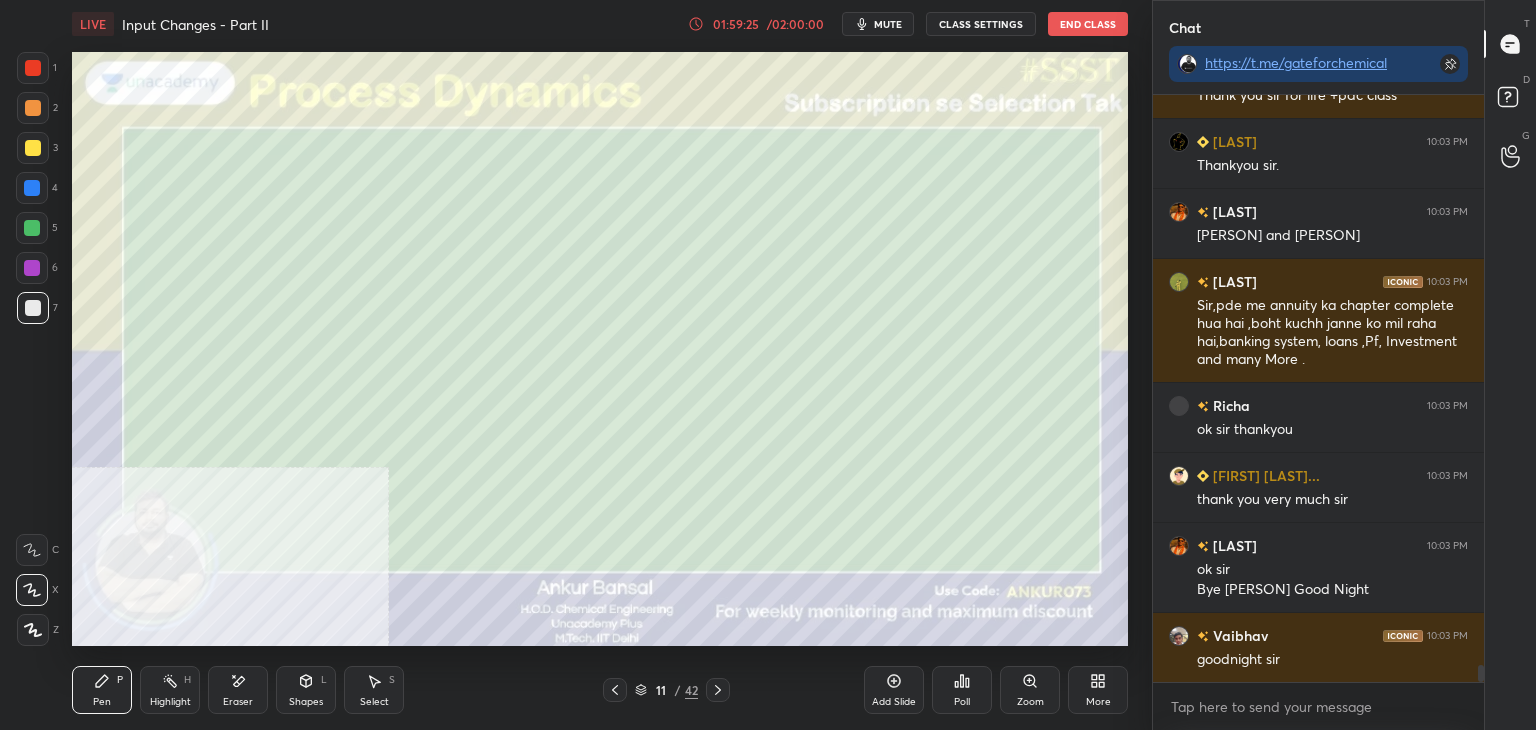 click on "mute" at bounding box center (888, 24) 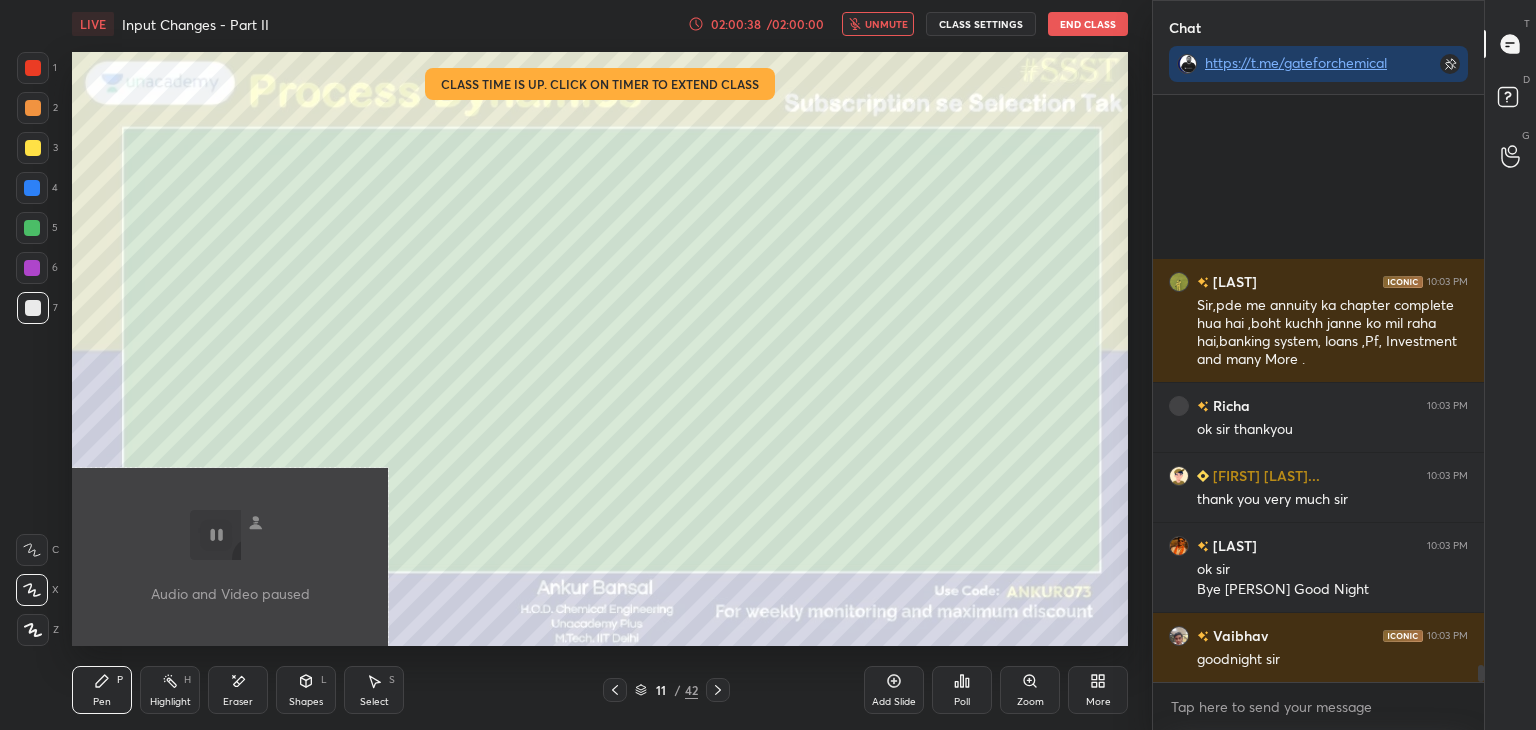 scroll, scrollTop: 20212, scrollLeft: 0, axis: vertical 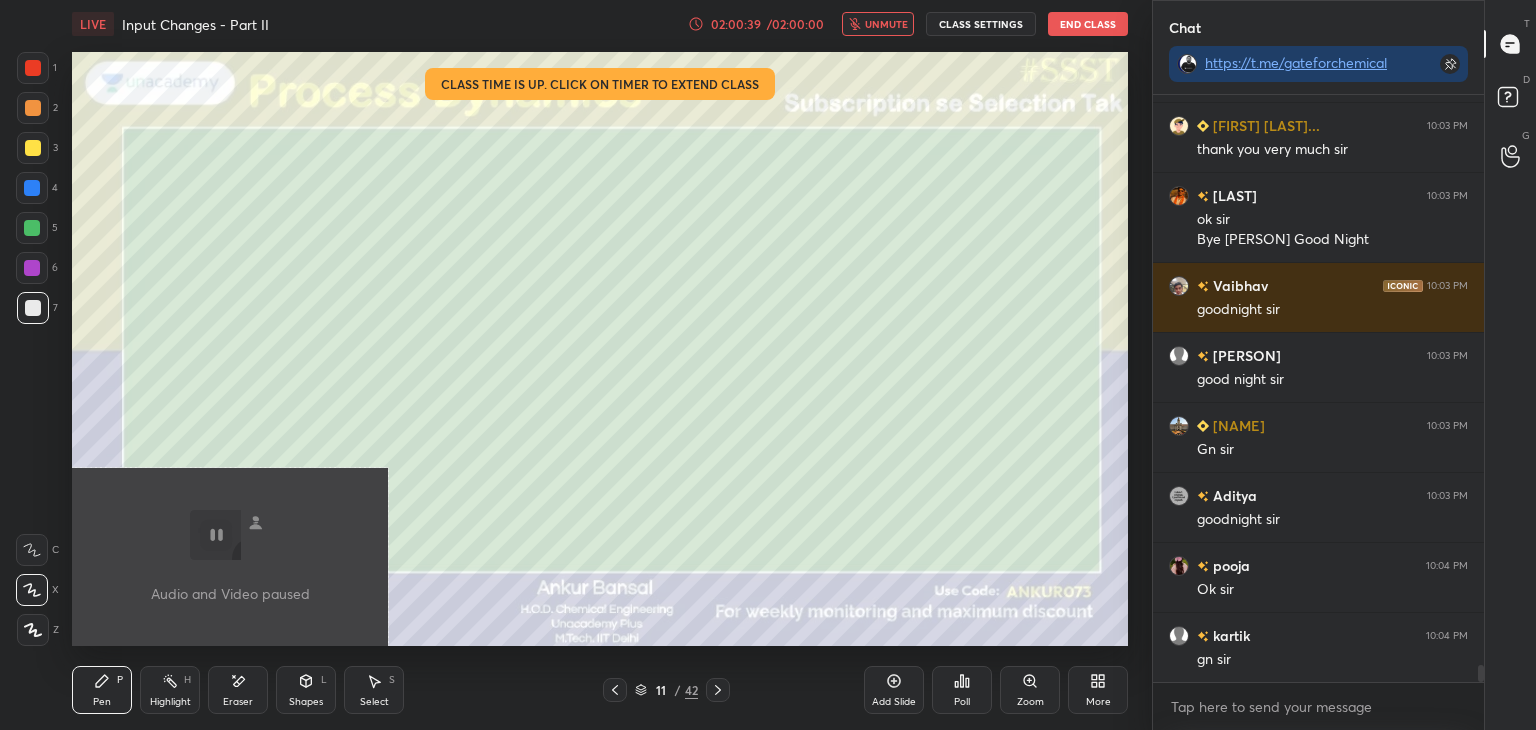 click on "End Class" at bounding box center (1088, 24) 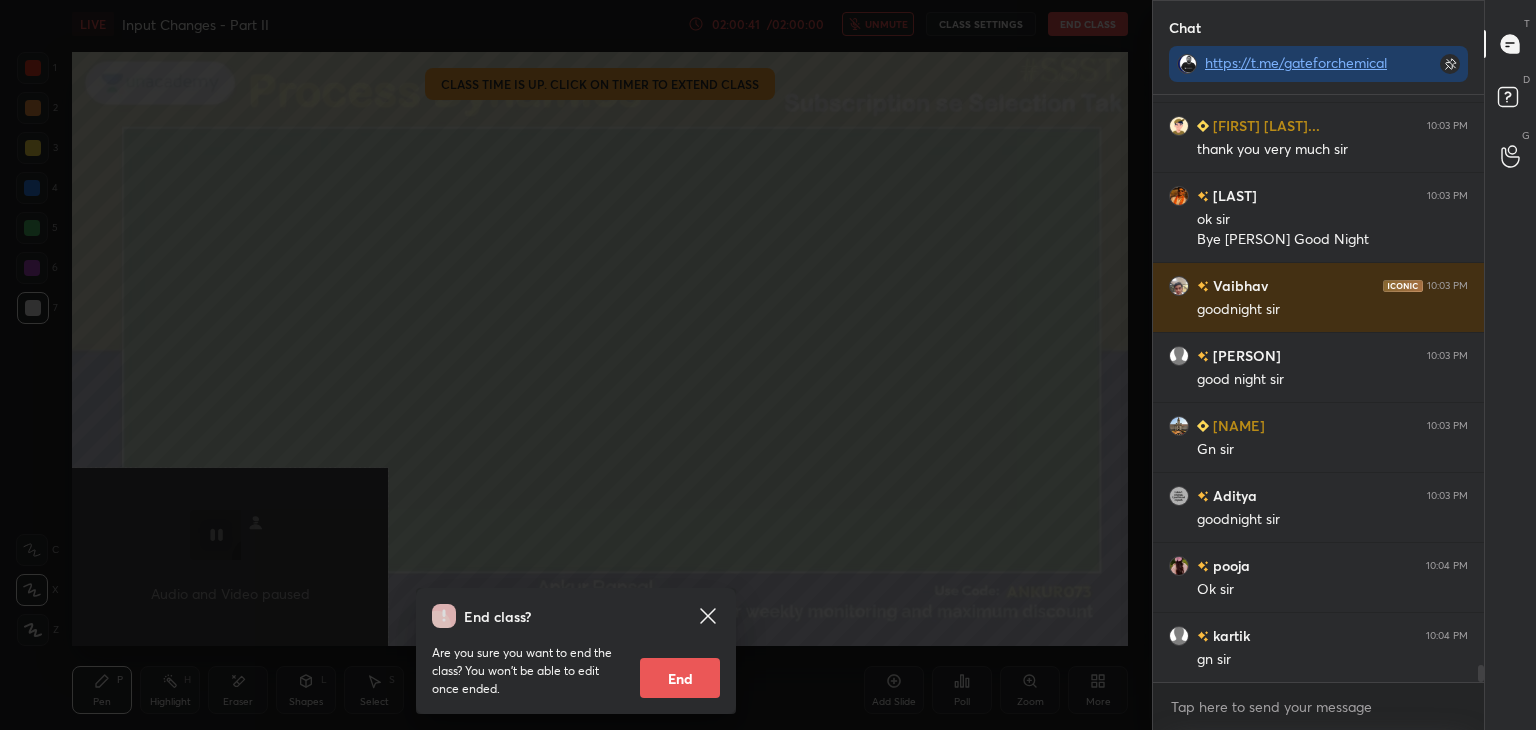 click on "End" at bounding box center [680, 678] 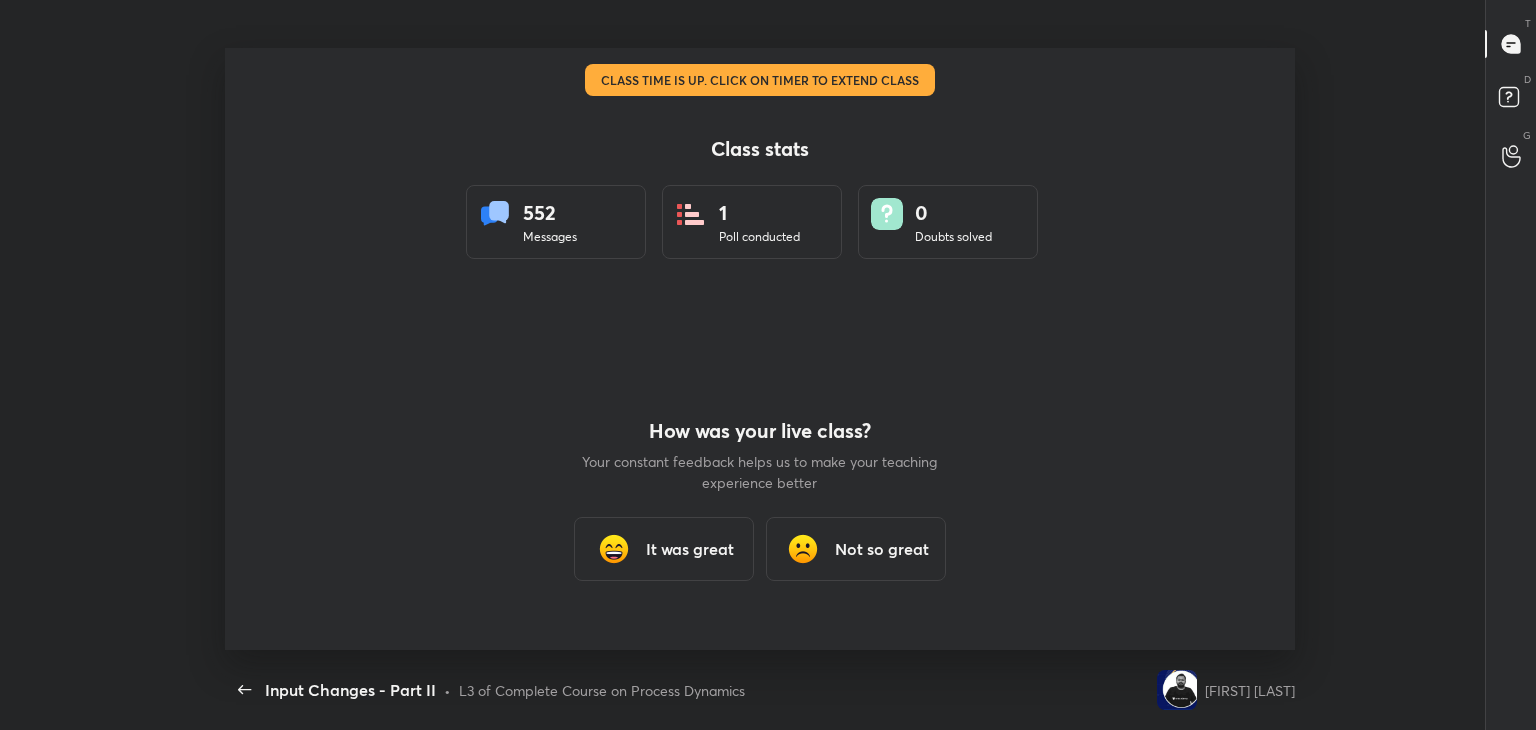 scroll, scrollTop: 0, scrollLeft: 0, axis: both 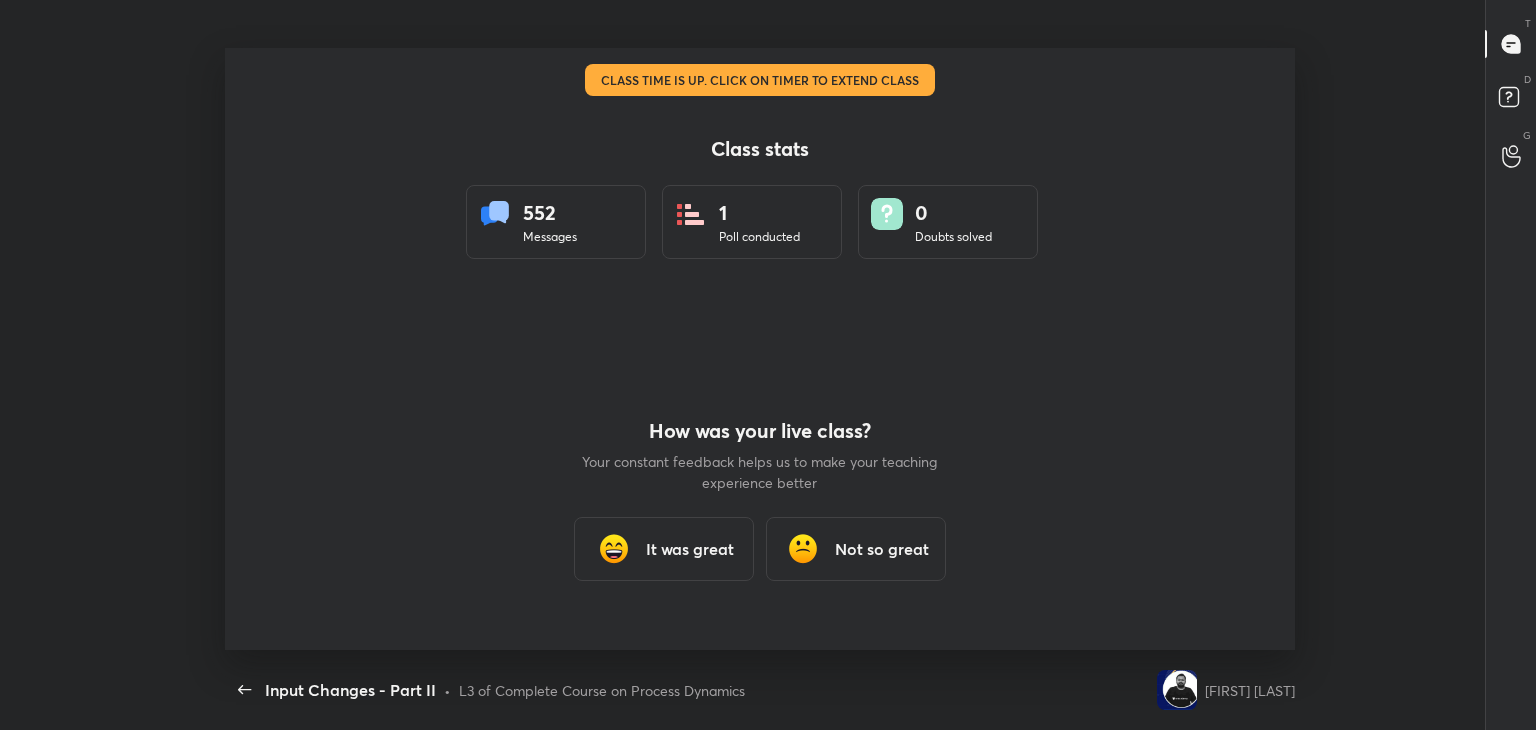 click on "It was great" at bounding box center (690, 549) 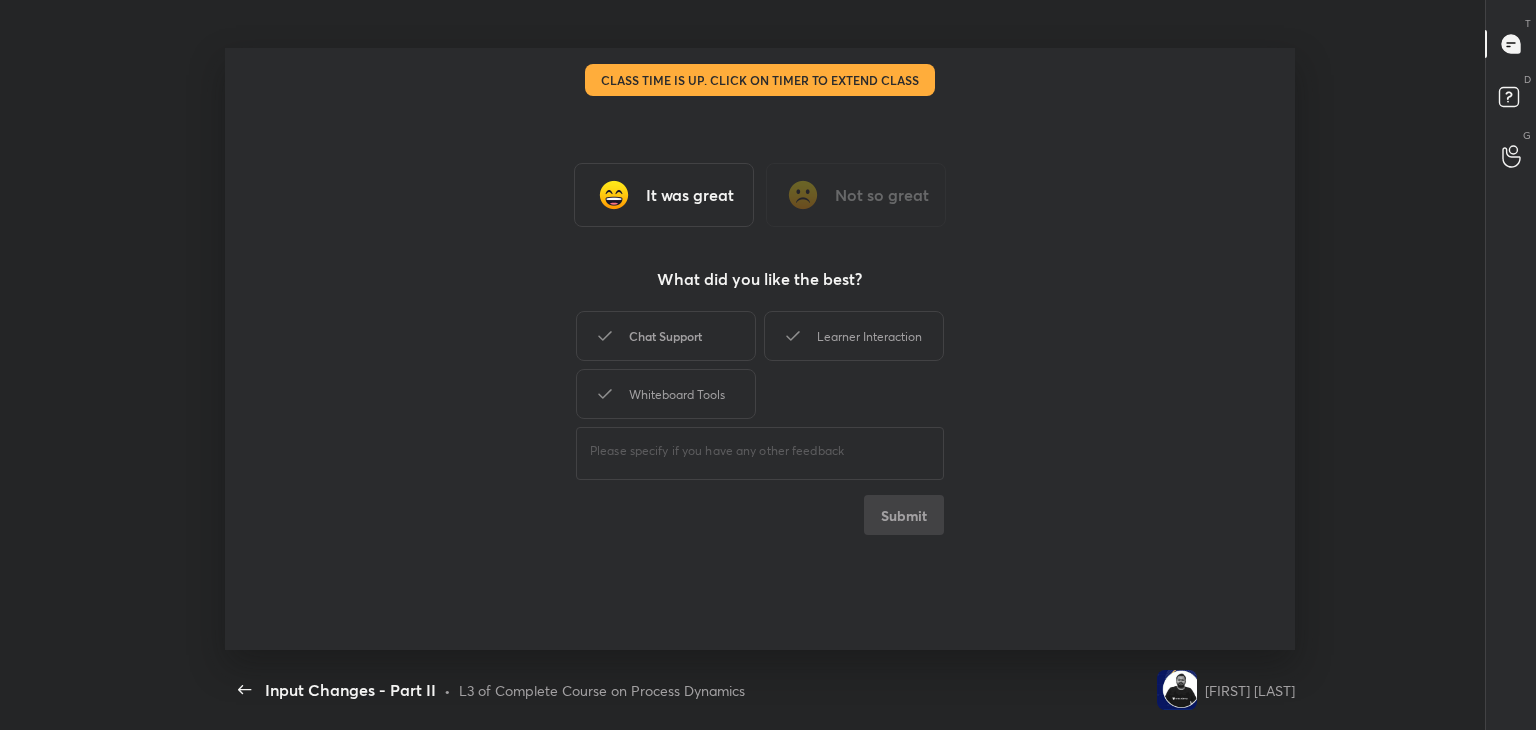 click on "Chat Support" at bounding box center [666, 336] 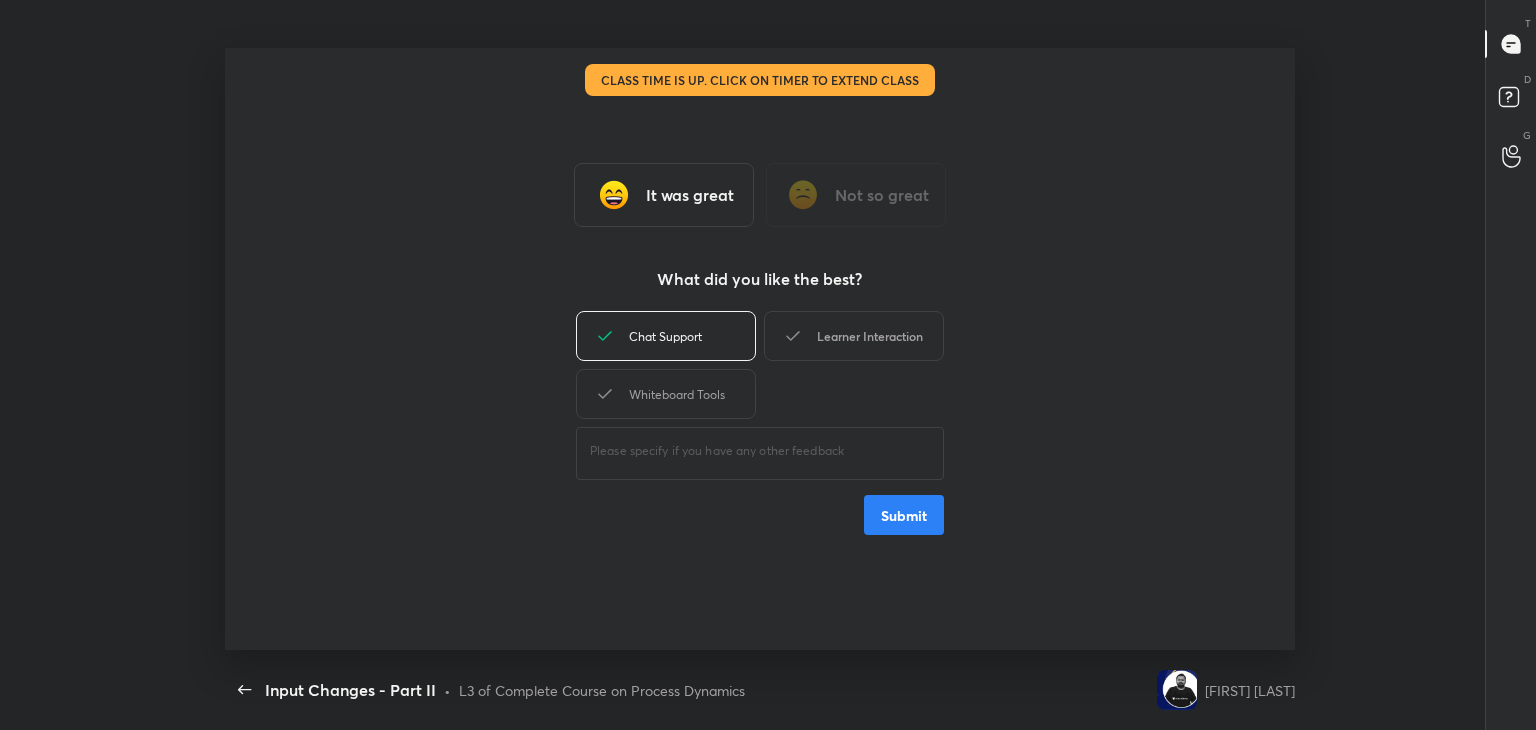 click 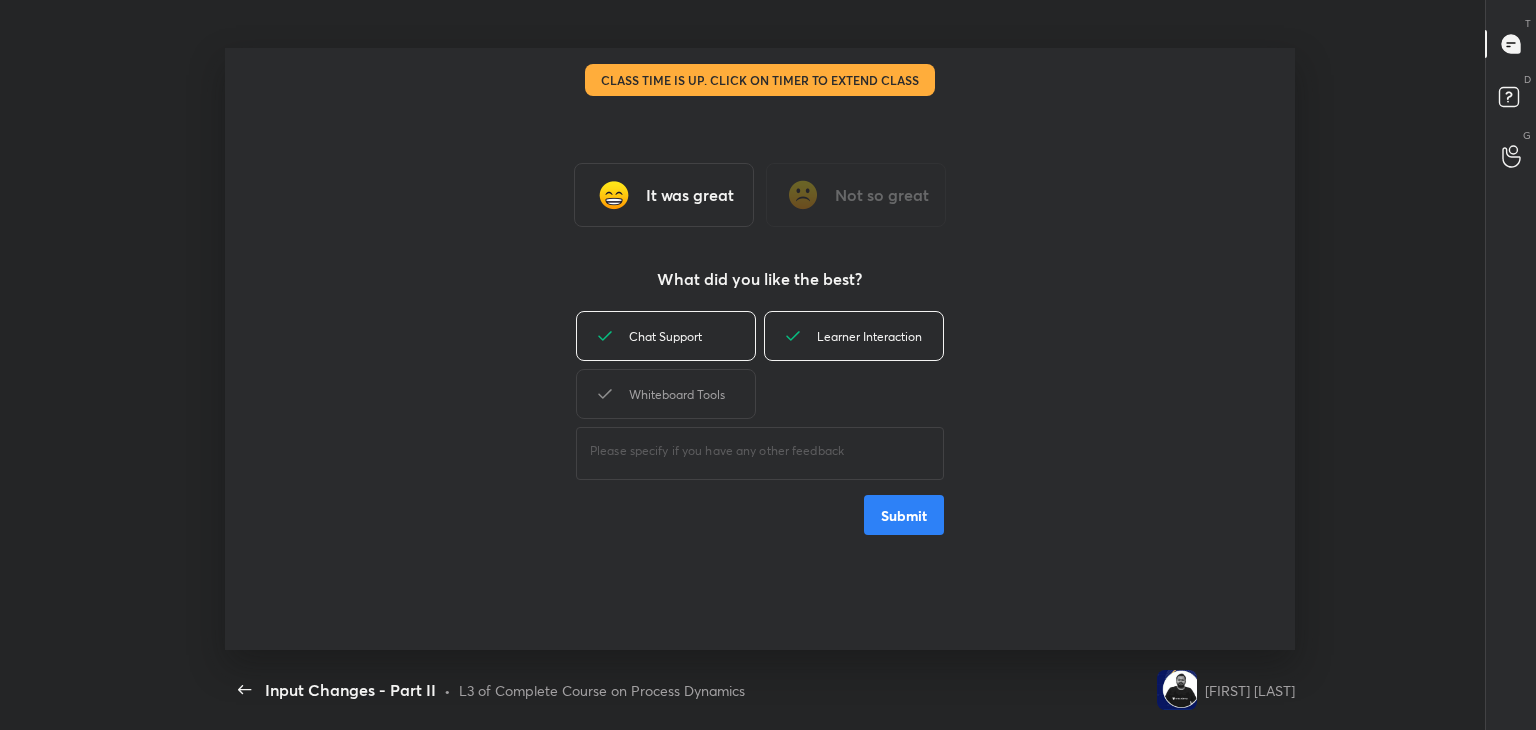 click on "Chat Support Learner Interaction Whiteboard Tools" at bounding box center [760, 365] 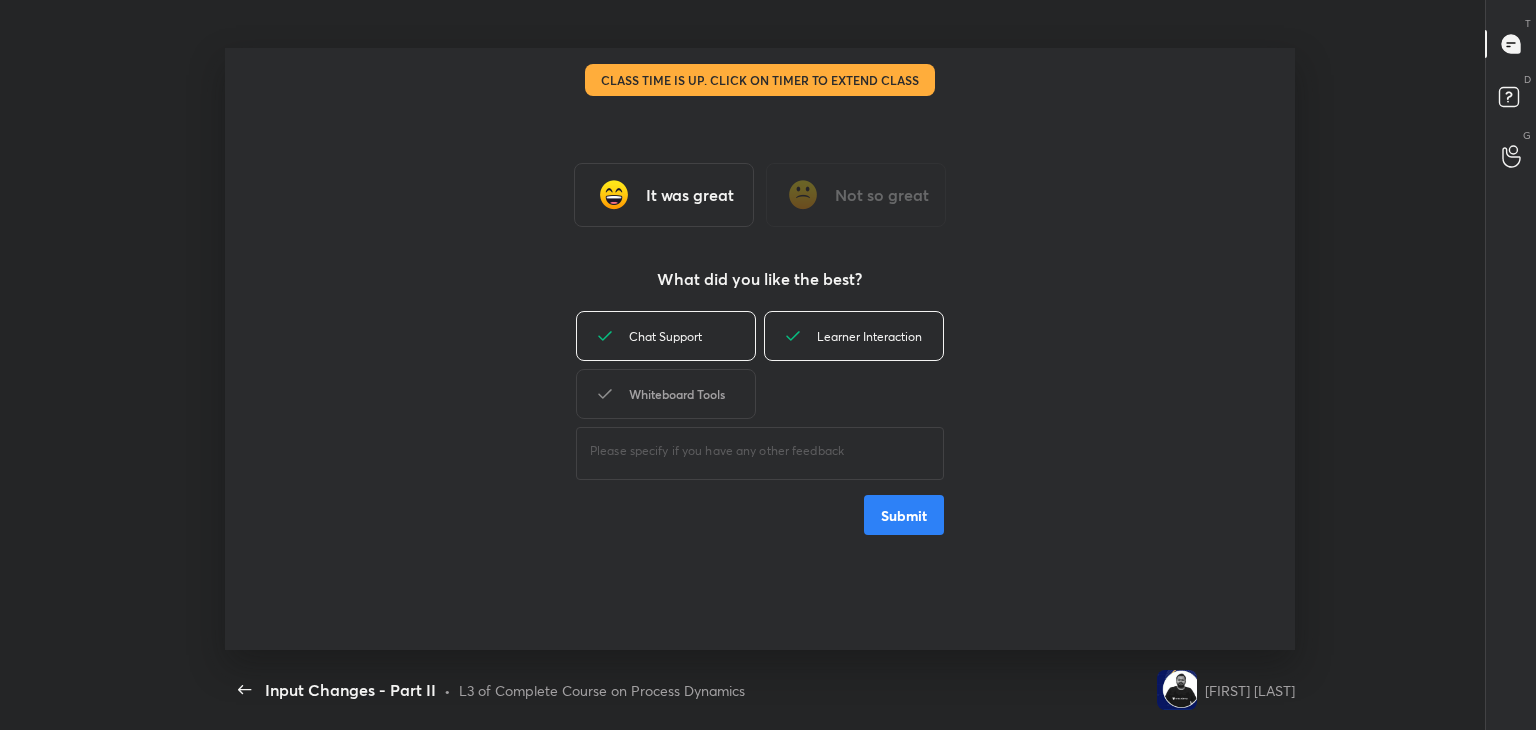 drag, startPoint x: 712, startPoint y: 385, endPoint x: 751, endPoint y: 402, distance: 42.544094 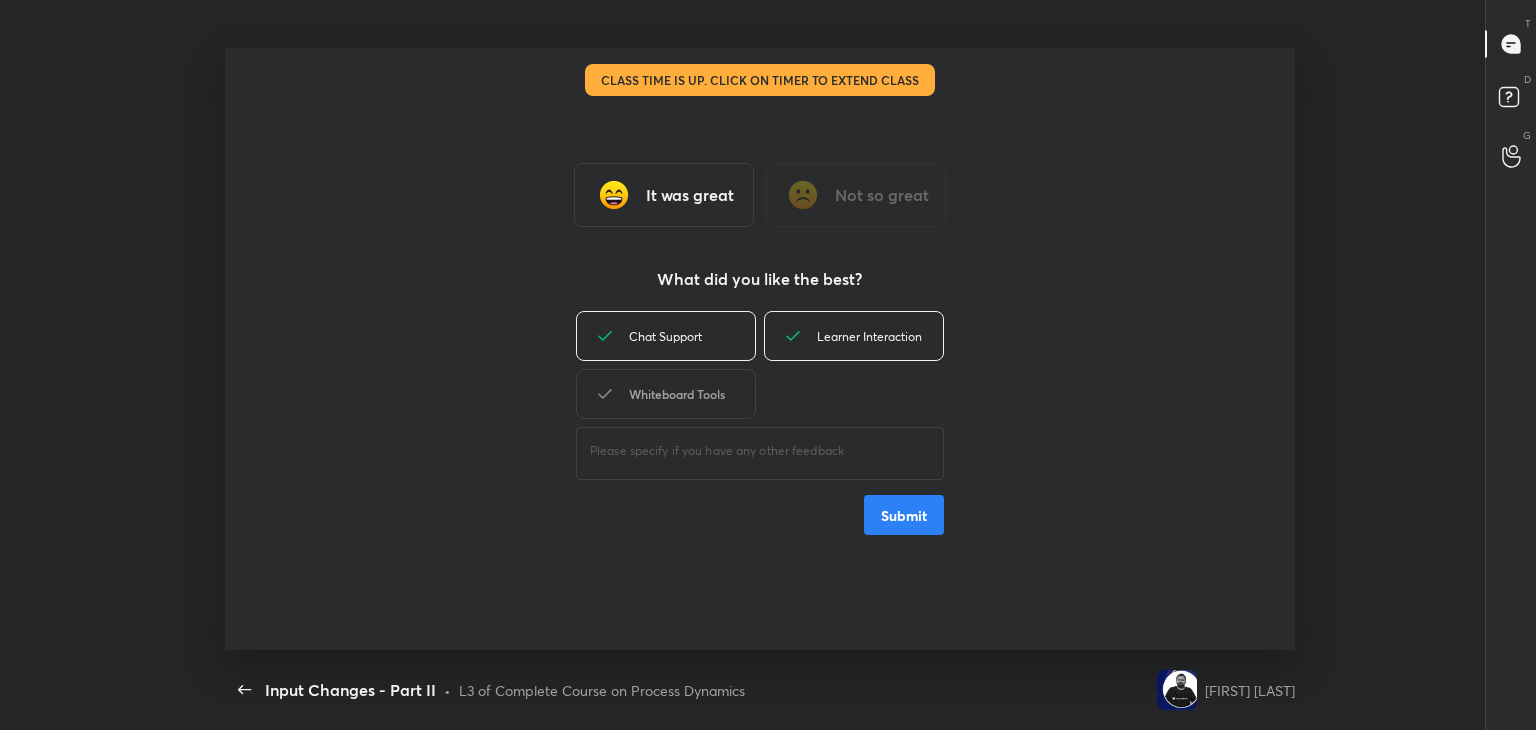click on "Whiteboard Tools" at bounding box center (666, 394) 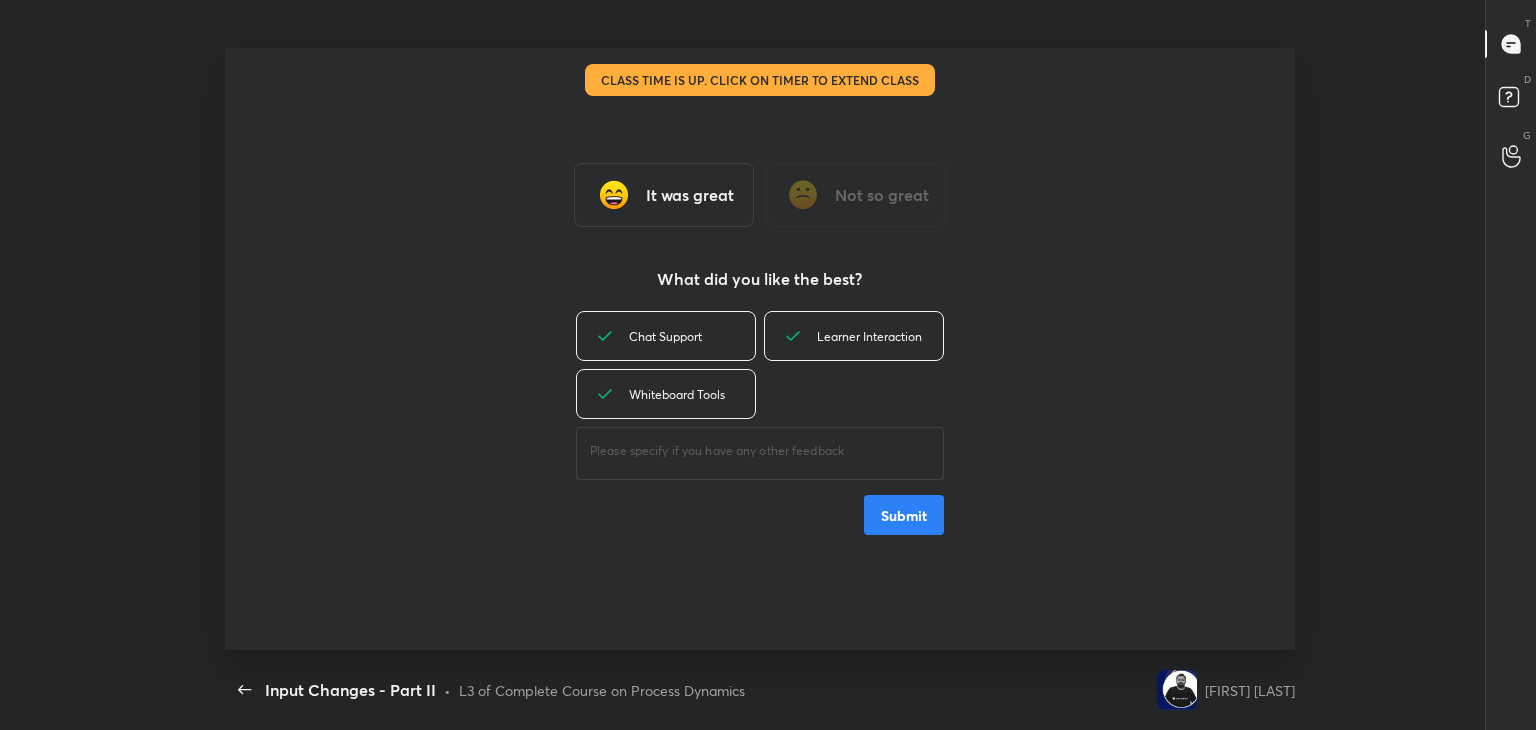 click on "Submit" at bounding box center [904, 515] 